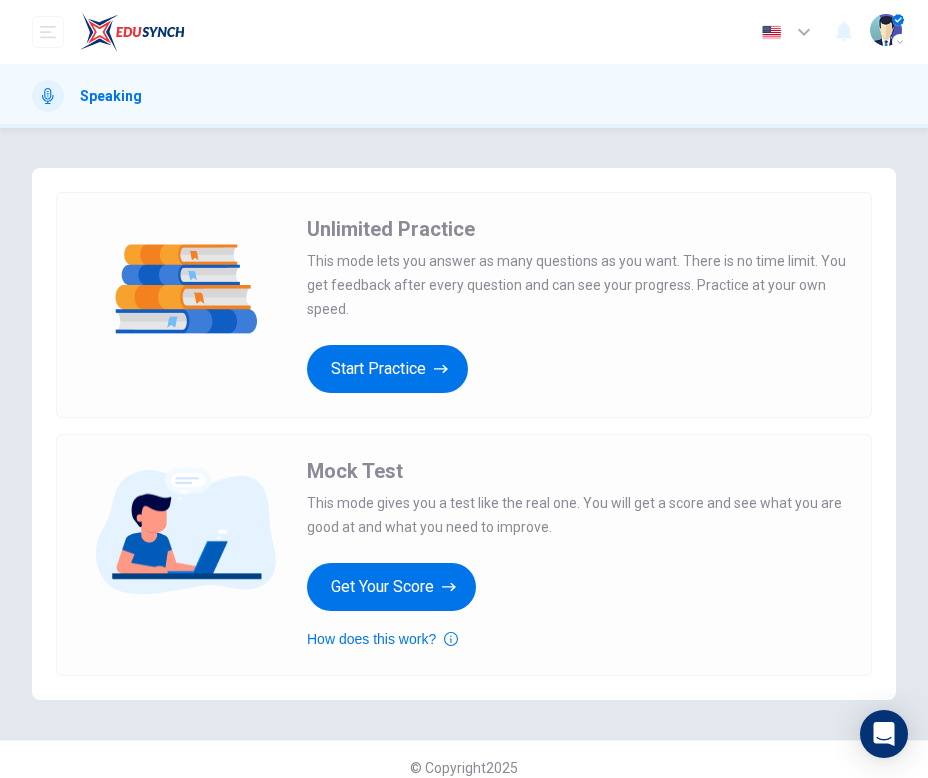 scroll, scrollTop: 0, scrollLeft: 0, axis: both 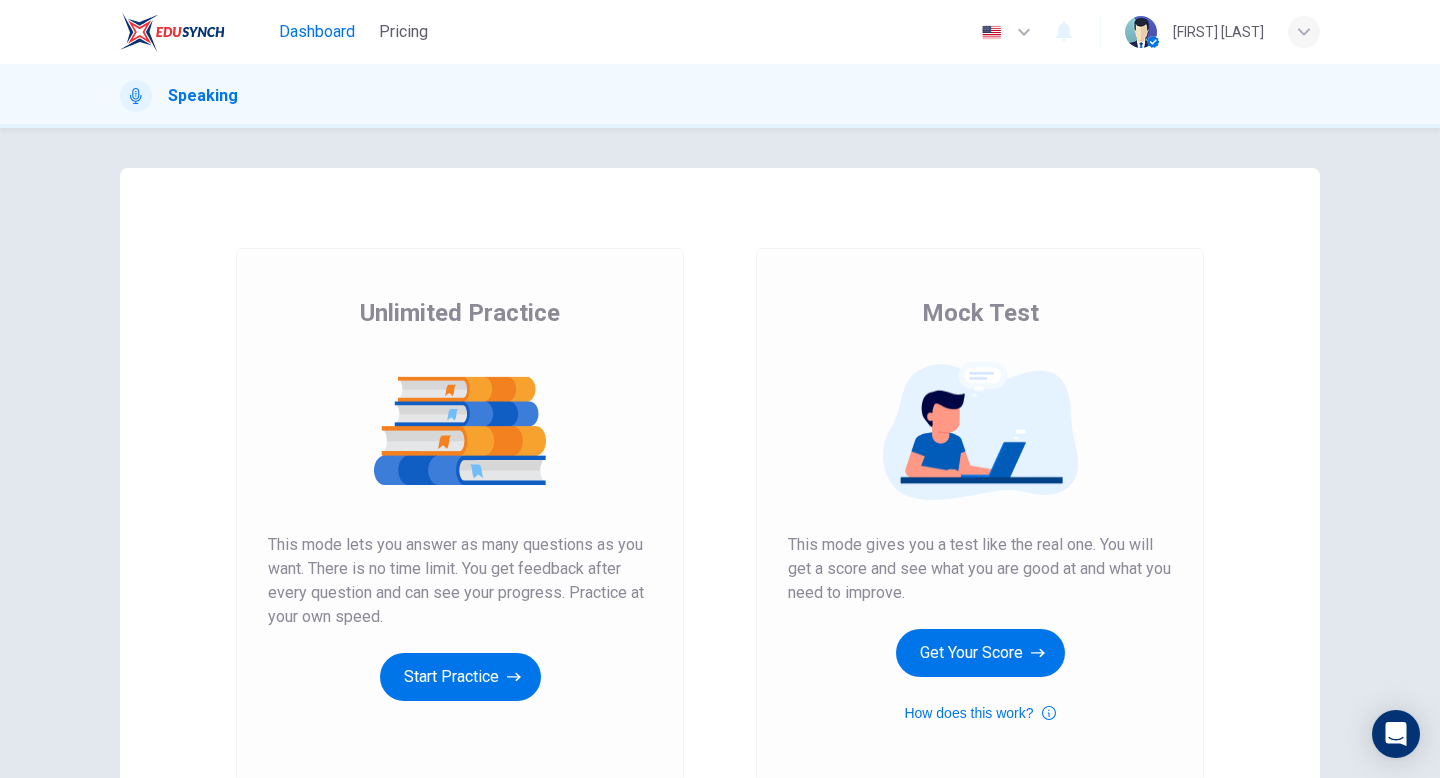 click on "Dashboard" at bounding box center (317, 32) 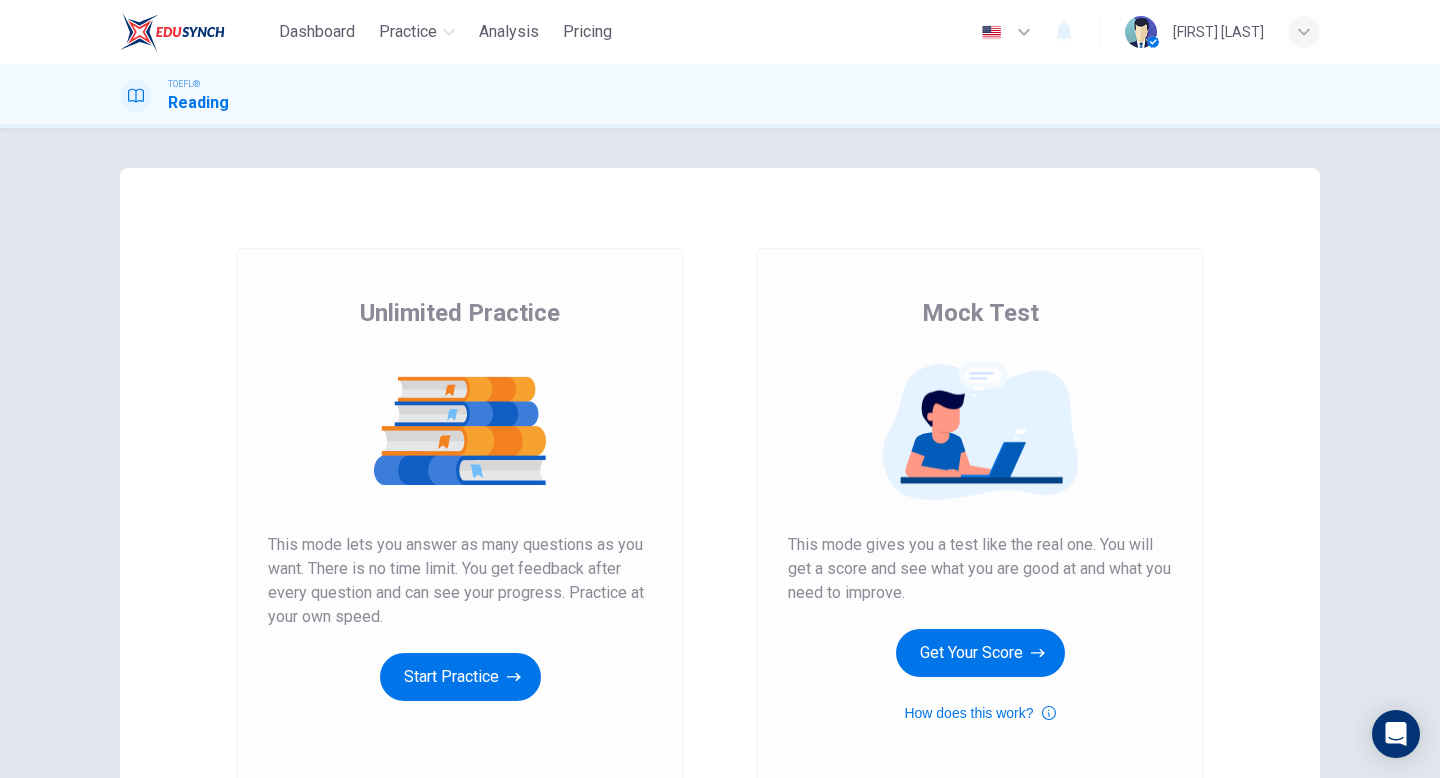 scroll, scrollTop: 0, scrollLeft: 0, axis: both 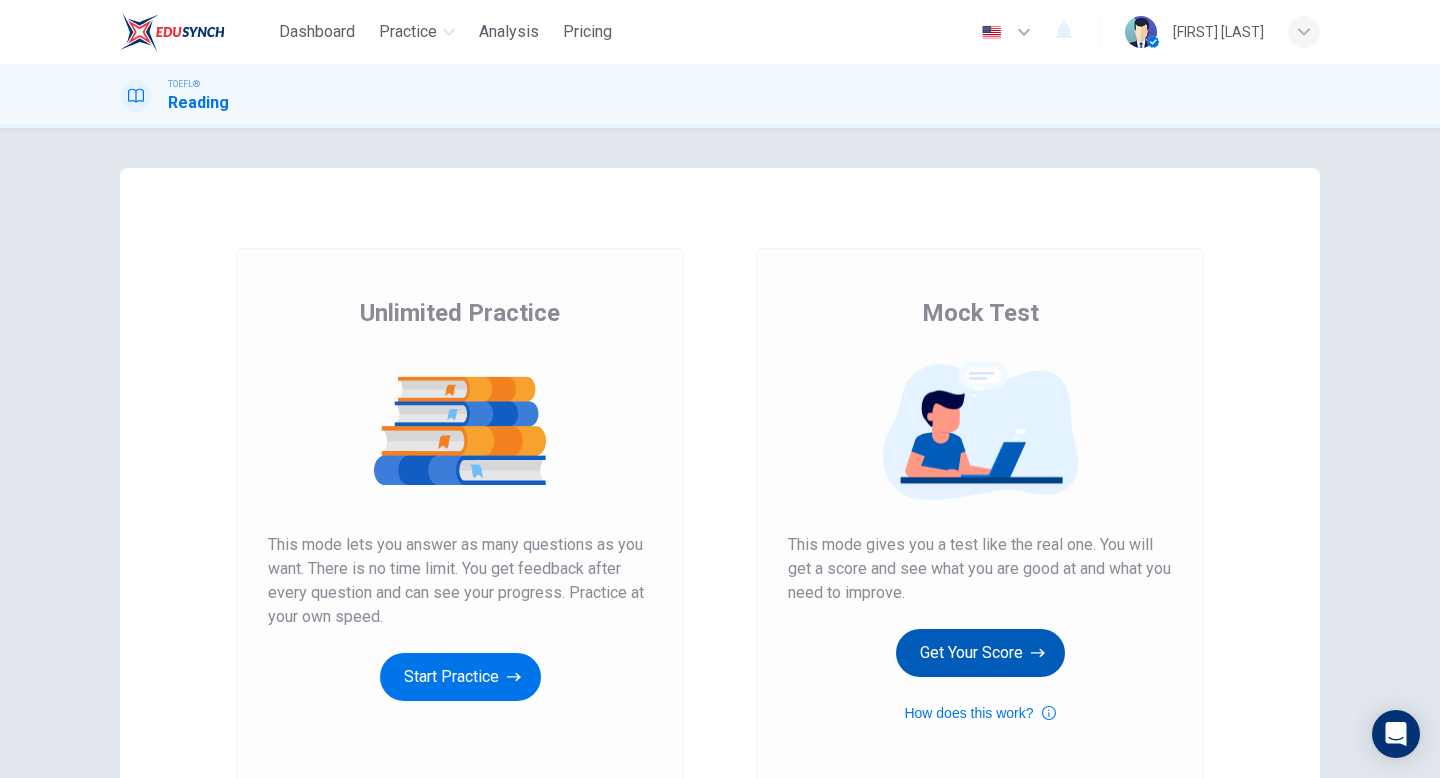 click on "Get Your Score" at bounding box center [460, 677] 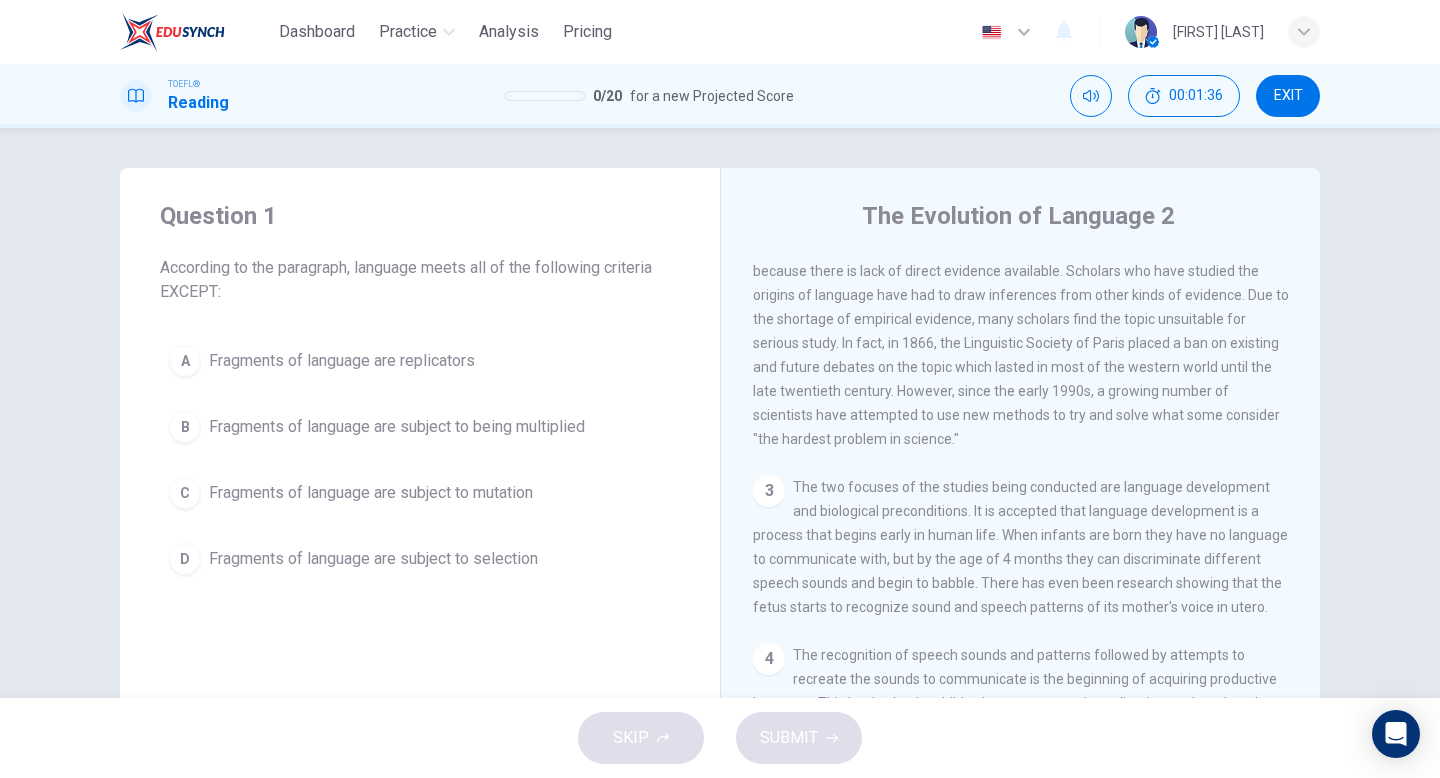 scroll, scrollTop: 0, scrollLeft: 0, axis: both 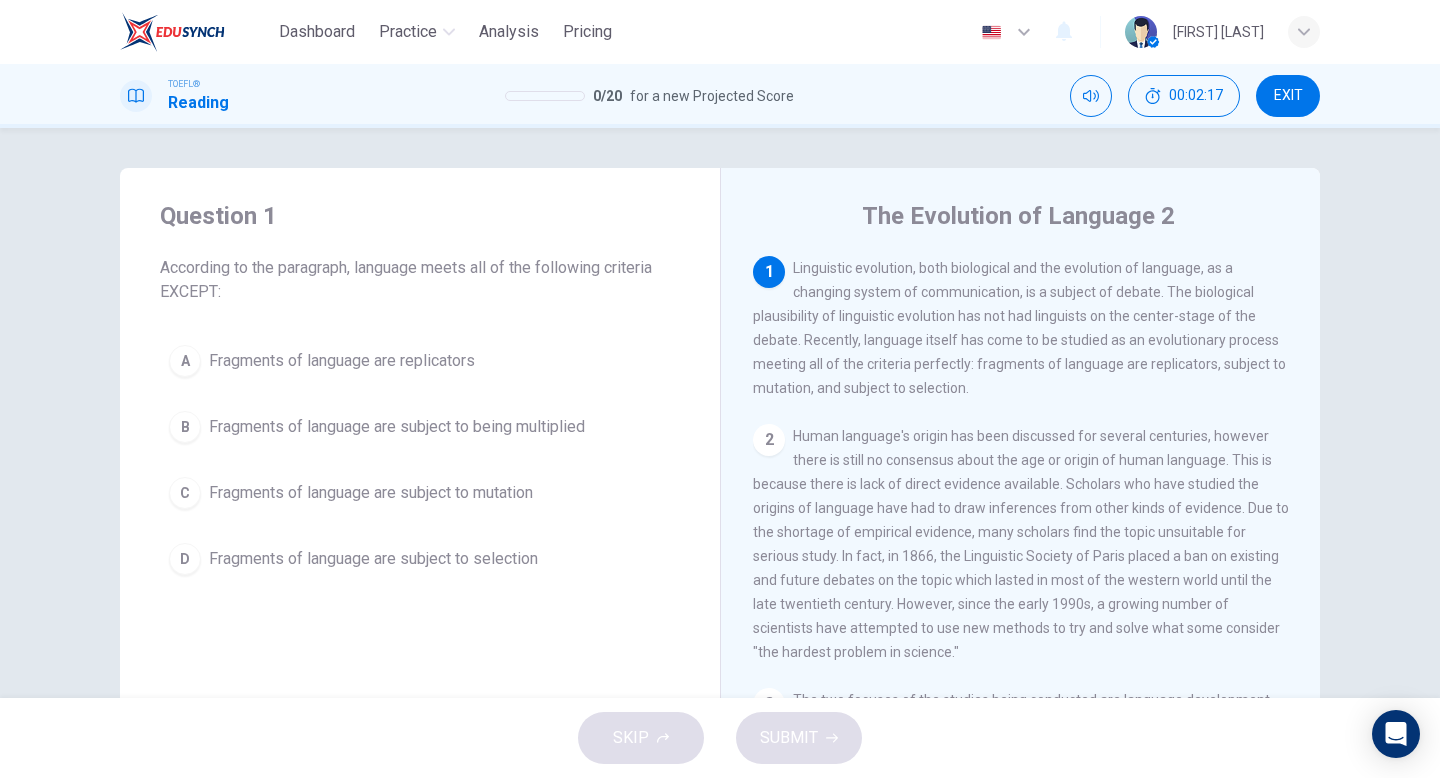click on "Fragments of language are subject to being multiplied" at bounding box center [342, 361] 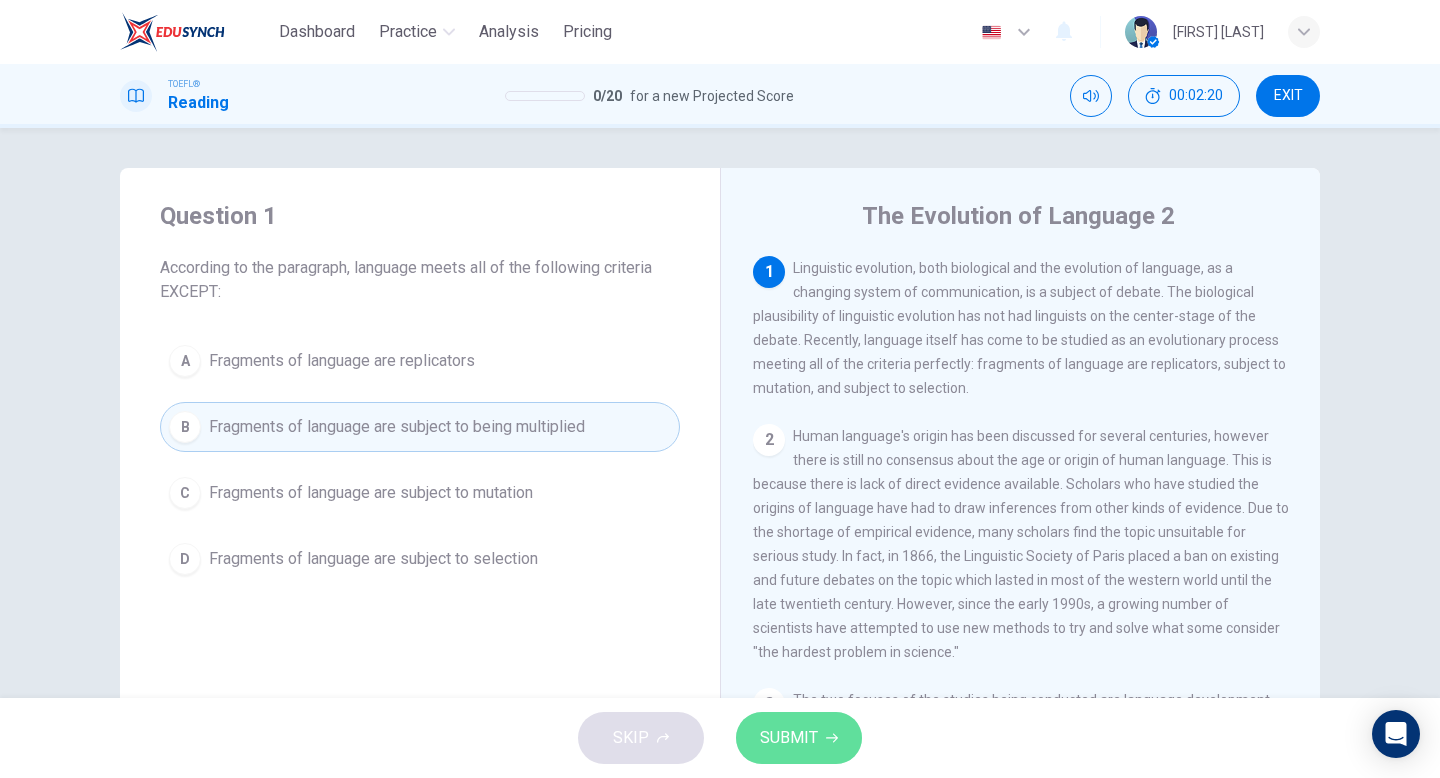 click on "SUBMIT" at bounding box center (789, 738) 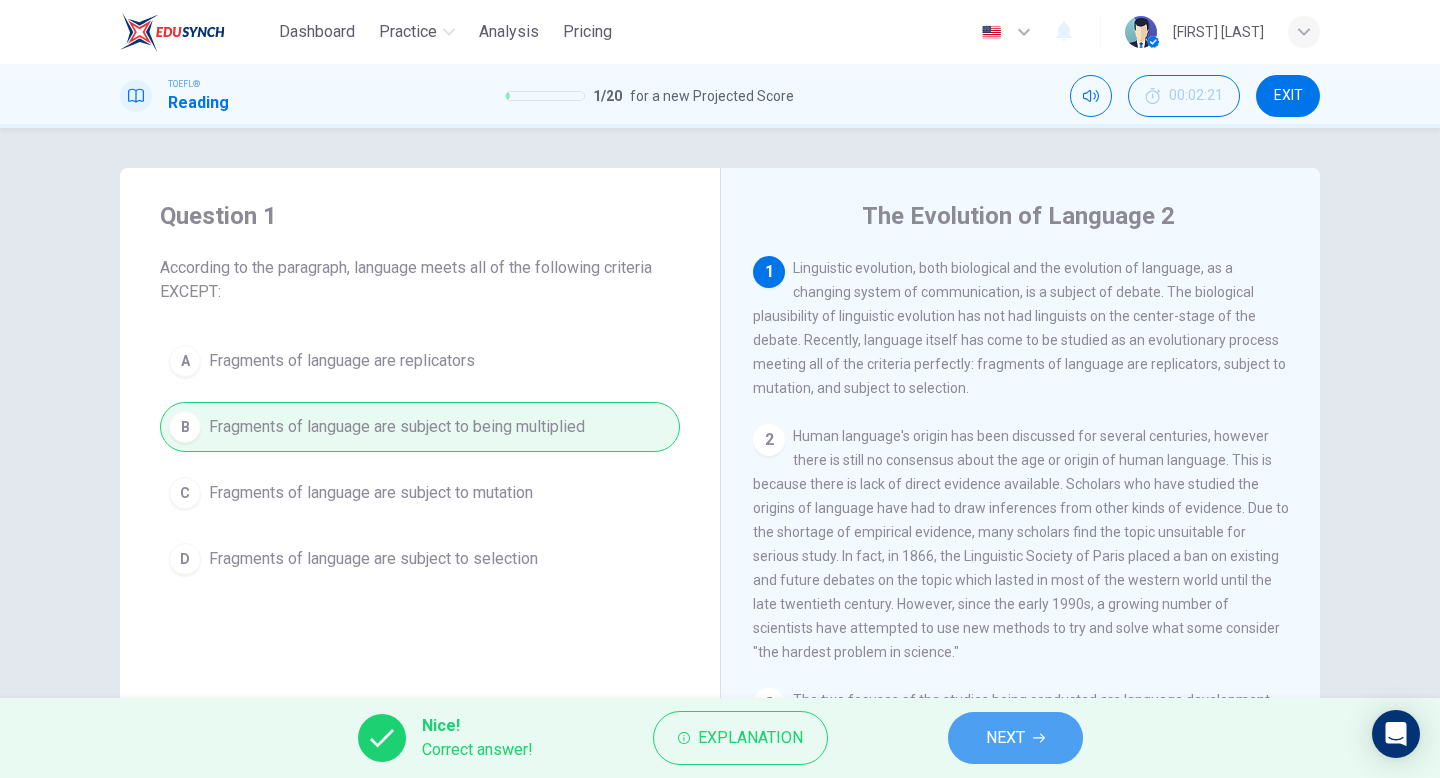 click on "NEXT" at bounding box center (1005, 738) 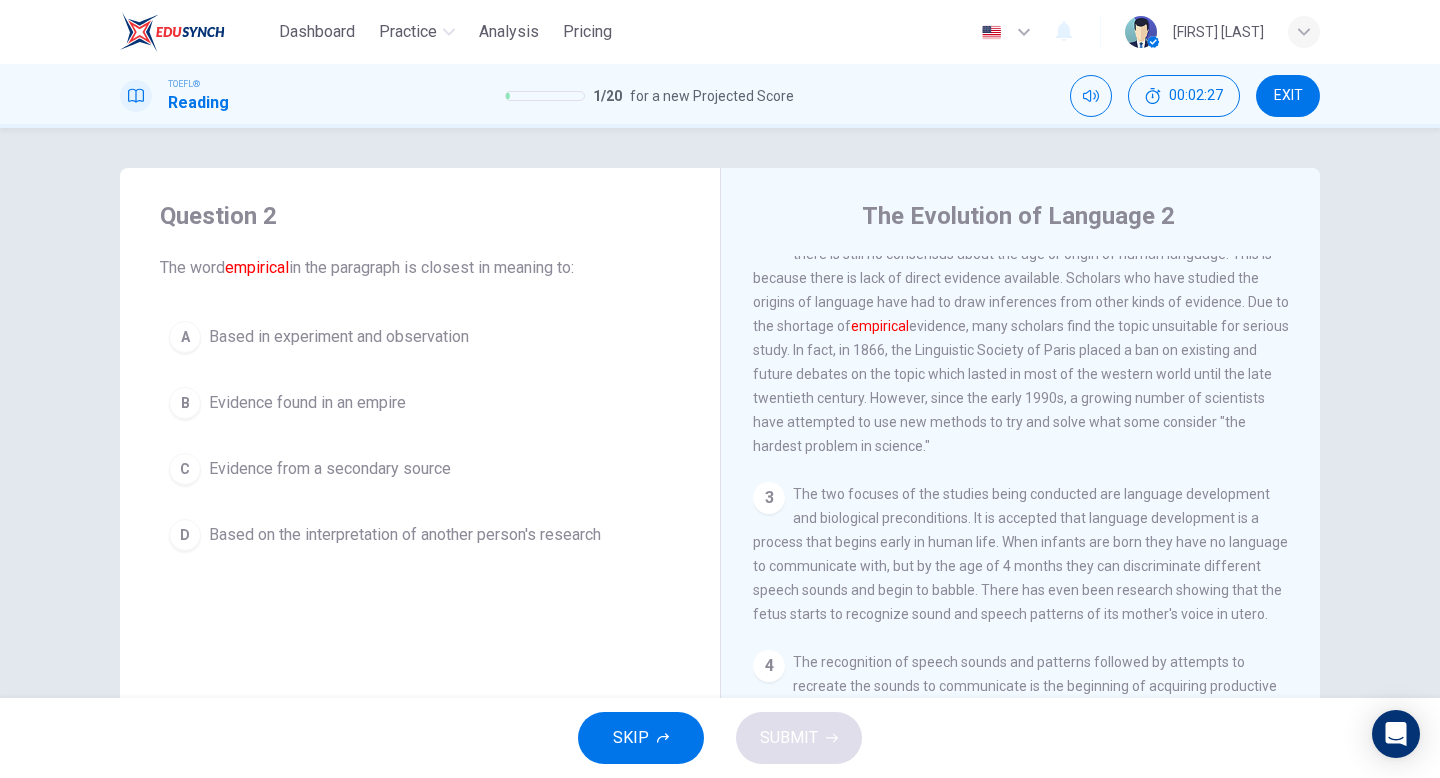 scroll, scrollTop: 148, scrollLeft: 0, axis: vertical 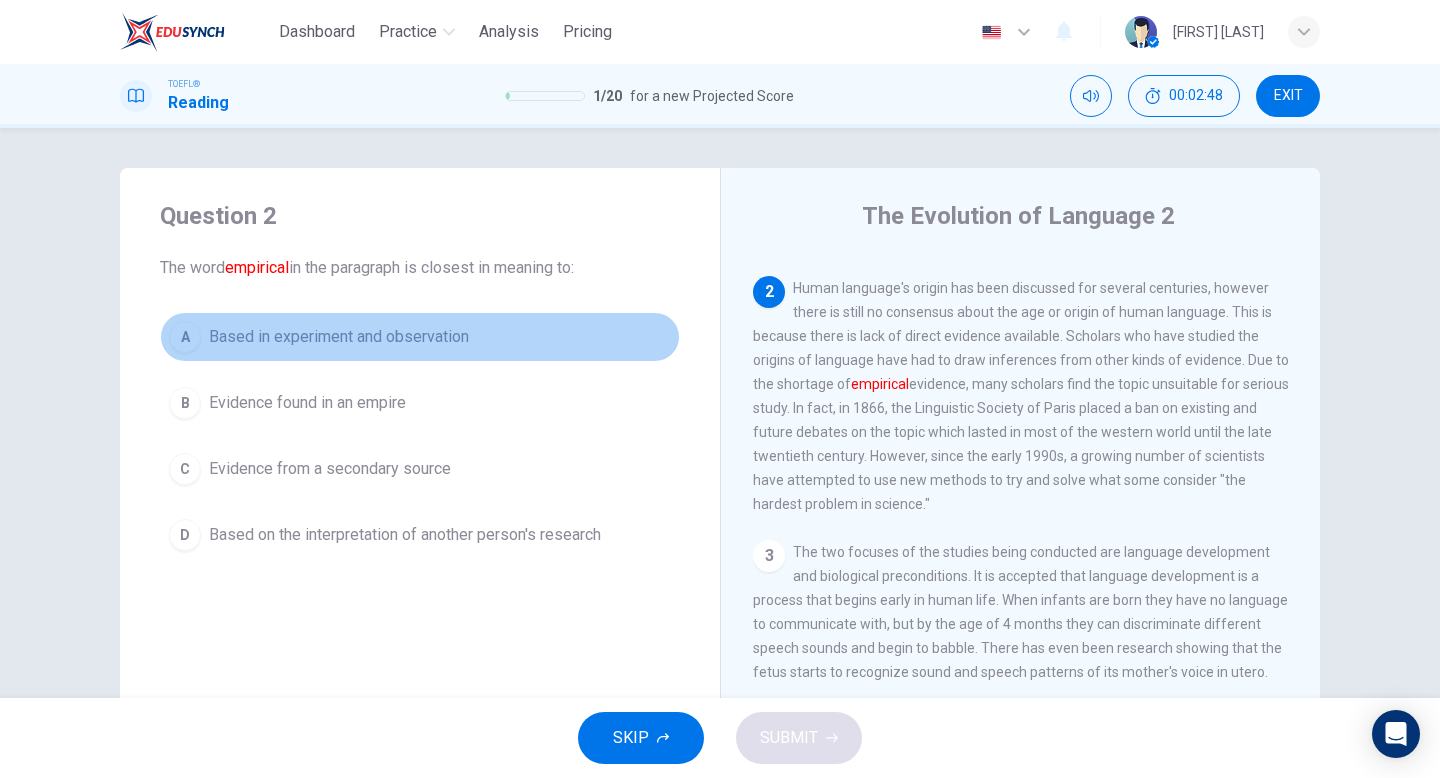 click on "Based in experiment and observation" at bounding box center (339, 337) 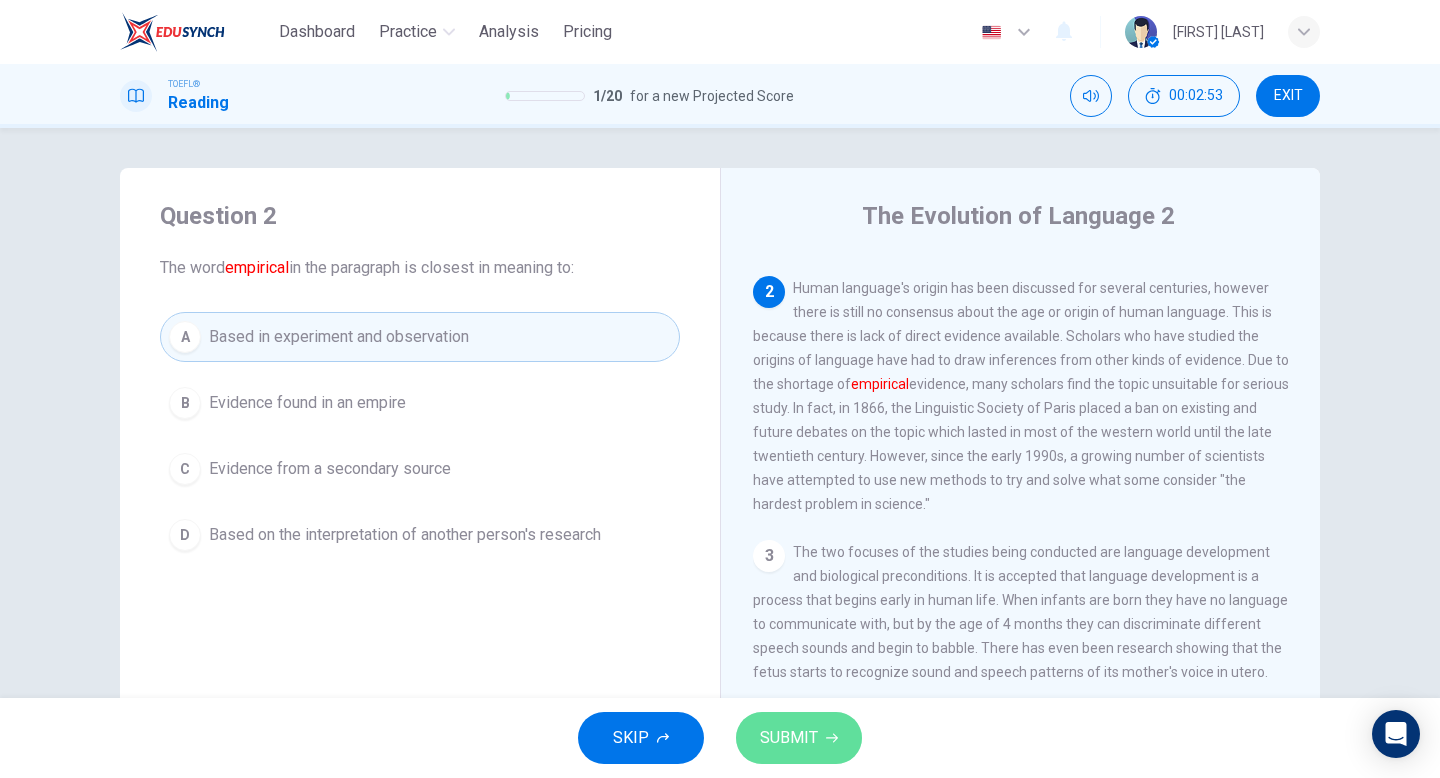 click at bounding box center (832, 738) 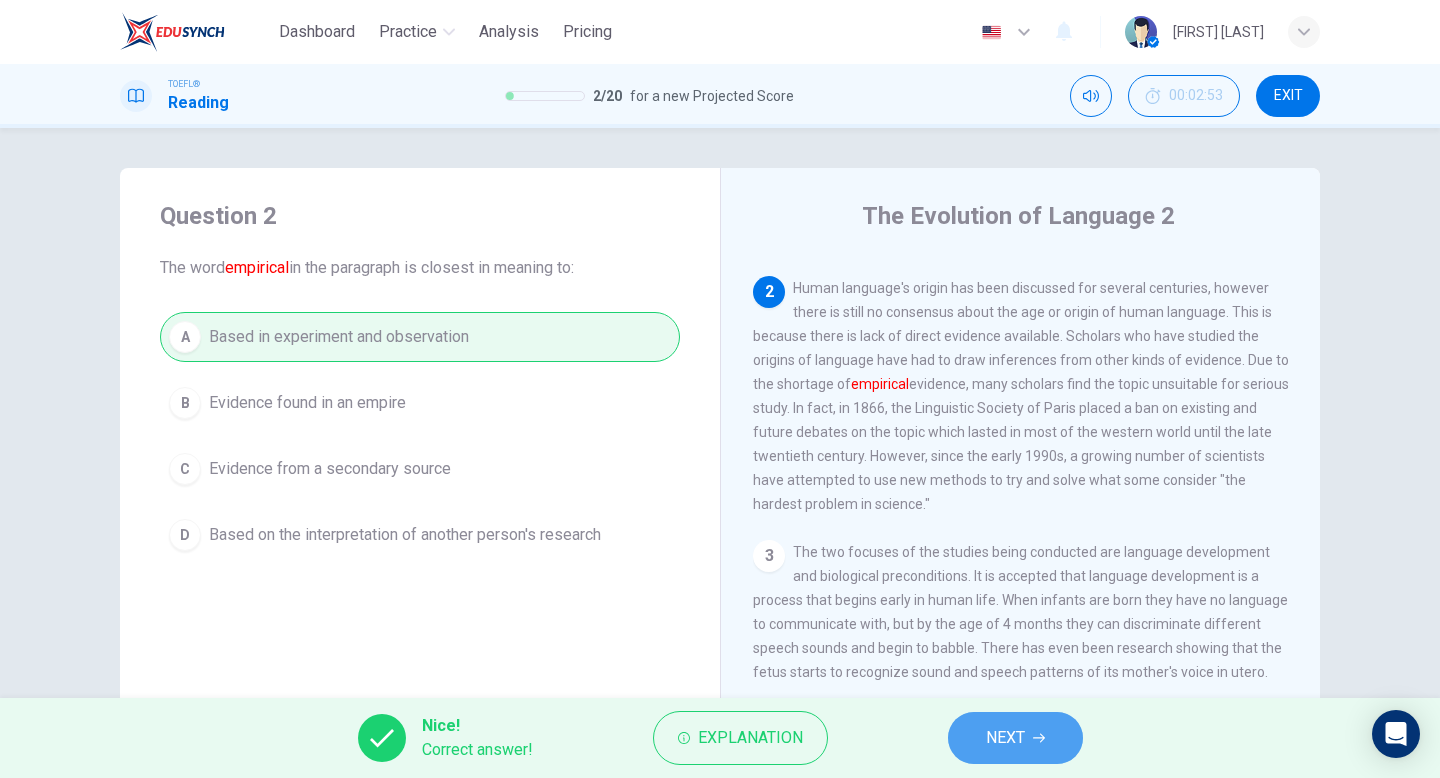 click on "NEXT" at bounding box center [1005, 738] 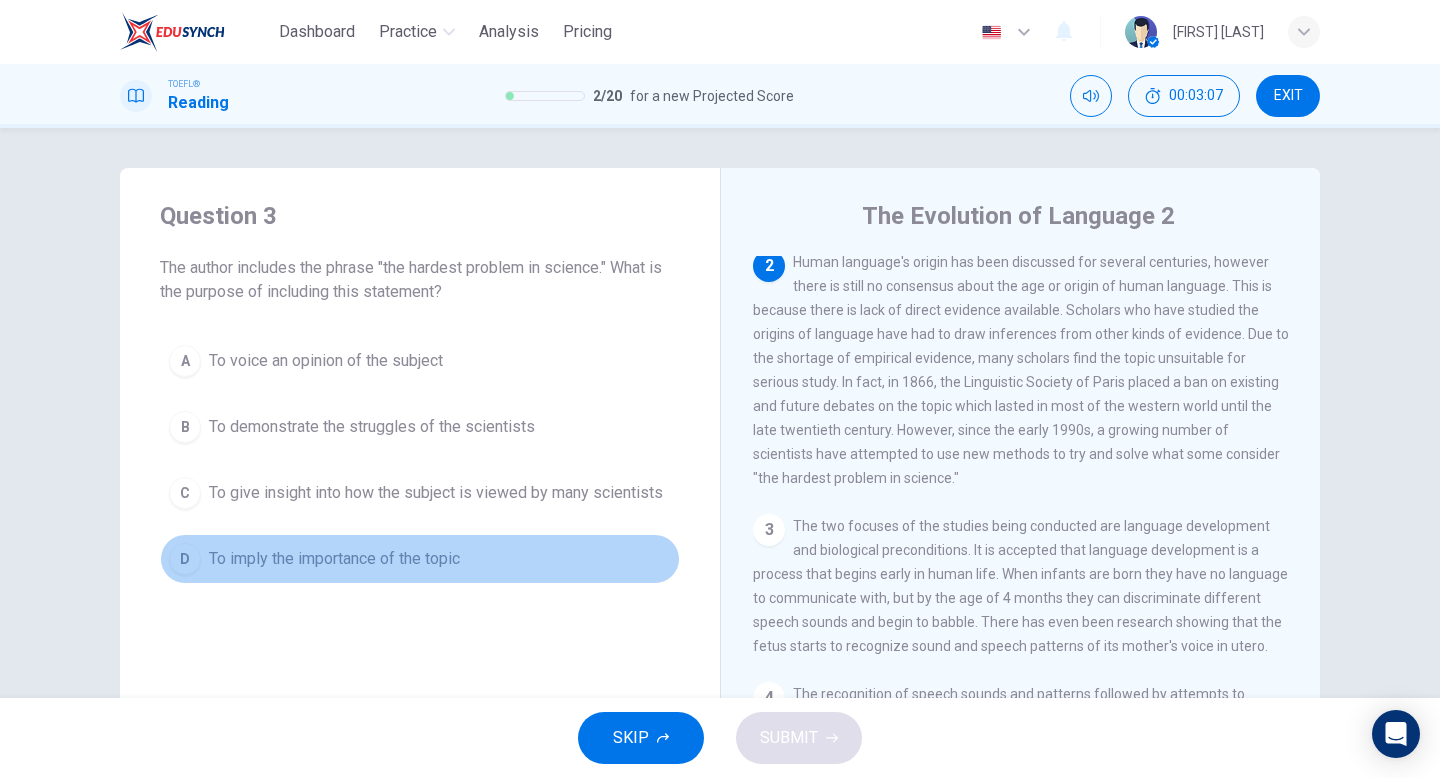 click on "To imply the importance of the topic" at bounding box center [326, 361] 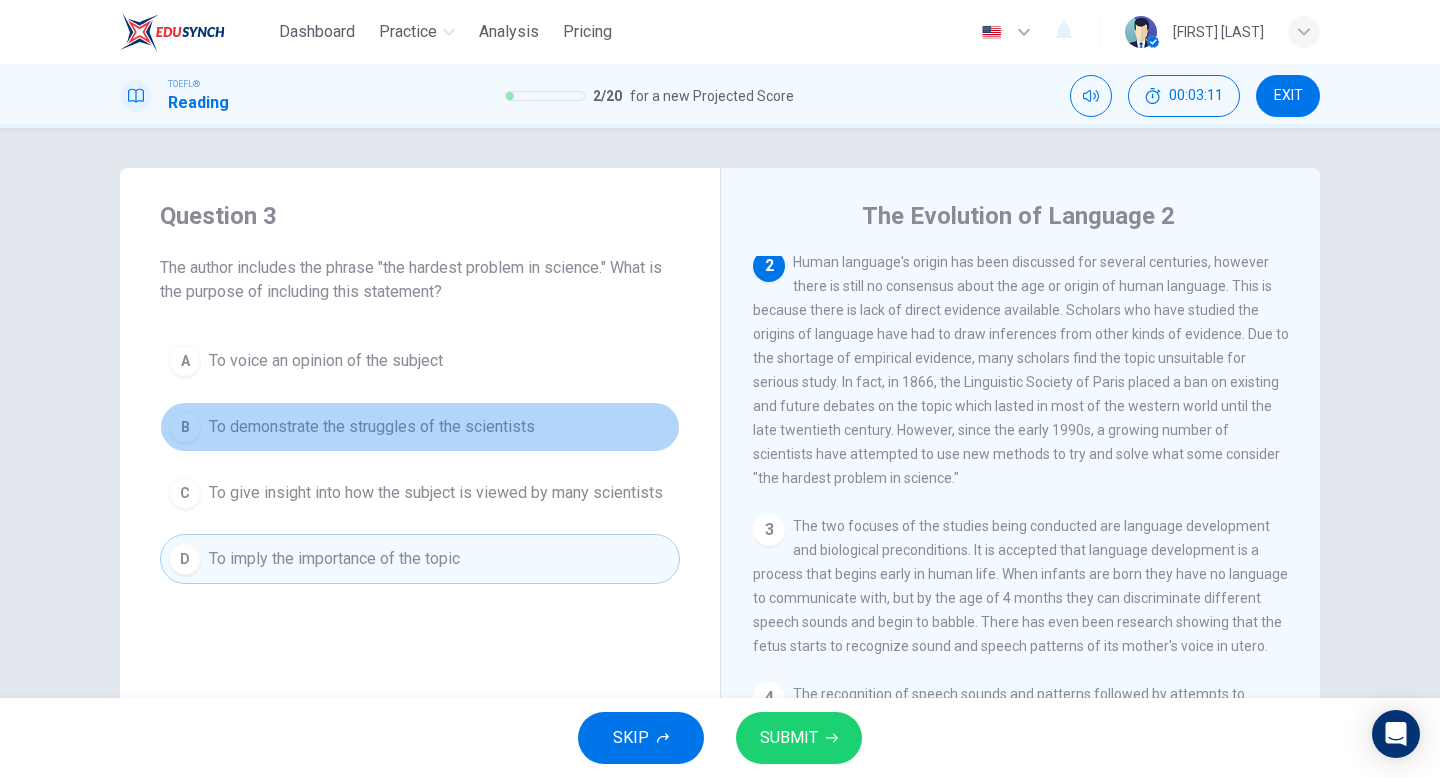 click on "B To demonstrate the struggles of the scientists" at bounding box center [420, 427] 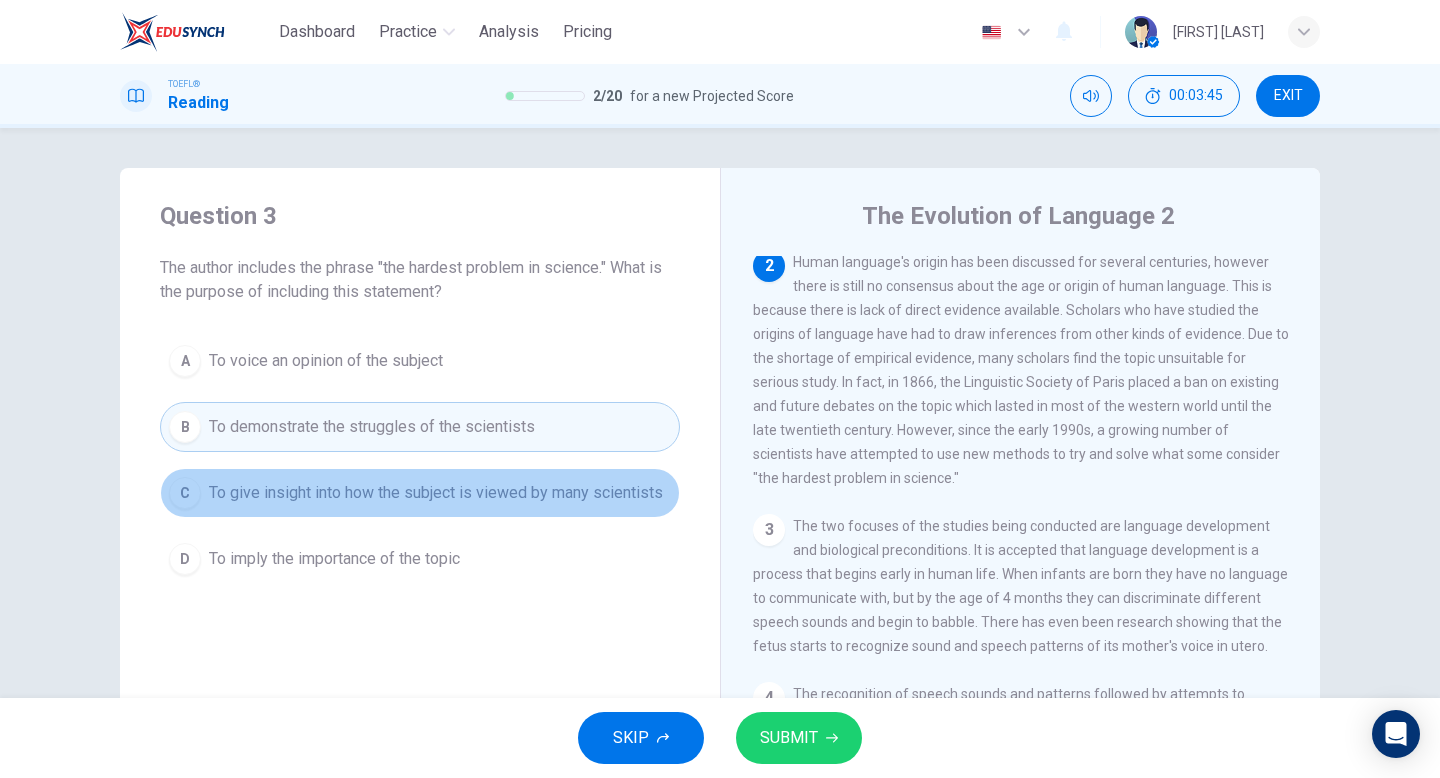 click on "To give insight into how the subject is viewed by many scientists" at bounding box center (326, 361) 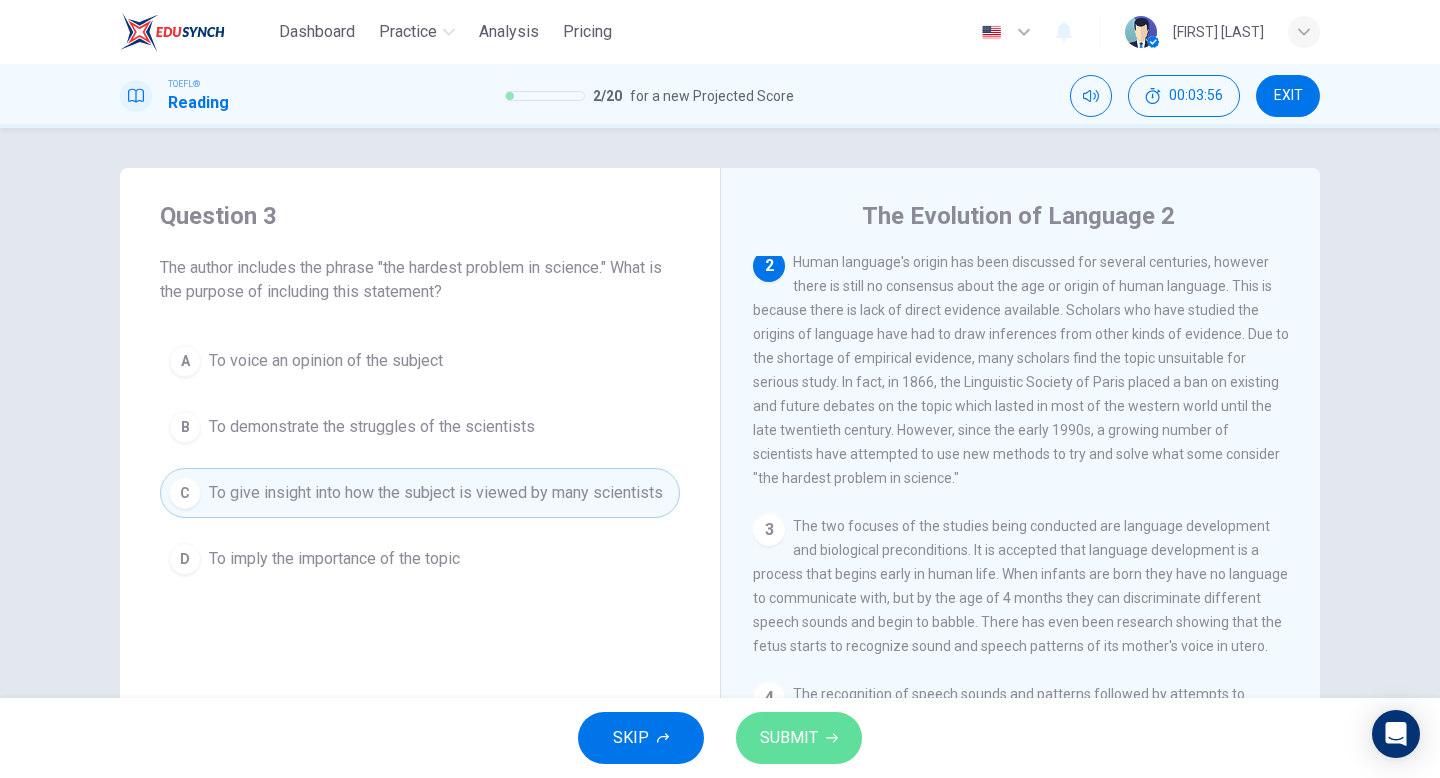 click on "SUBMIT" at bounding box center [789, 738] 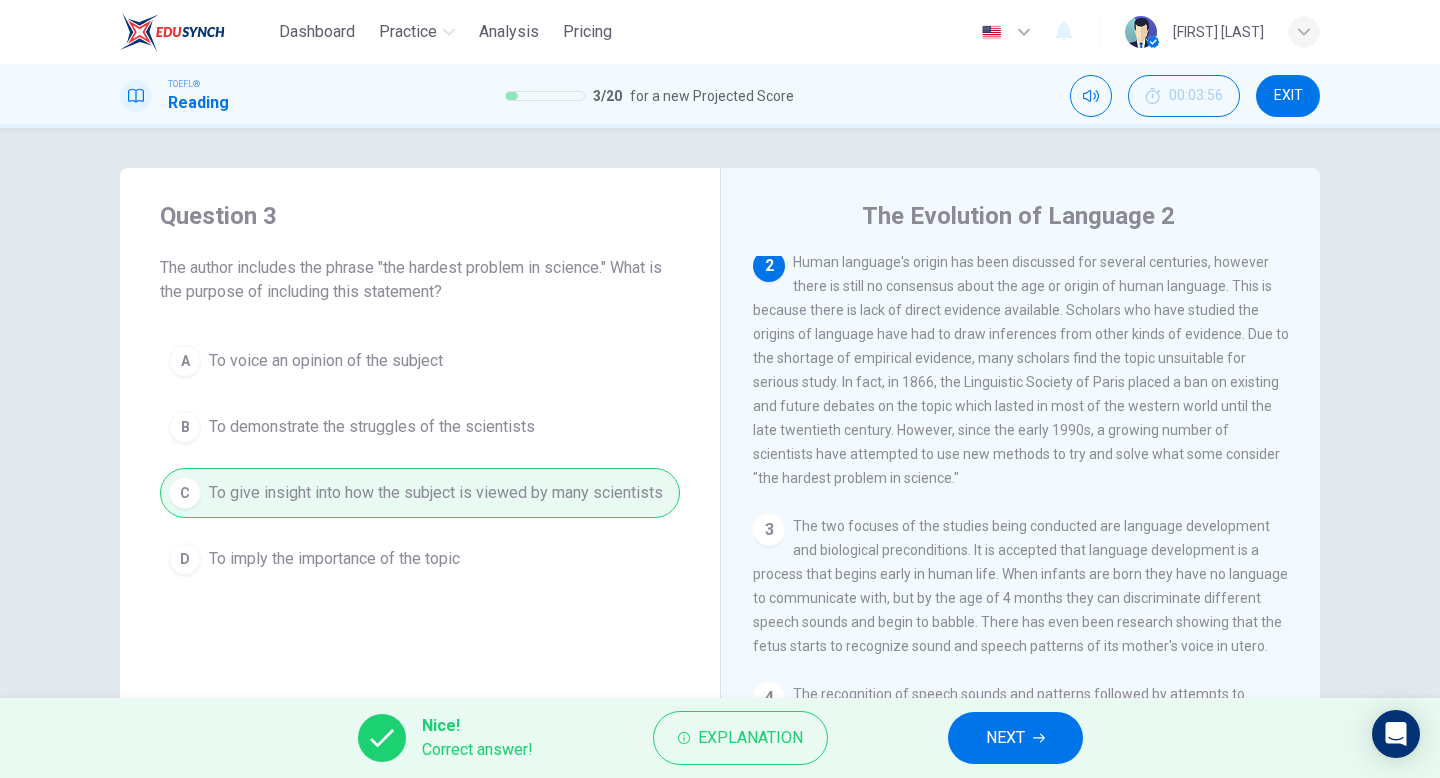 click at bounding box center (1039, 738) 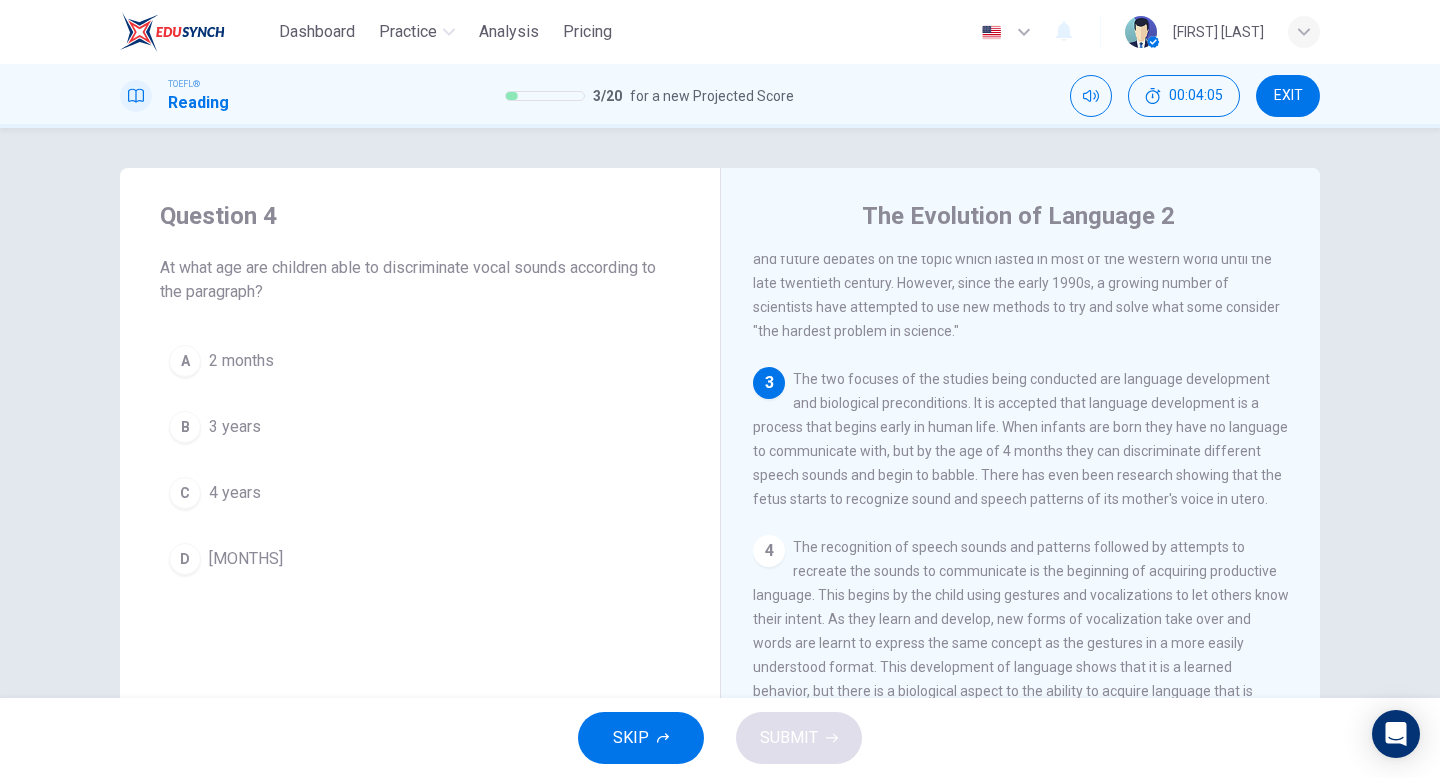 scroll, scrollTop: 326, scrollLeft: 0, axis: vertical 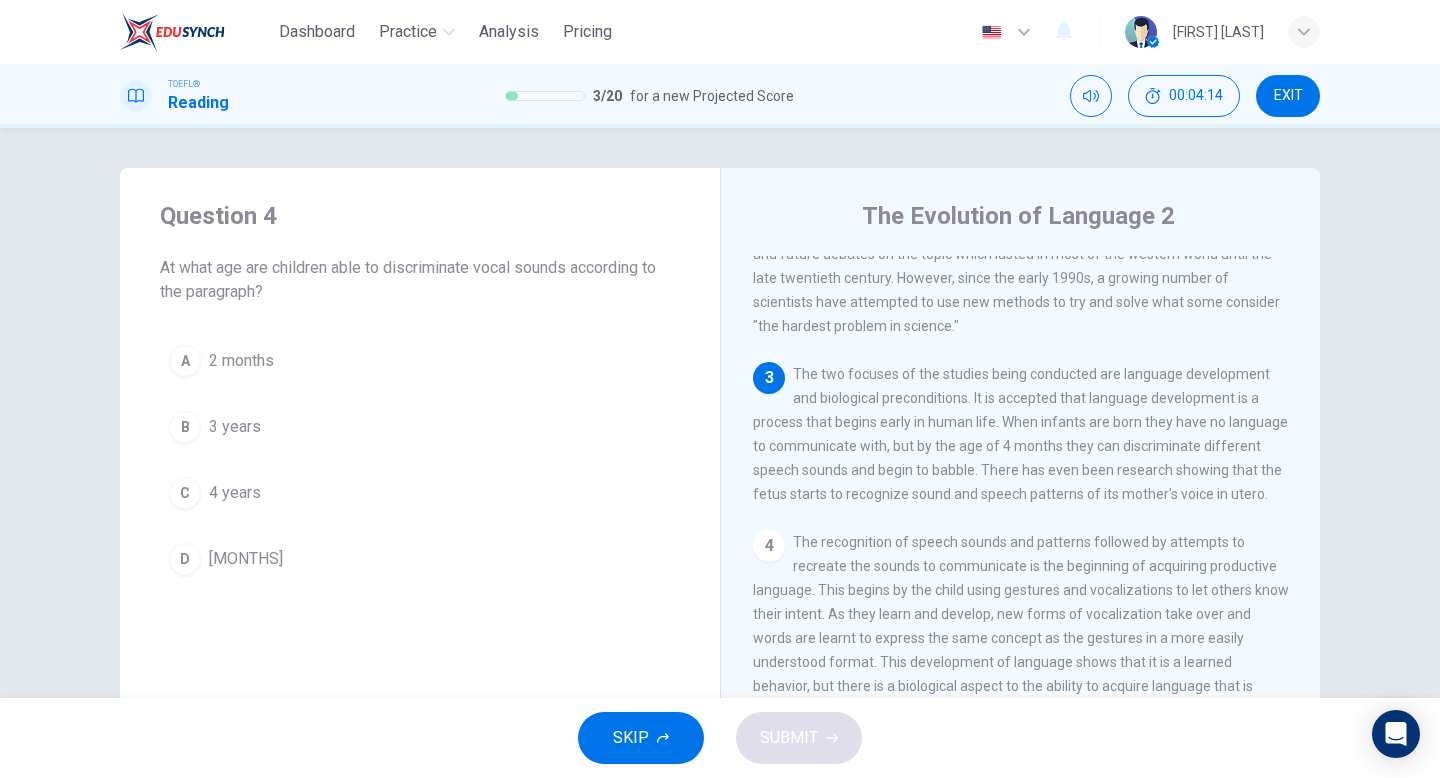 click on "D [MONTHS]" at bounding box center (420, 559) 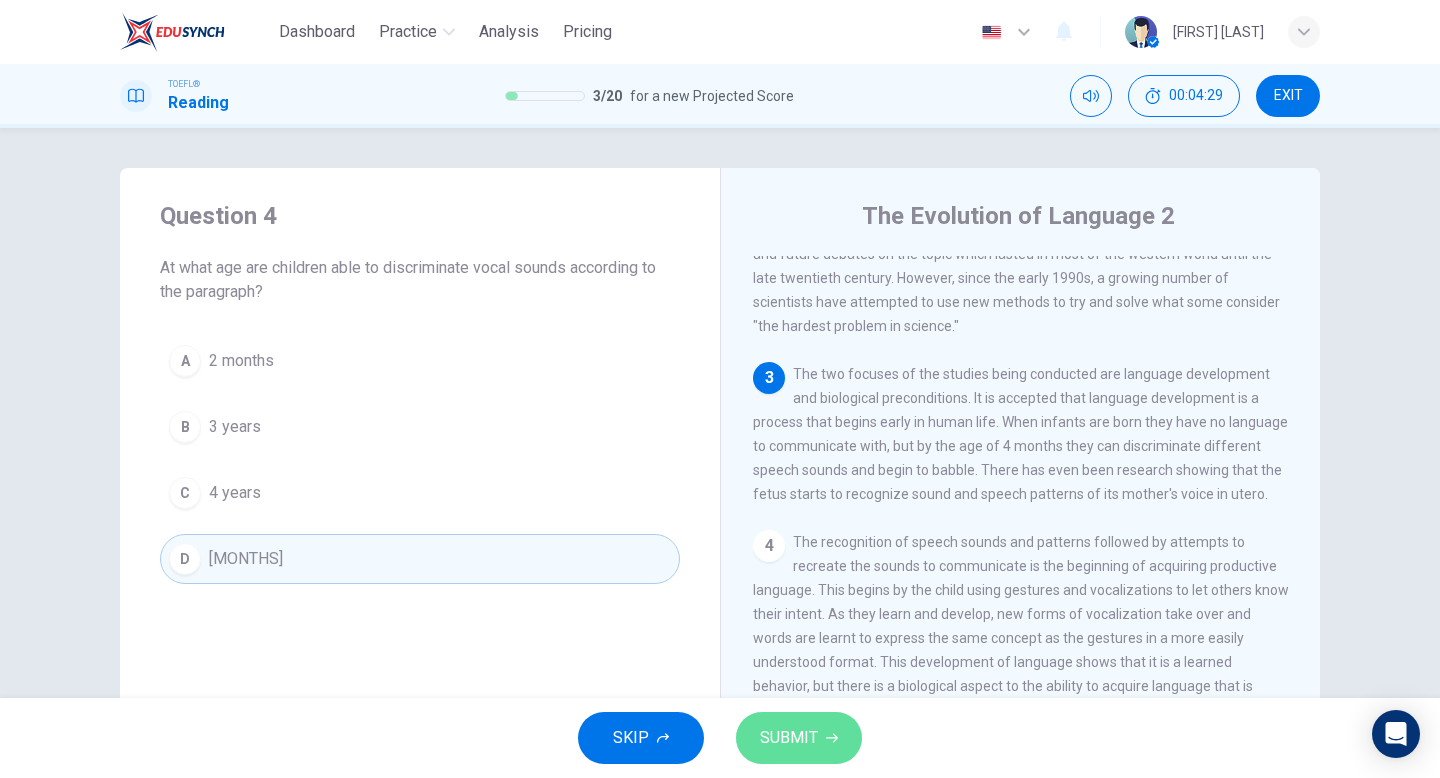 click at bounding box center (832, 738) 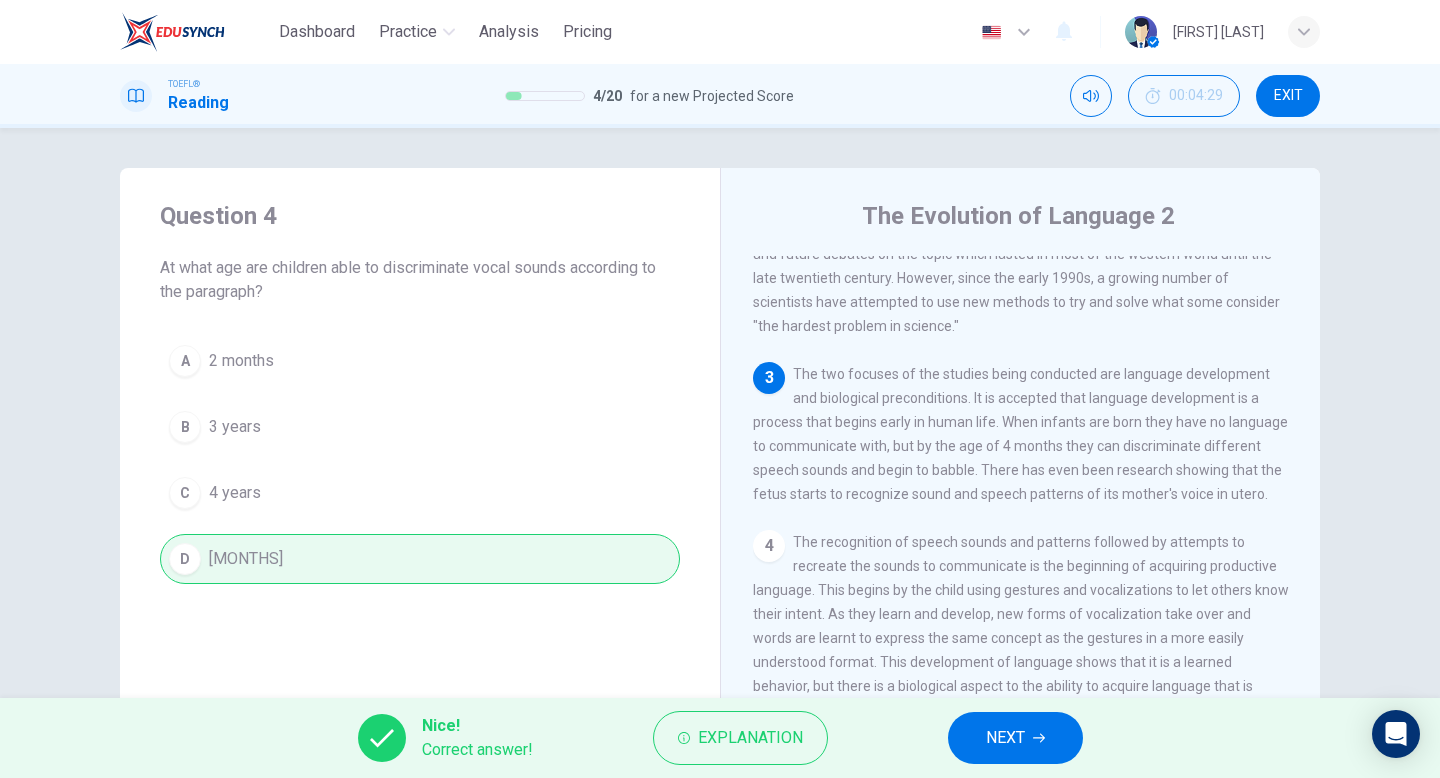 click on "NEXT" at bounding box center (1005, 738) 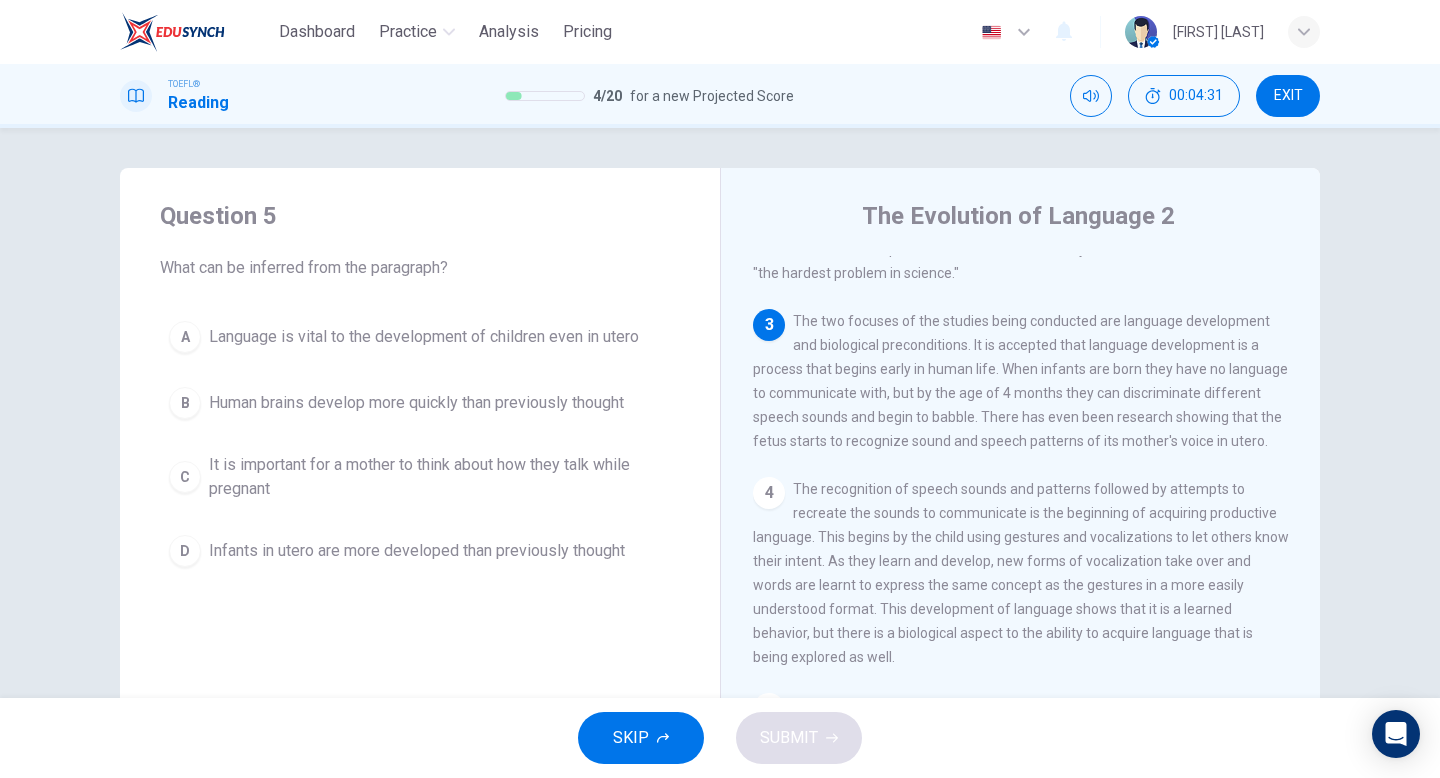 scroll, scrollTop: 412, scrollLeft: 0, axis: vertical 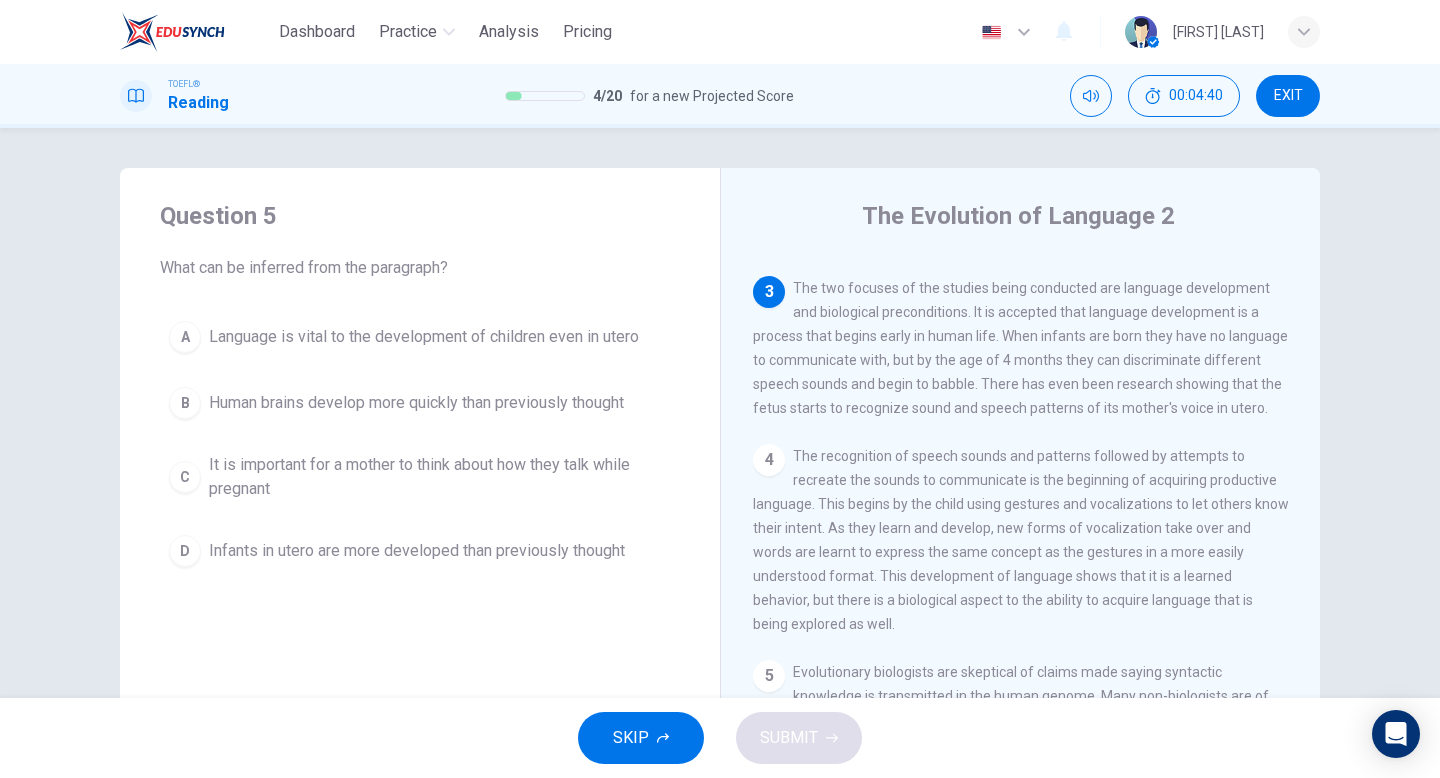 click on "Infants in utero are more developed than previously thought" at bounding box center (424, 337) 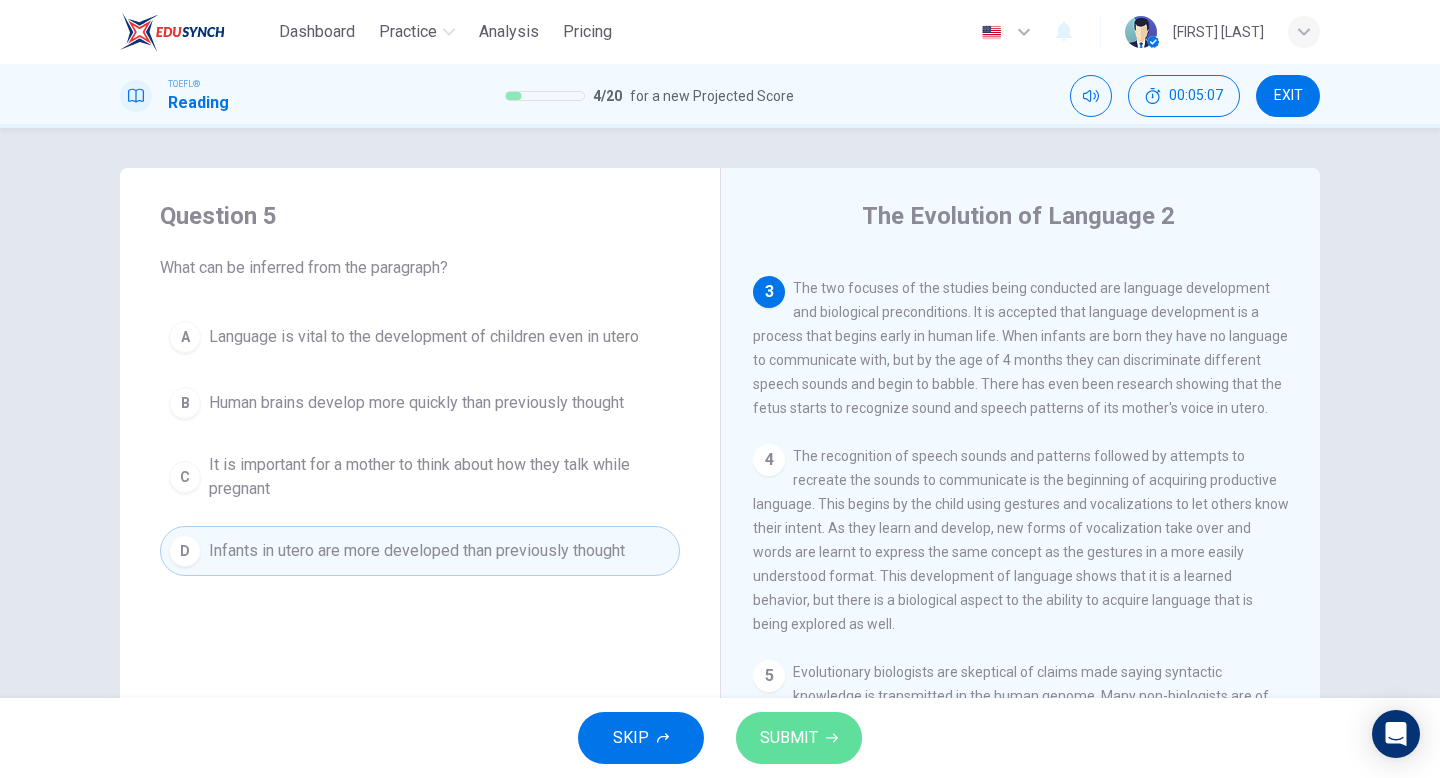 click on "SUBMIT" at bounding box center [789, 738] 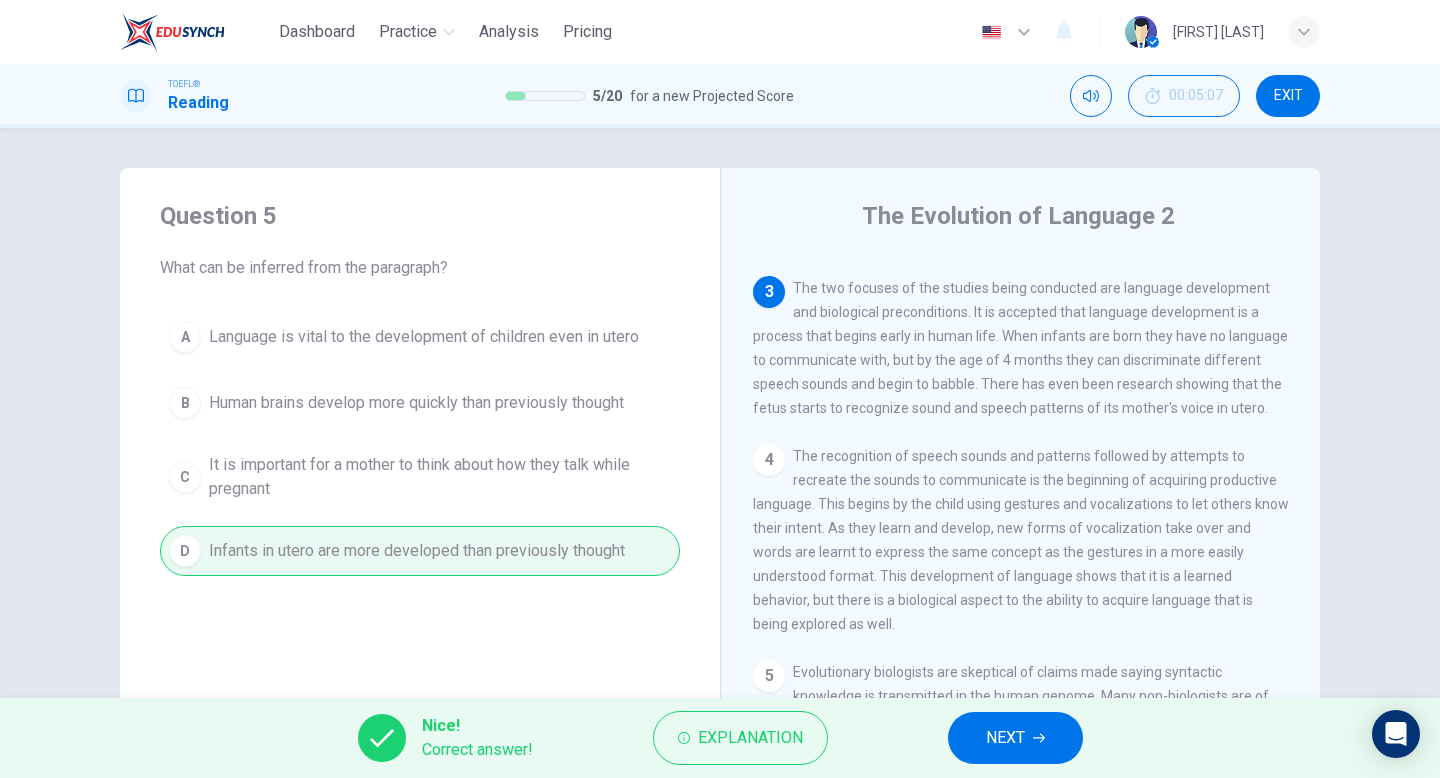 click on "NEXT" at bounding box center (1005, 738) 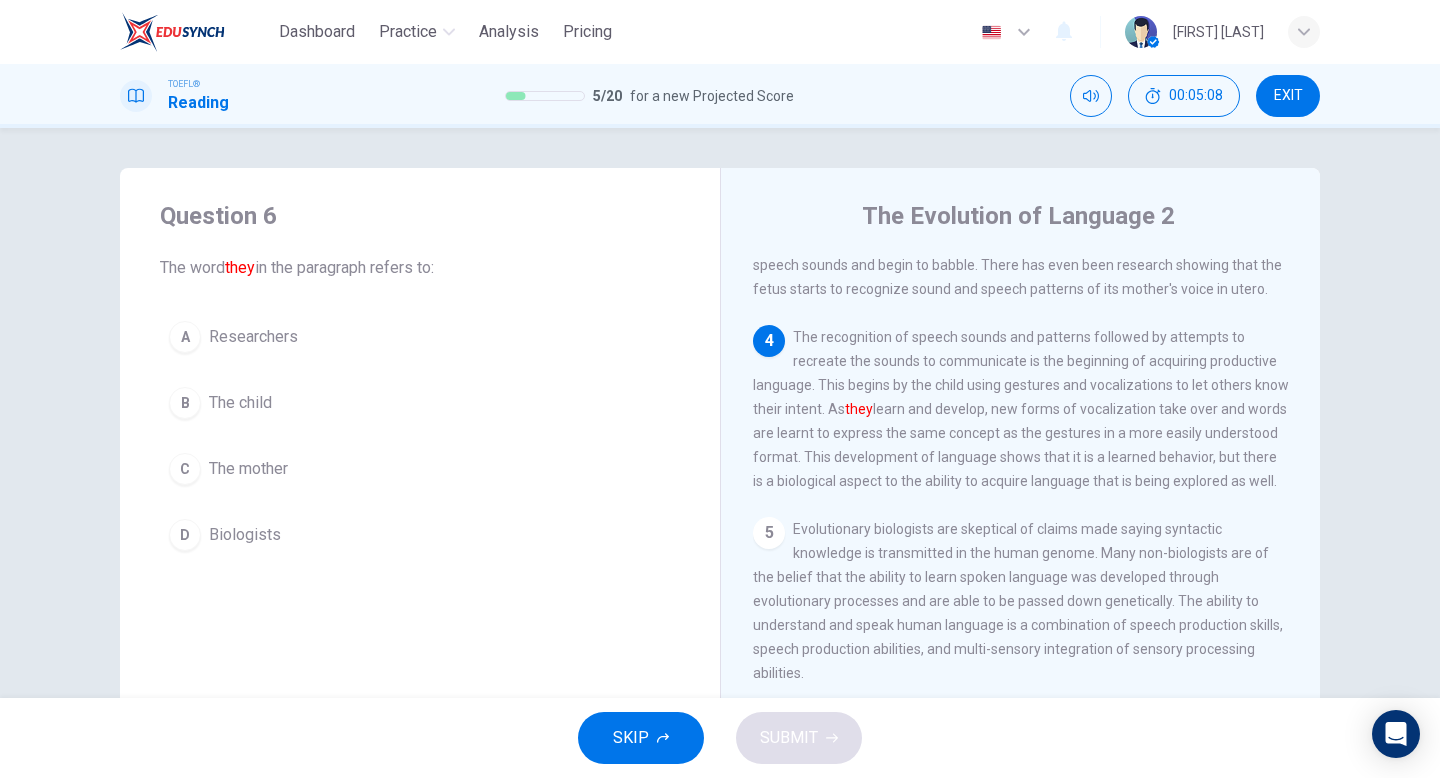 scroll, scrollTop: 538, scrollLeft: 0, axis: vertical 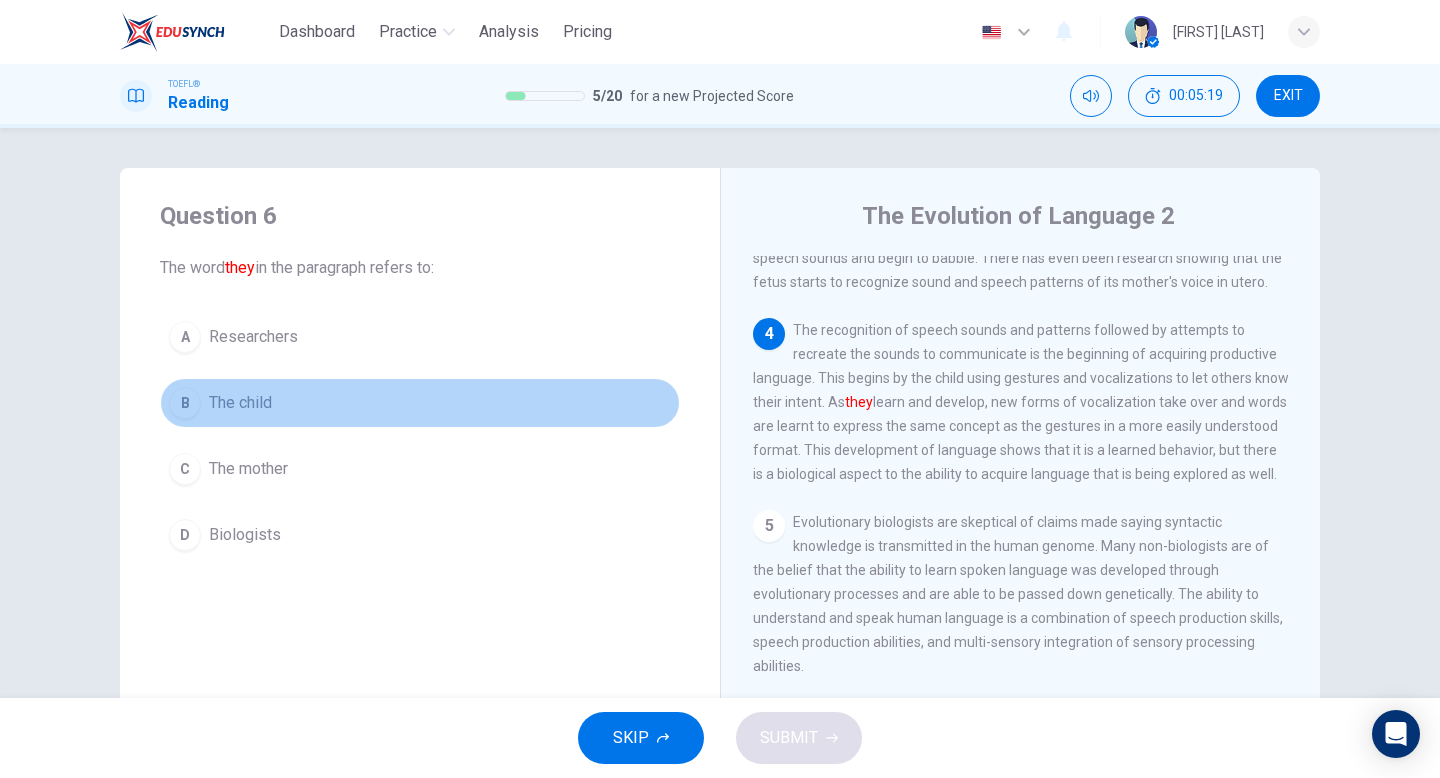 click on "The child" at bounding box center [253, 337] 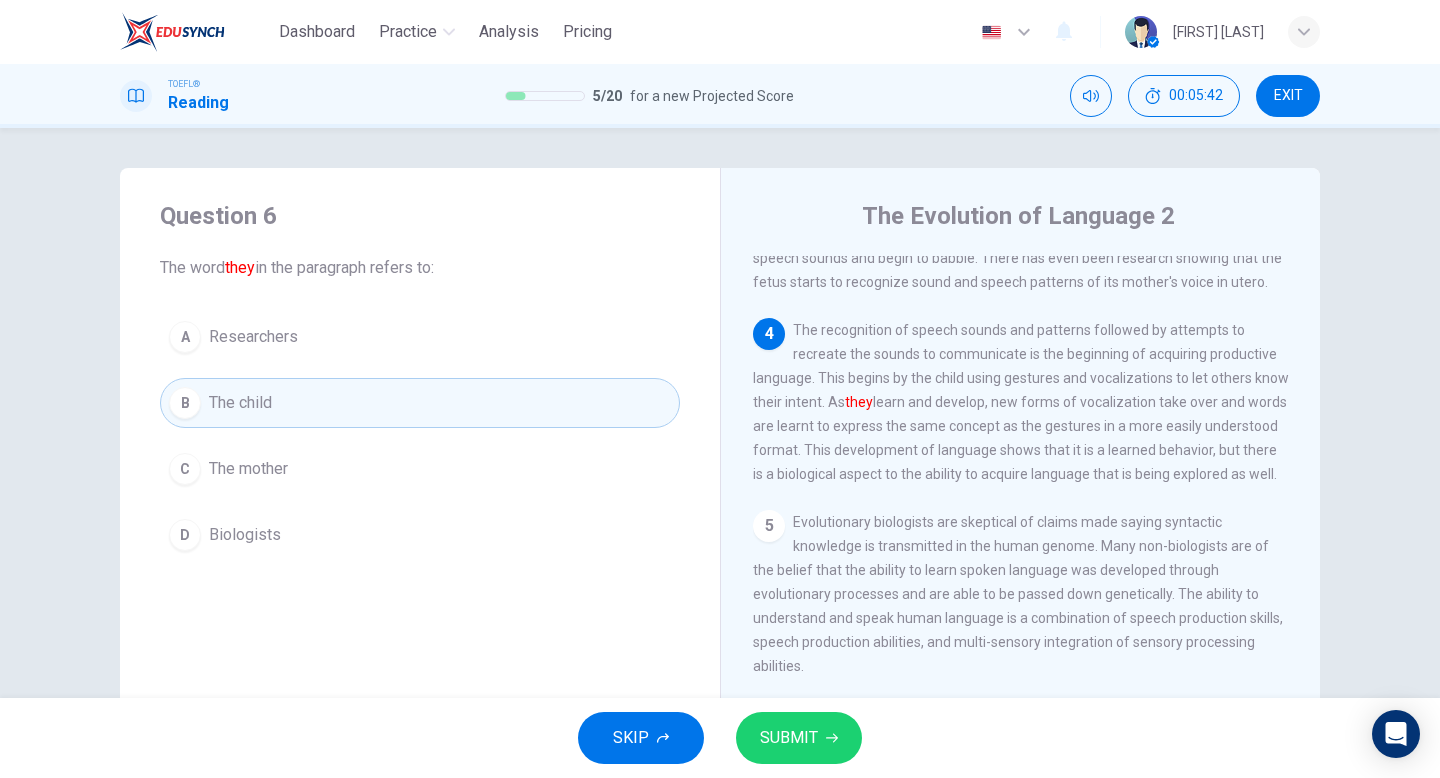click on "SUBMIT" at bounding box center (789, 738) 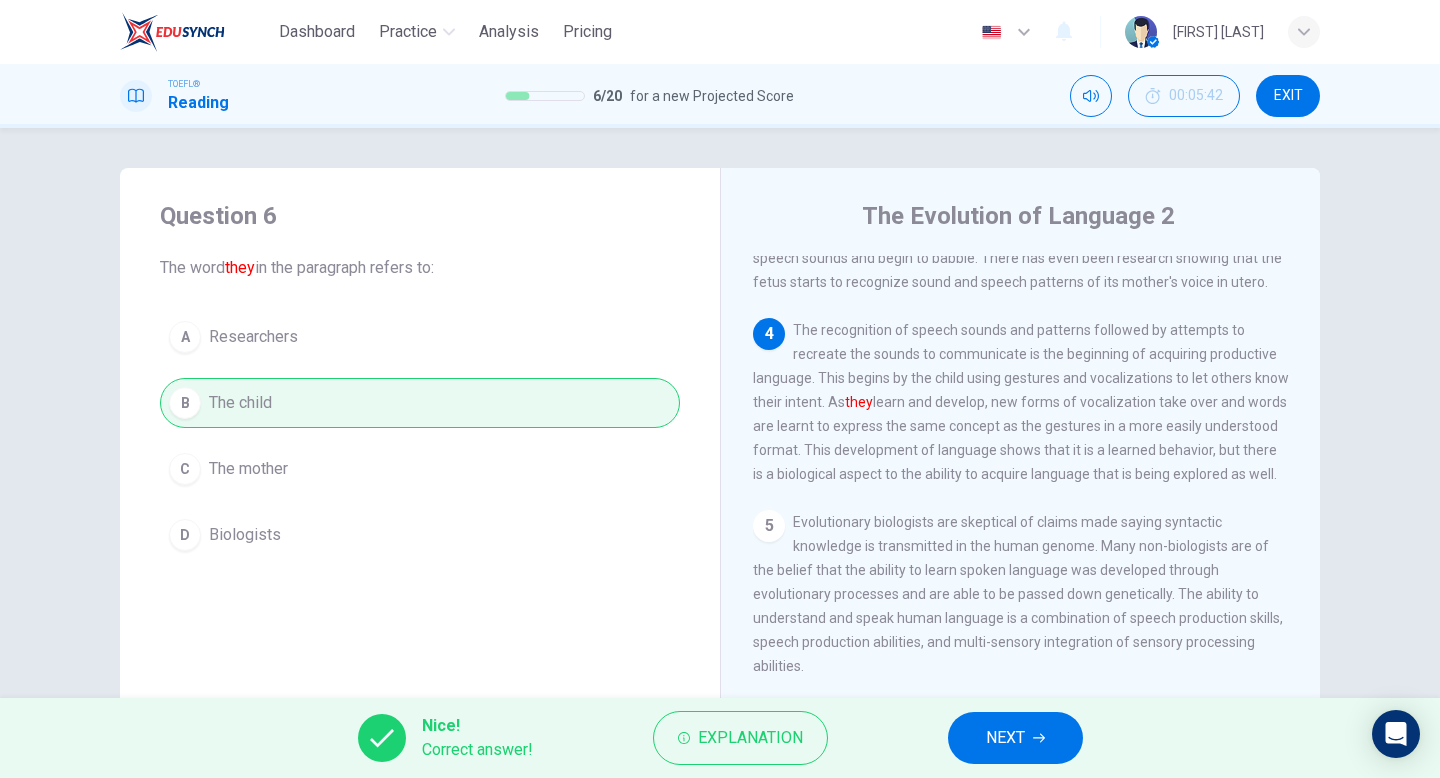 click on "NEXT" at bounding box center [1015, 738] 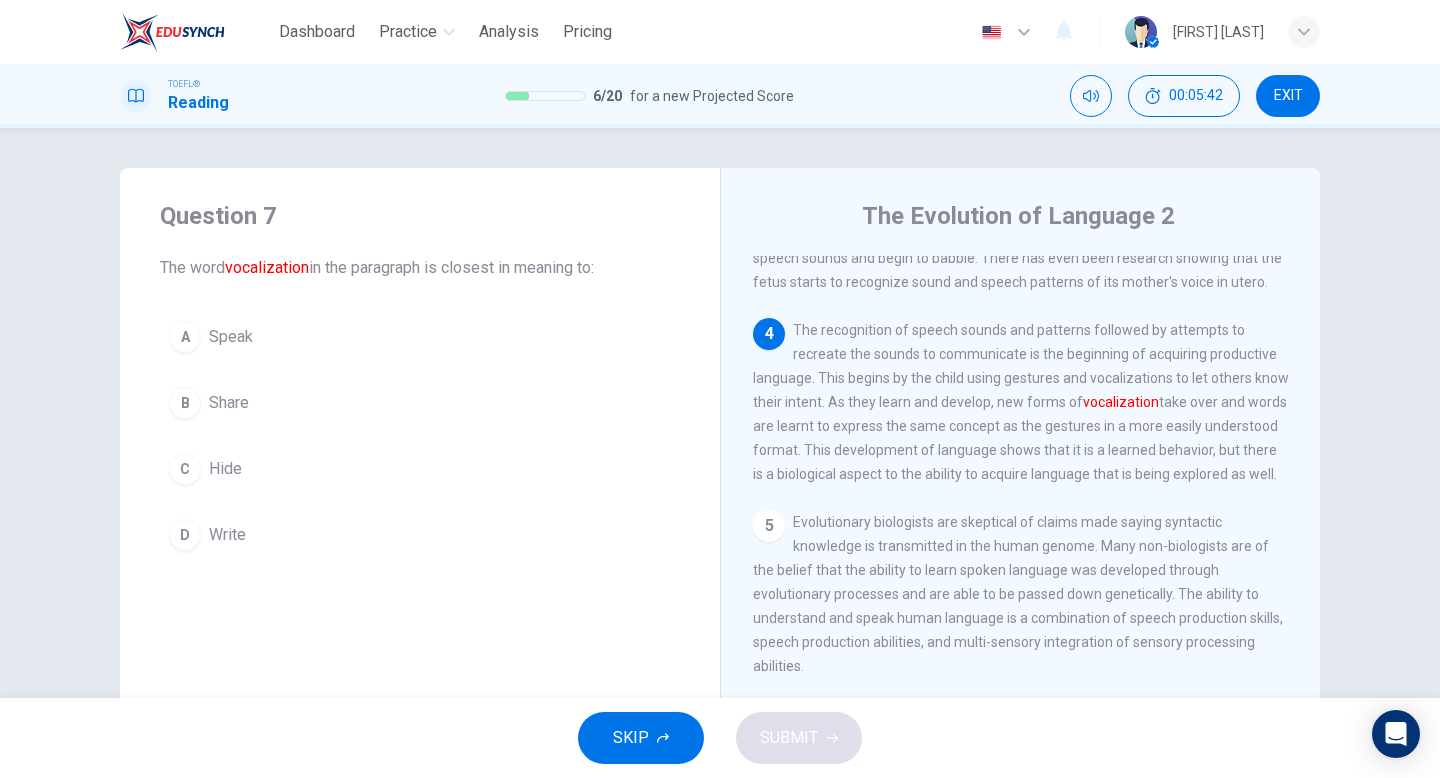 scroll, scrollTop: 622, scrollLeft: 0, axis: vertical 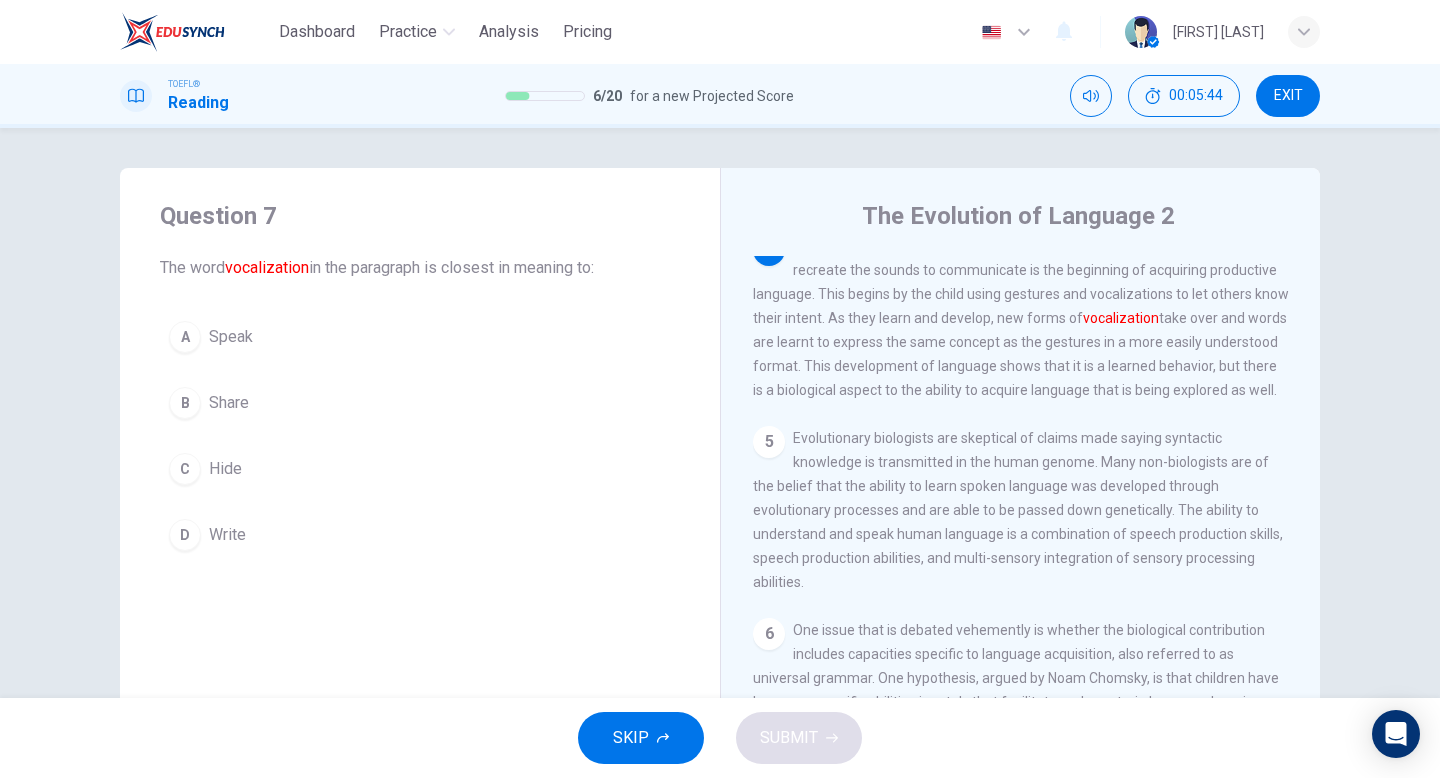click on "A Speak" at bounding box center [420, 337] 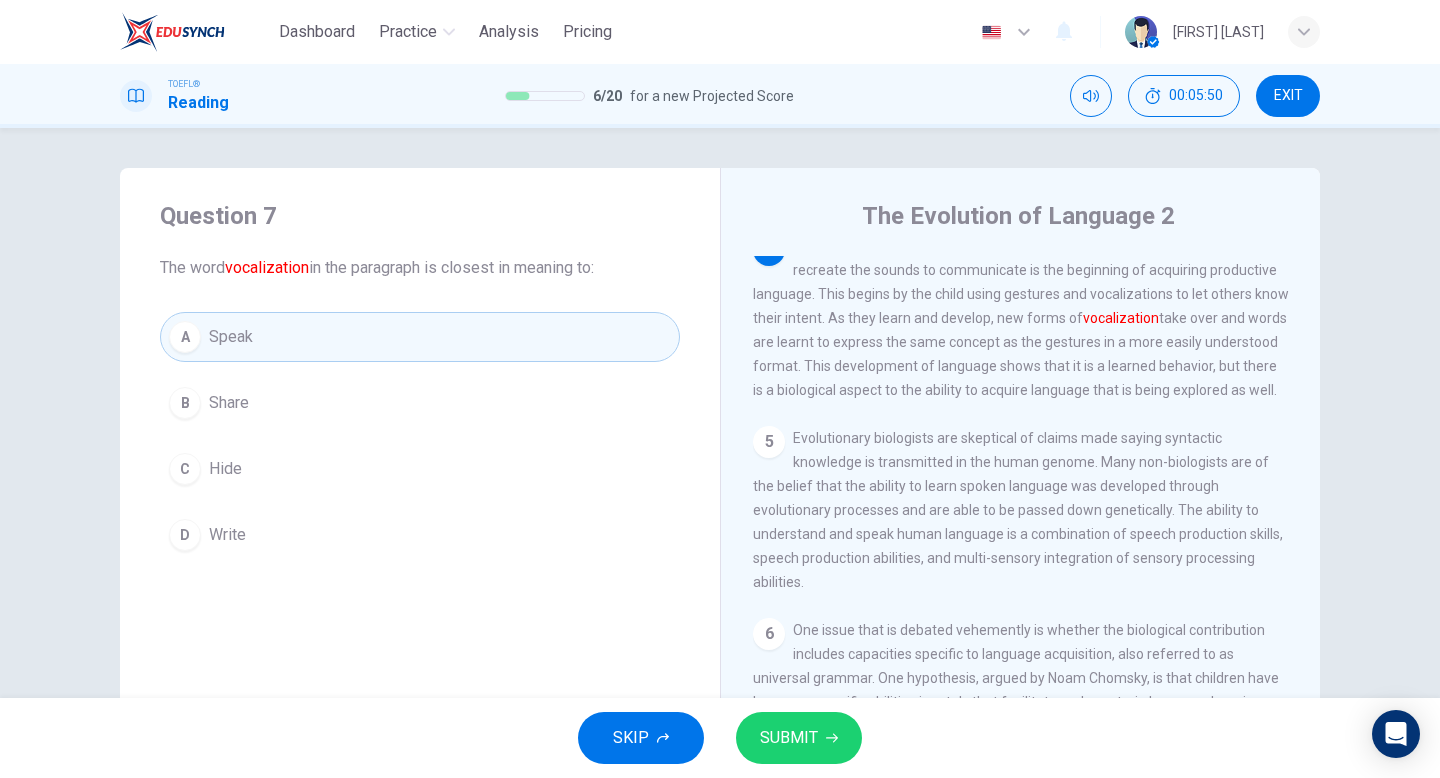 click on "SUBMIT" at bounding box center [799, 738] 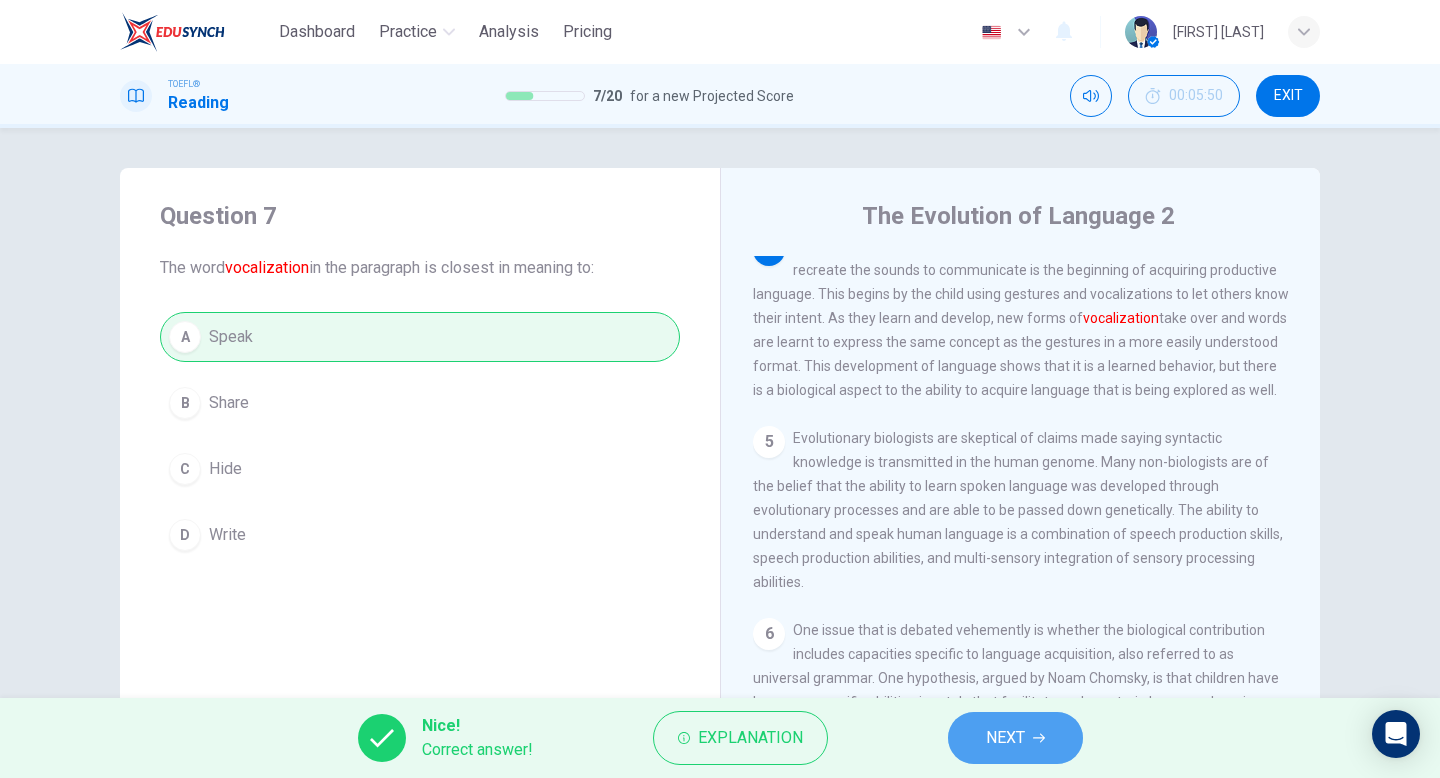 click on "NEXT" at bounding box center [1005, 738] 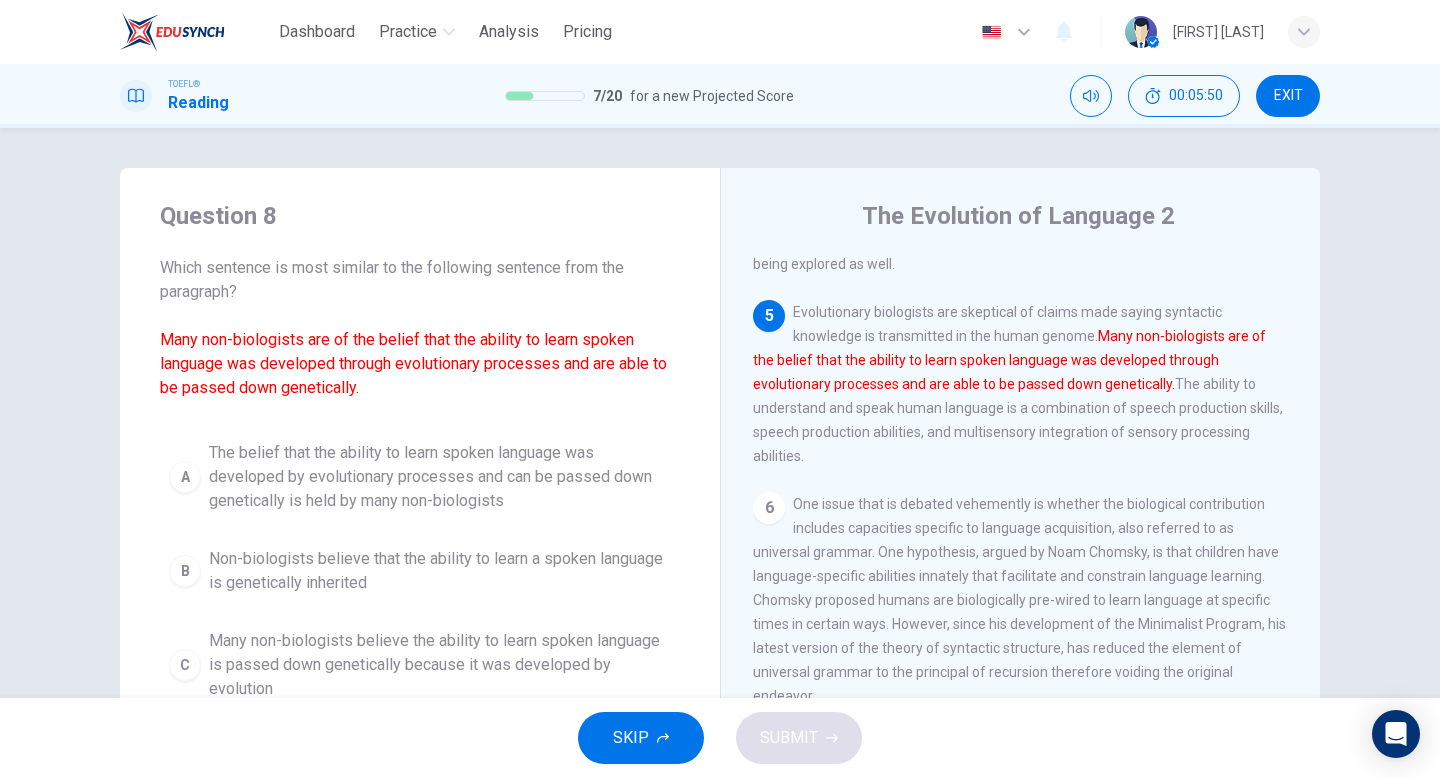 scroll, scrollTop: 793, scrollLeft: 0, axis: vertical 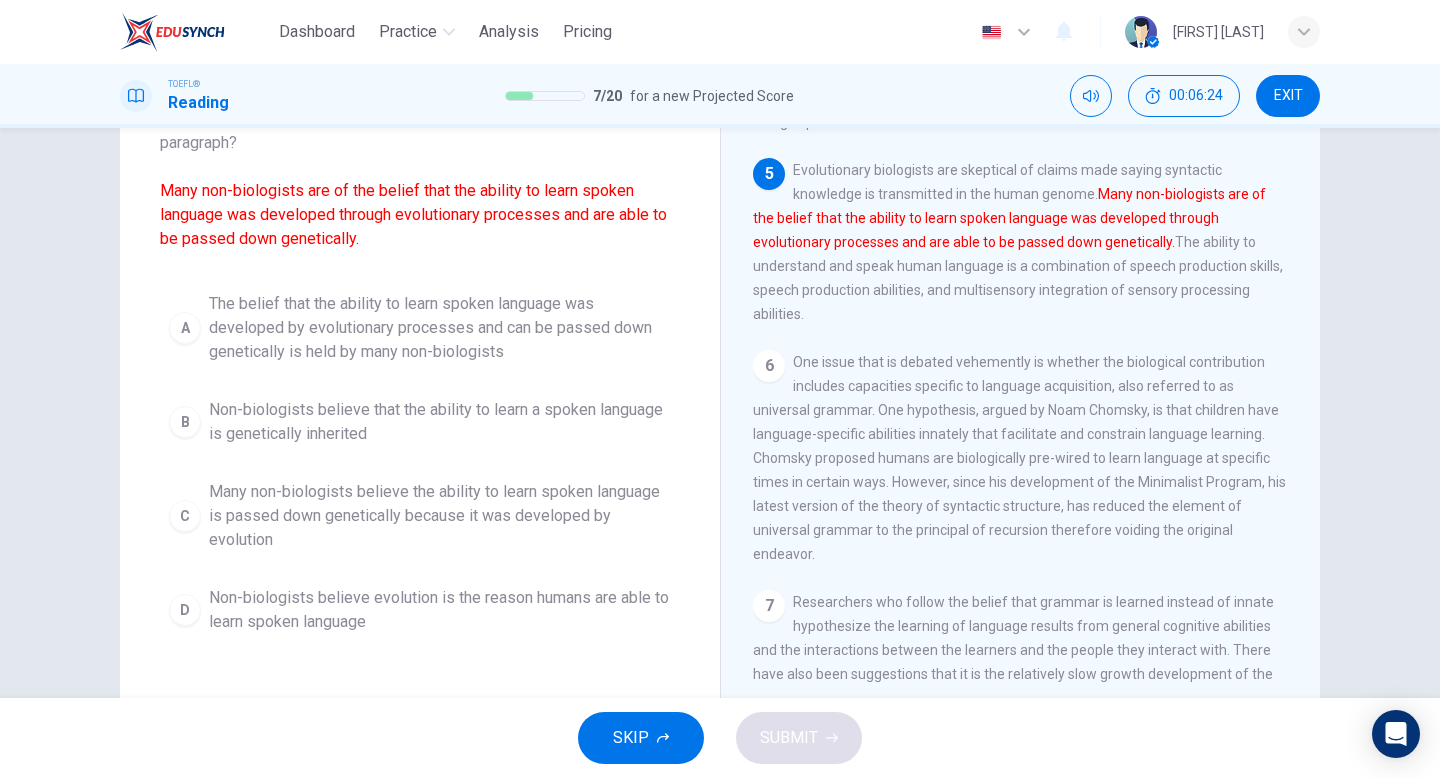 click on "The belief that the ability to learn spoken language was developed by evolutionary processes and can be passed down genetically is held by many non-biologists" at bounding box center [440, 328] 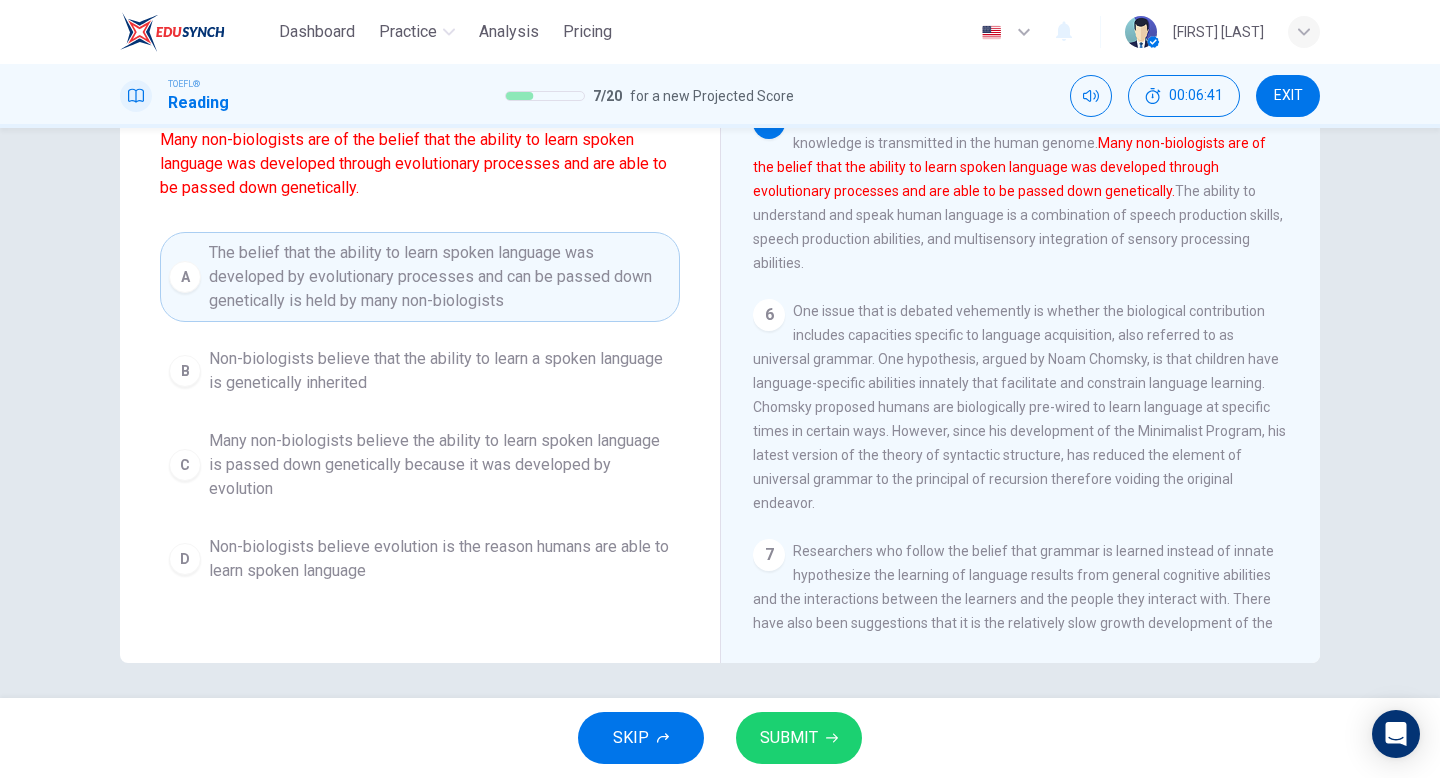 scroll, scrollTop: 203, scrollLeft: 0, axis: vertical 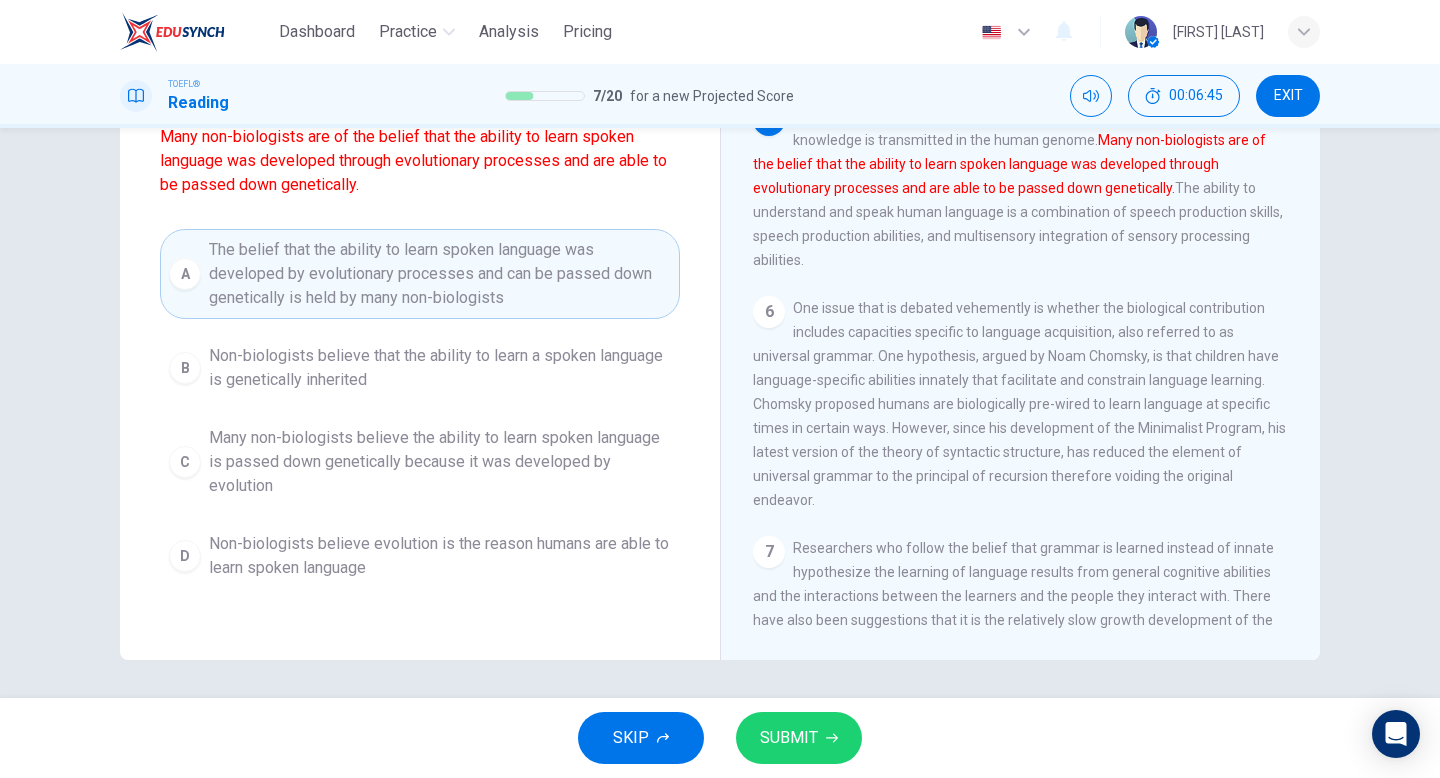 click on "SUBMIT" at bounding box center [799, 738] 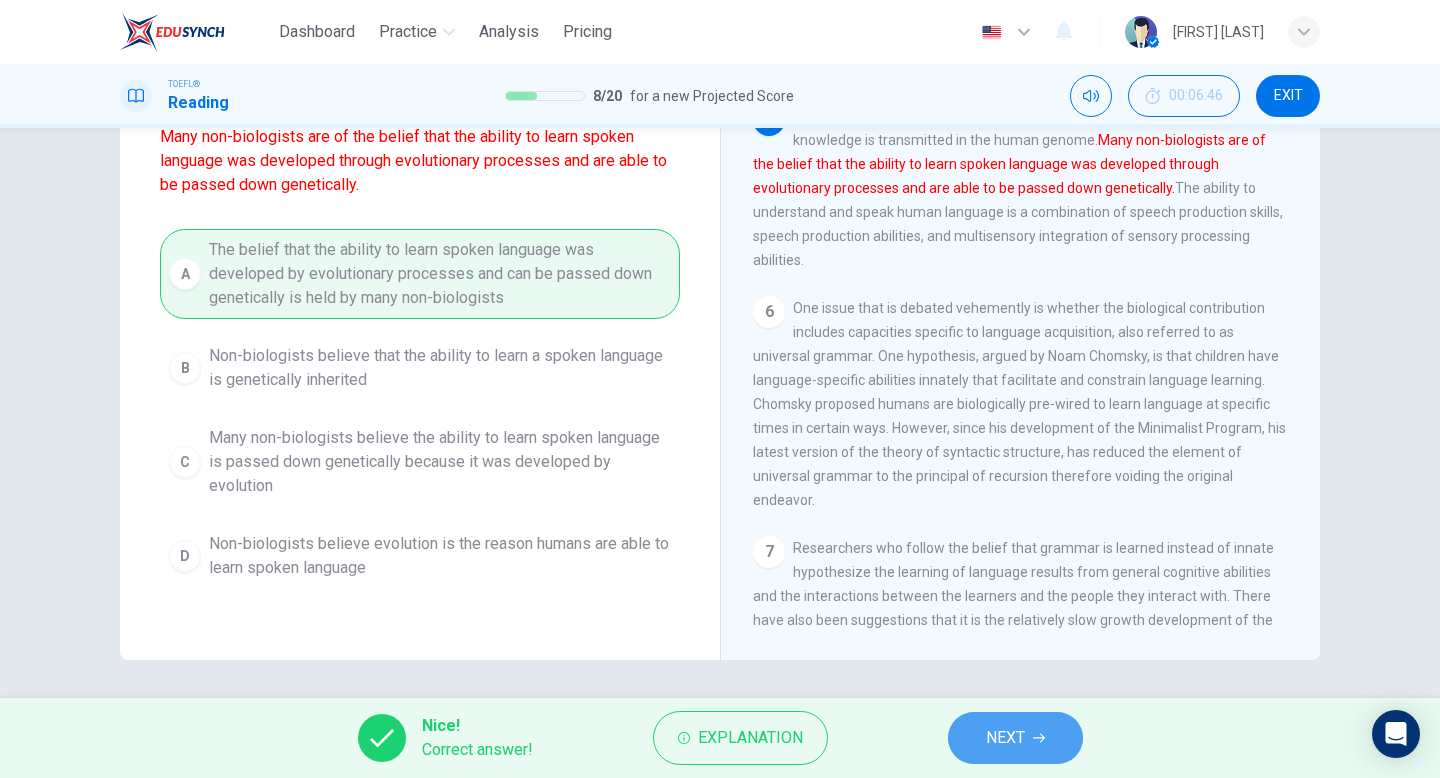 click on "NEXT" at bounding box center [1005, 738] 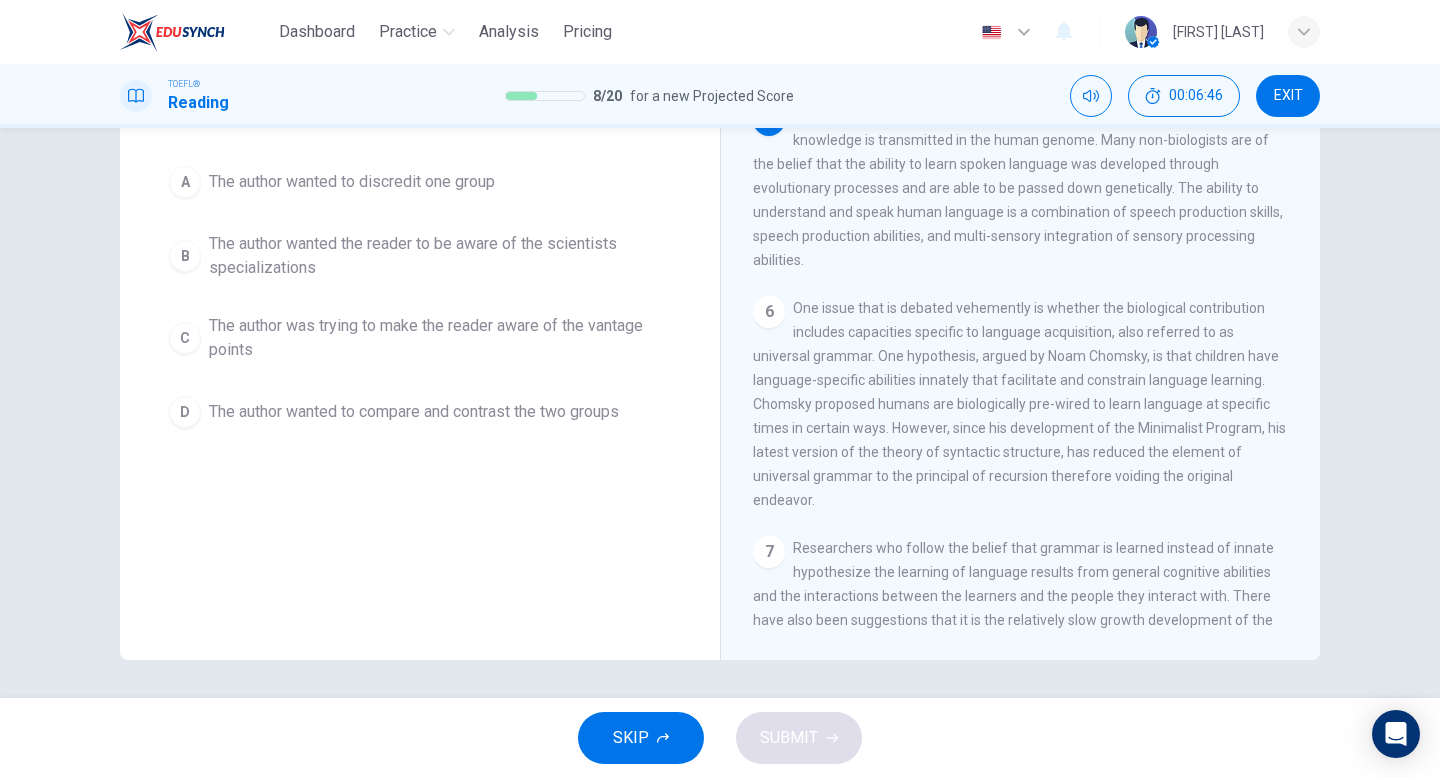 scroll, scrollTop: 793, scrollLeft: 0, axis: vertical 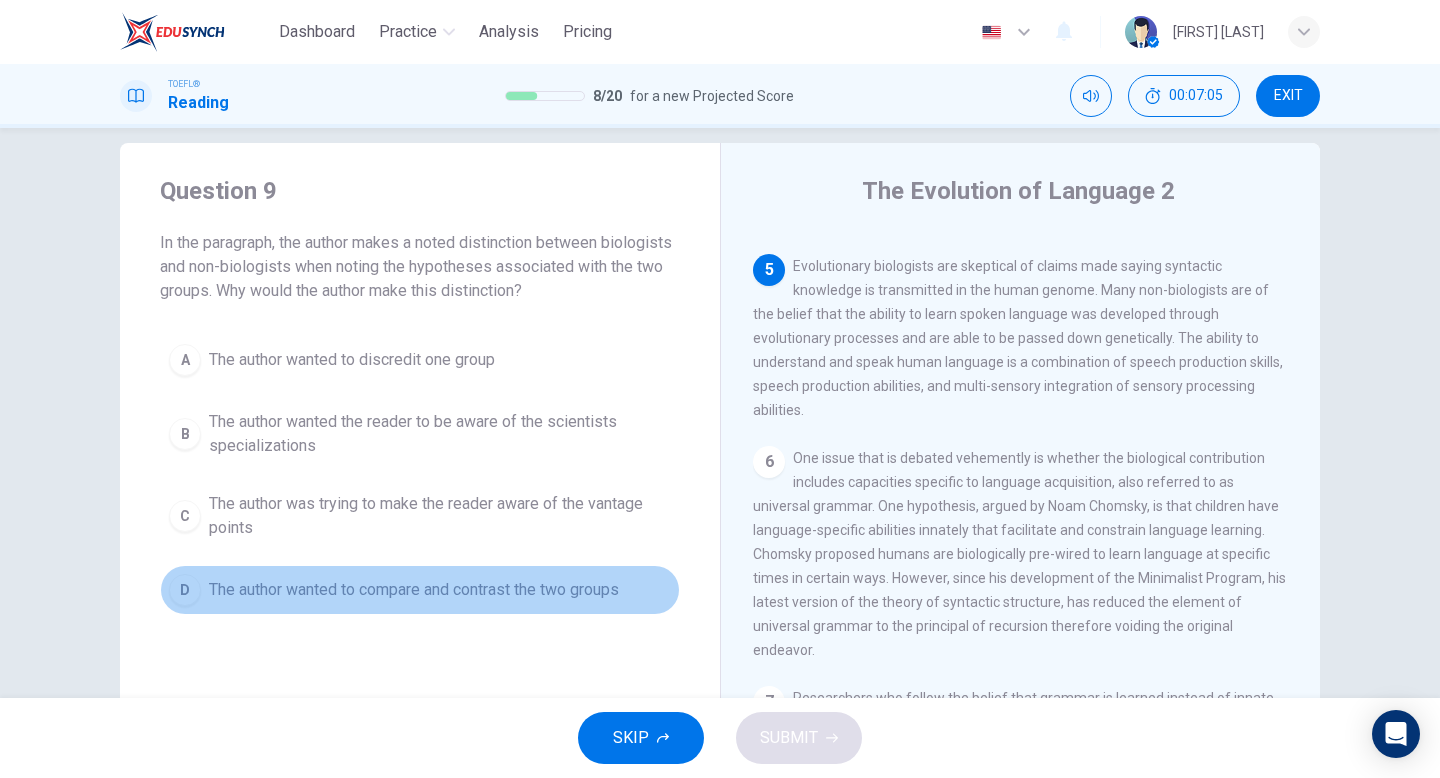 click on "The author wanted to compare and contrast the two groups" at bounding box center [352, 360] 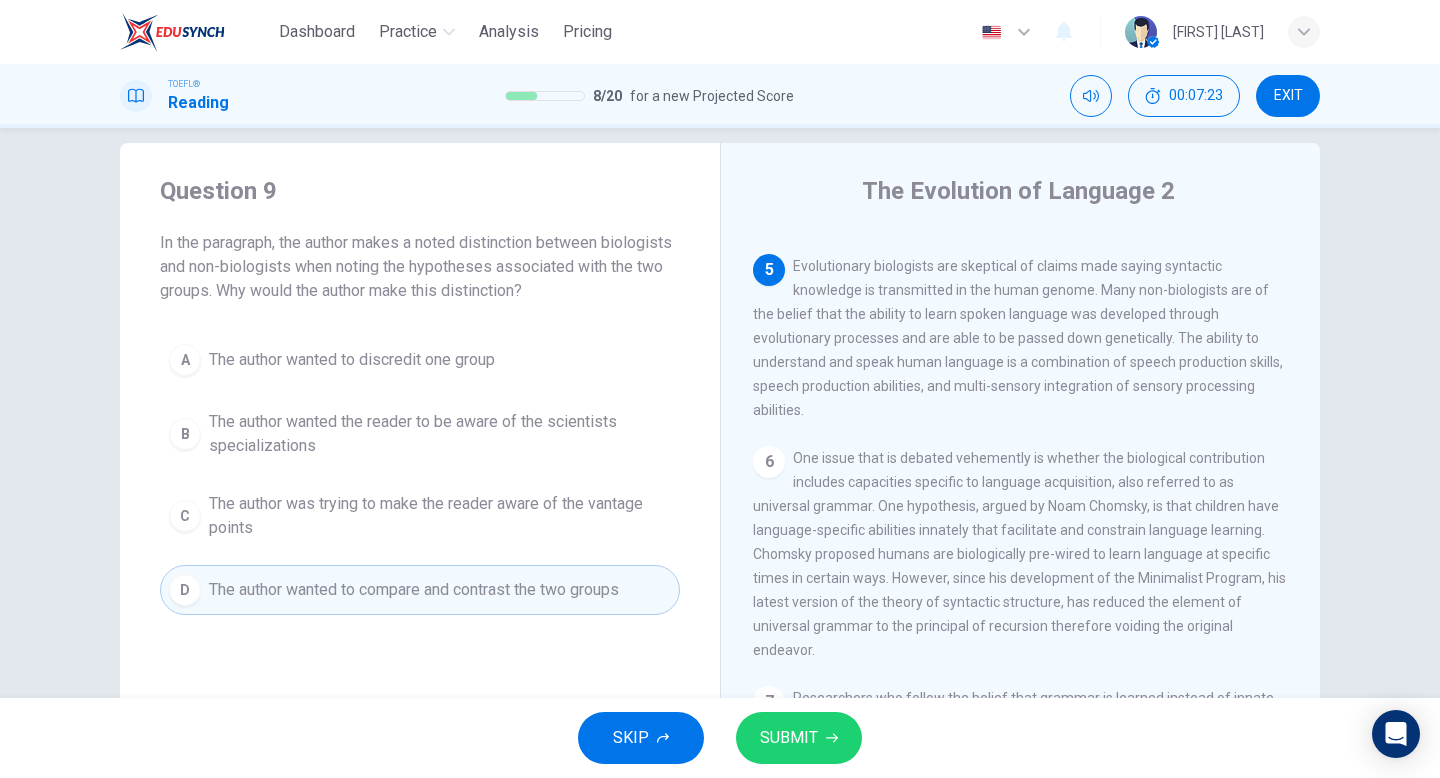 click on "SUBMIT" at bounding box center (789, 738) 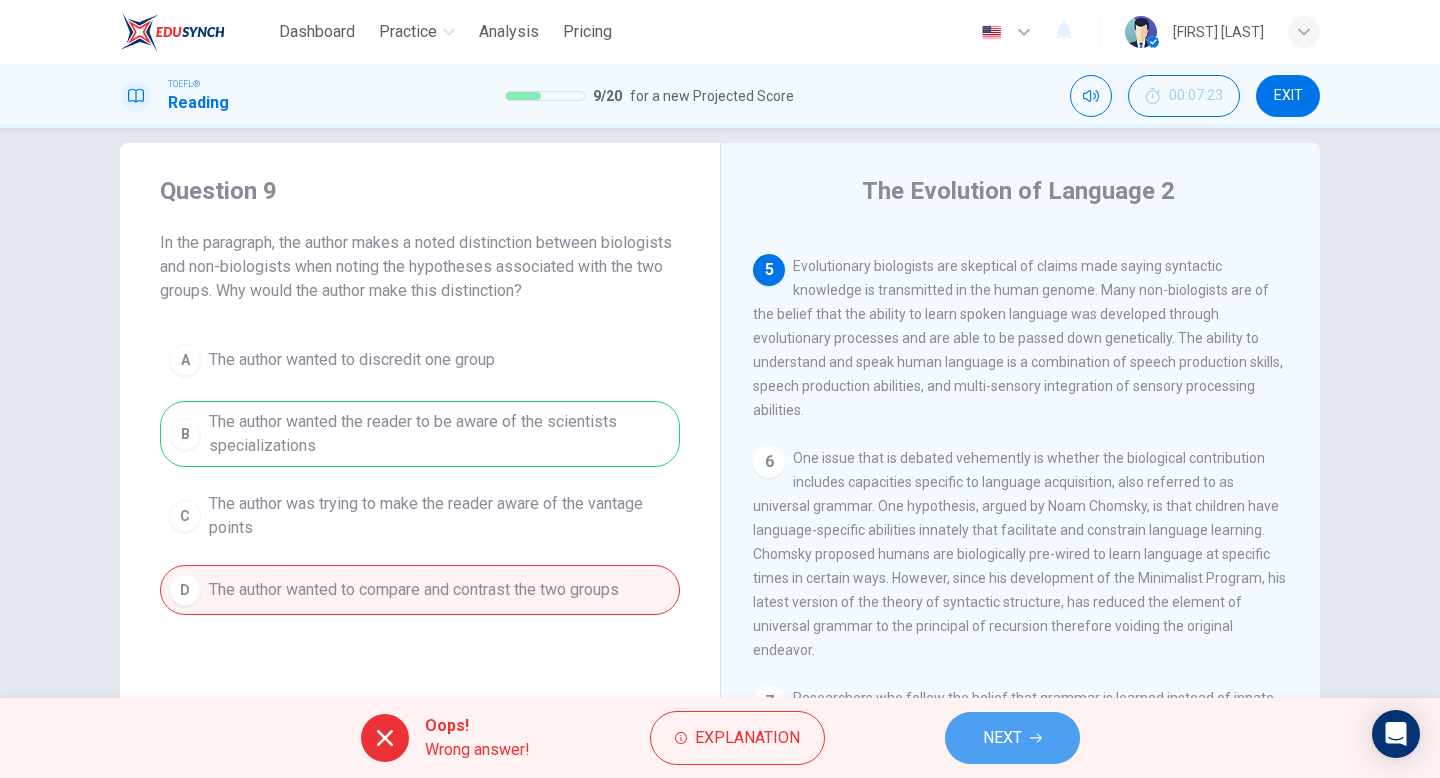 click on "NEXT" at bounding box center [1002, 738] 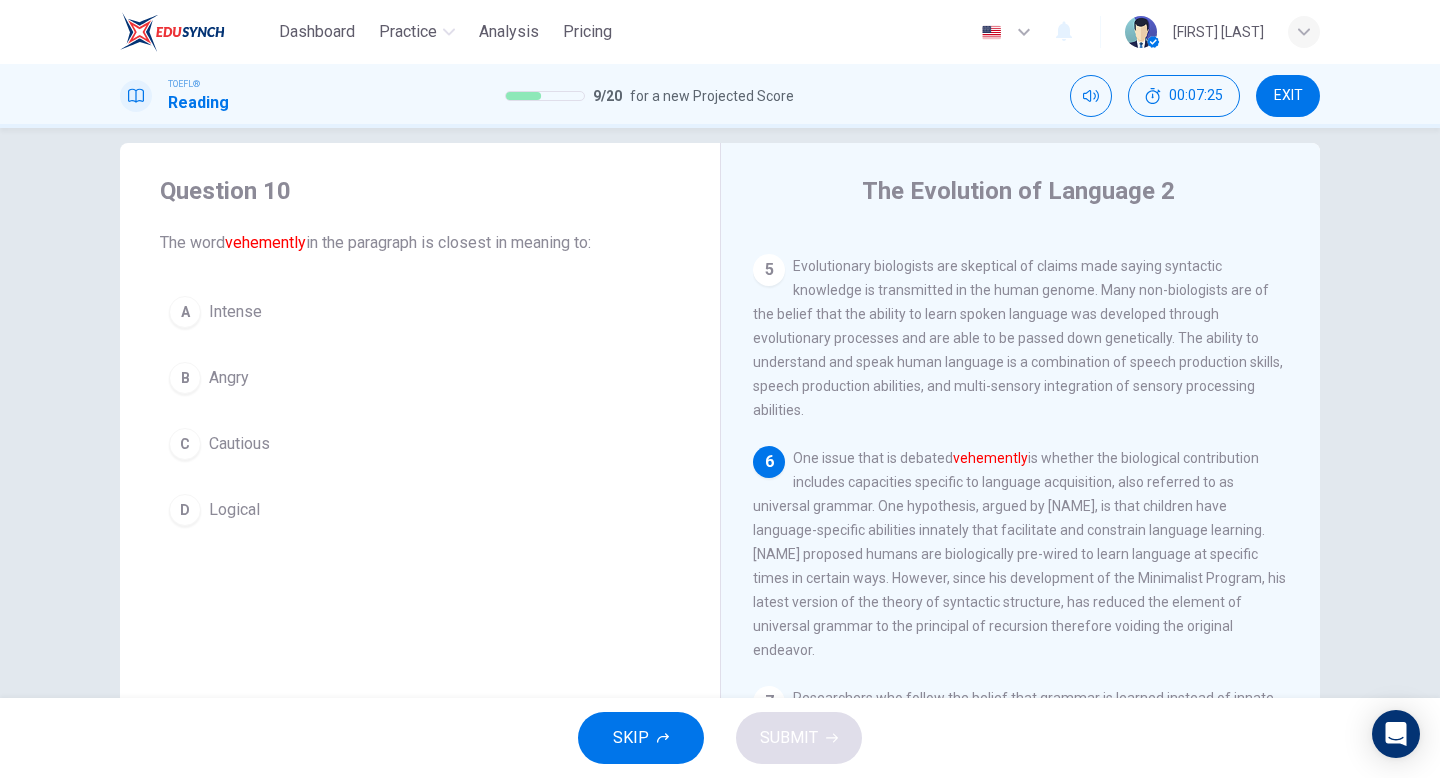 click on "Intense" at bounding box center (235, 312) 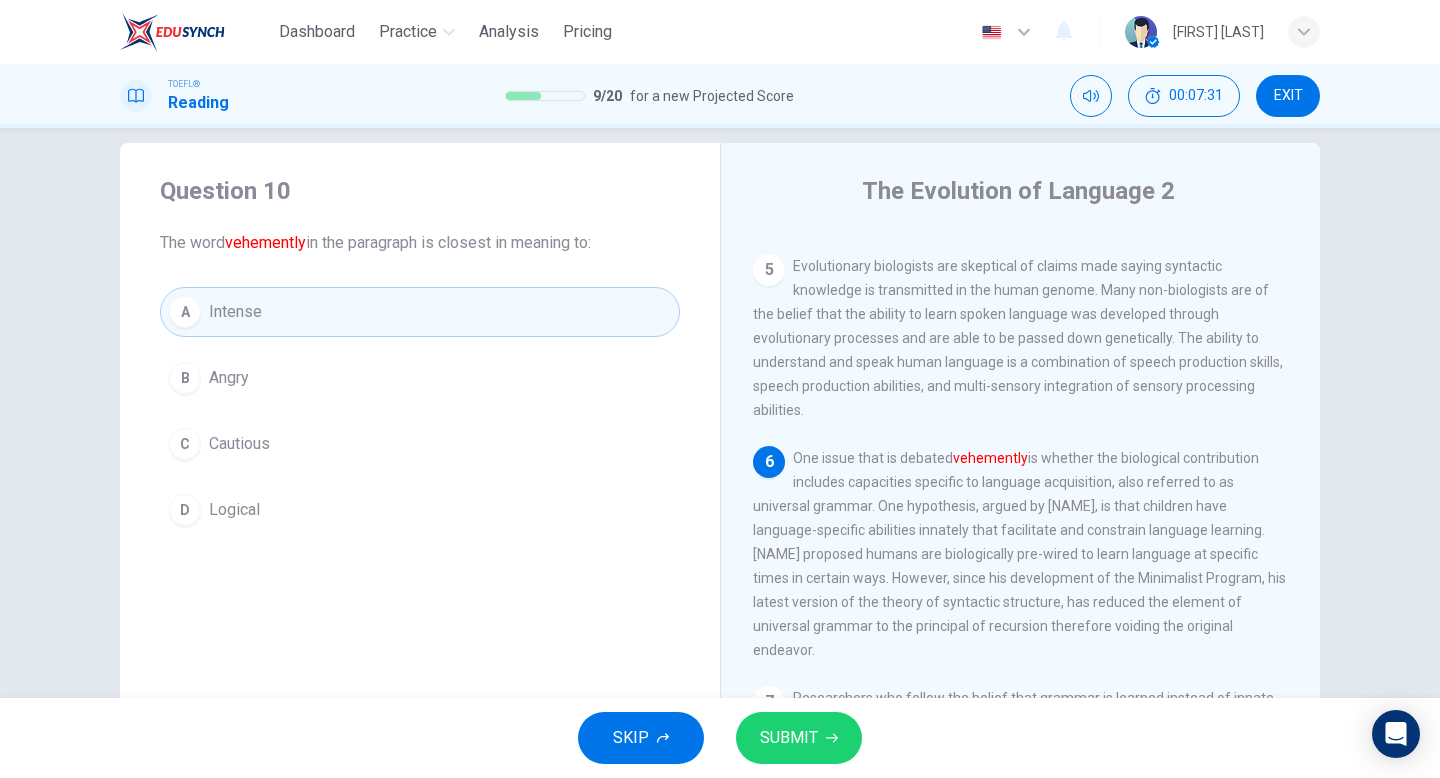 click on "SUBMIT" at bounding box center [789, 738] 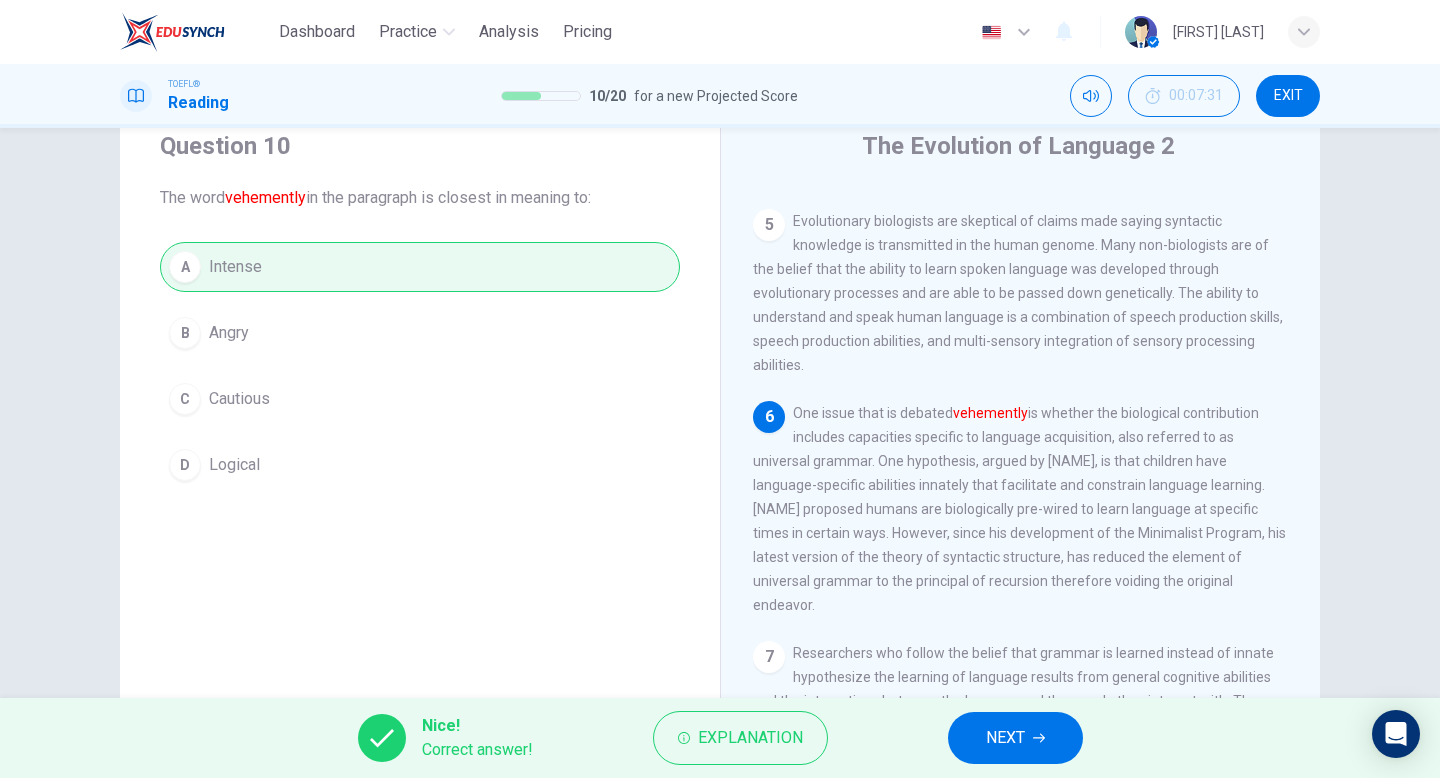 scroll, scrollTop: 74, scrollLeft: 0, axis: vertical 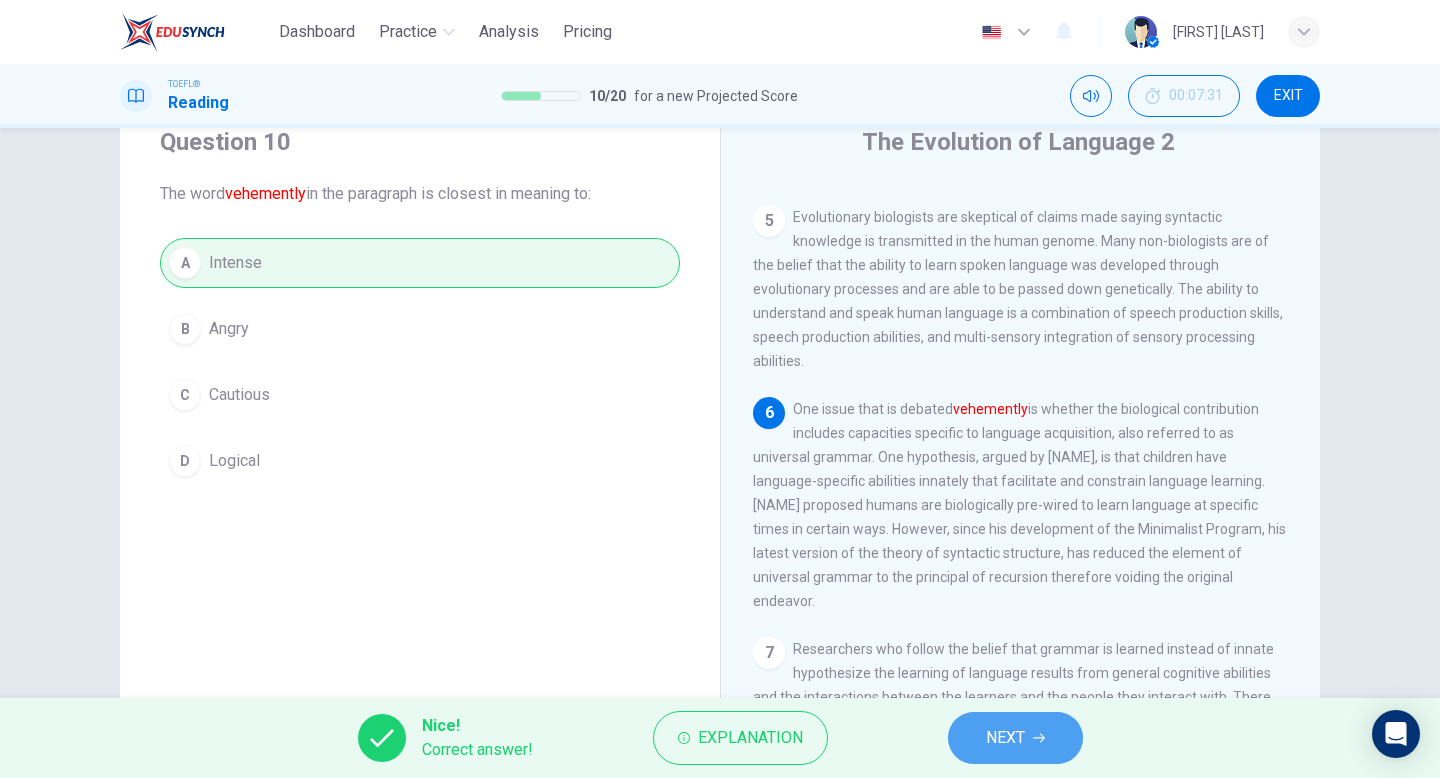 click on "NEXT" at bounding box center (1015, 738) 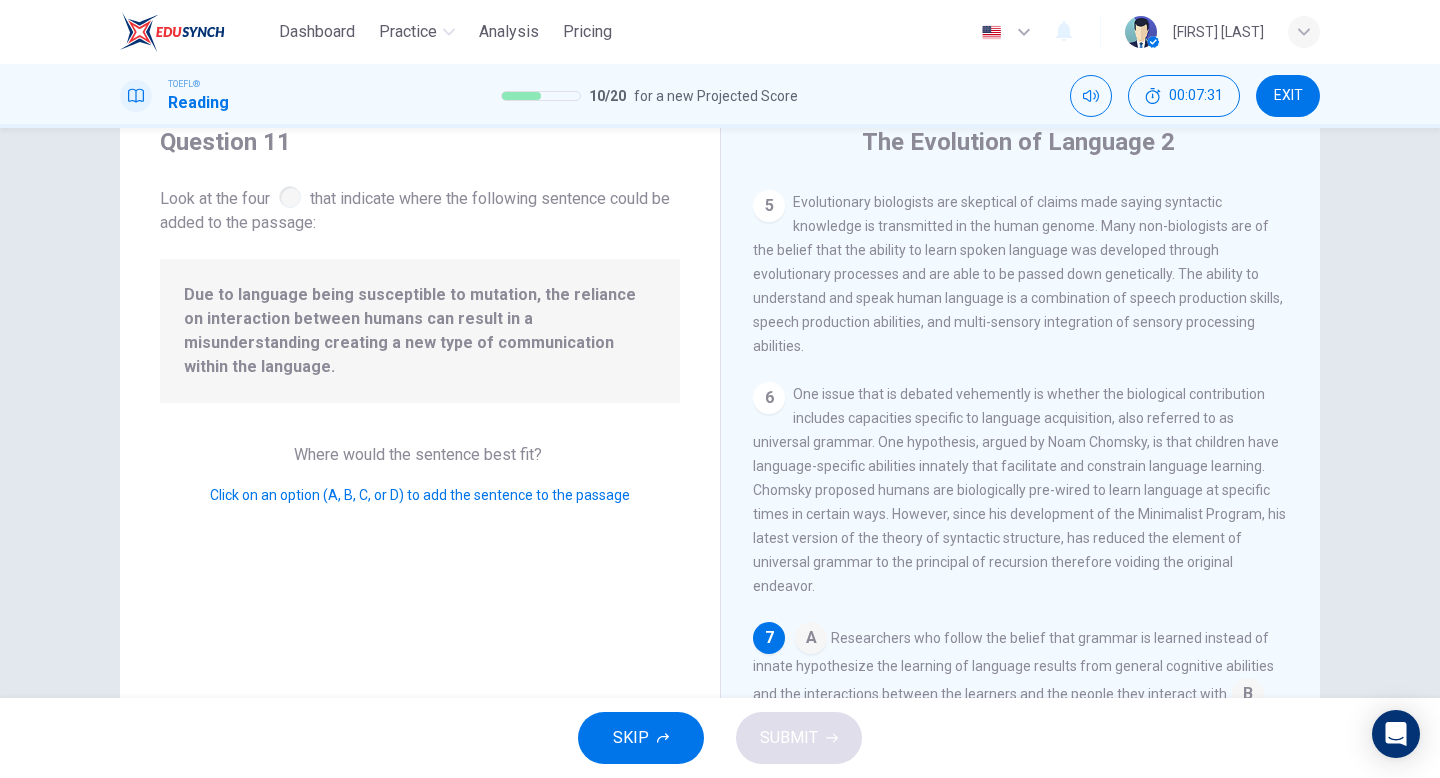 scroll, scrollTop: 868, scrollLeft: 0, axis: vertical 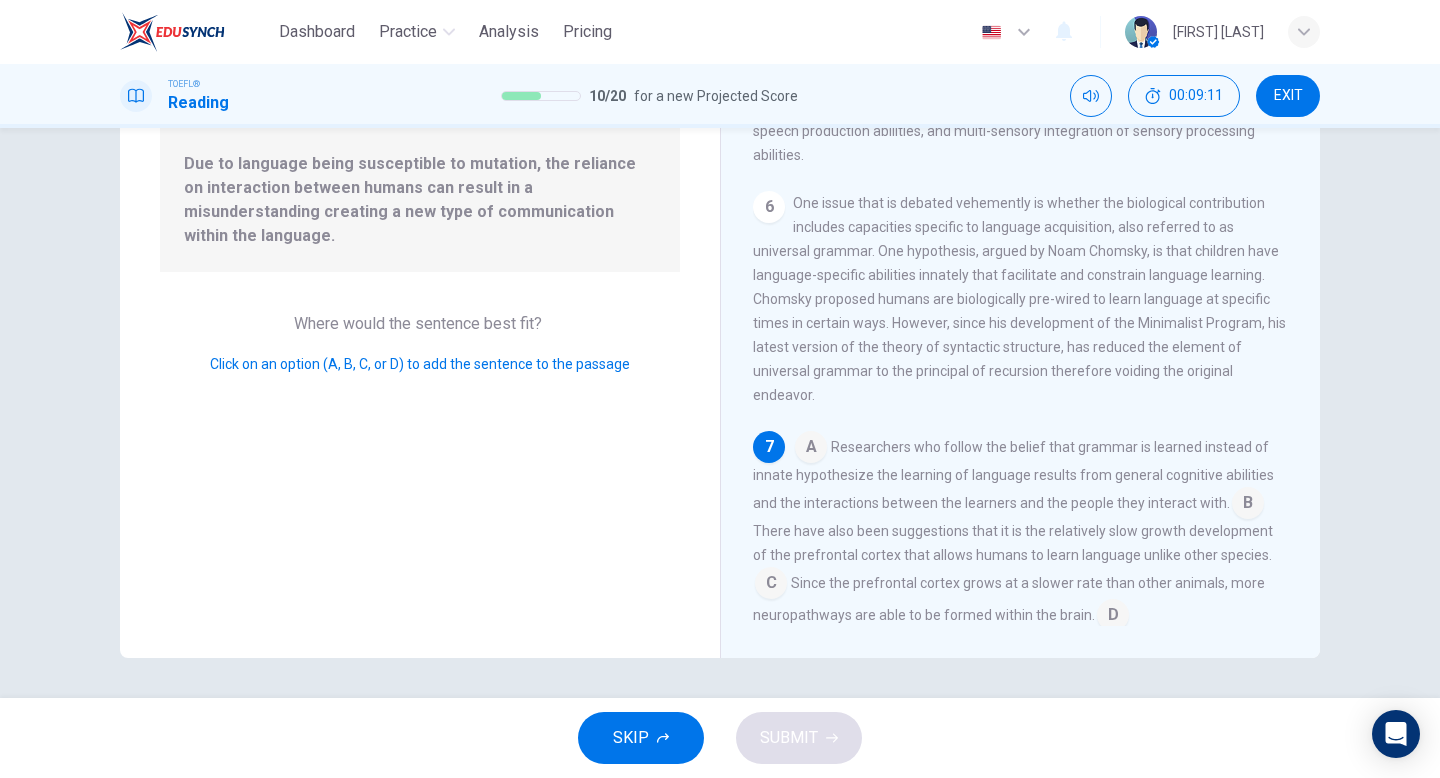 click at bounding box center [811, 449] 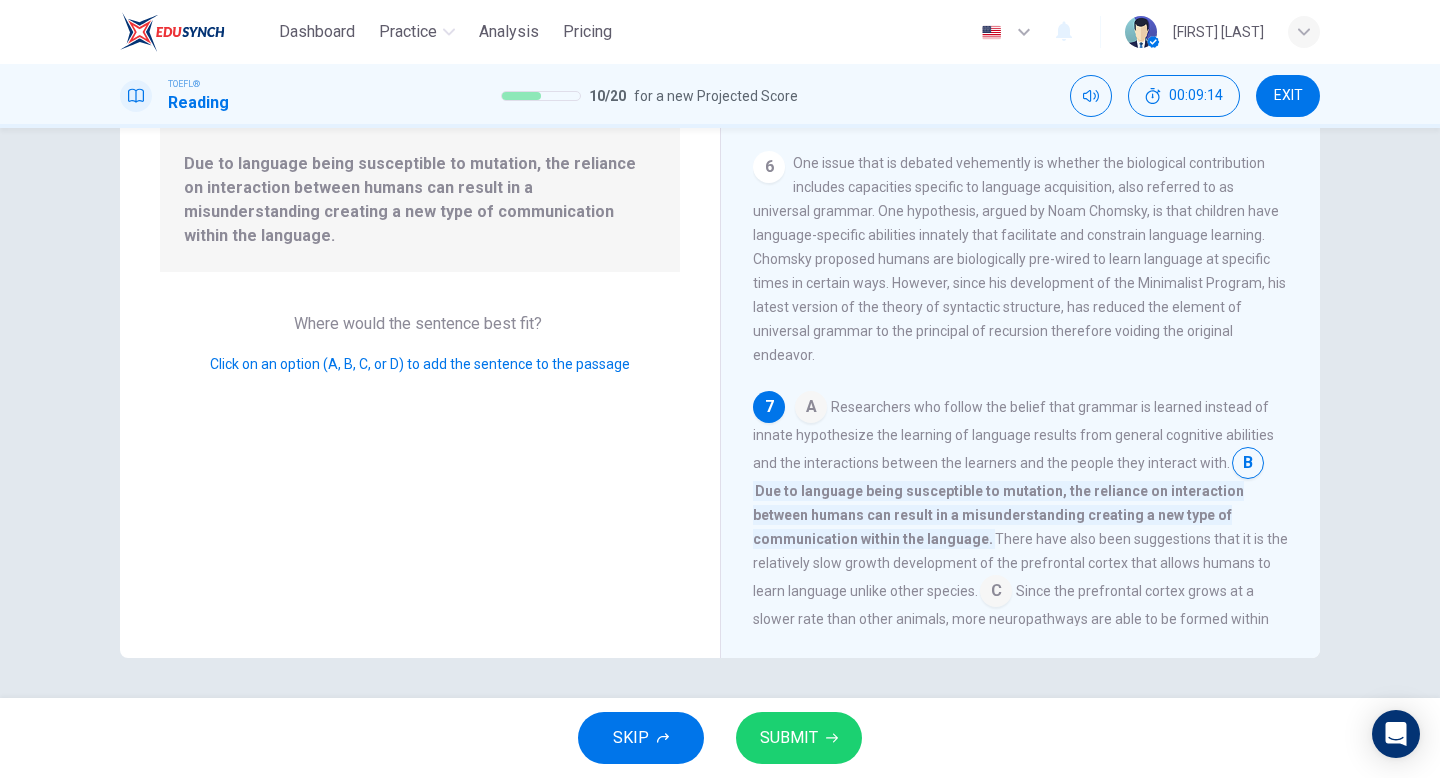 scroll, scrollTop: 916, scrollLeft: 0, axis: vertical 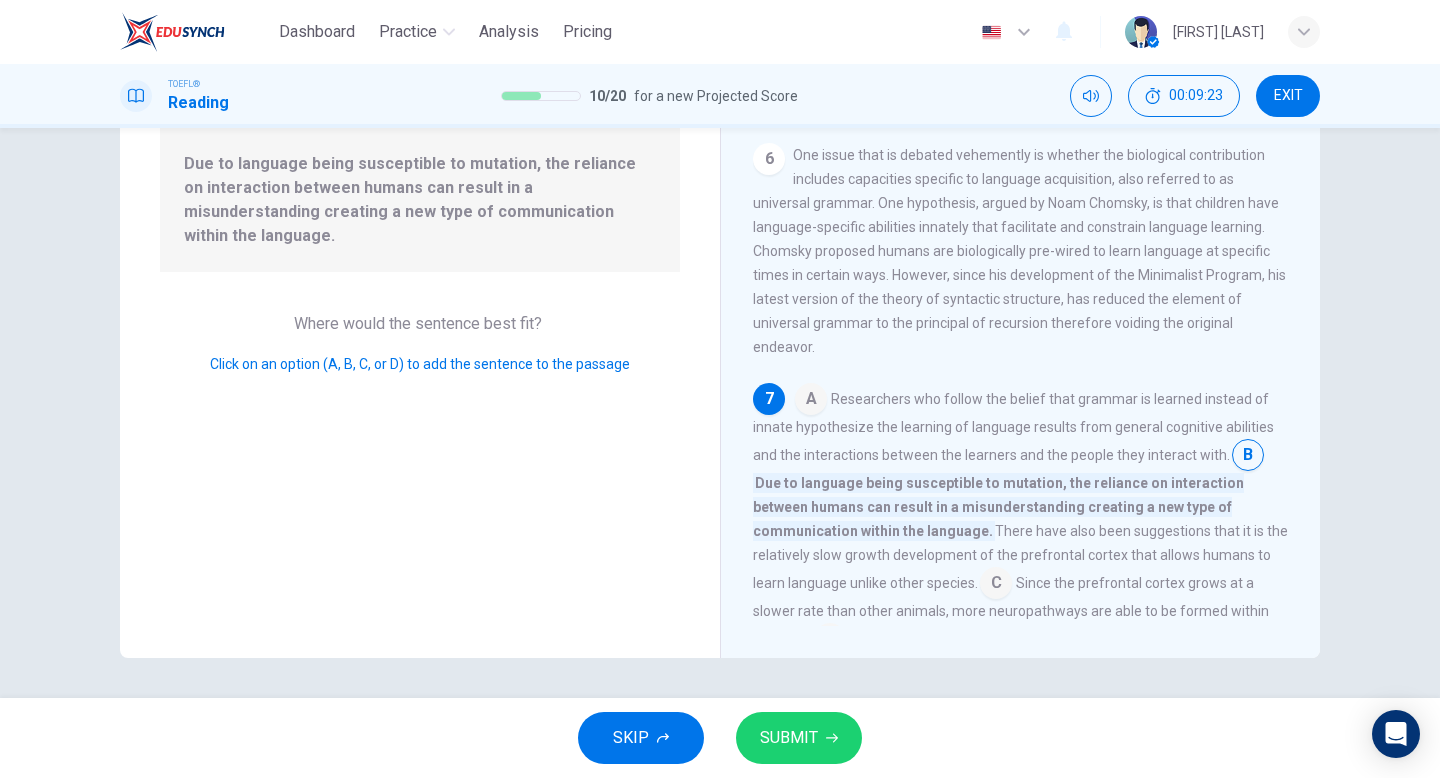 click on "SUBMIT" at bounding box center [789, 738] 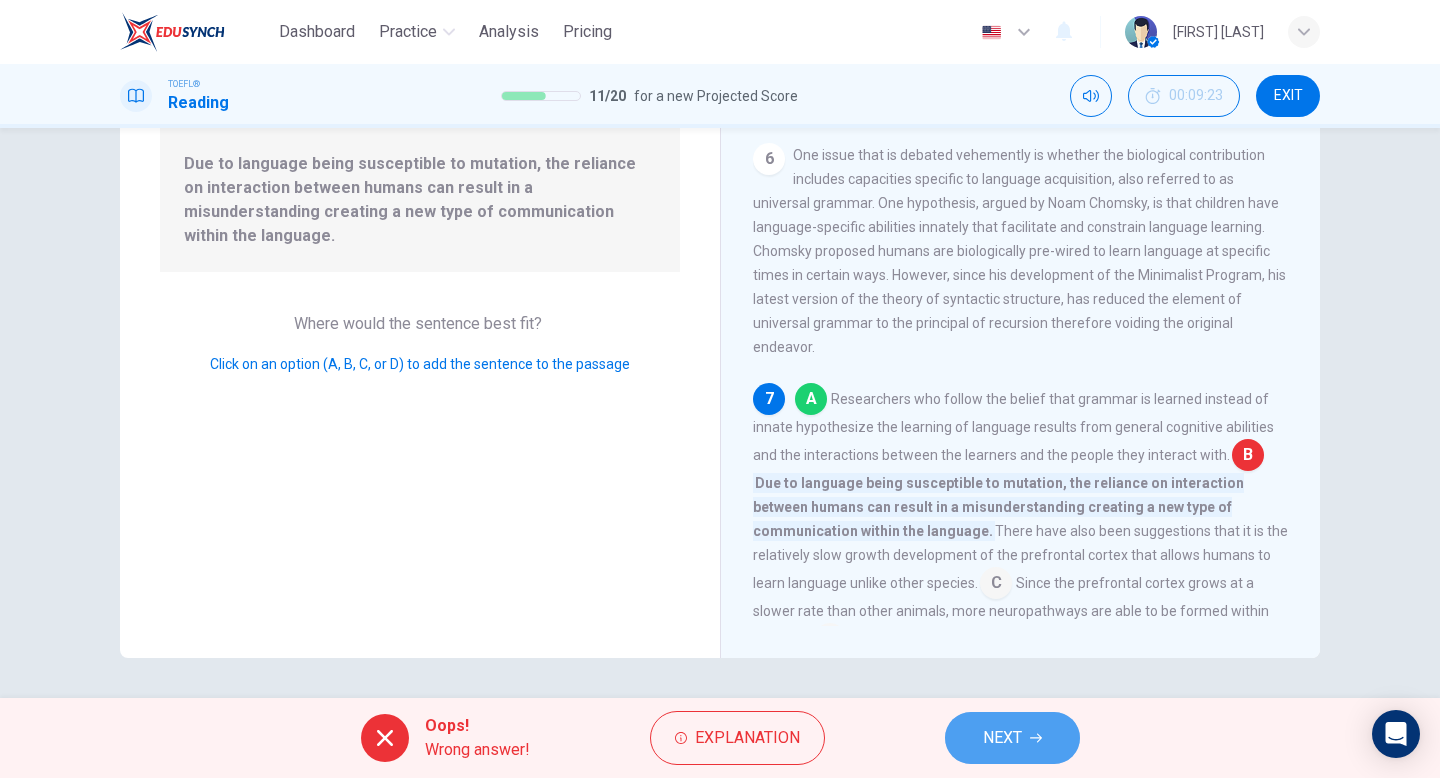 click on "NEXT" at bounding box center (1002, 738) 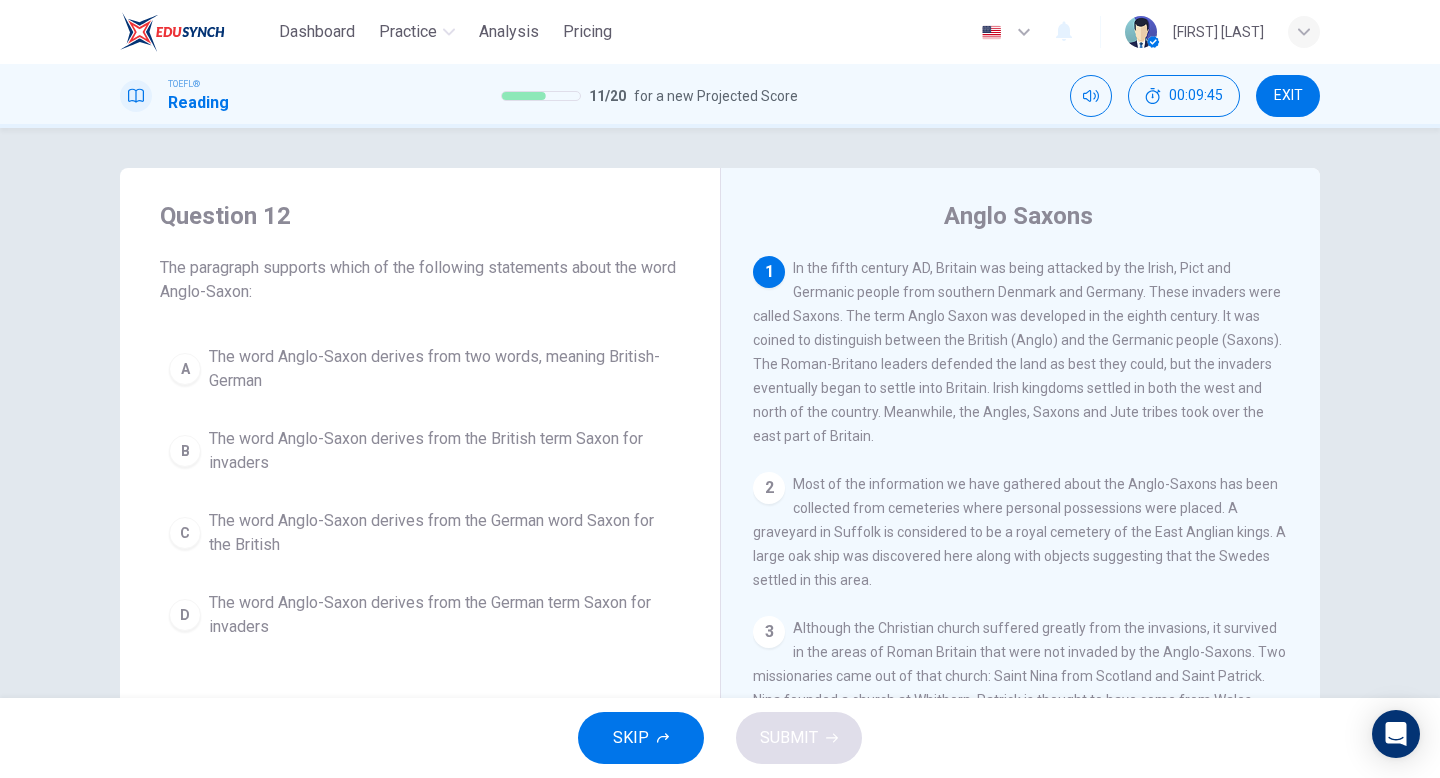 click on "The word Anglo-Saxon derives from two words, meaning British-German" at bounding box center [440, 369] 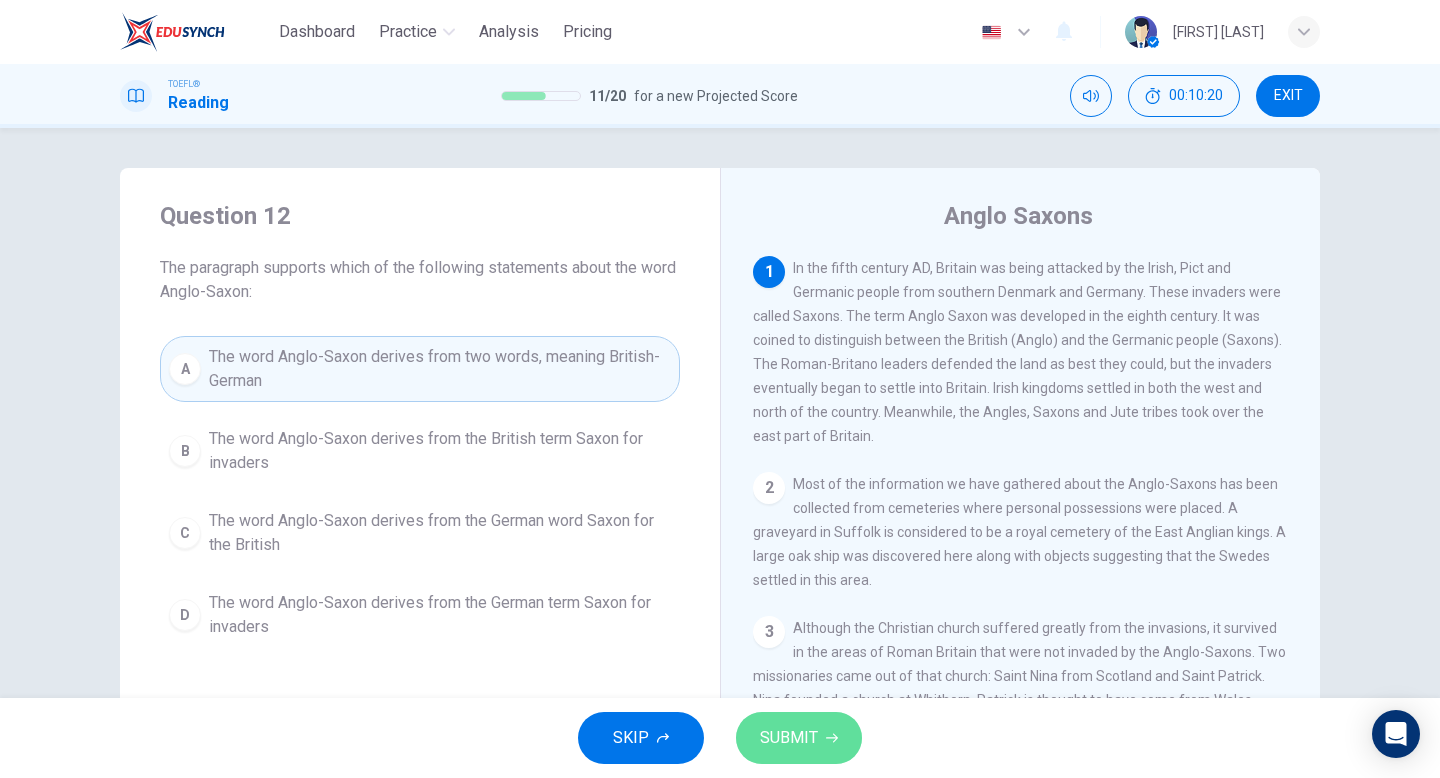 click on "SUBMIT" at bounding box center [799, 738] 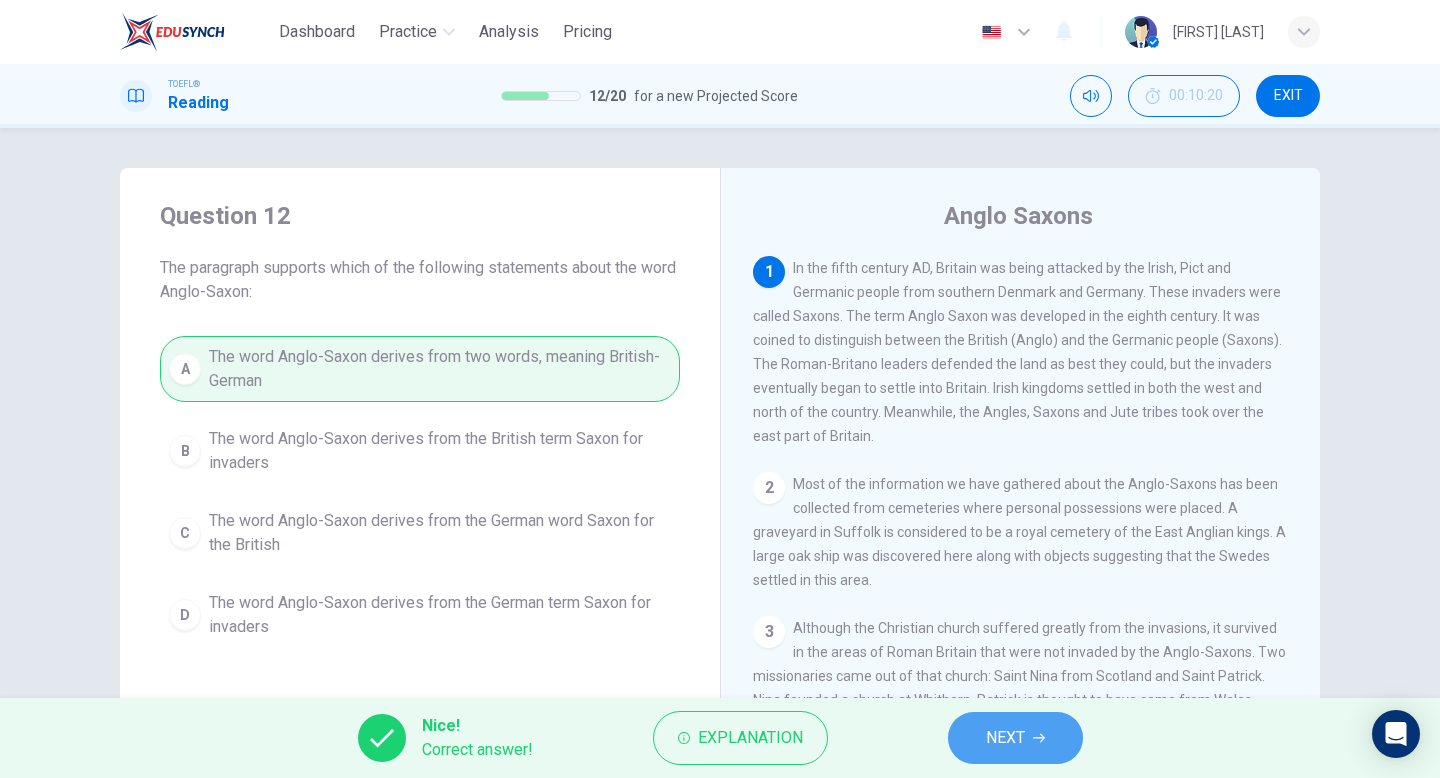 click at bounding box center (1039, 738) 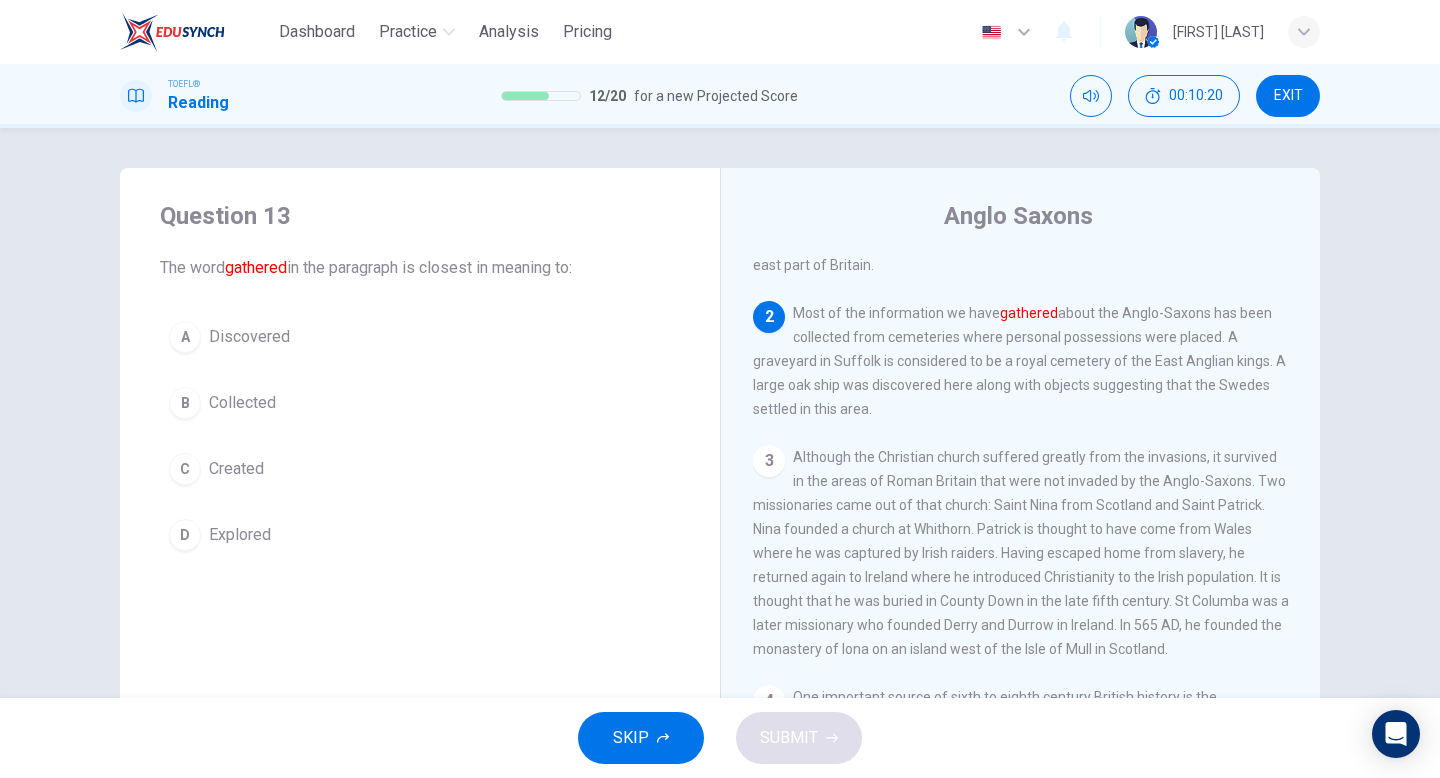 scroll, scrollTop: 224, scrollLeft: 0, axis: vertical 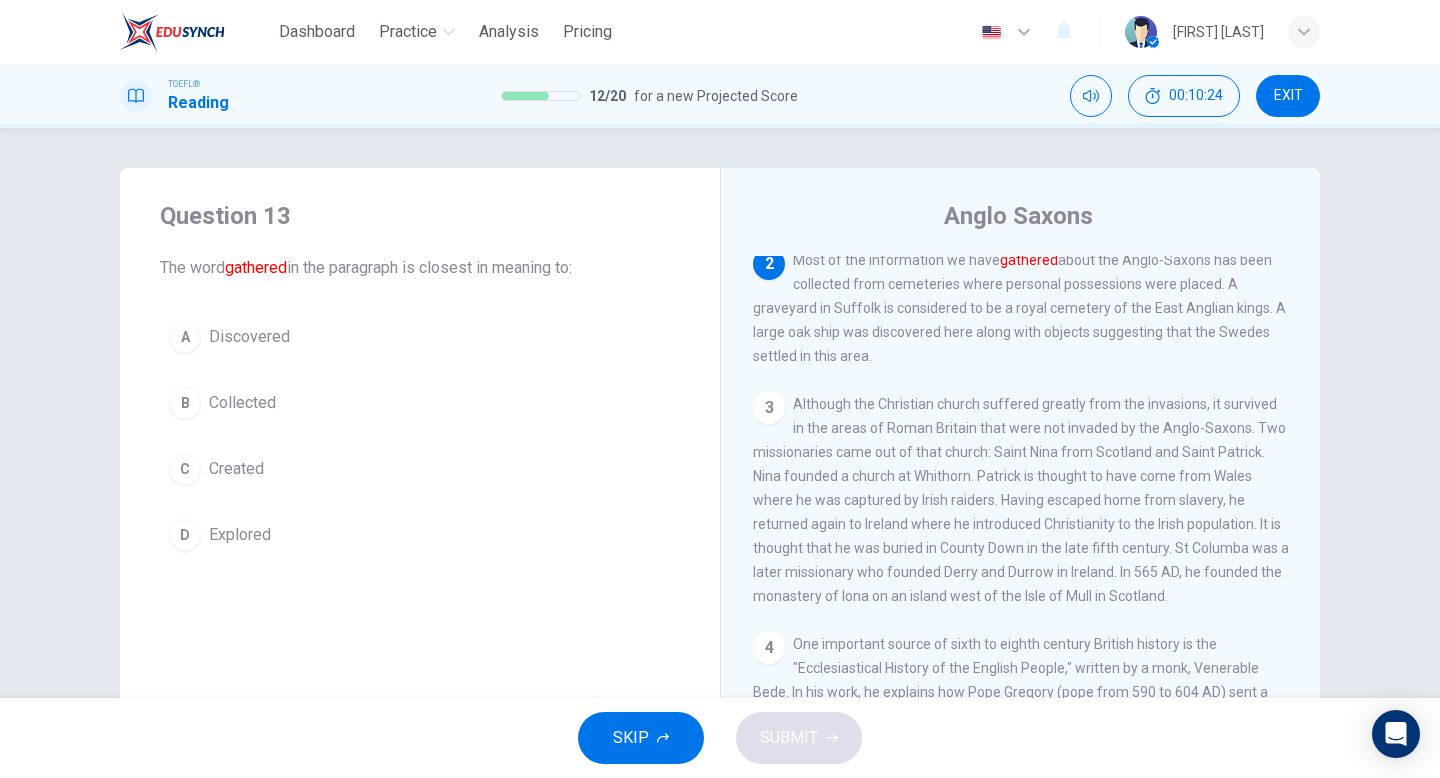 click on "Collected" at bounding box center (249, 337) 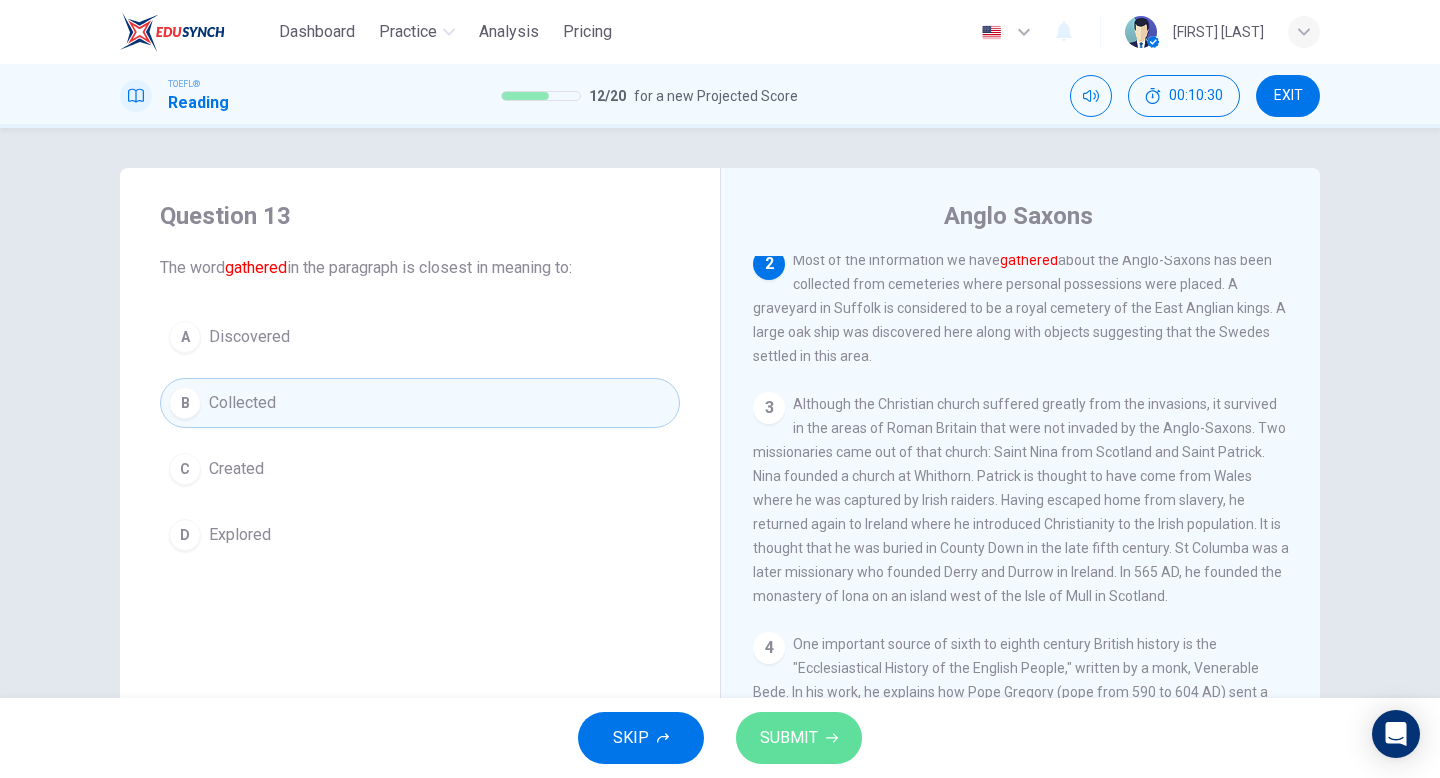 click on "SUBMIT" at bounding box center [789, 738] 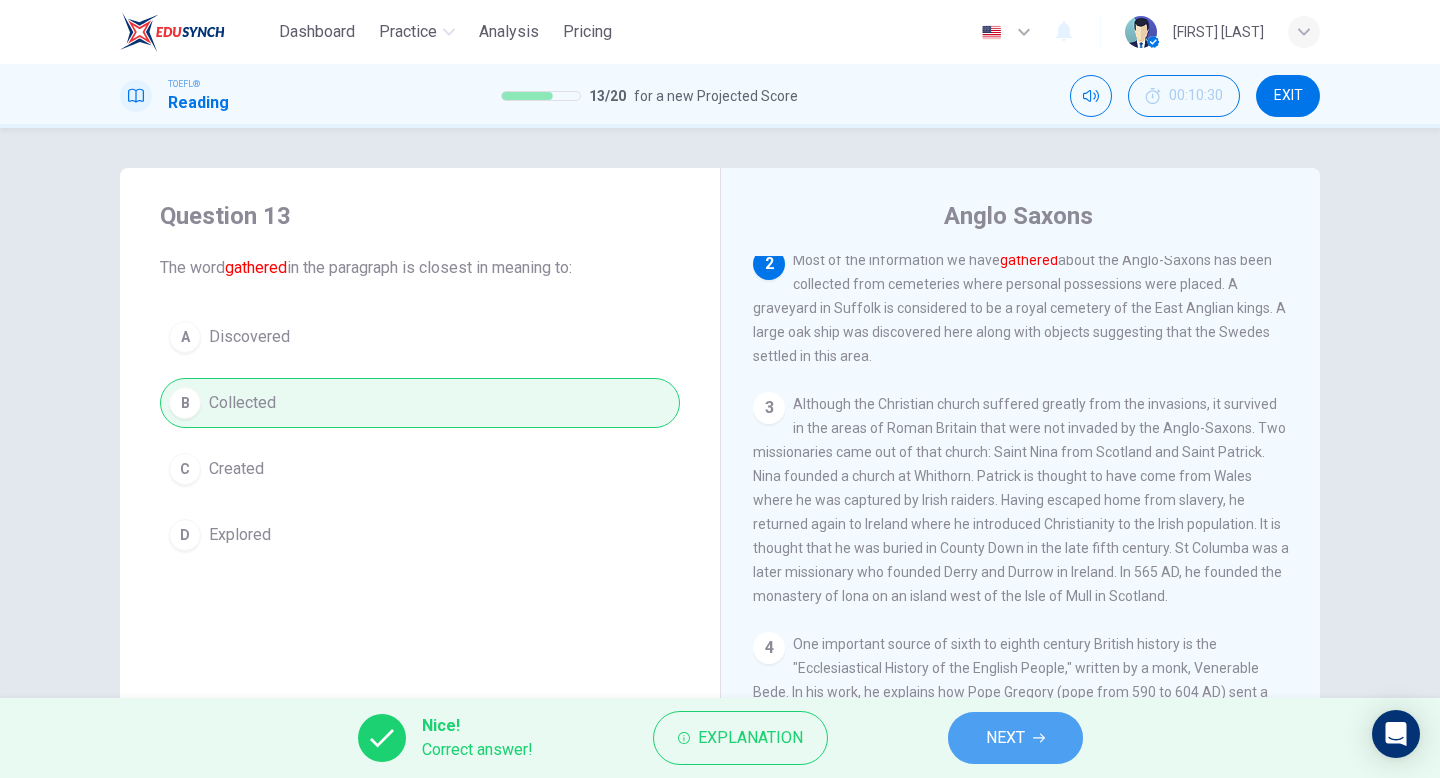click on "NEXT" at bounding box center [1015, 738] 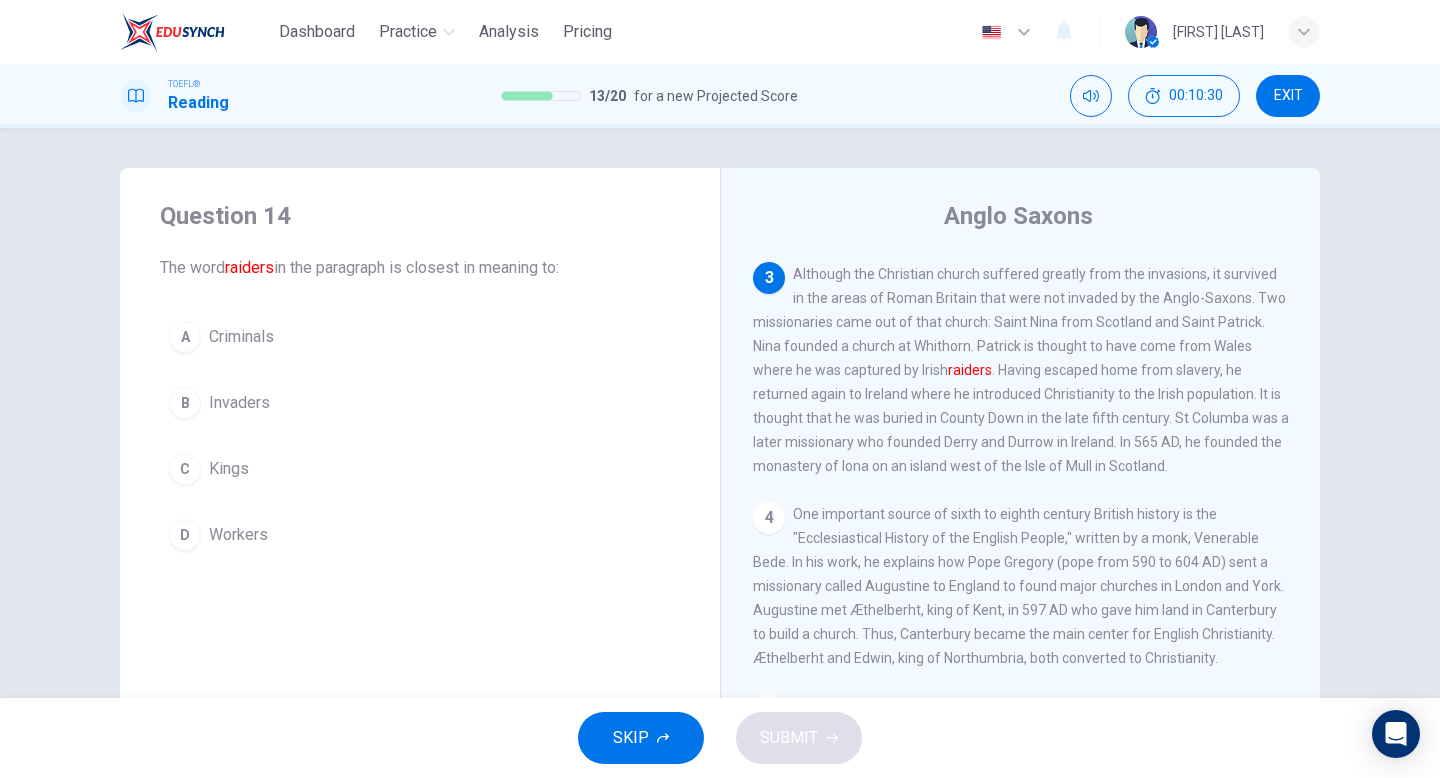 scroll, scrollTop: 373, scrollLeft: 0, axis: vertical 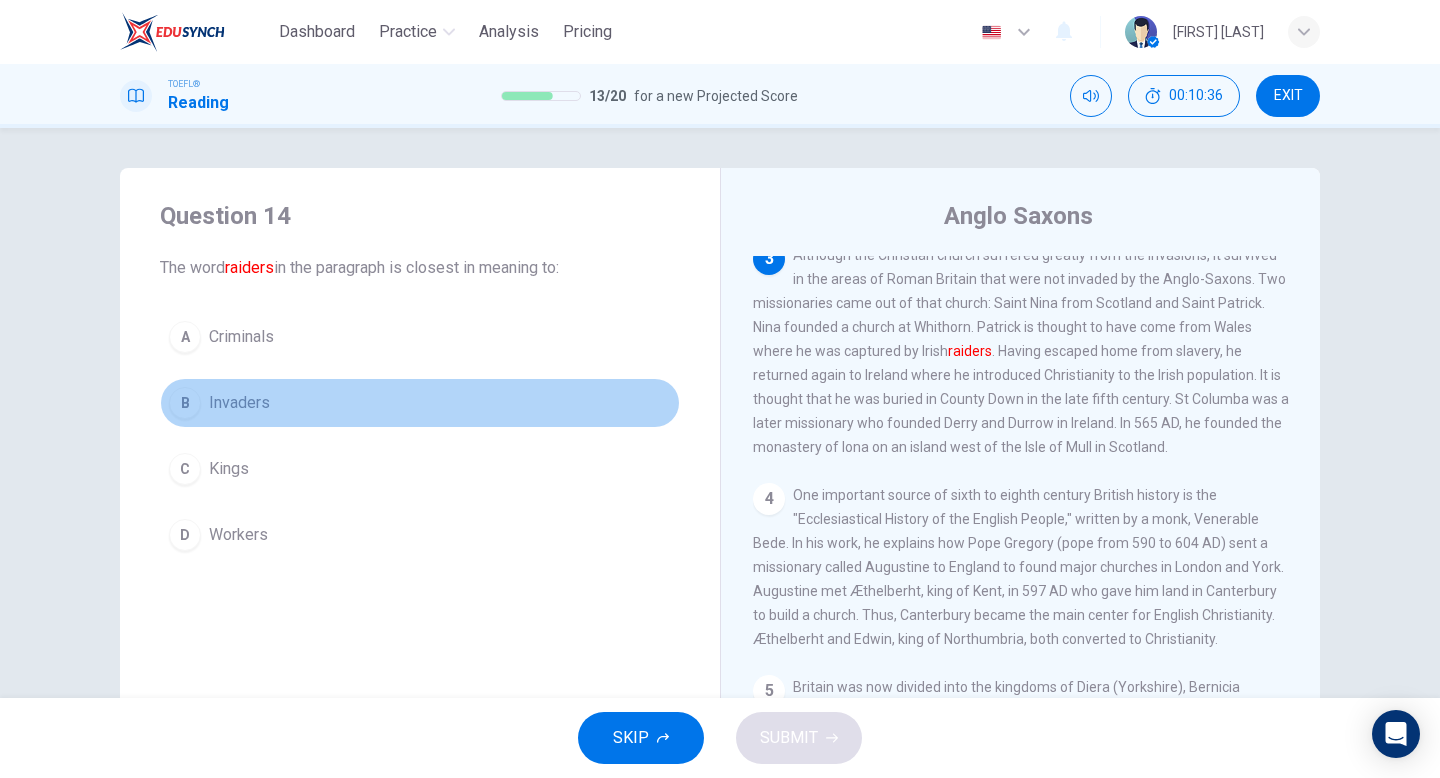 click on "B Invaders" at bounding box center [420, 403] 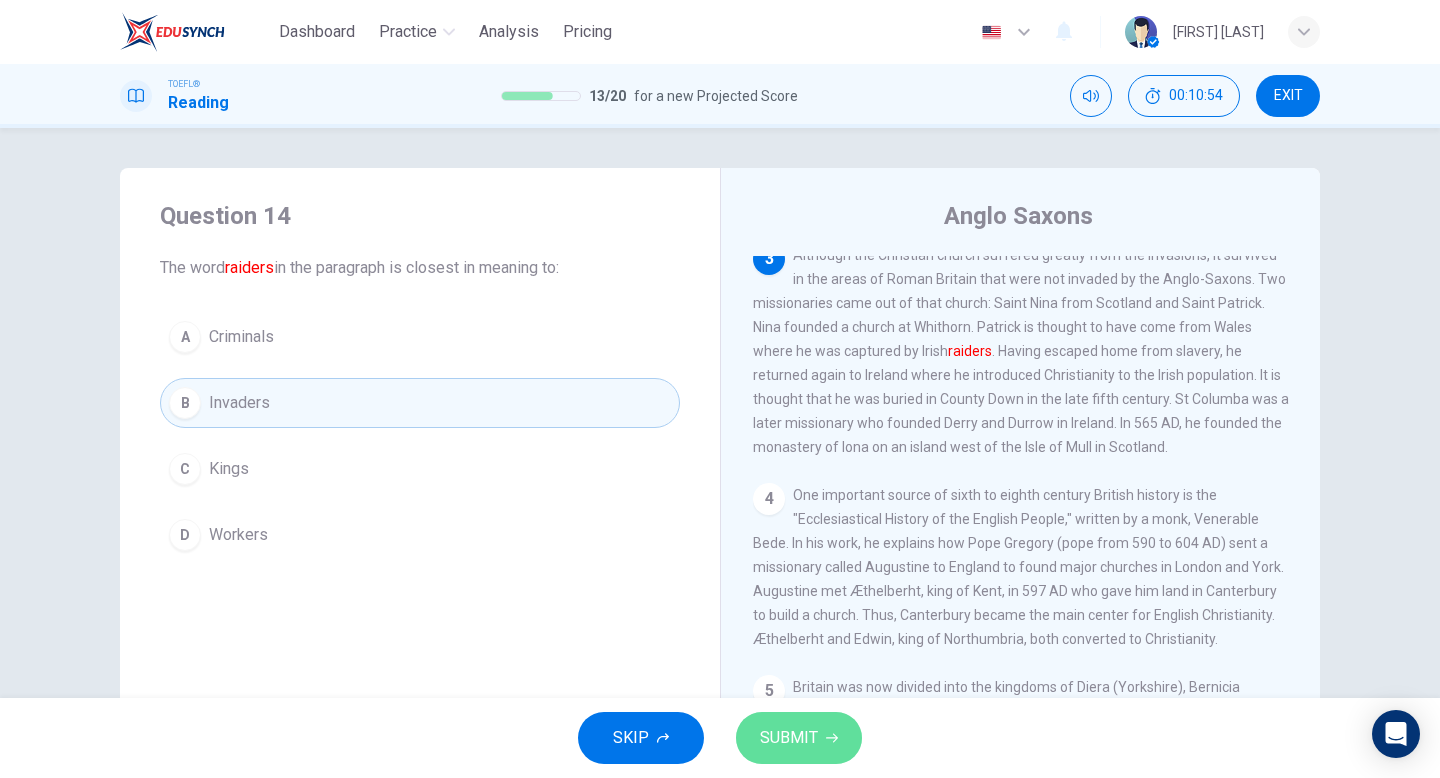 click on "SUBMIT" at bounding box center [799, 738] 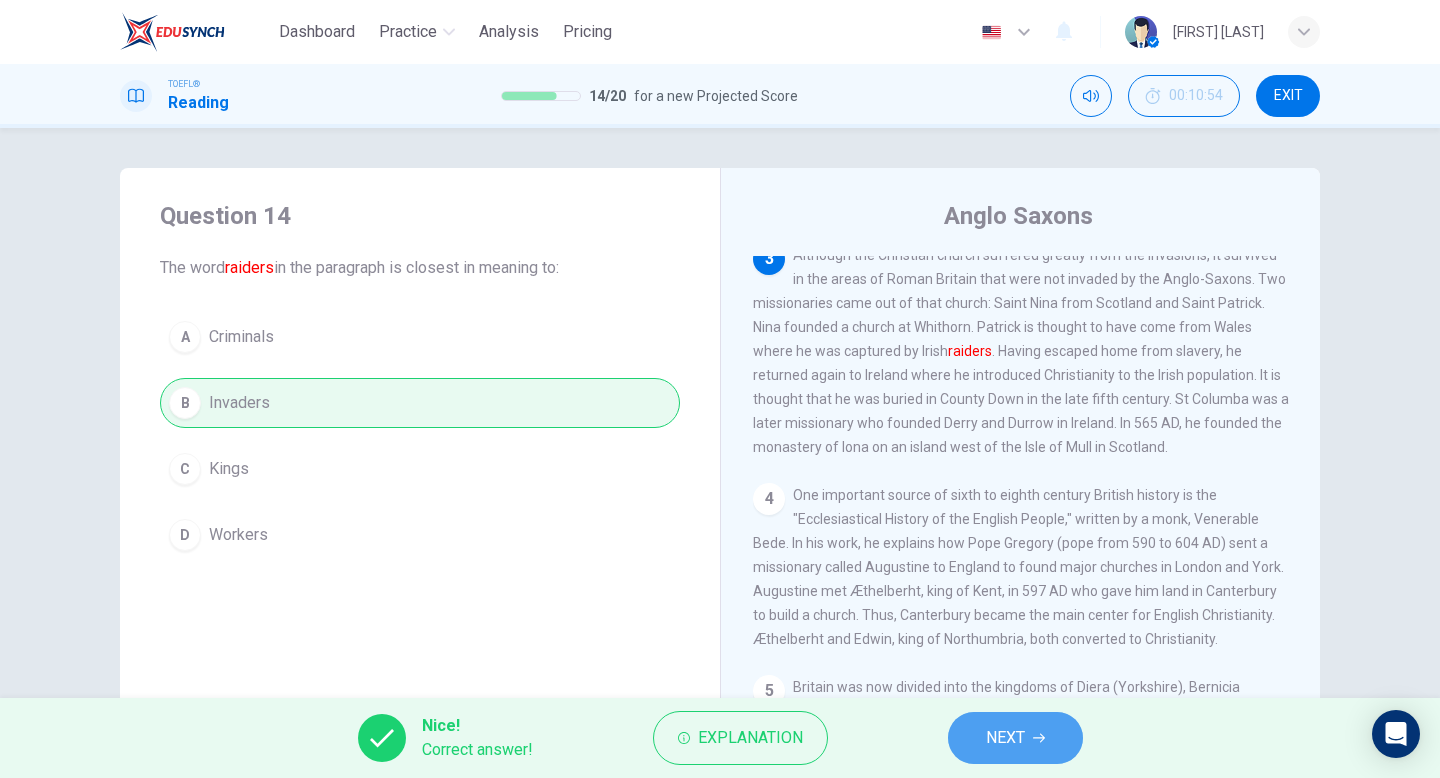 click on "NEXT" at bounding box center (1015, 738) 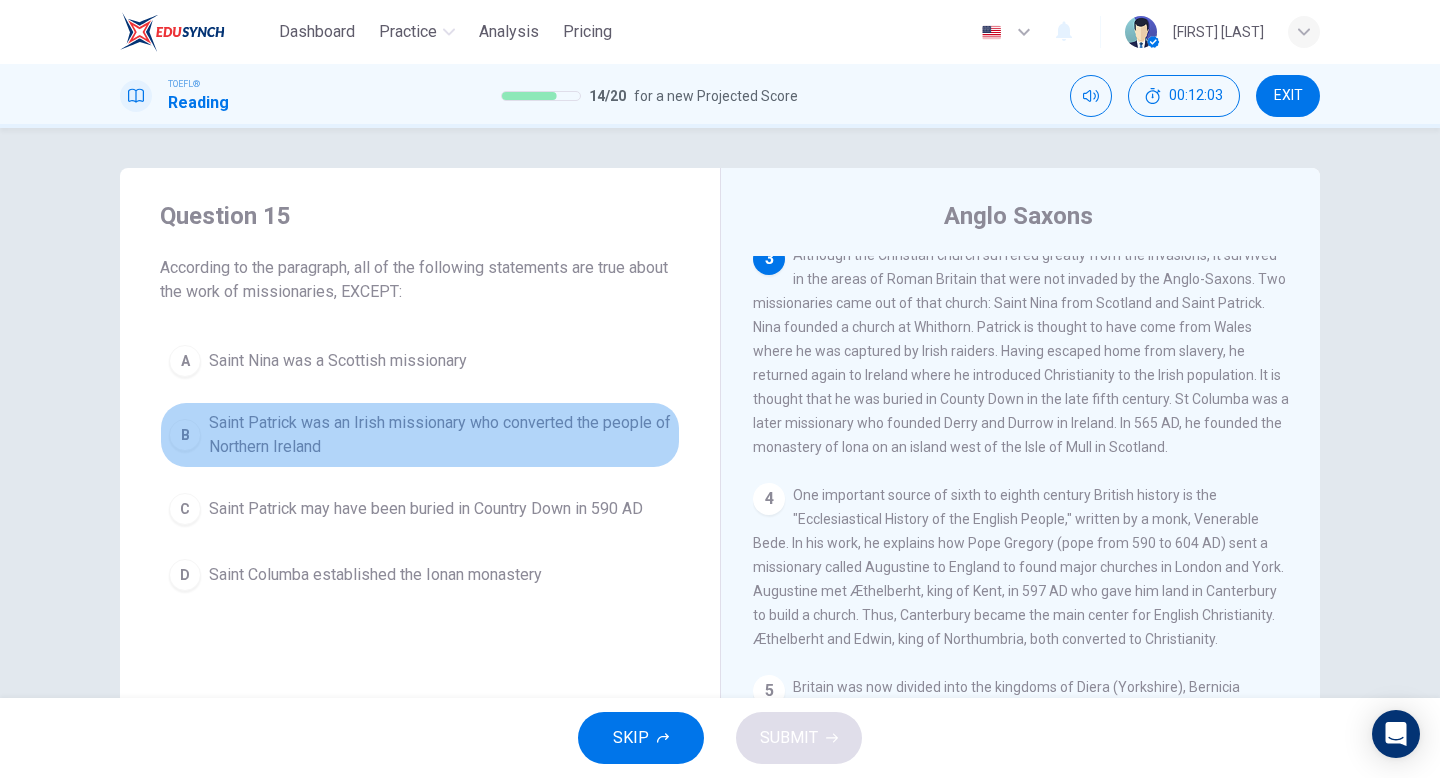 click on "Saint Patrick was an Irish missionary who converted the people of Northern Ireland" at bounding box center (338, 361) 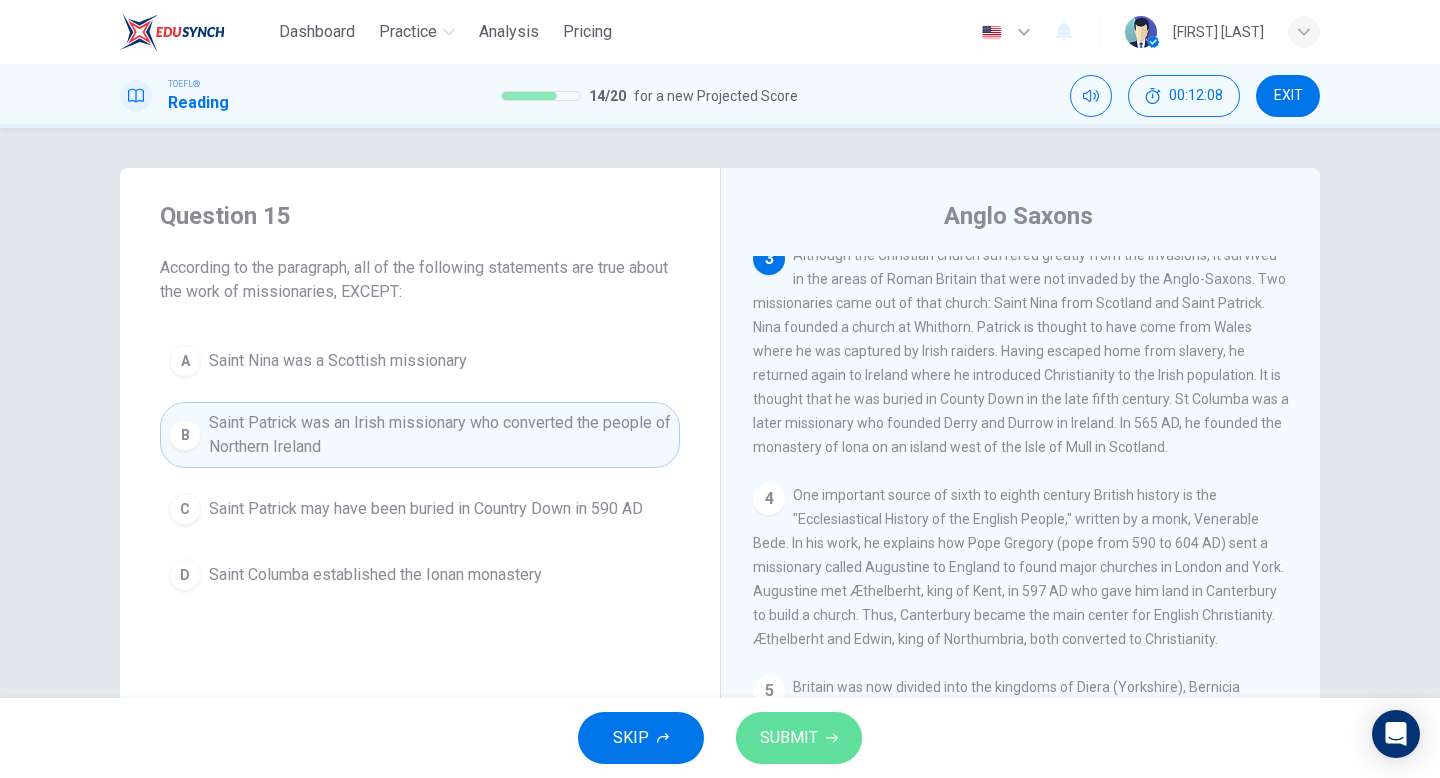 click on "SUBMIT" at bounding box center [799, 738] 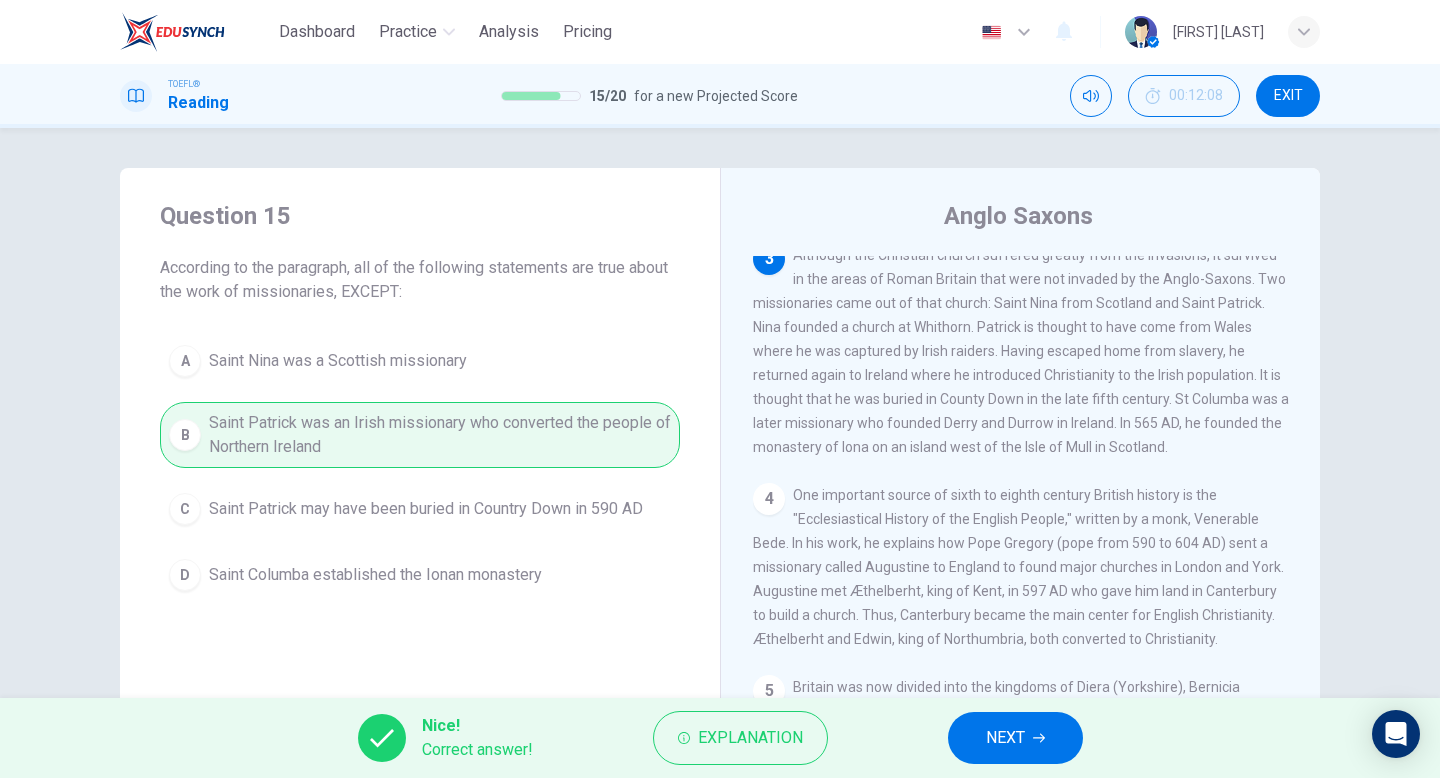 click at bounding box center [1039, 738] 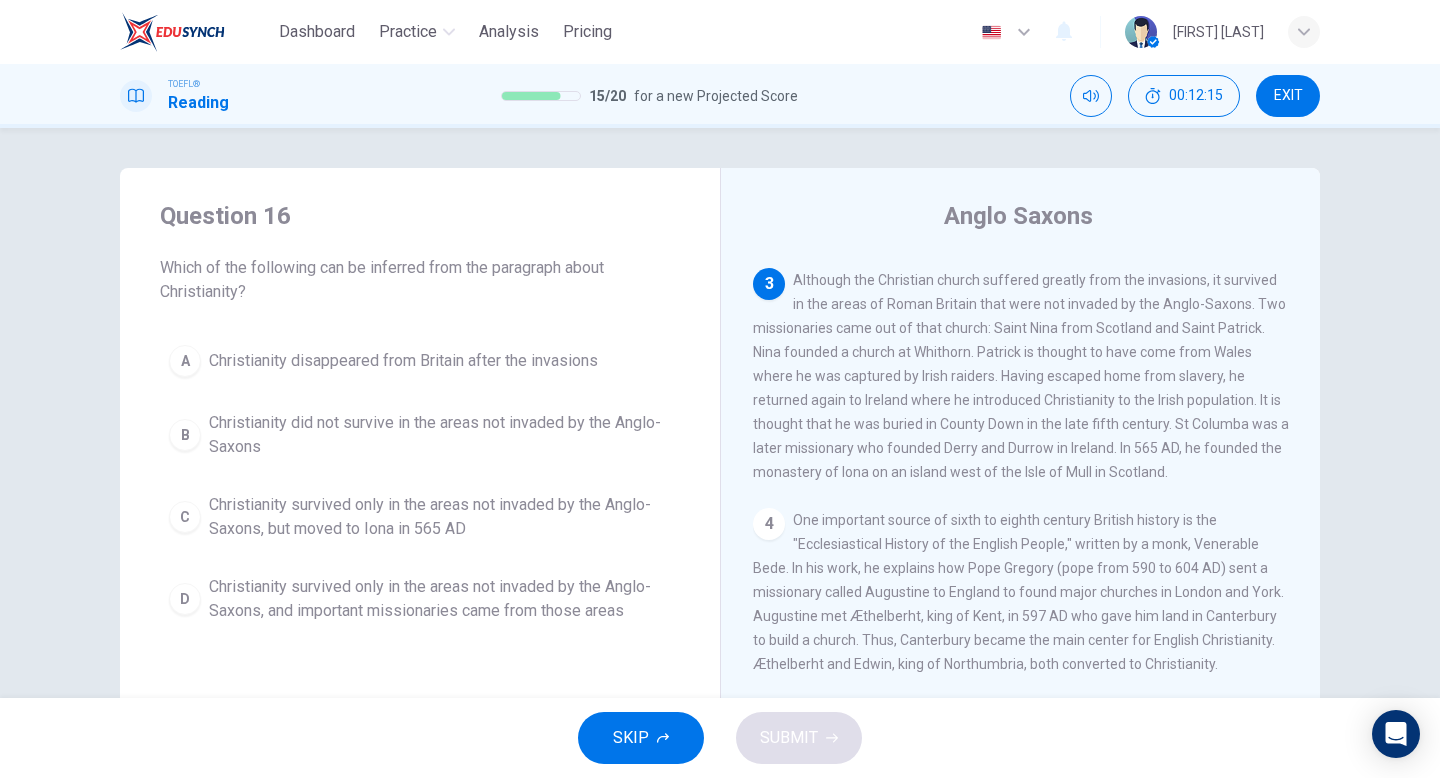 scroll, scrollTop: 350, scrollLeft: 0, axis: vertical 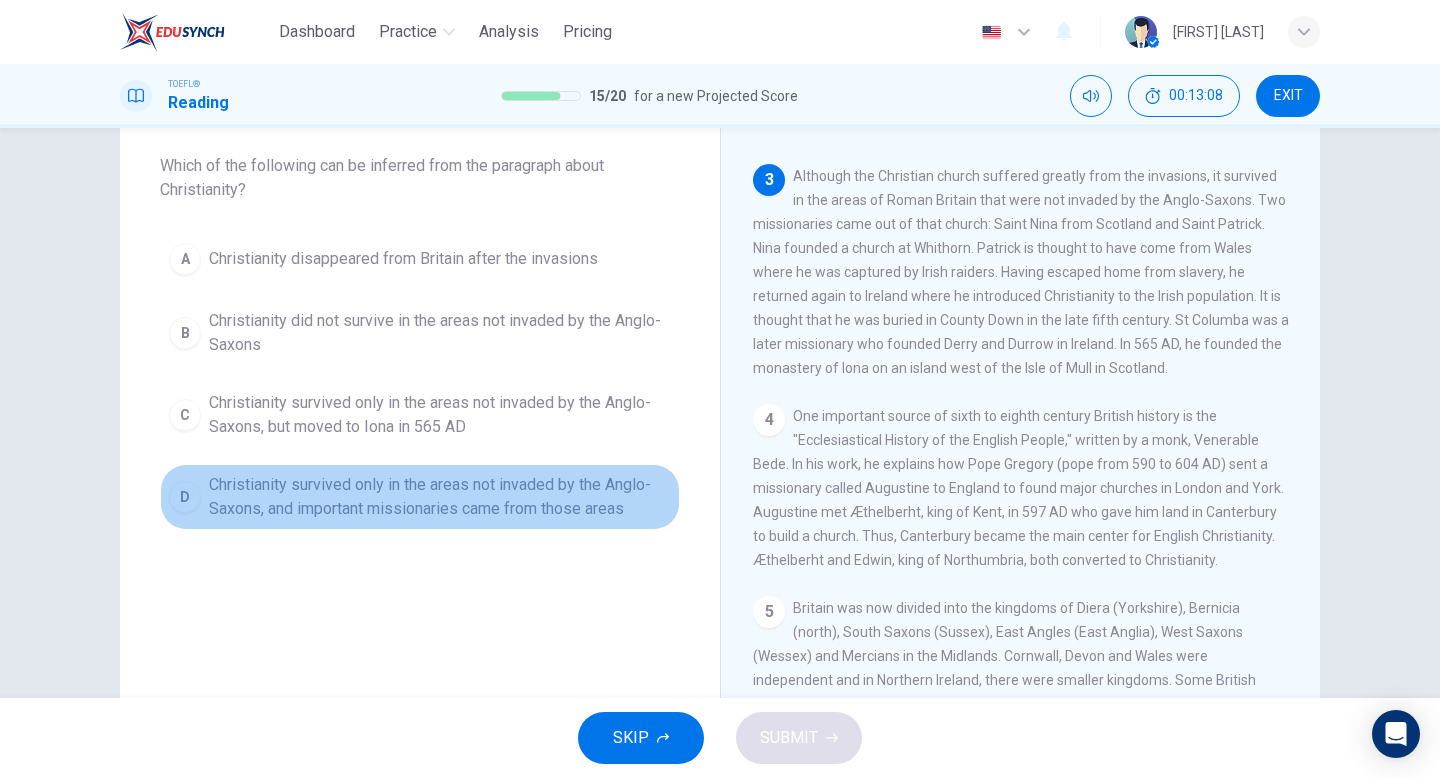 click on "Christianity survived only in the areas not invaded by the Anglo-Saxons, and important missionaries came from those areas" at bounding box center [403, 259] 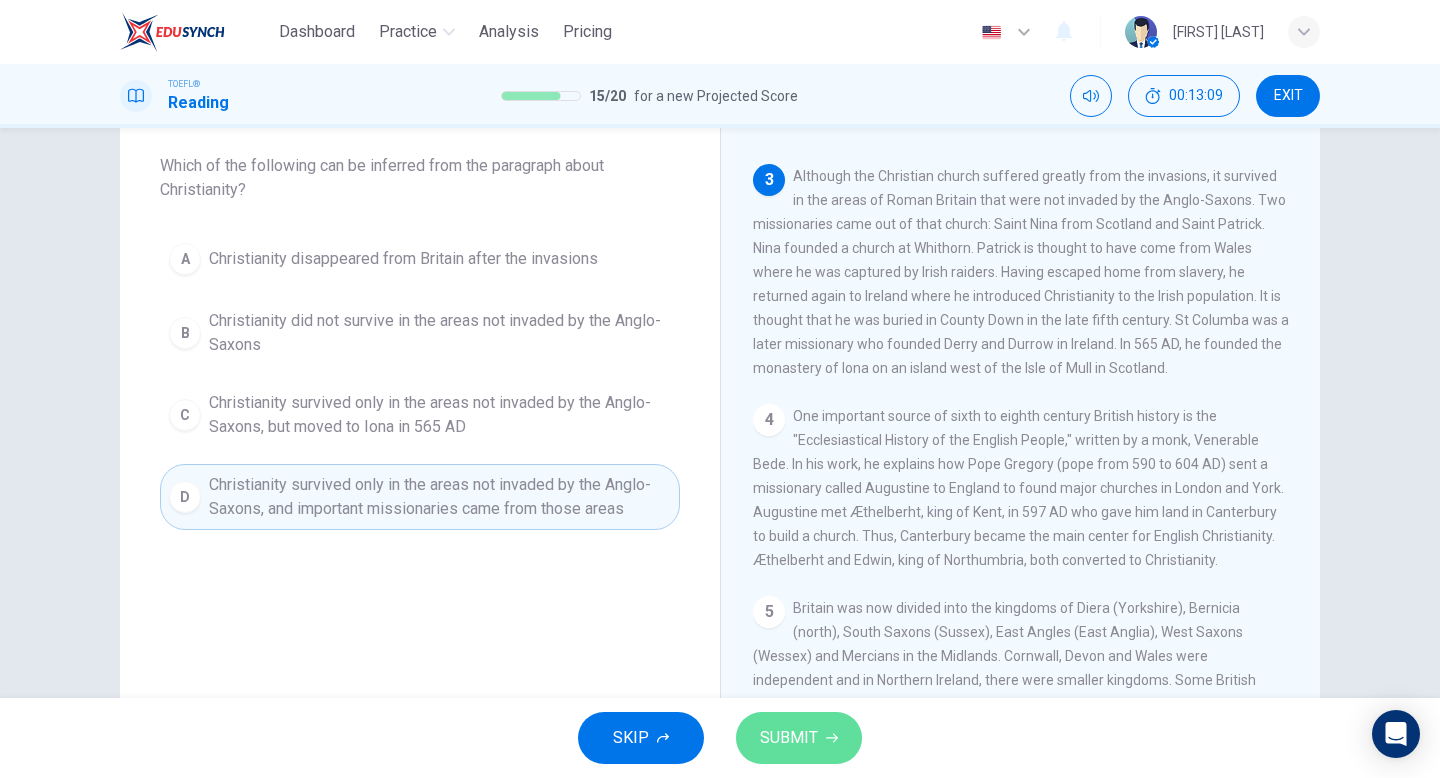 click on "SUBMIT" at bounding box center (799, 738) 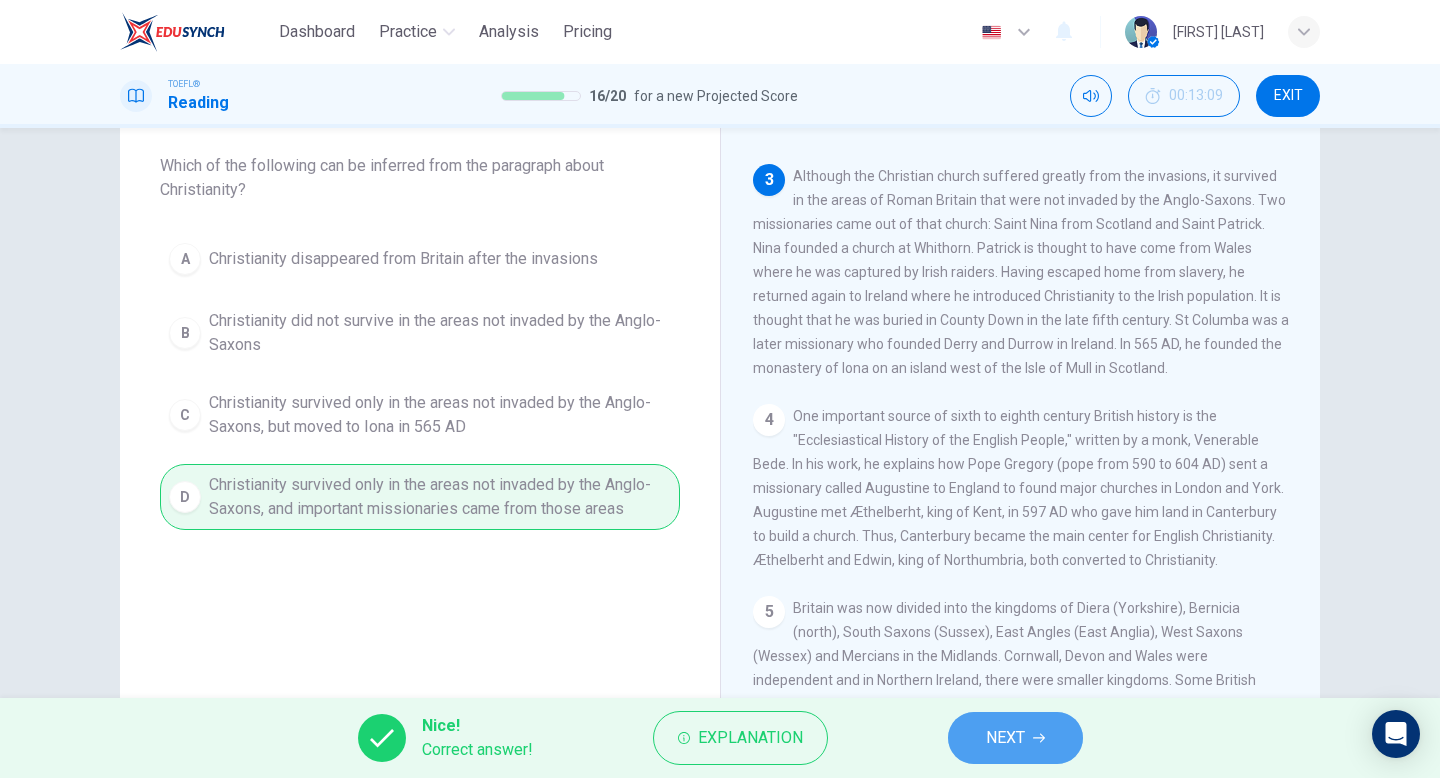 click on "NEXT" at bounding box center [1005, 738] 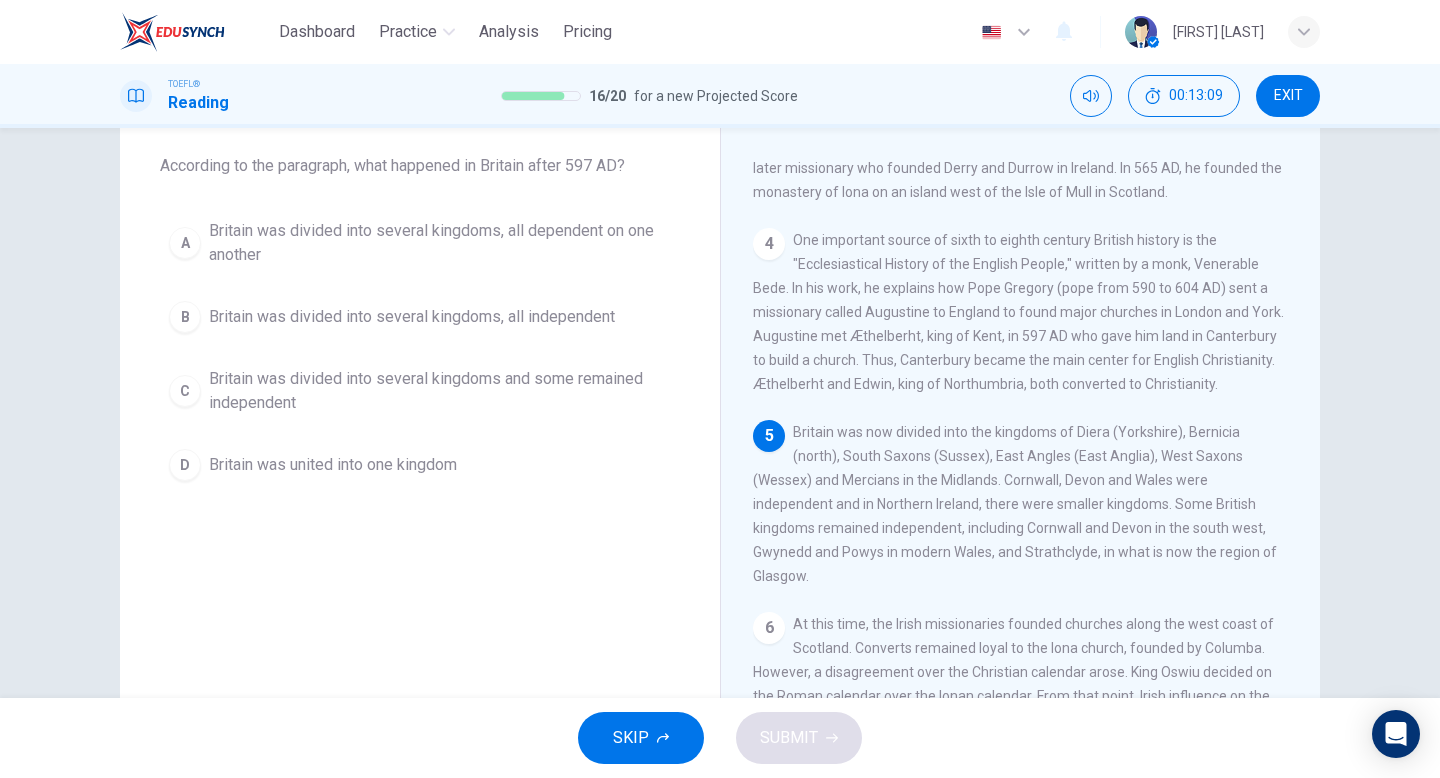 scroll, scrollTop: 596, scrollLeft: 0, axis: vertical 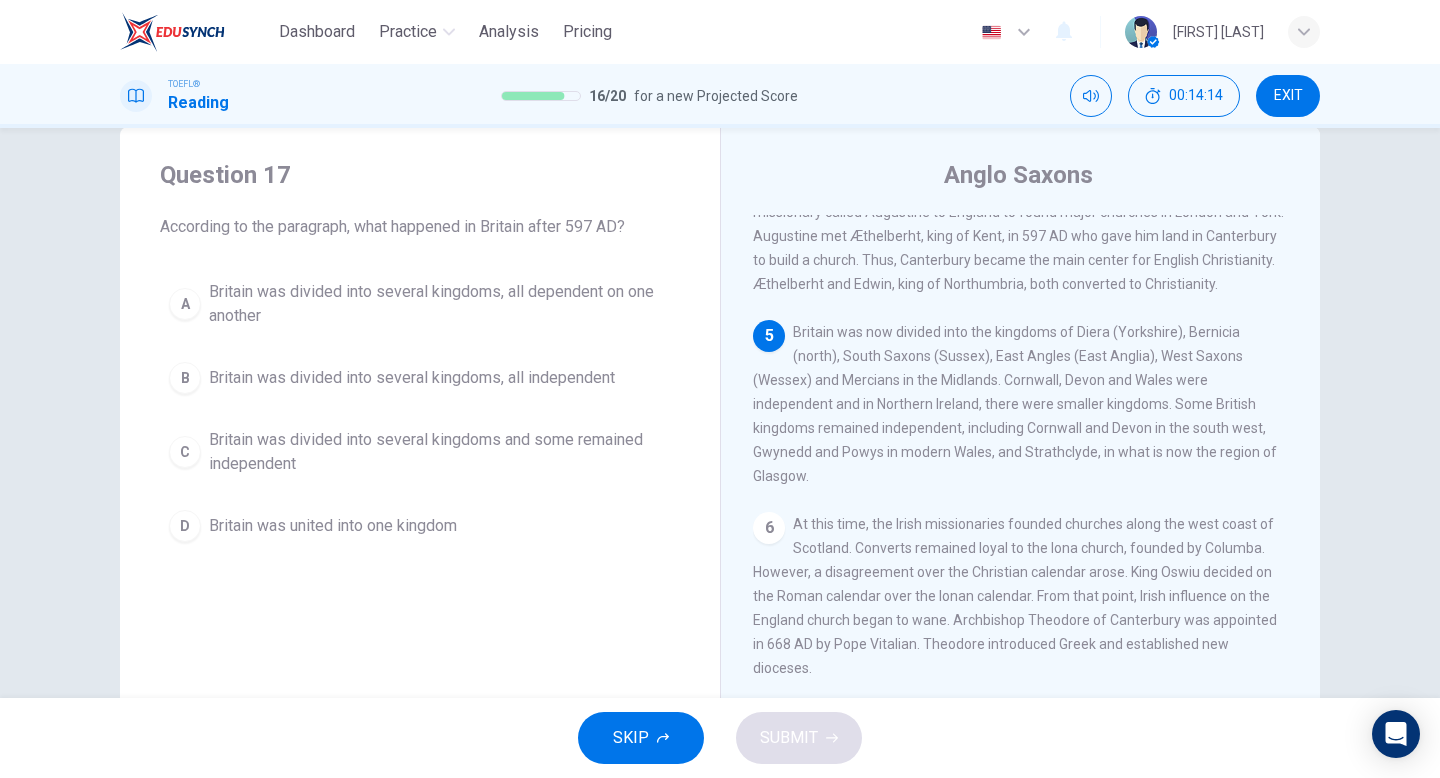 click on "Britain was divided into several kingdoms and some remained independent" at bounding box center [440, 304] 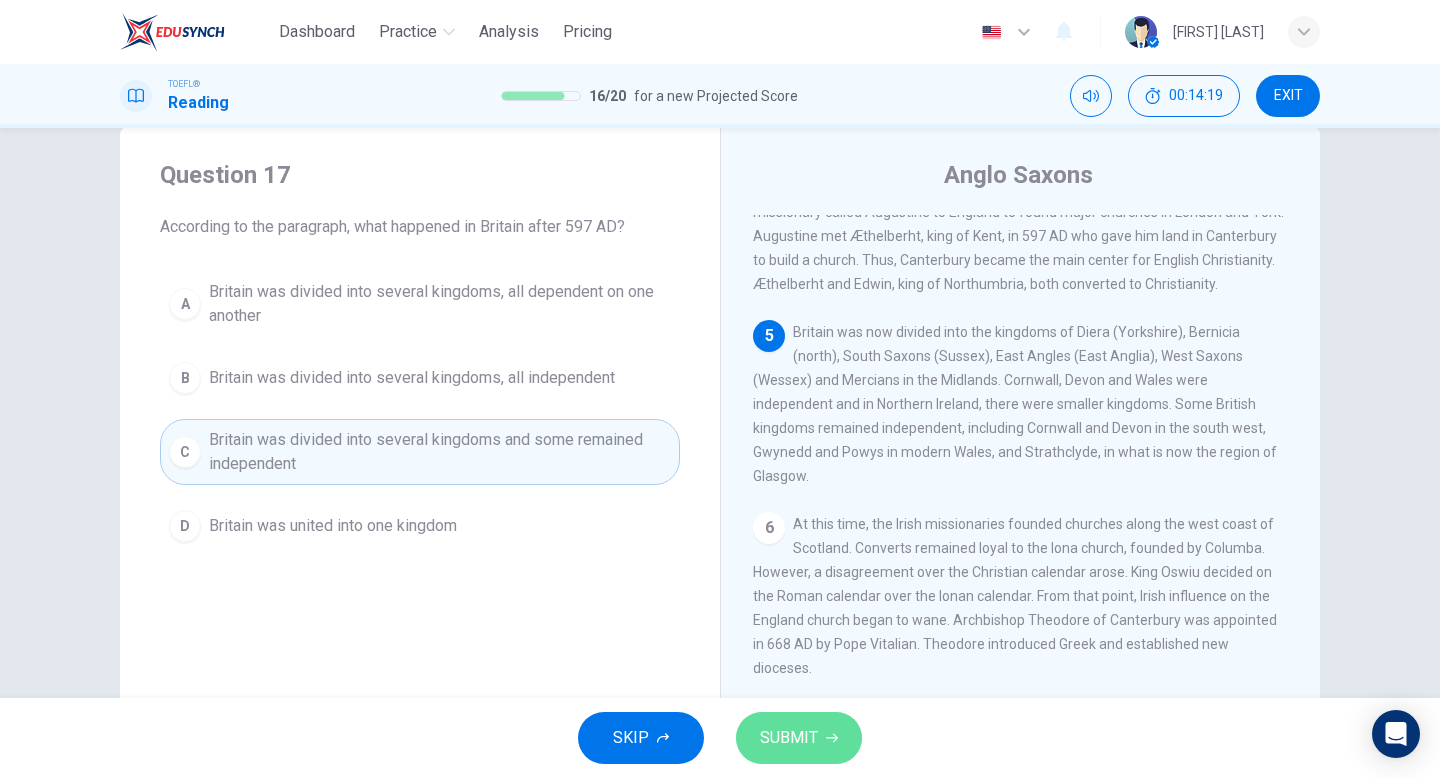 click at bounding box center (832, 738) 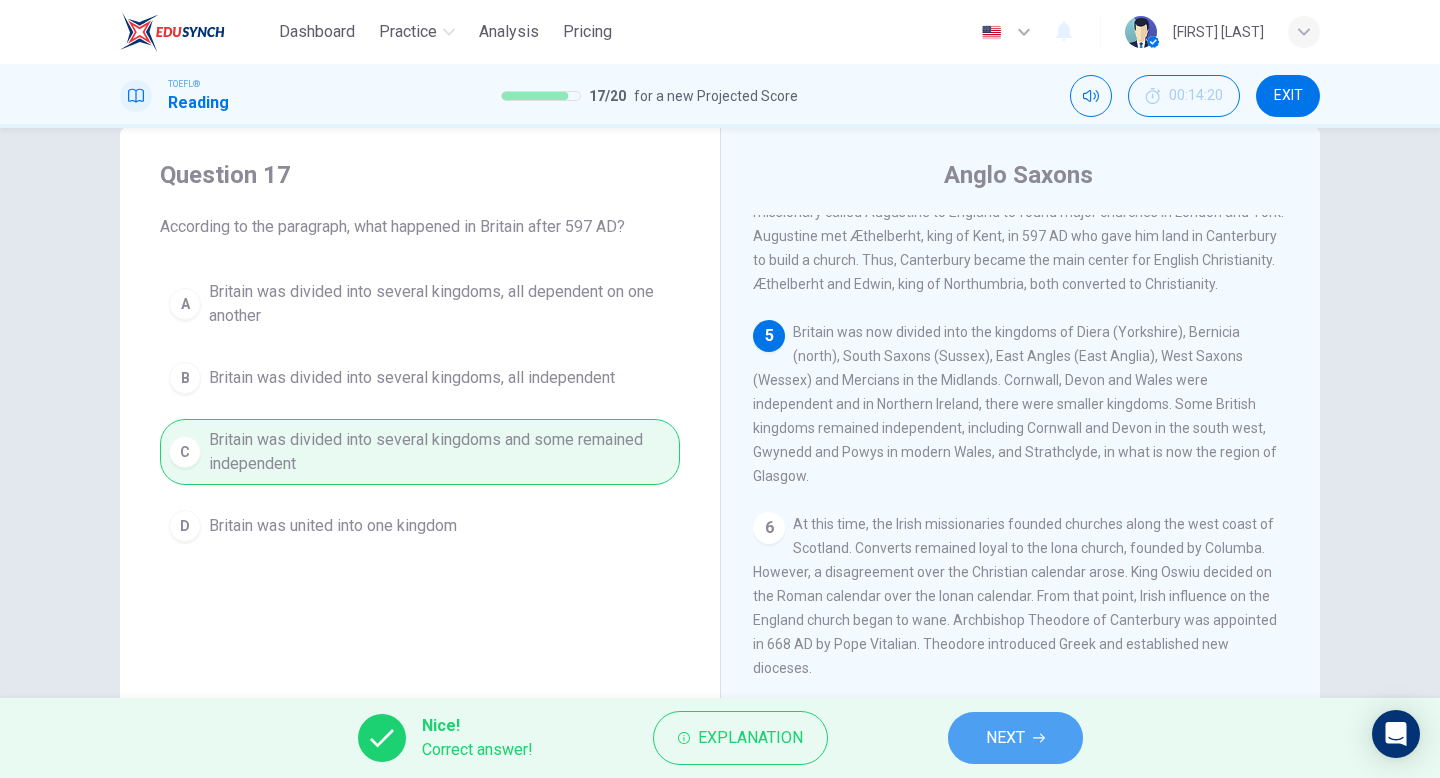 click at bounding box center (1039, 738) 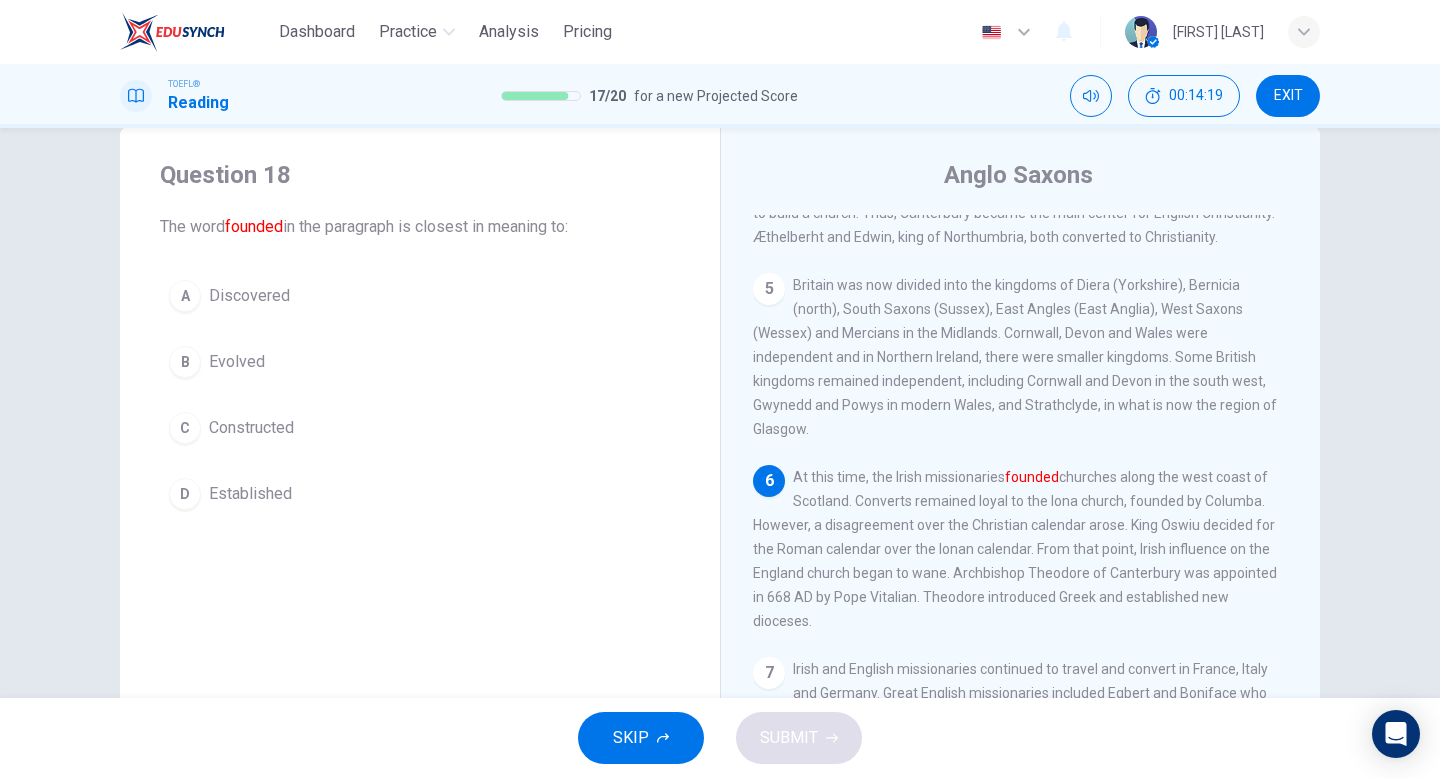 scroll, scrollTop: 768, scrollLeft: 0, axis: vertical 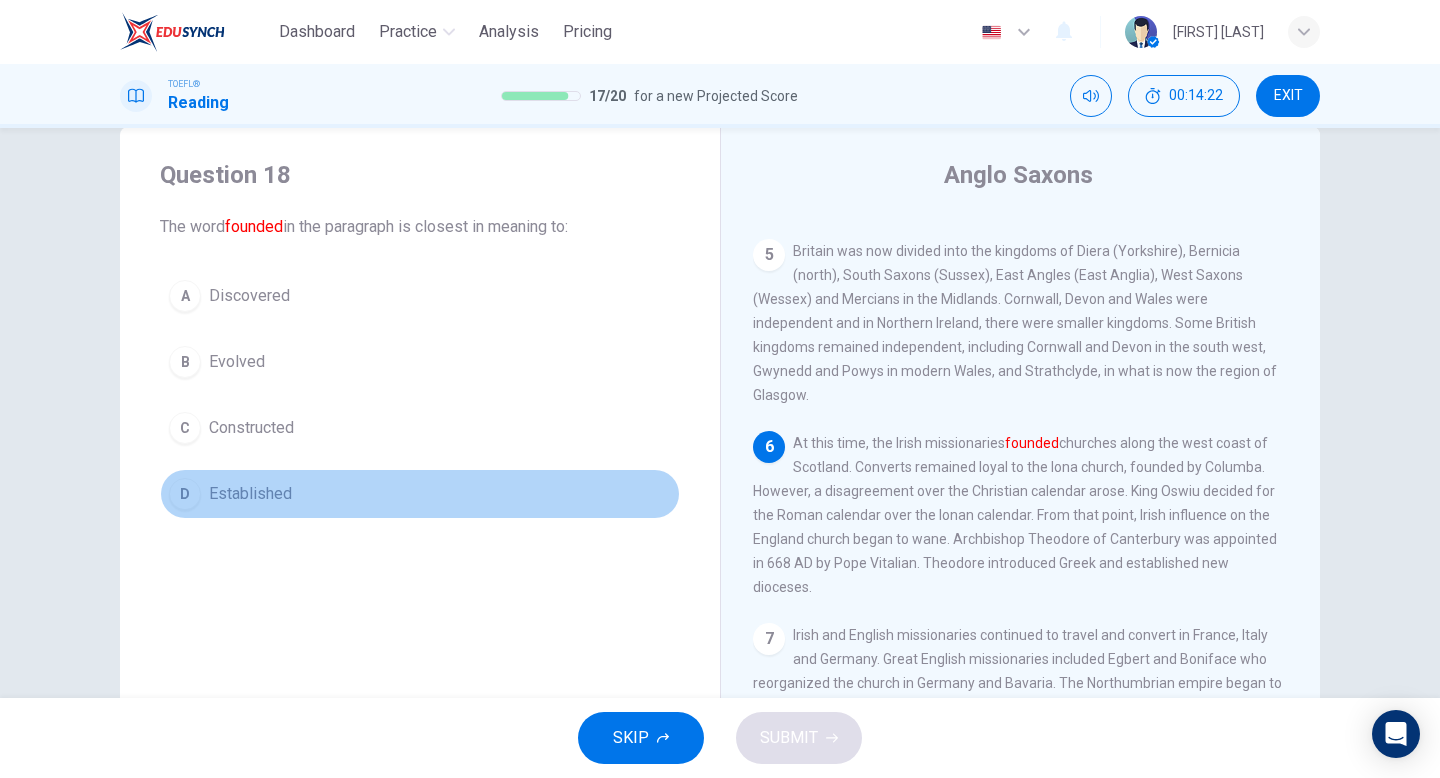 click on "D Established" at bounding box center [420, 494] 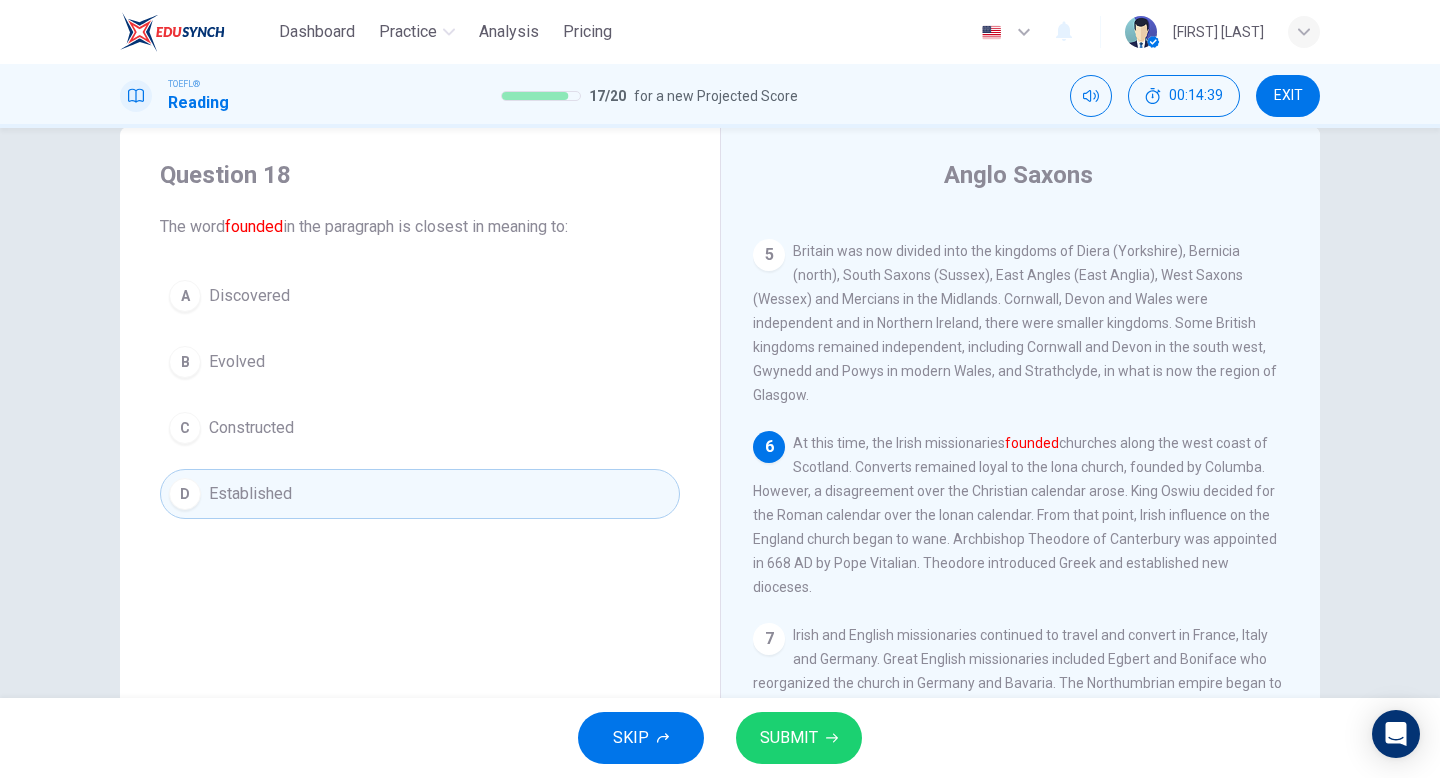 click on "SUBMIT" at bounding box center [789, 738] 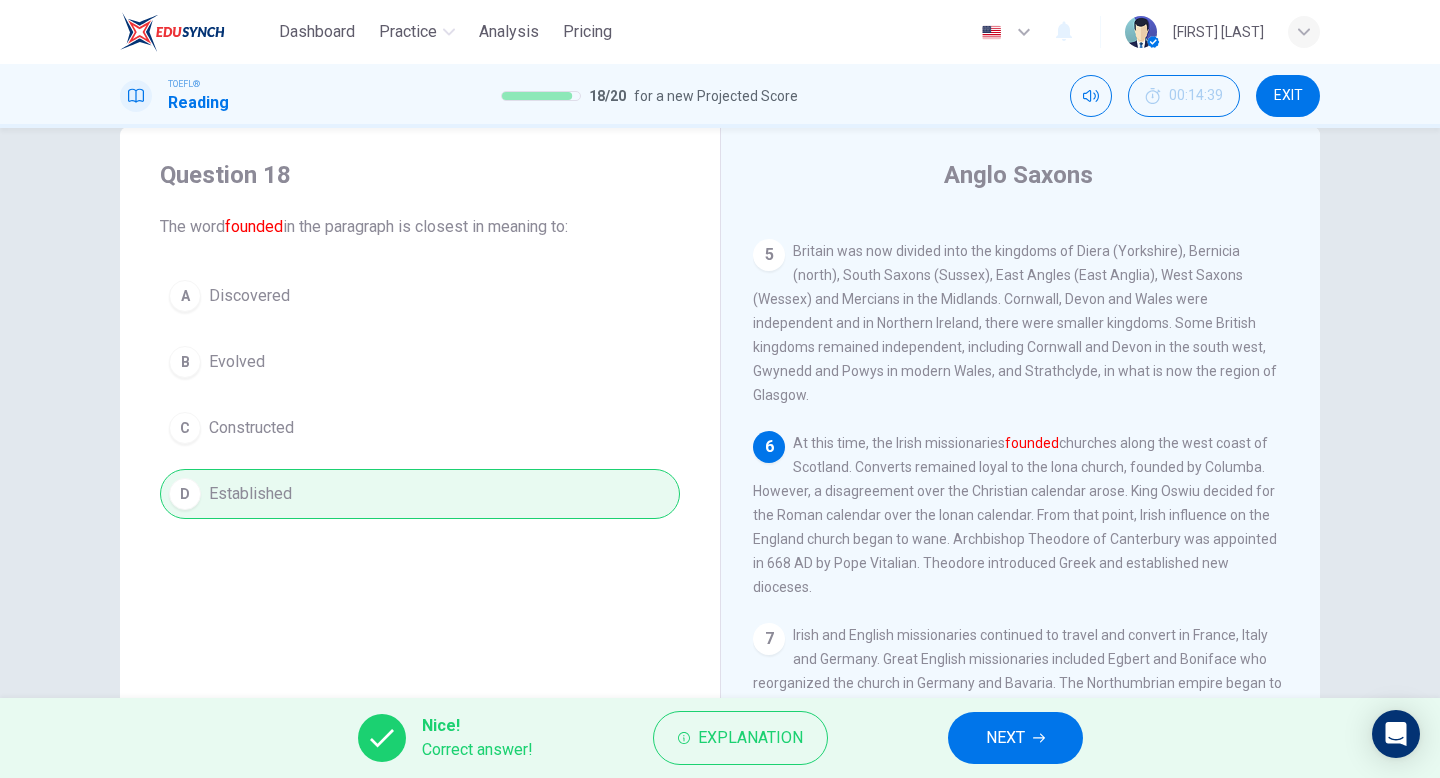 click on "NEXT" at bounding box center (1015, 738) 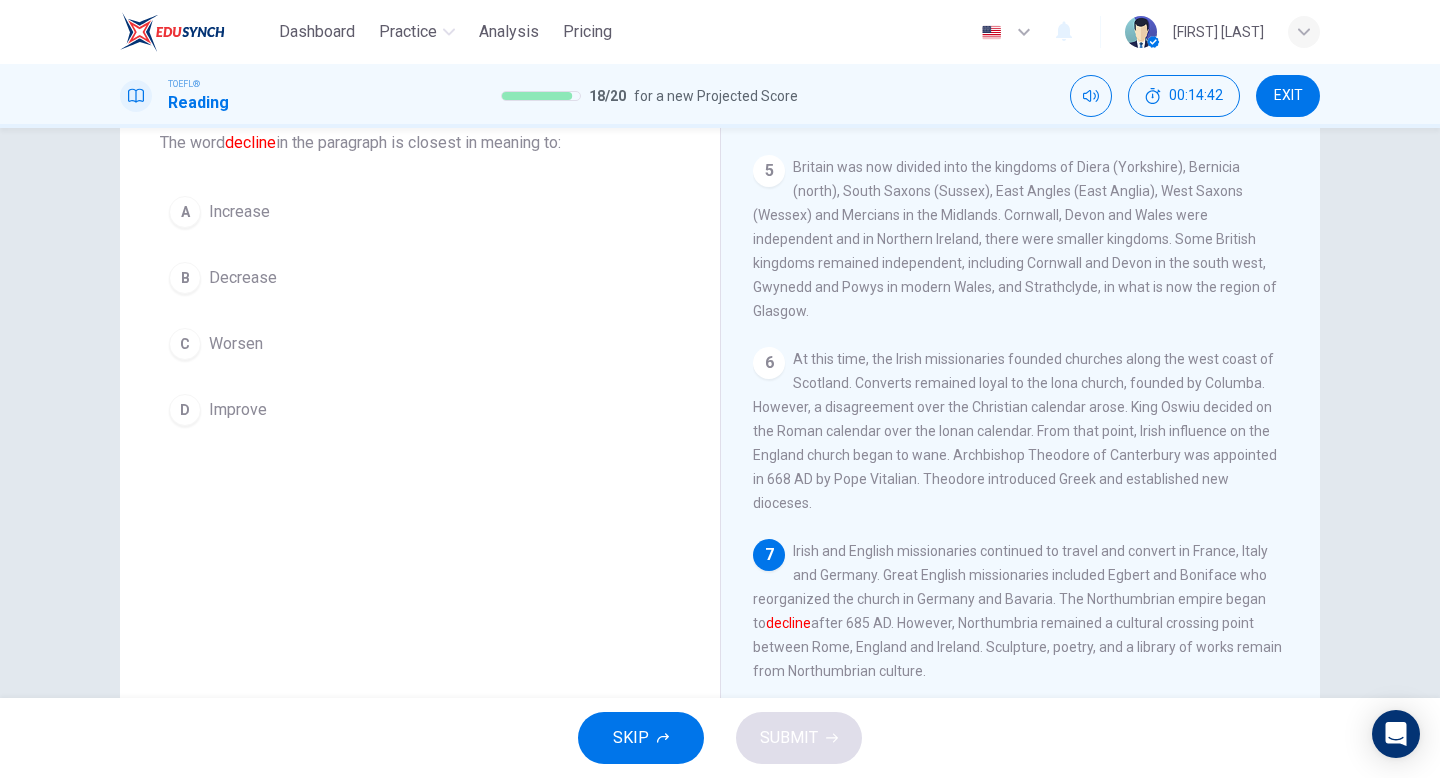 scroll, scrollTop: 126, scrollLeft: 0, axis: vertical 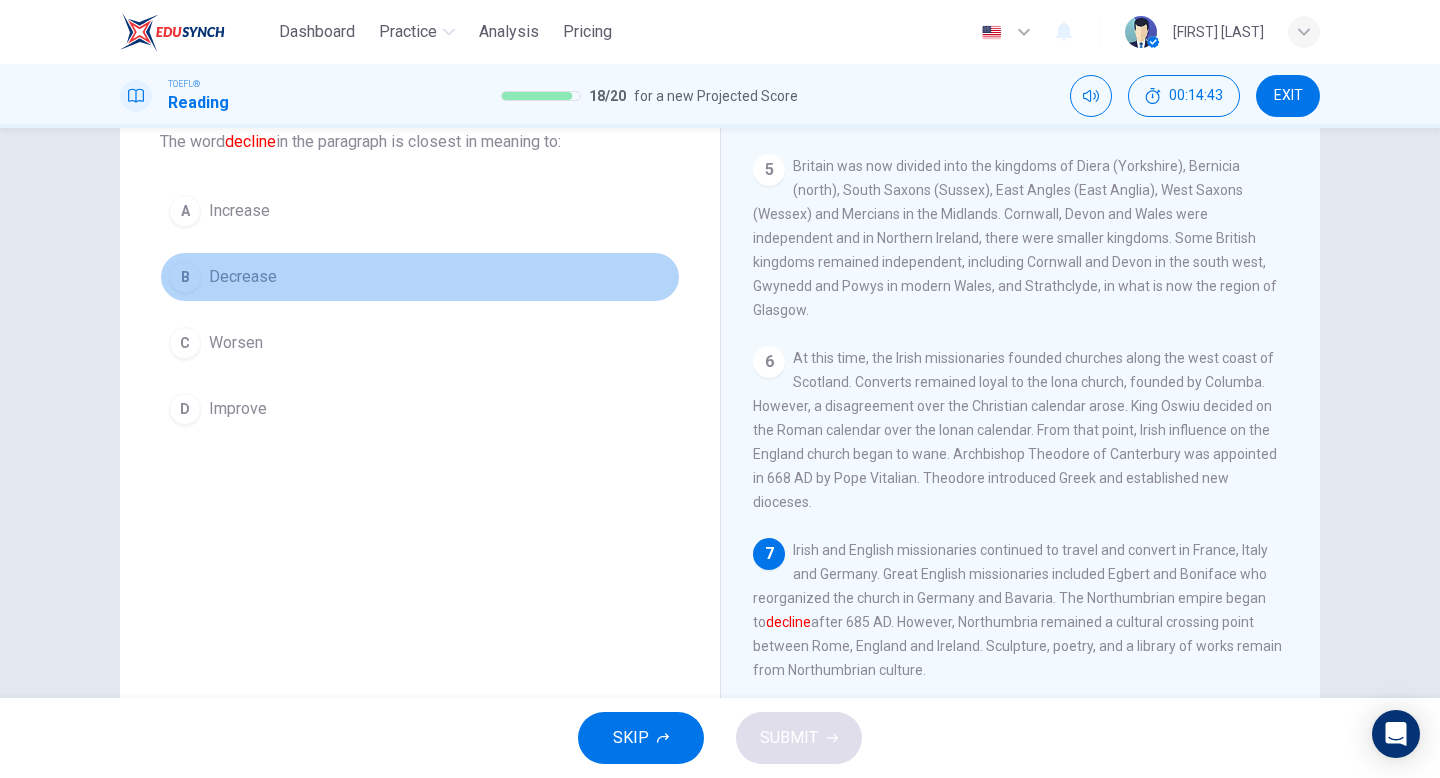 click on "B Decrease" at bounding box center [420, 277] 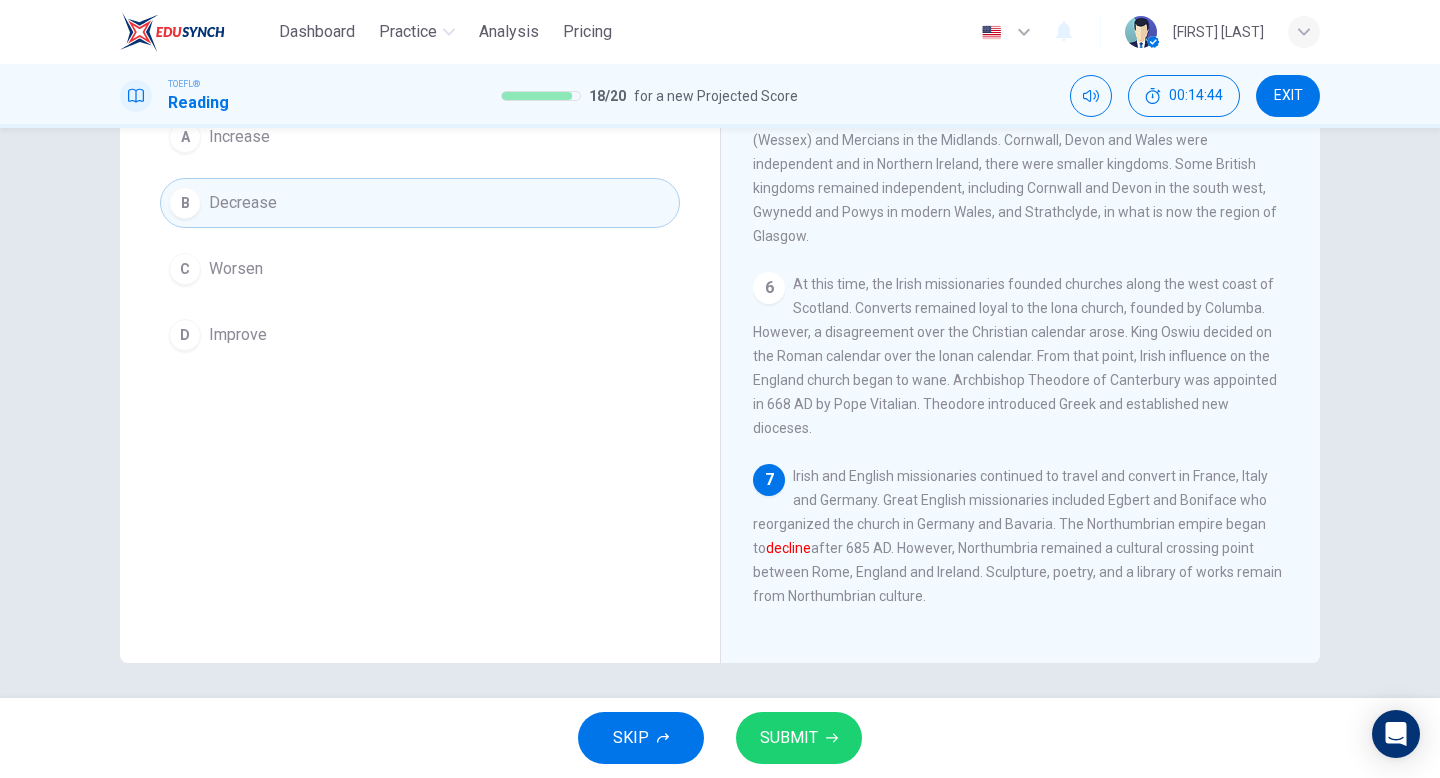 scroll, scrollTop: 205, scrollLeft: 0, axis: vertical 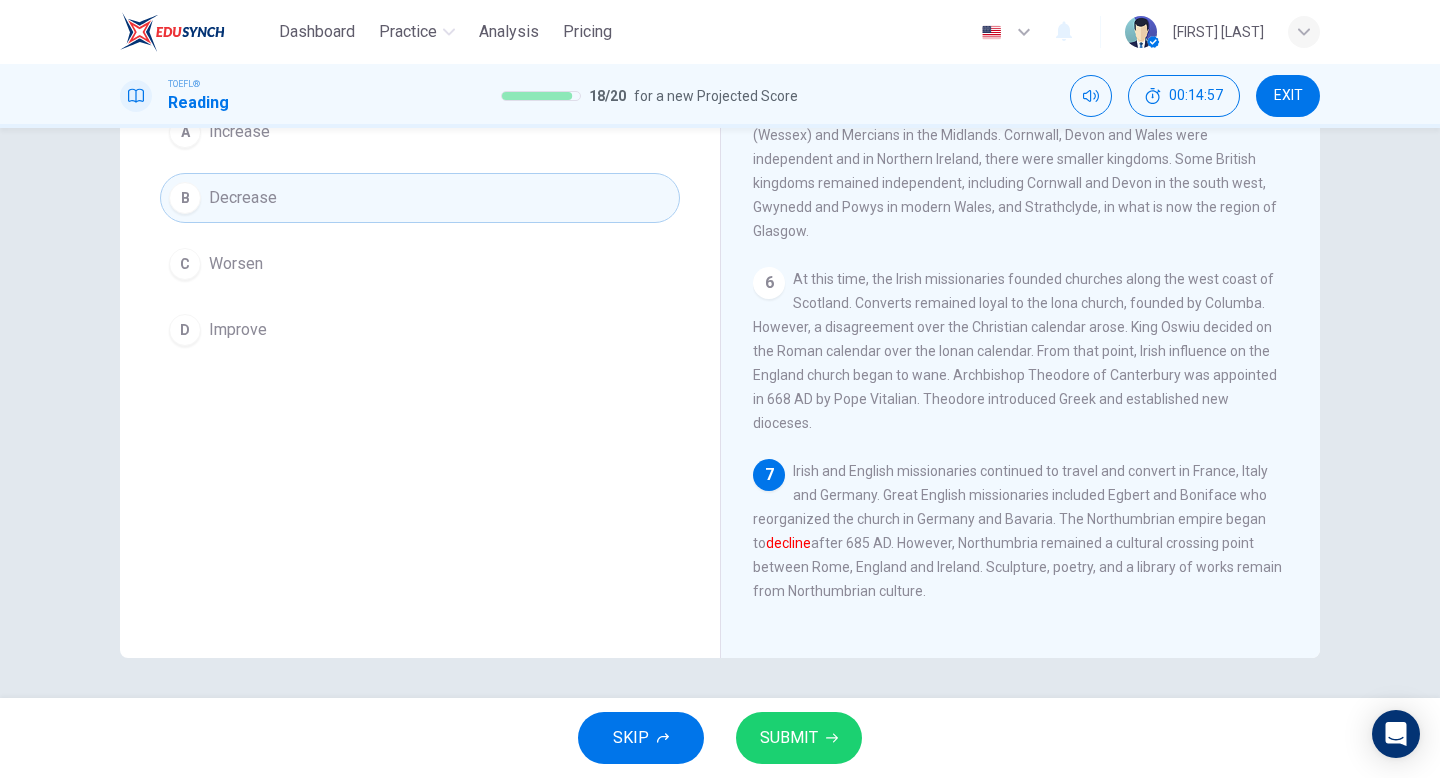 click on "SUBMIT" at bounding box center (789, 738) 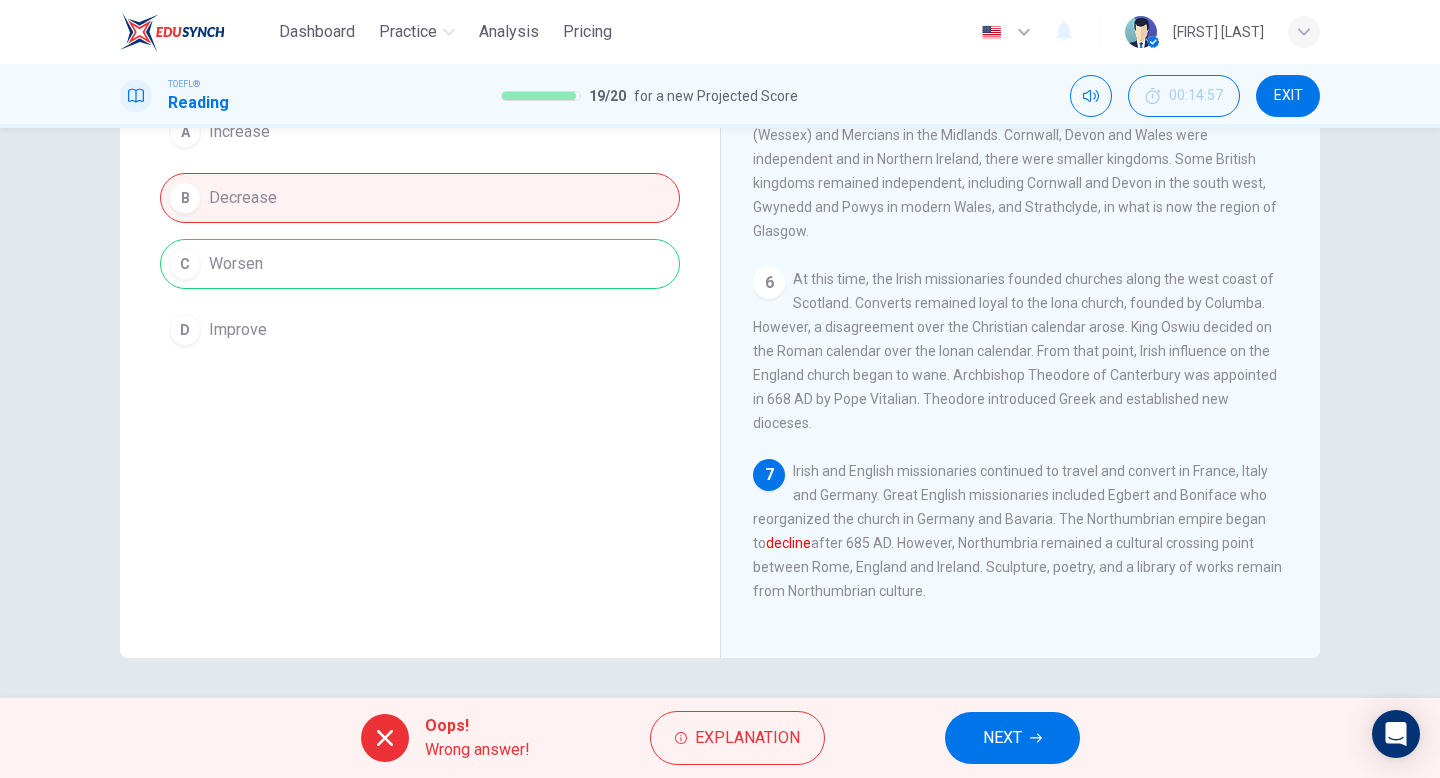click at bounding box center [1036, 738] 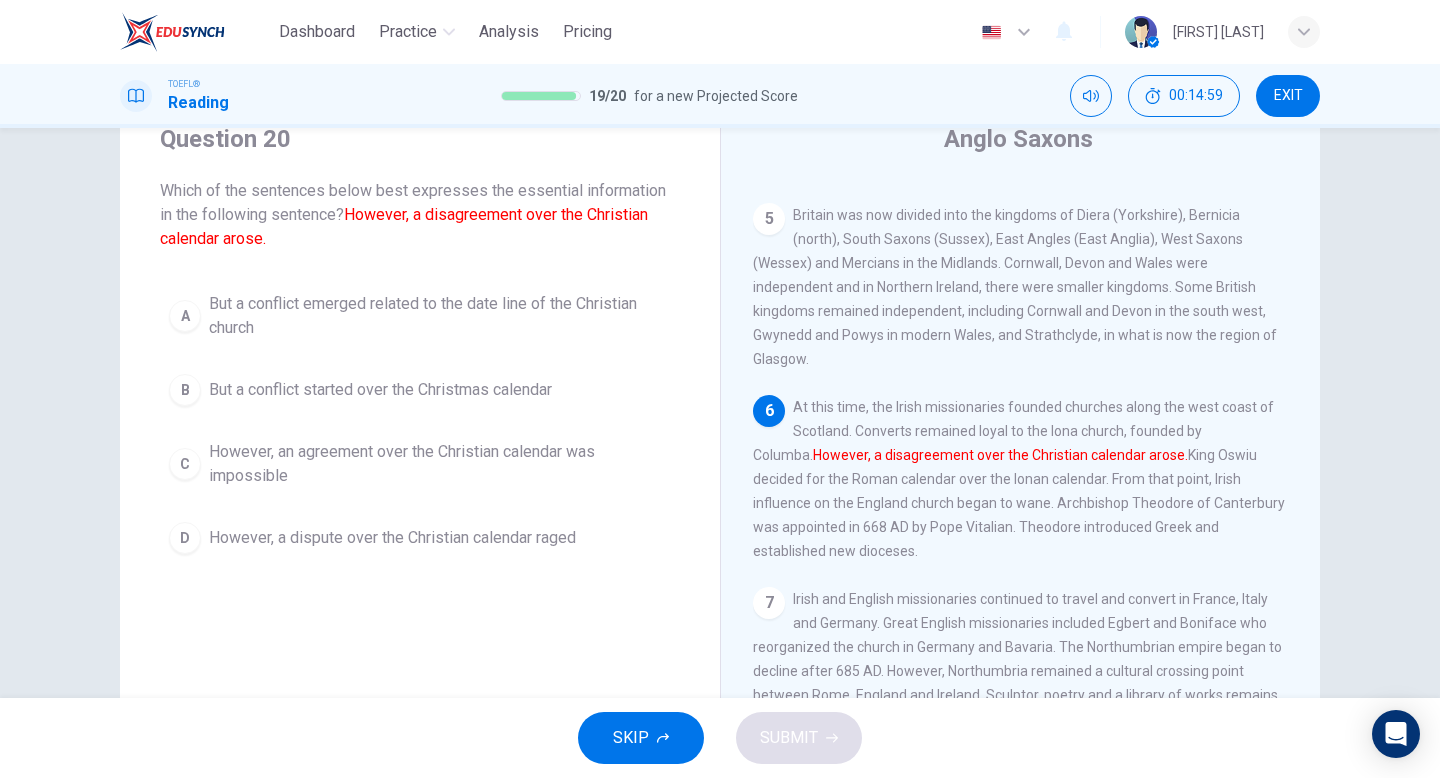 scroll, scrollTop: 76, scrollLeft: 0, axis: vertical 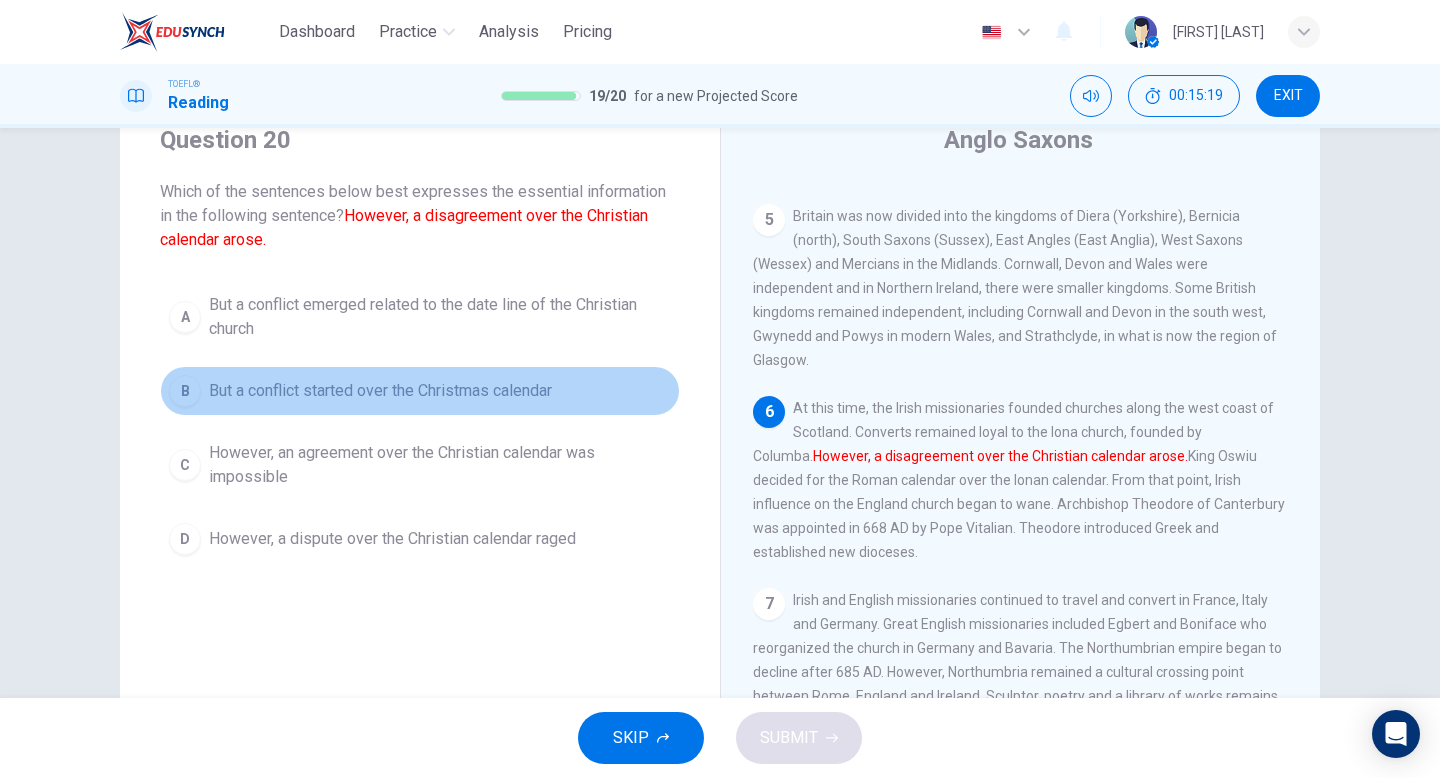 click on "But a conflict started over the Christmas calendar" at bounding box center [440, 317] 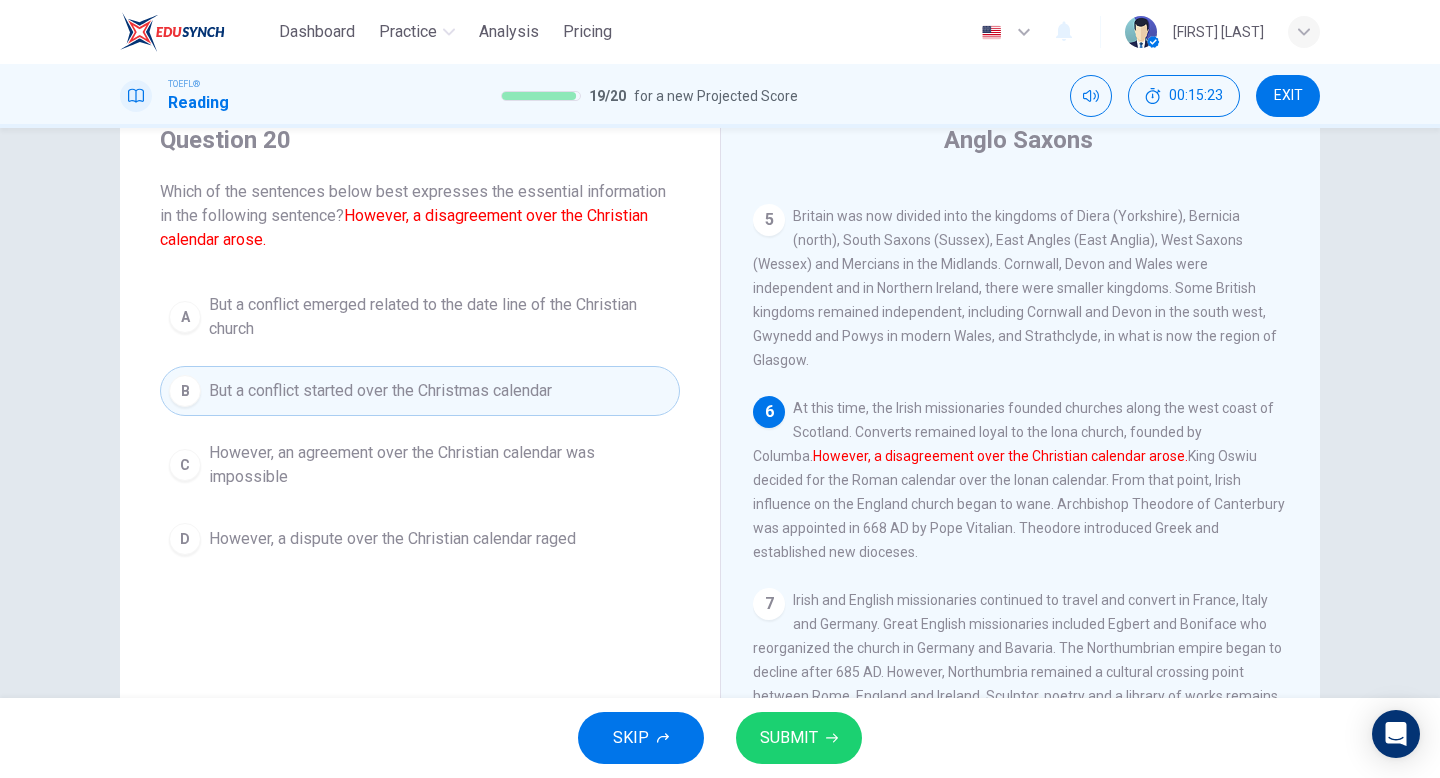 click on "But a conflict emerged related to the date line of the Christian church" at bounding box center [440, 317] 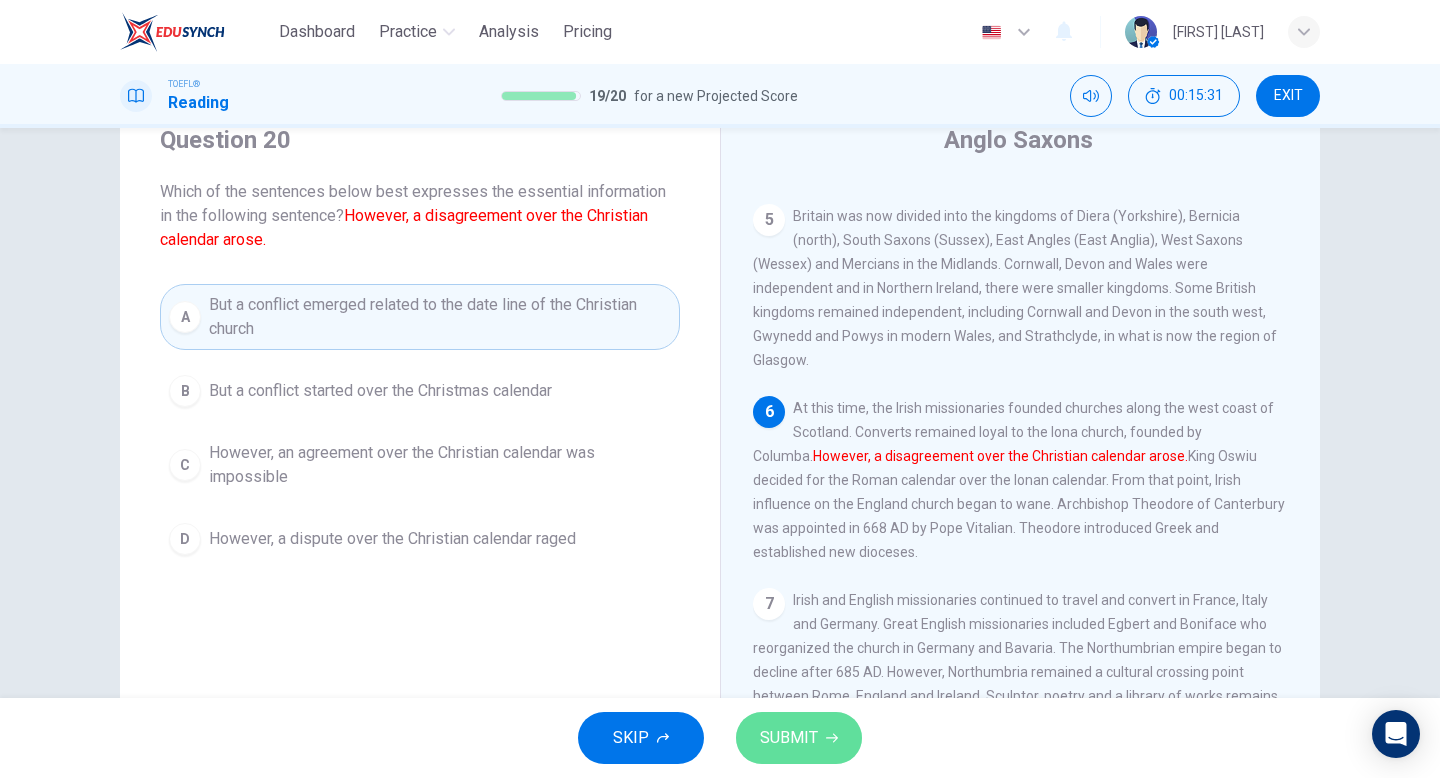 click on "SUBMIT" at bounding box center (789, 738) 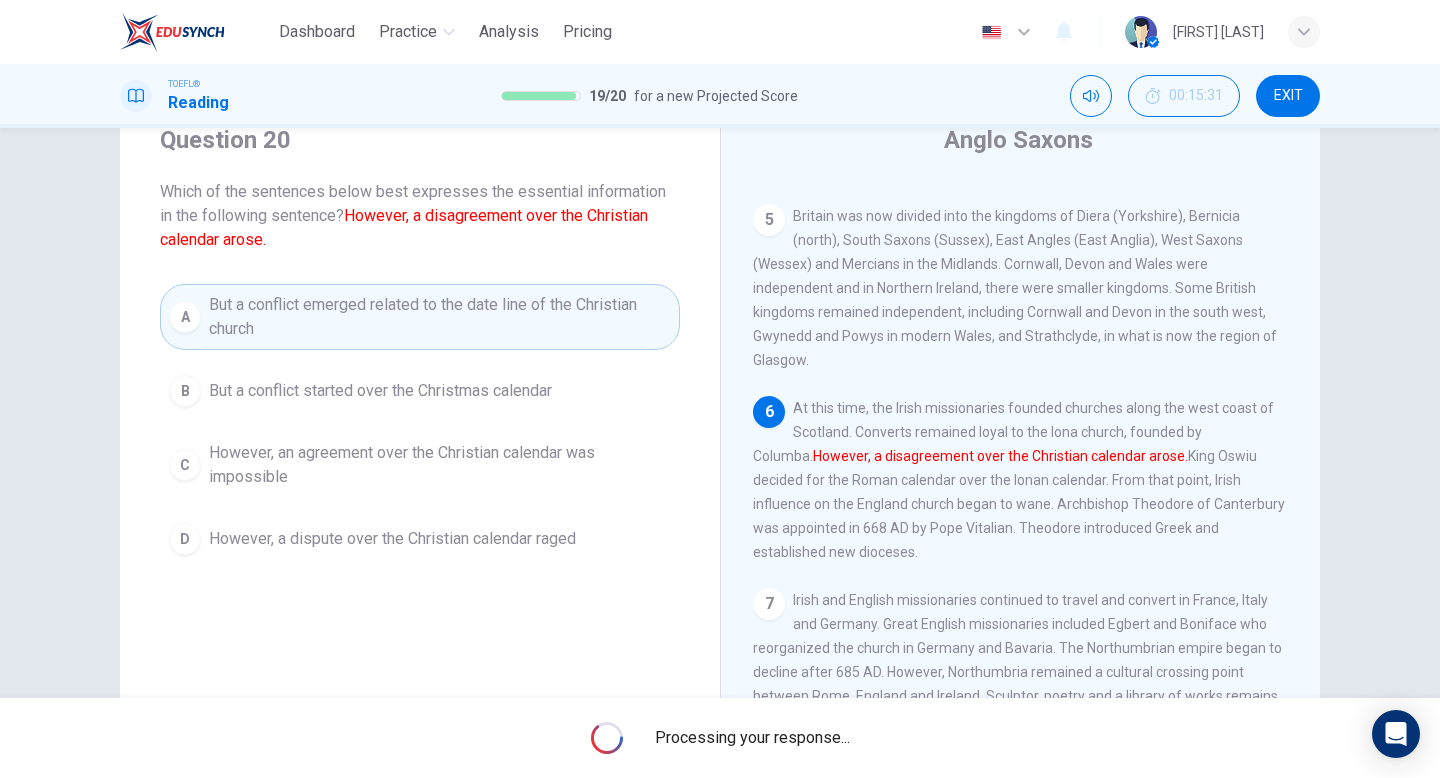 scroll, scrollTop: 0, scrollLeft: 0, axis: both 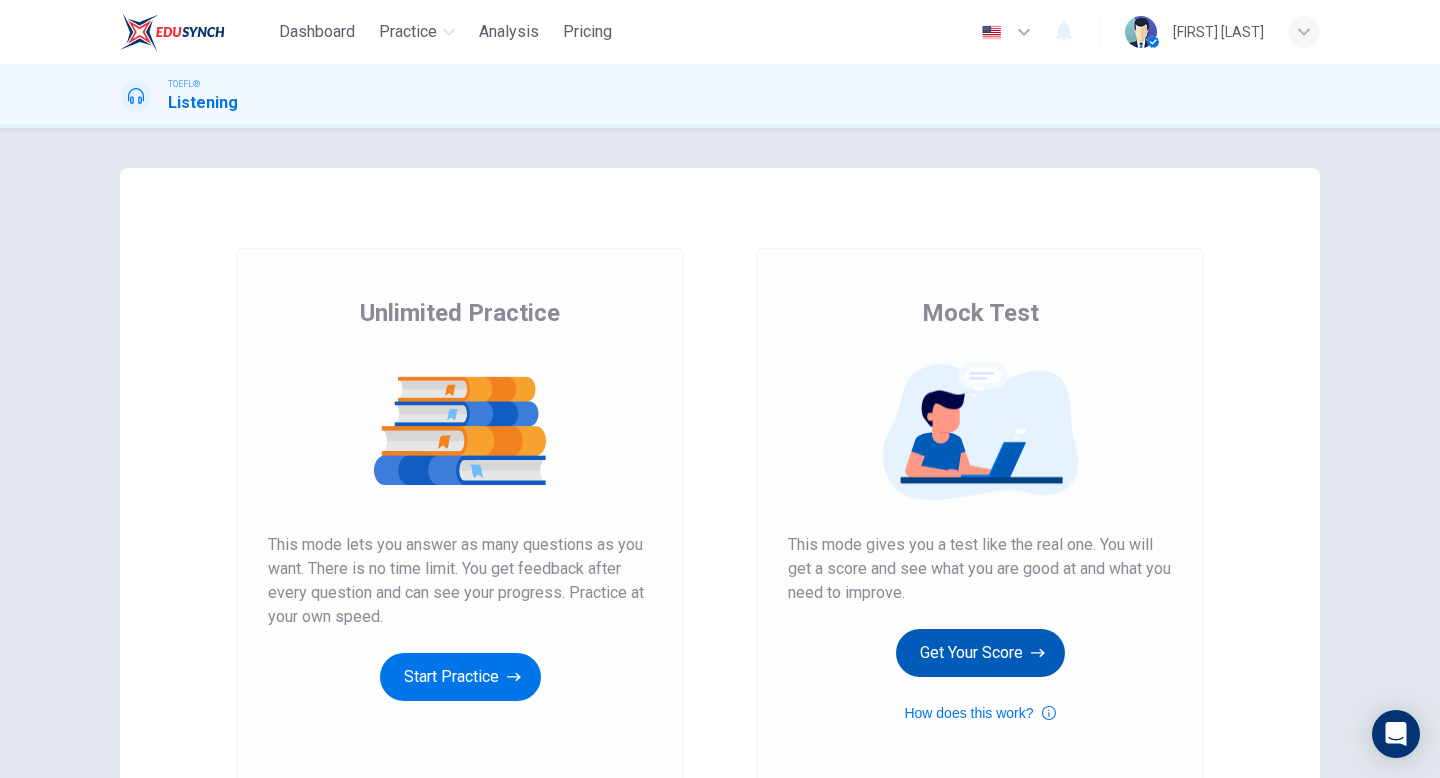 click on "Get Your Score" at bounding box center (460, 677) 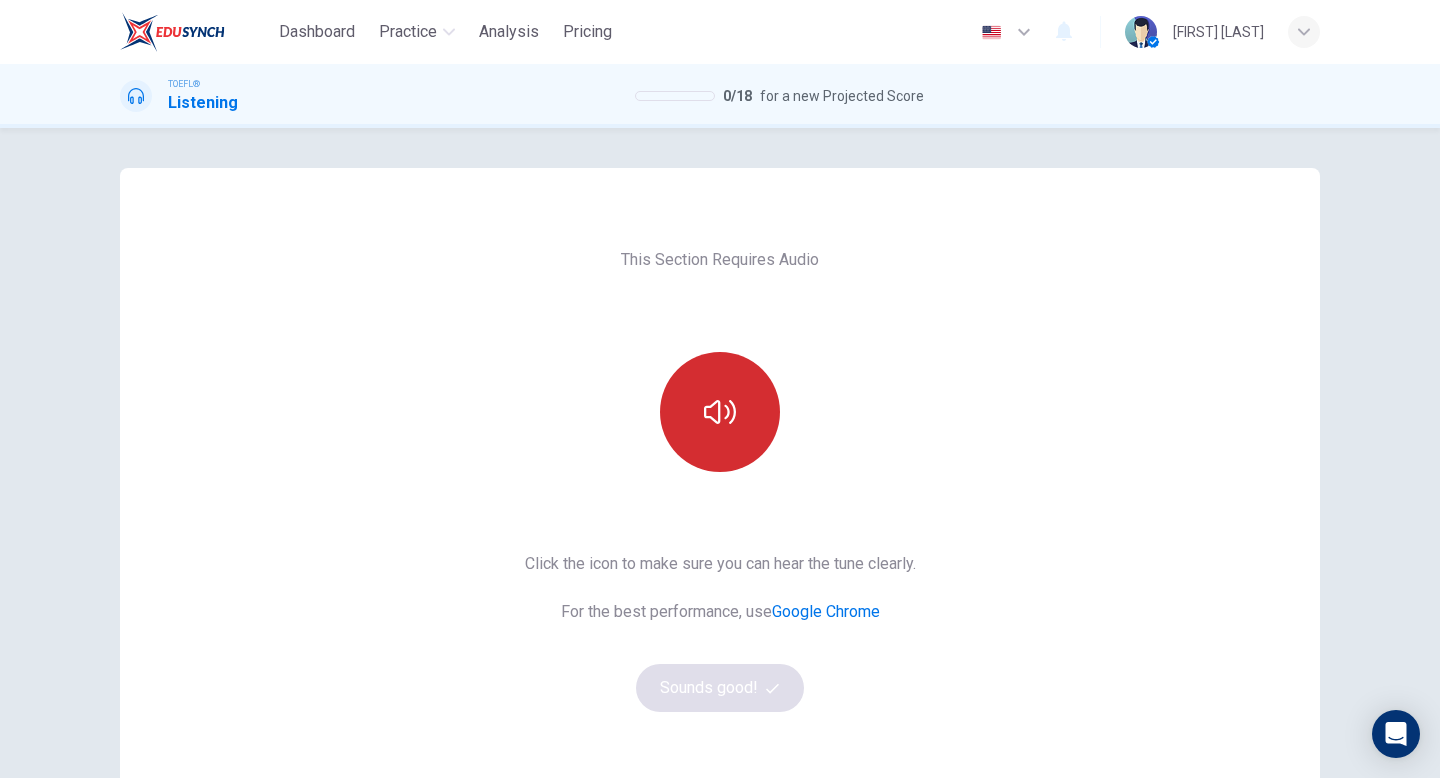 click at bounding box center [720, 412] 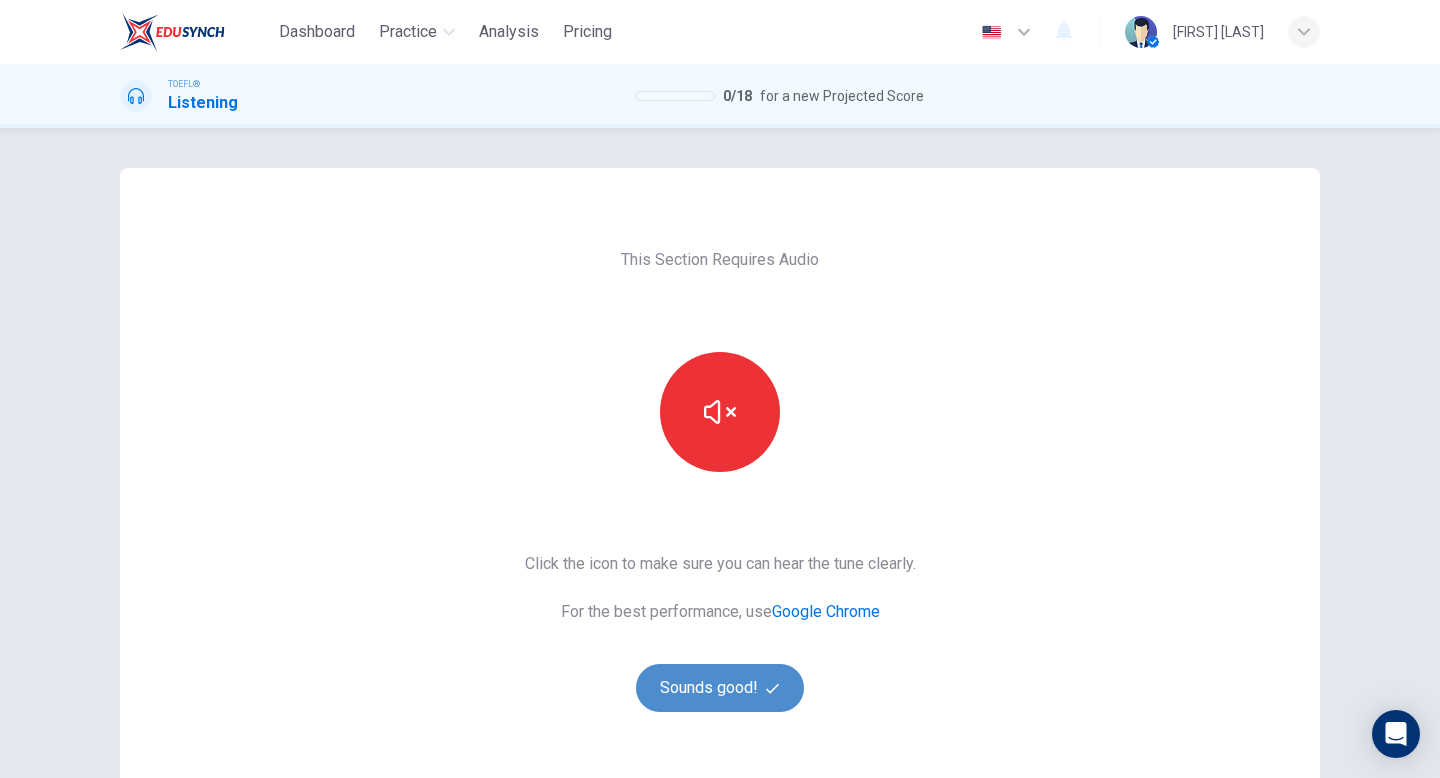 click on "Sounds good!" at bounding box center (720, 688) 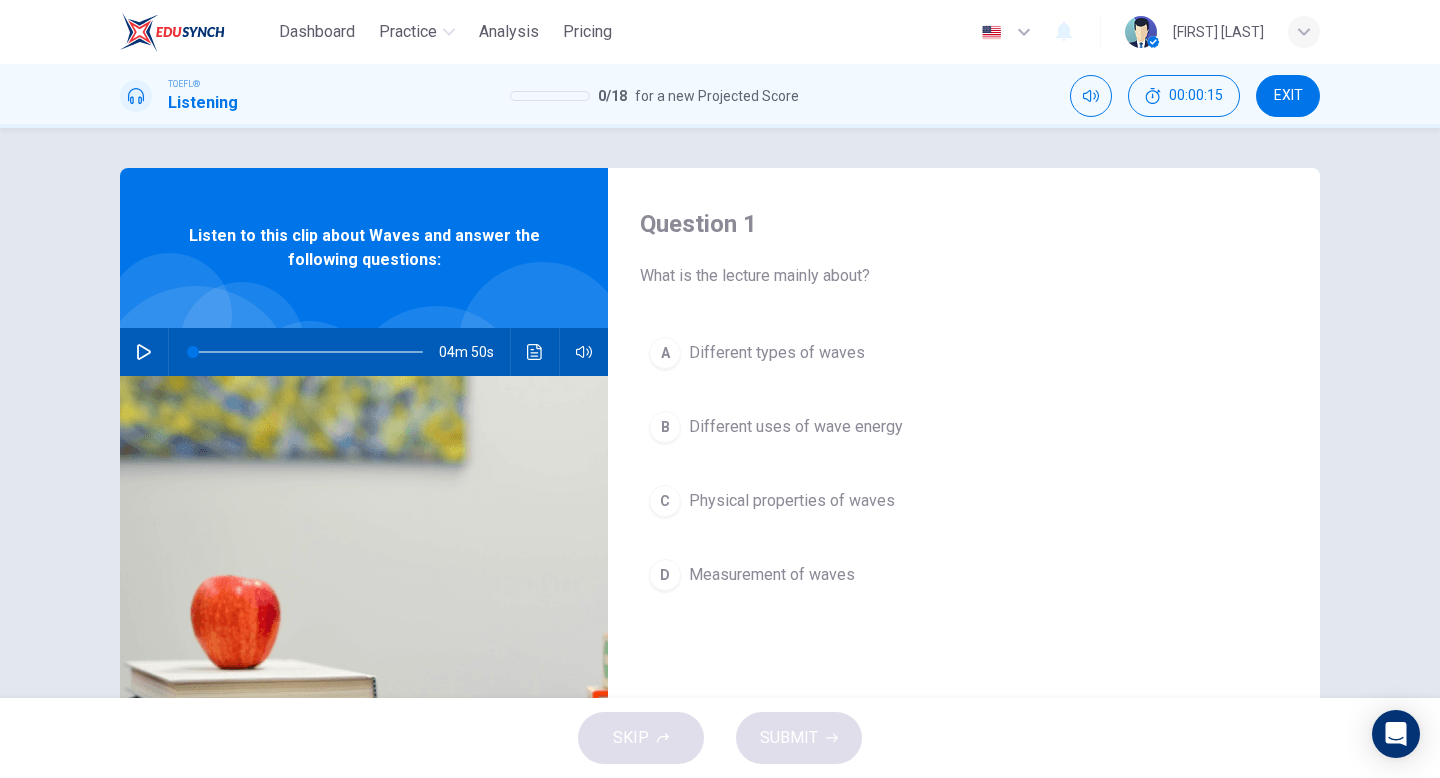 click at bounding box center [144, 352] 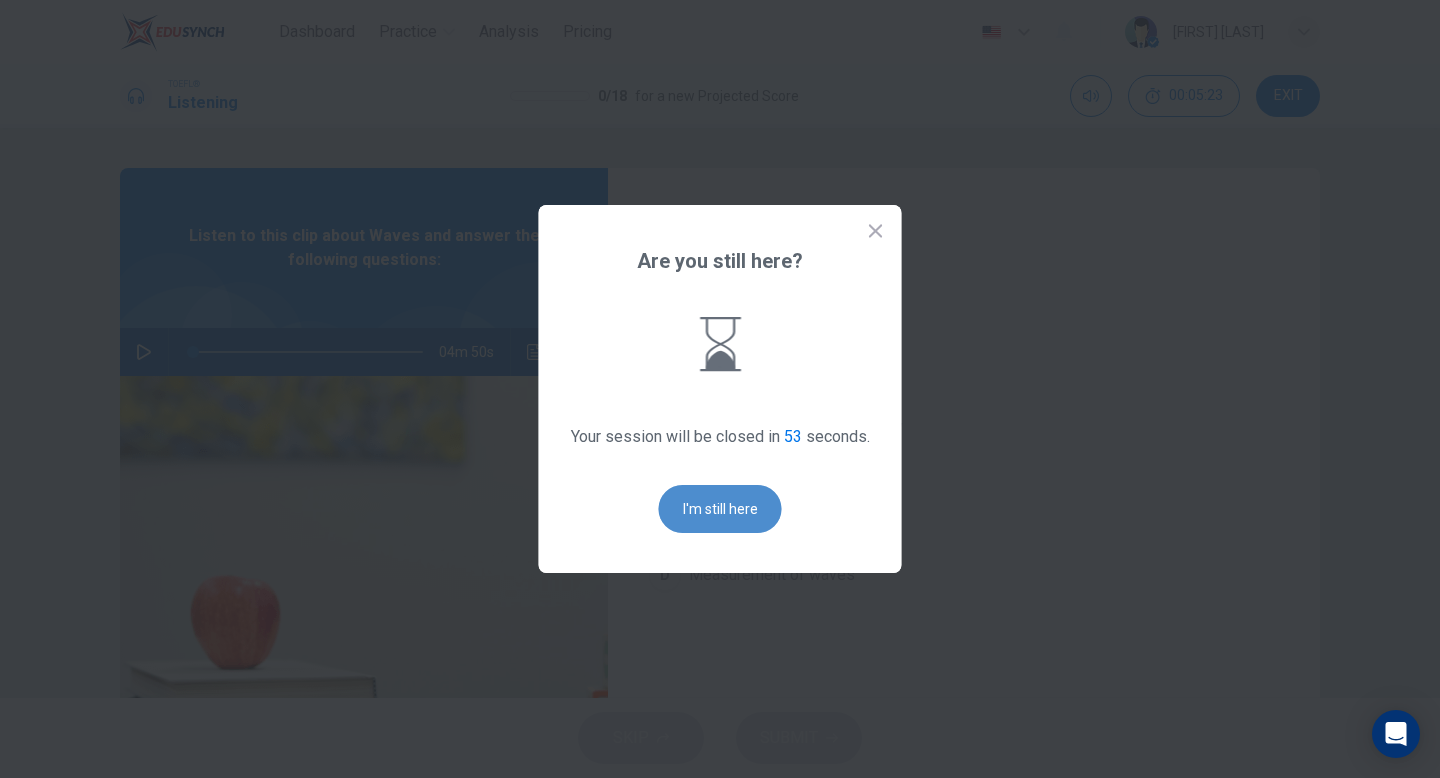 click on "I'm still here" at bounding box center [720, 509] 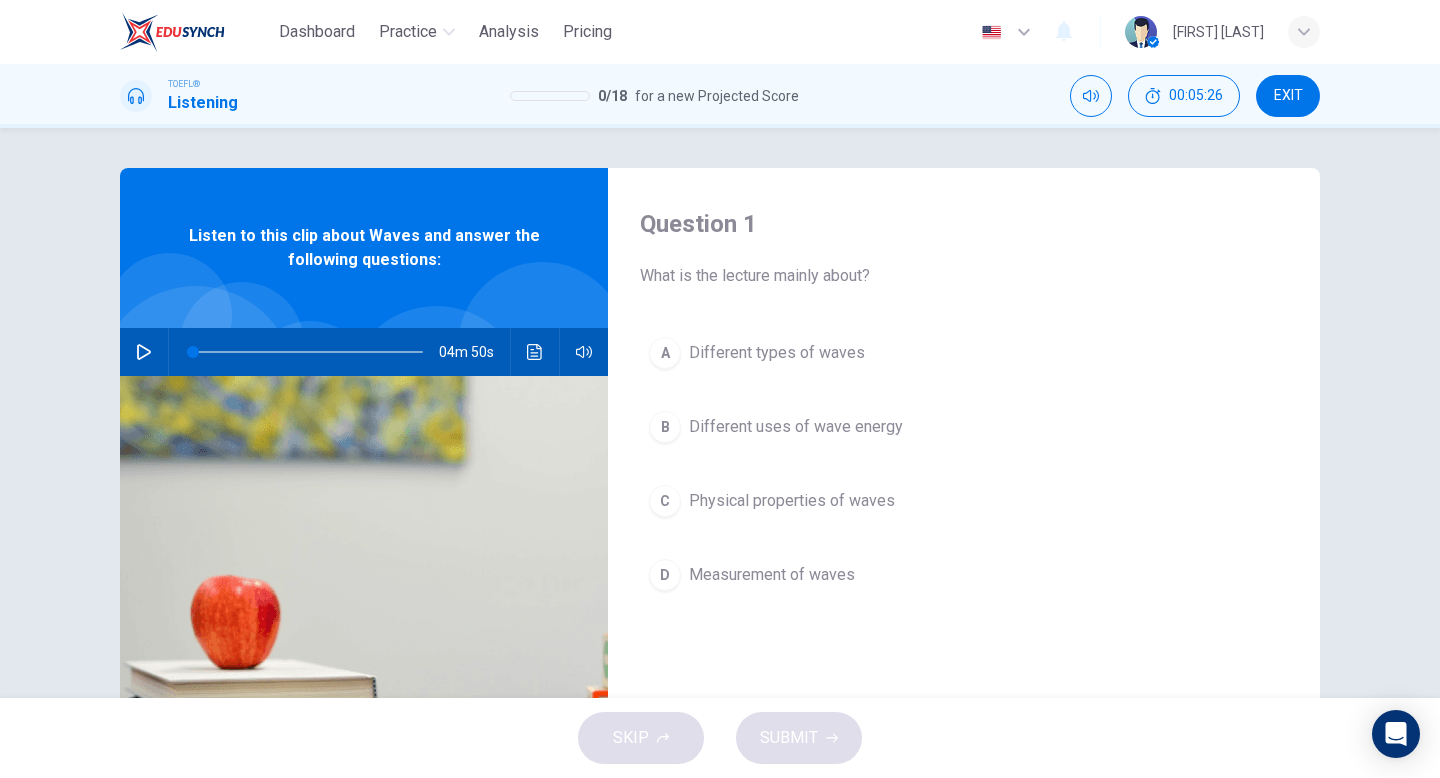 click on "A Different types of waves" at bounding box center [964, 353] 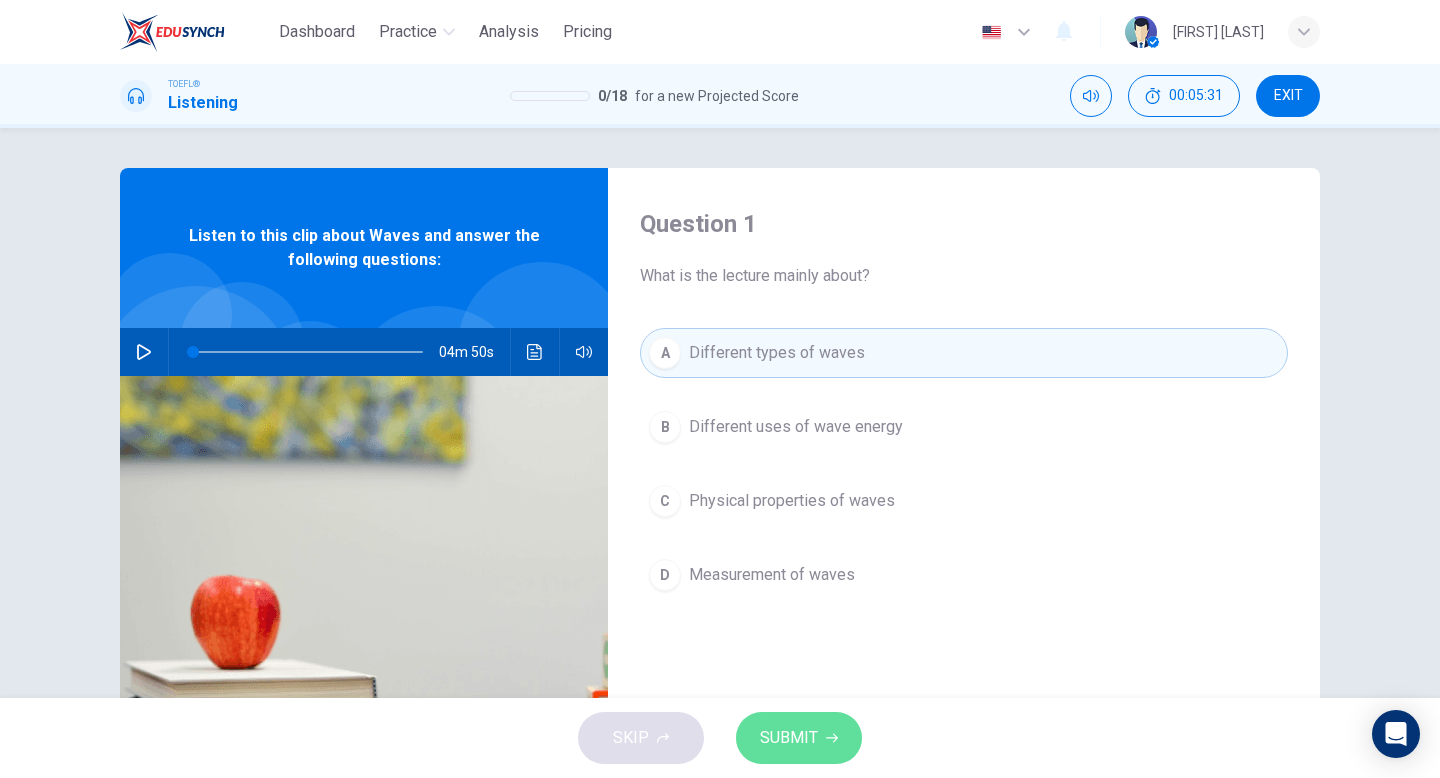 click on "SUBMIT" at bounding box center [789, 738] 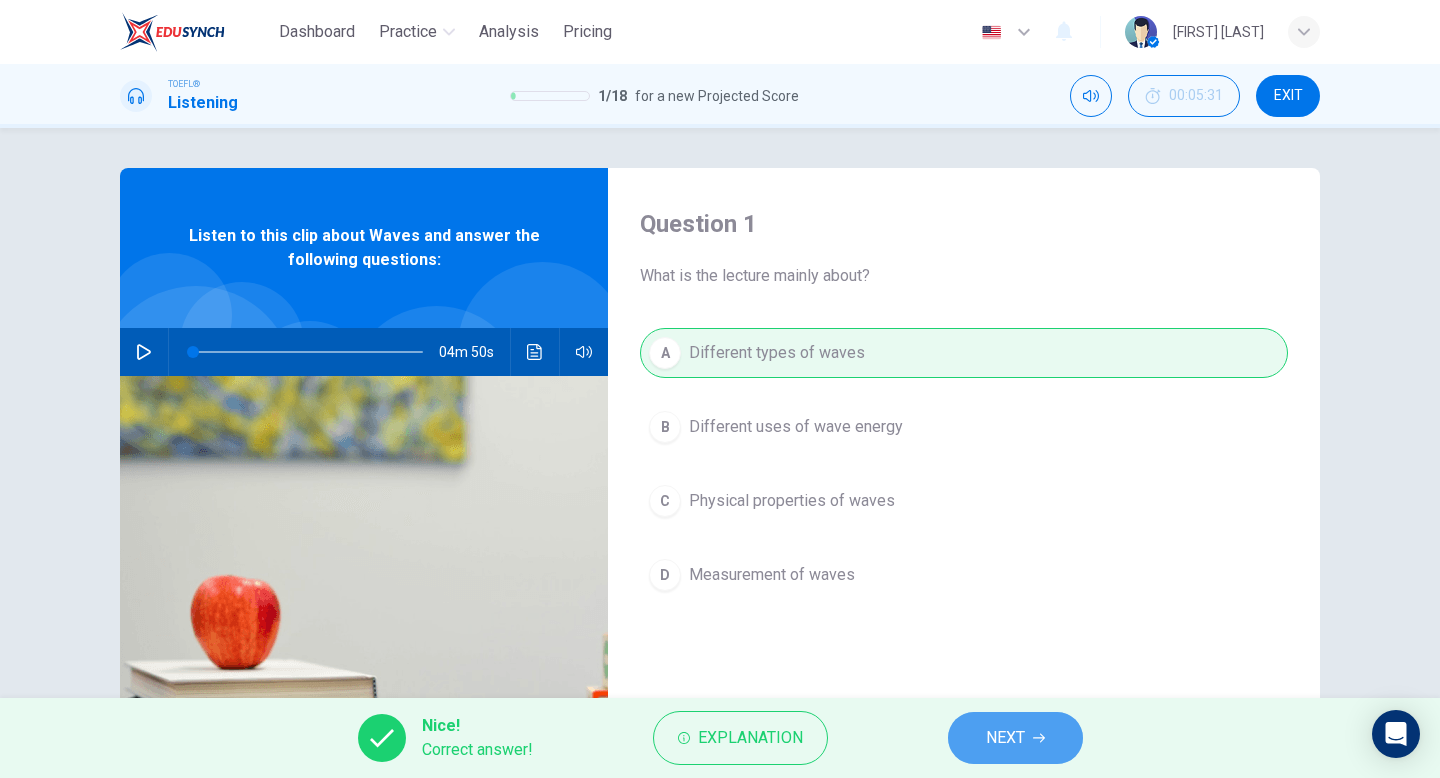 click on "NEXT" at bounding box center [1015, 738] 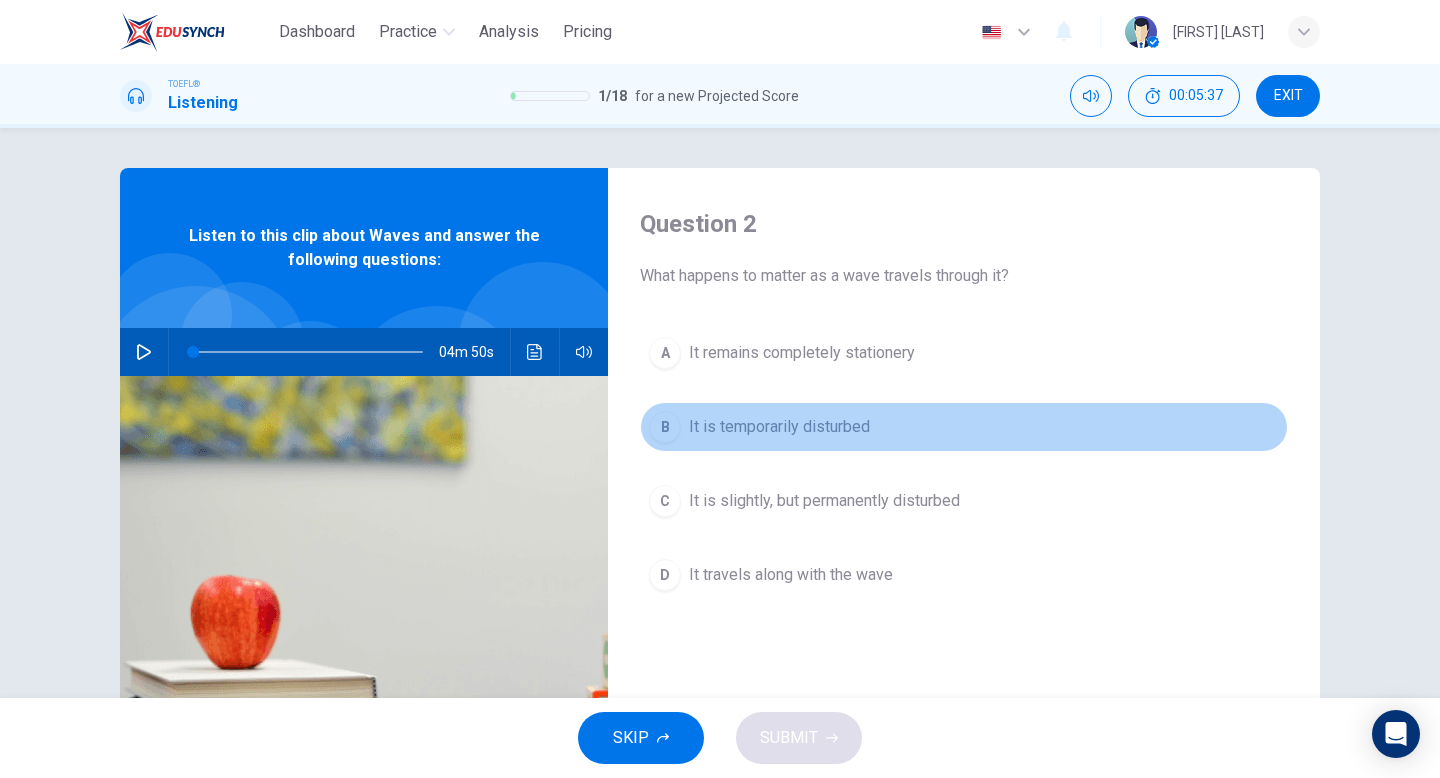 click on "It is temporarily disturbed" at bounding box center [802, 353] 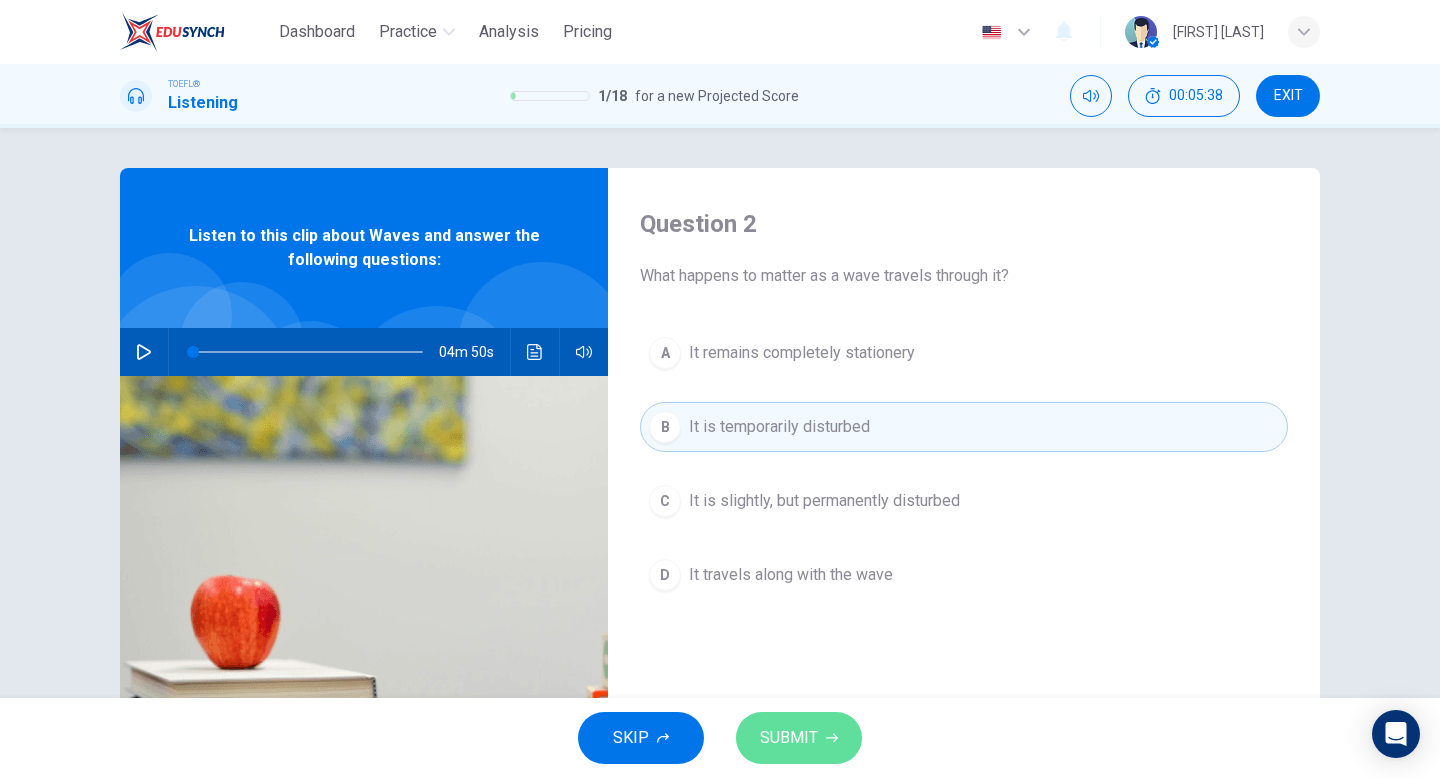 click on "SUBMIT" at bounding box center (799, 738) 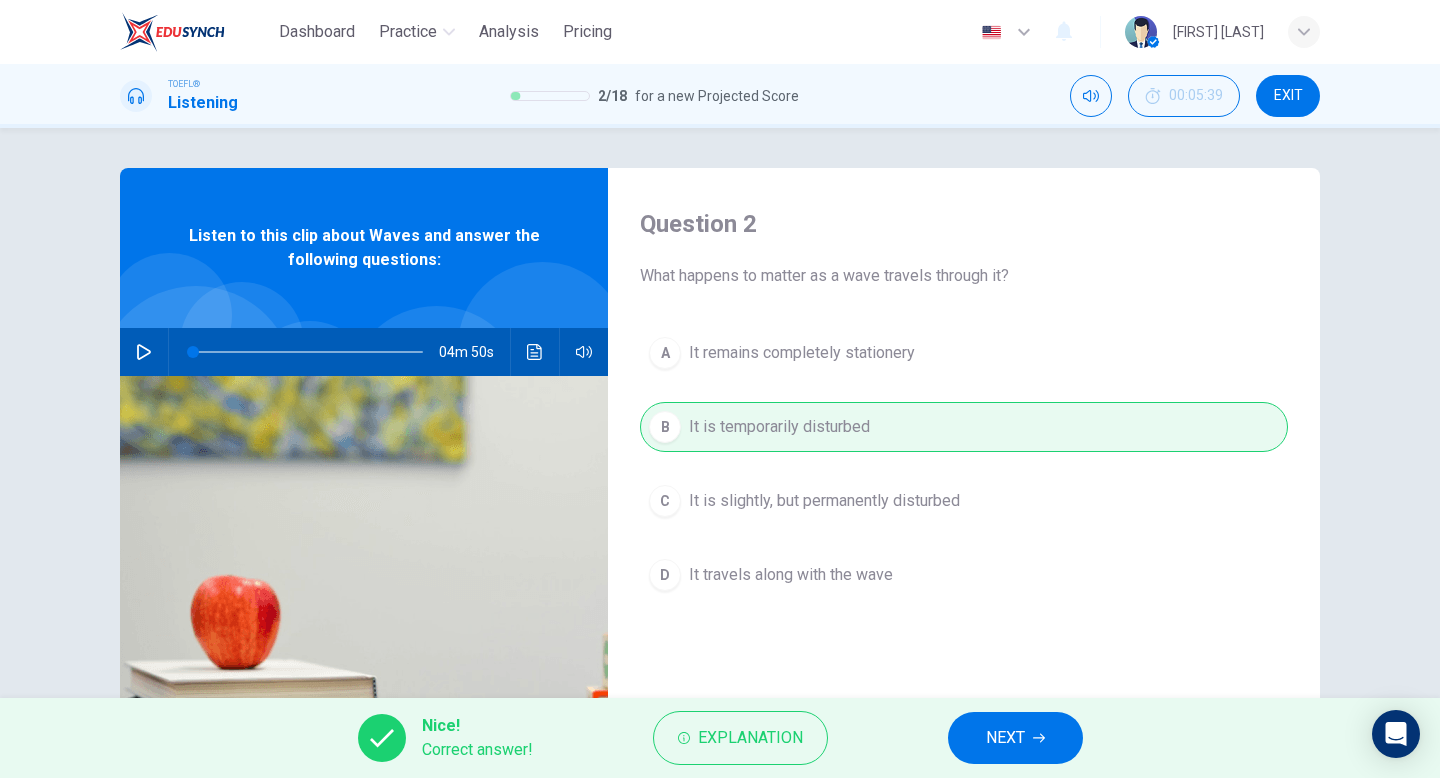 click on "NEXT" at bounding box center (1005, 738) 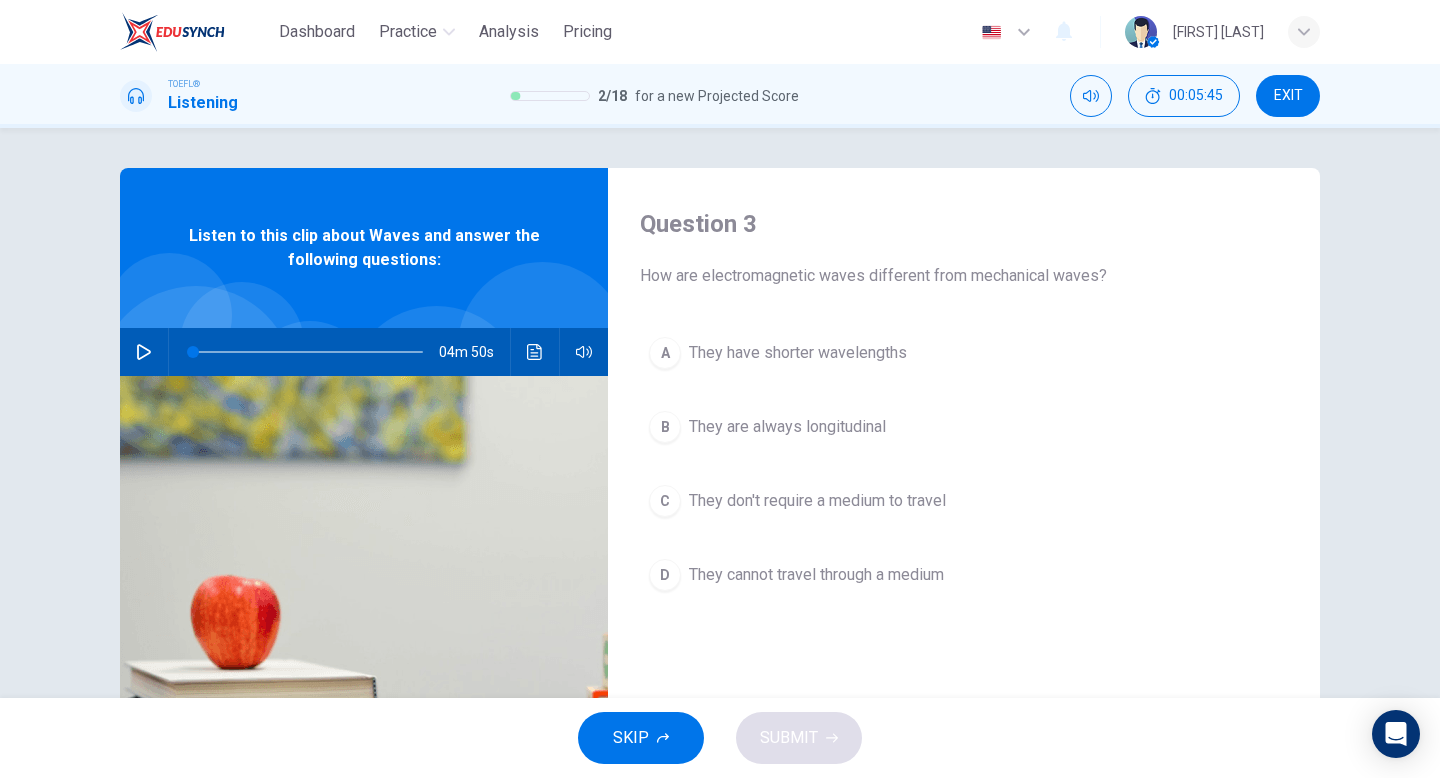 click on "They don't require a medium to travel" at bounding box center [798, 353] 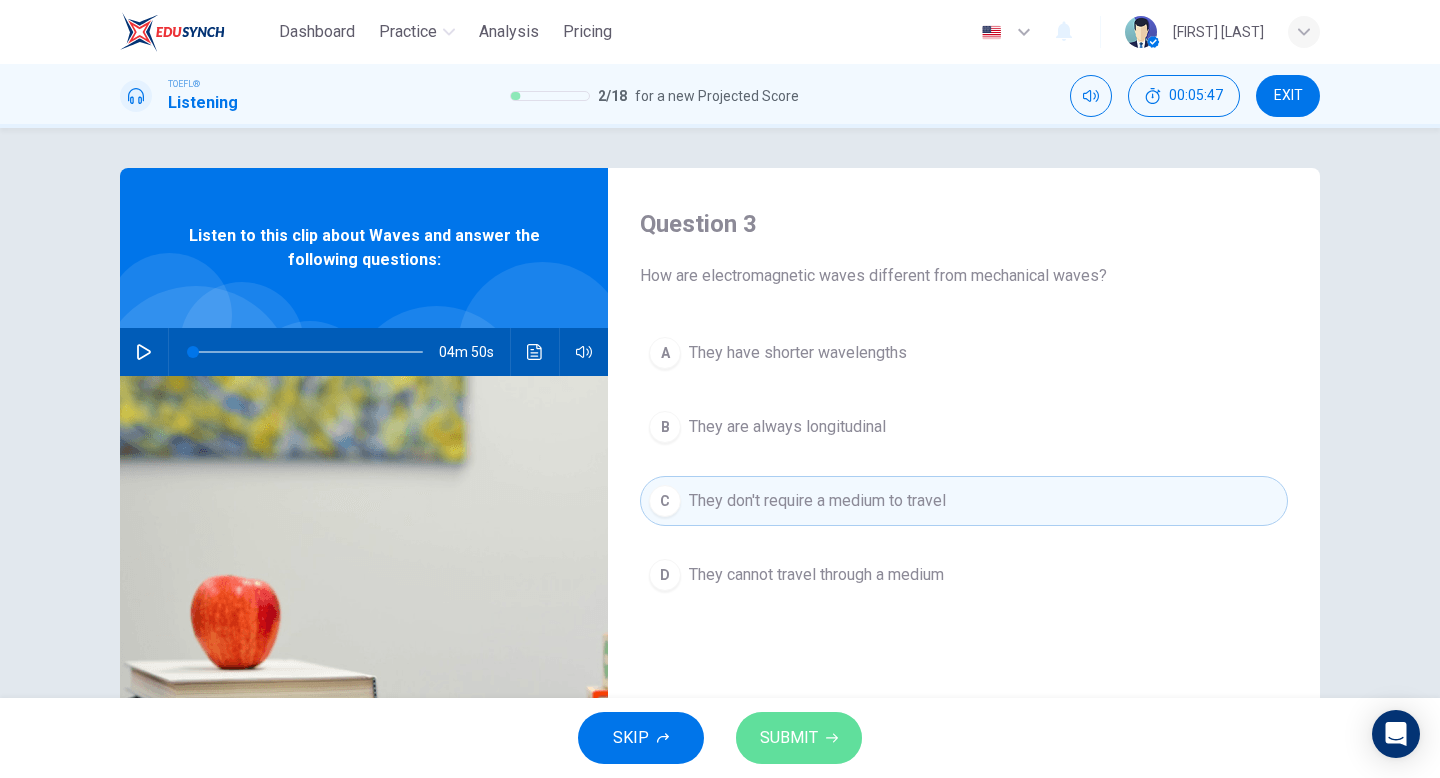 click on "SUBMIT" at bounding box center [789, 738] 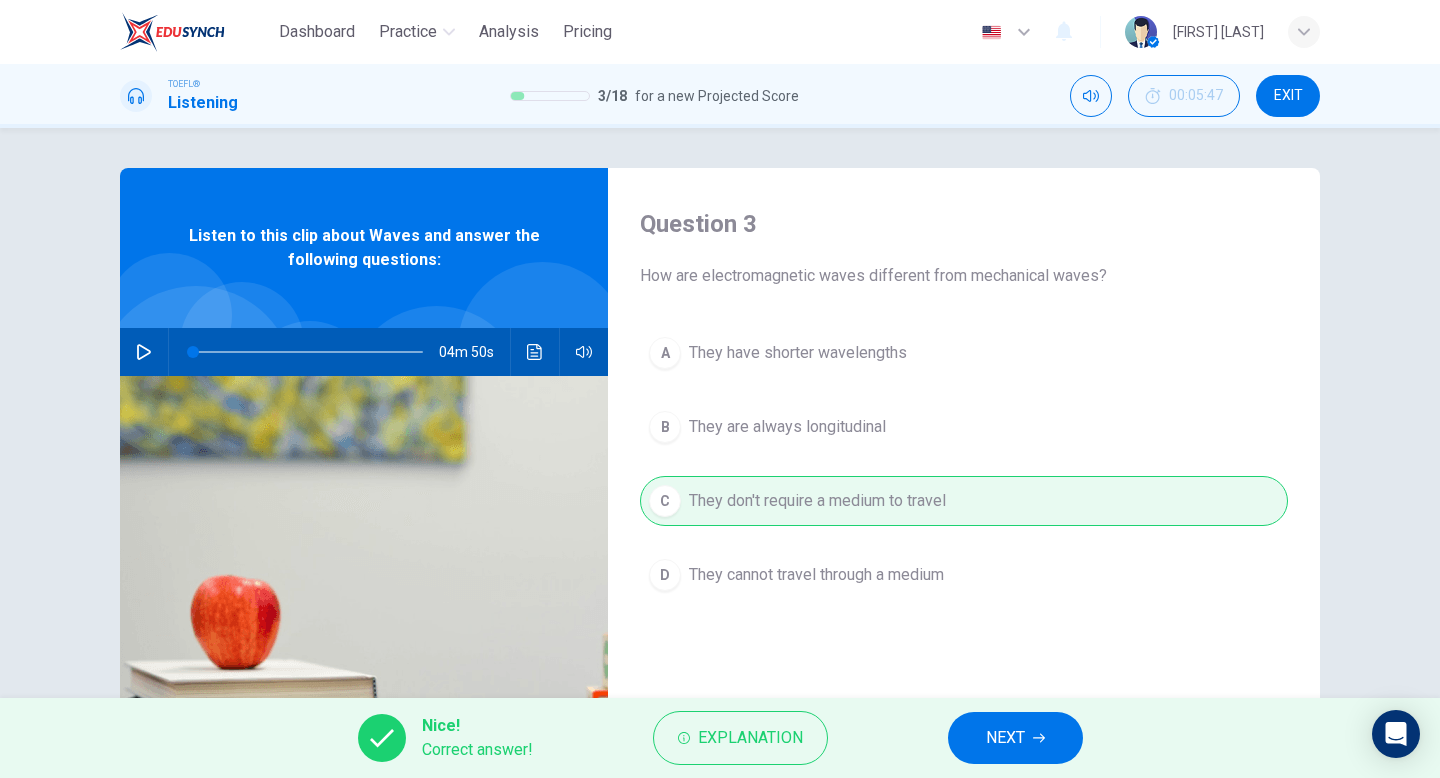 click on "NEXT" at bounding box center (1015, 738) 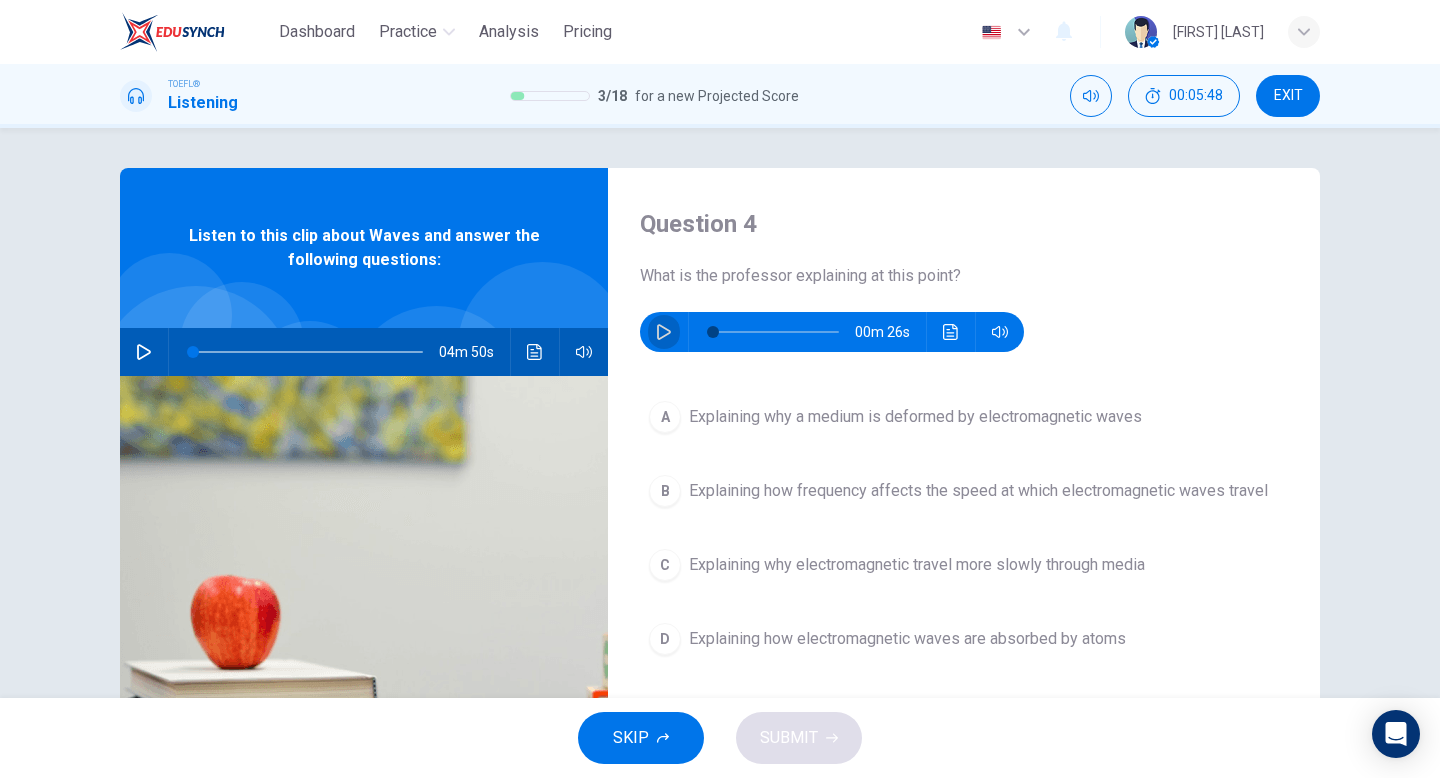 click at bounding box center [664, 332] 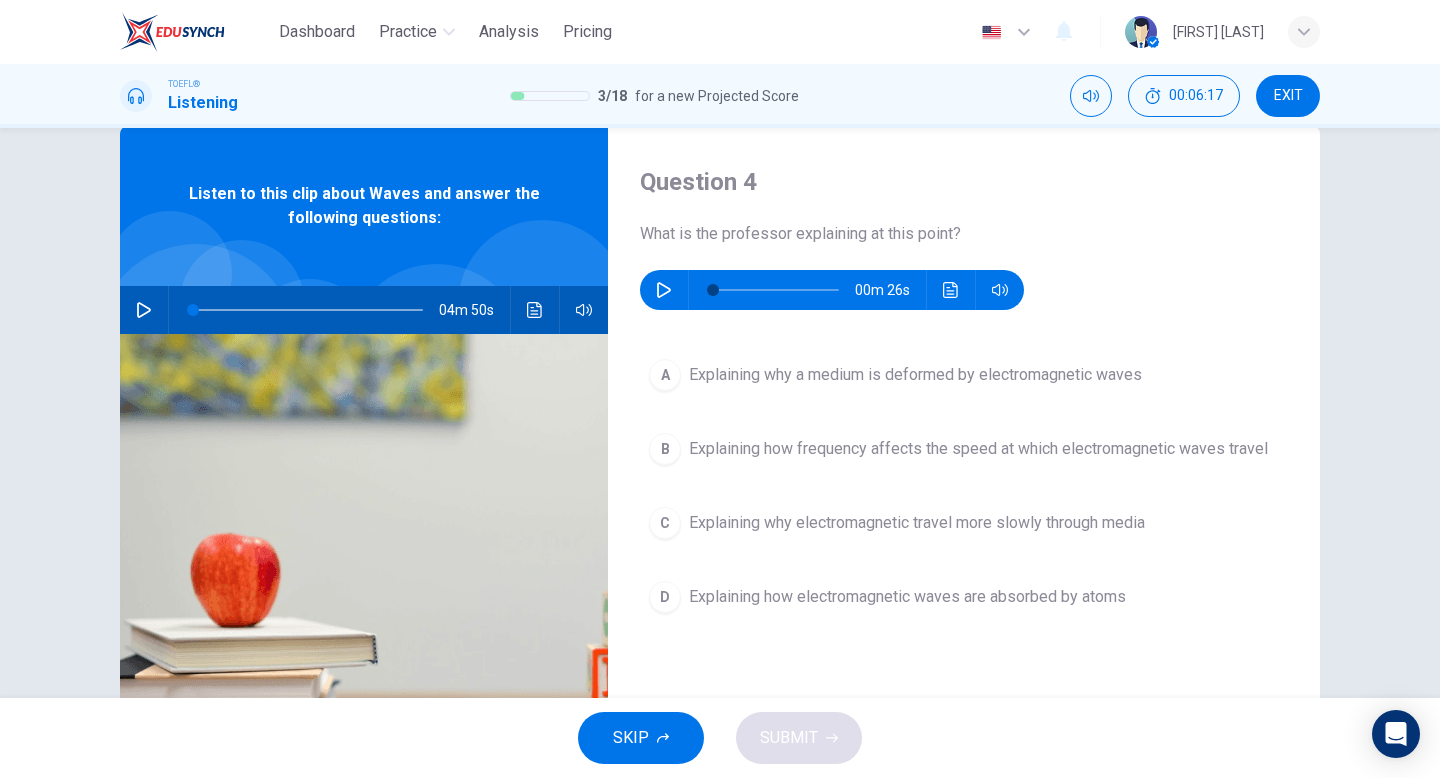 scroll, scrollTop: 56, scrollLeft: 0, axis: vertical 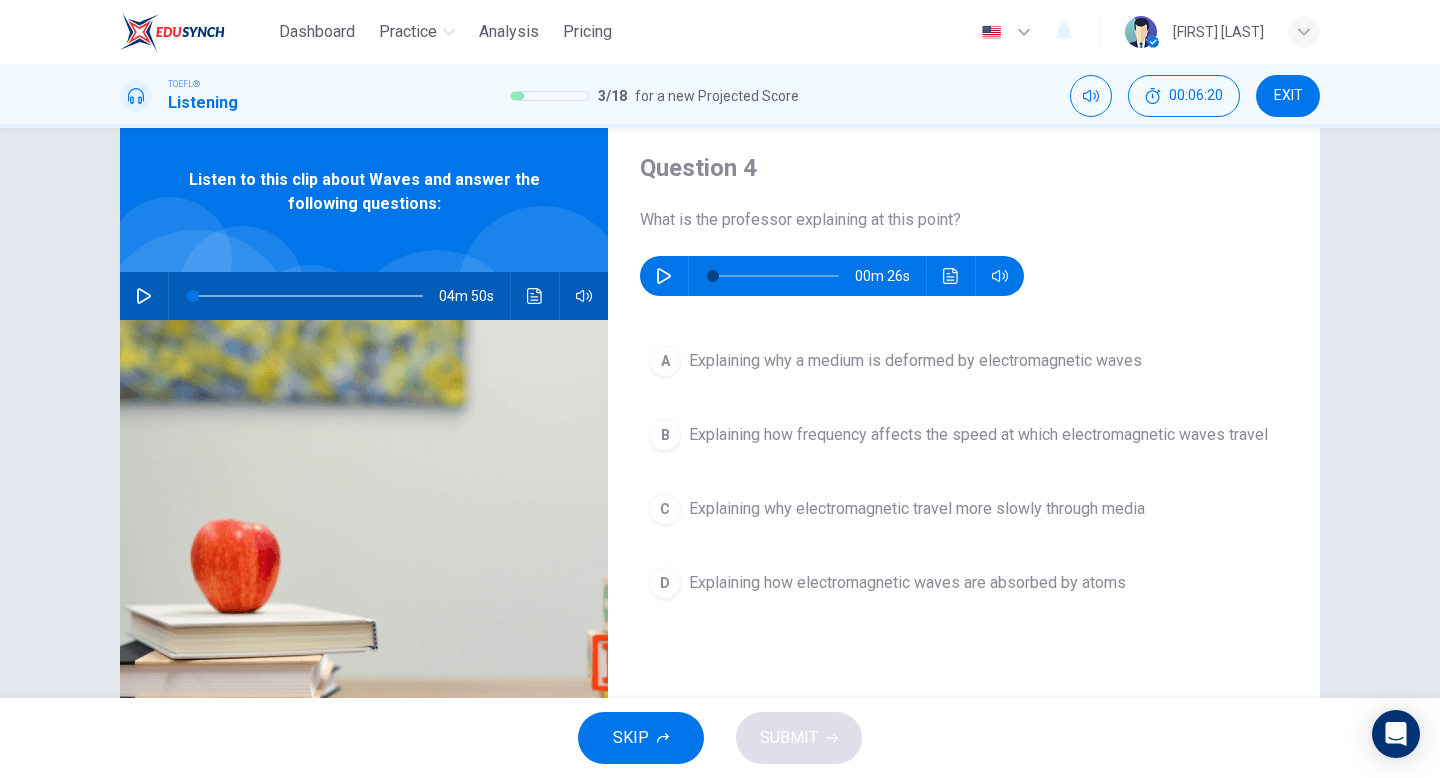 click on "Explaining why electromagnetic travel more slowly through media" at bounding box center [915, 361] 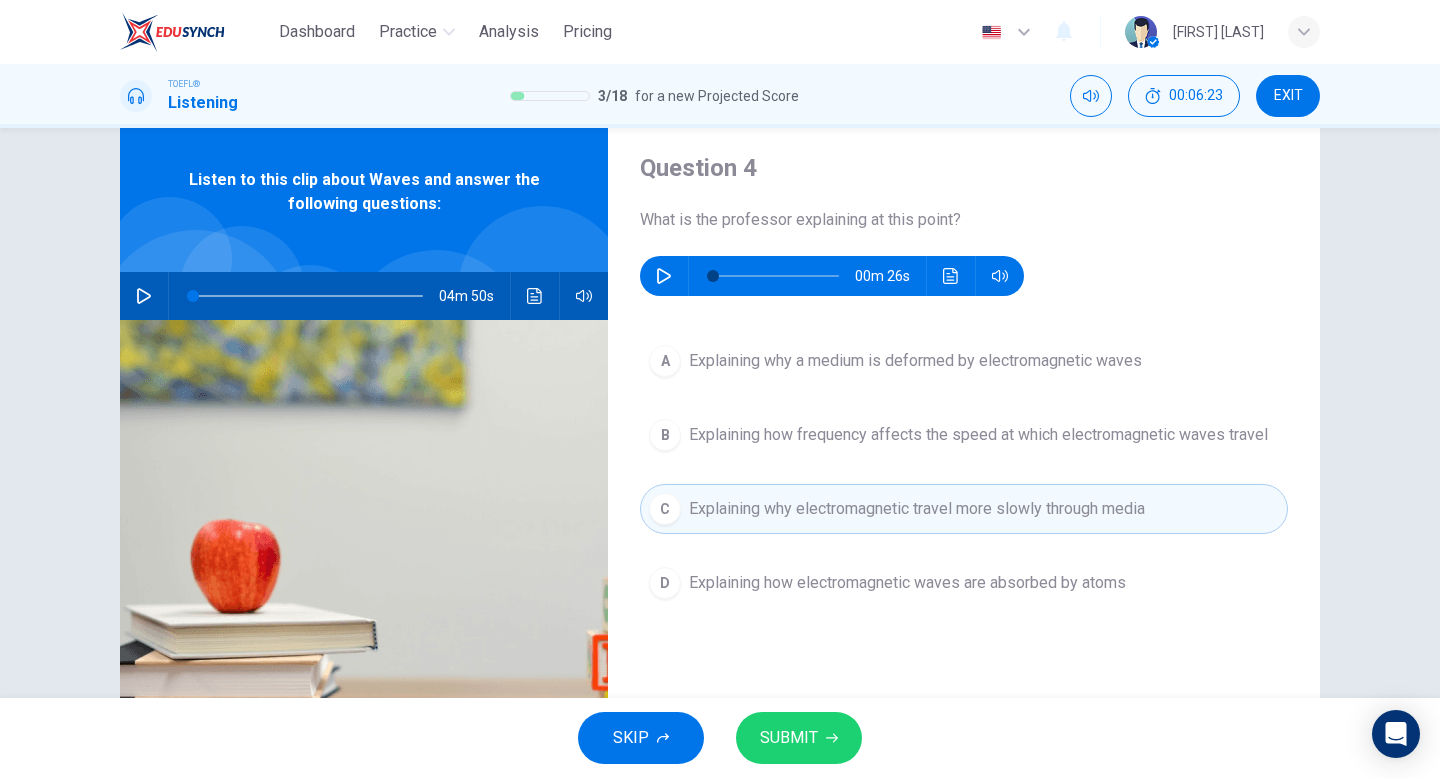 click on "SUBMIT" at bounding box center [789, 738] 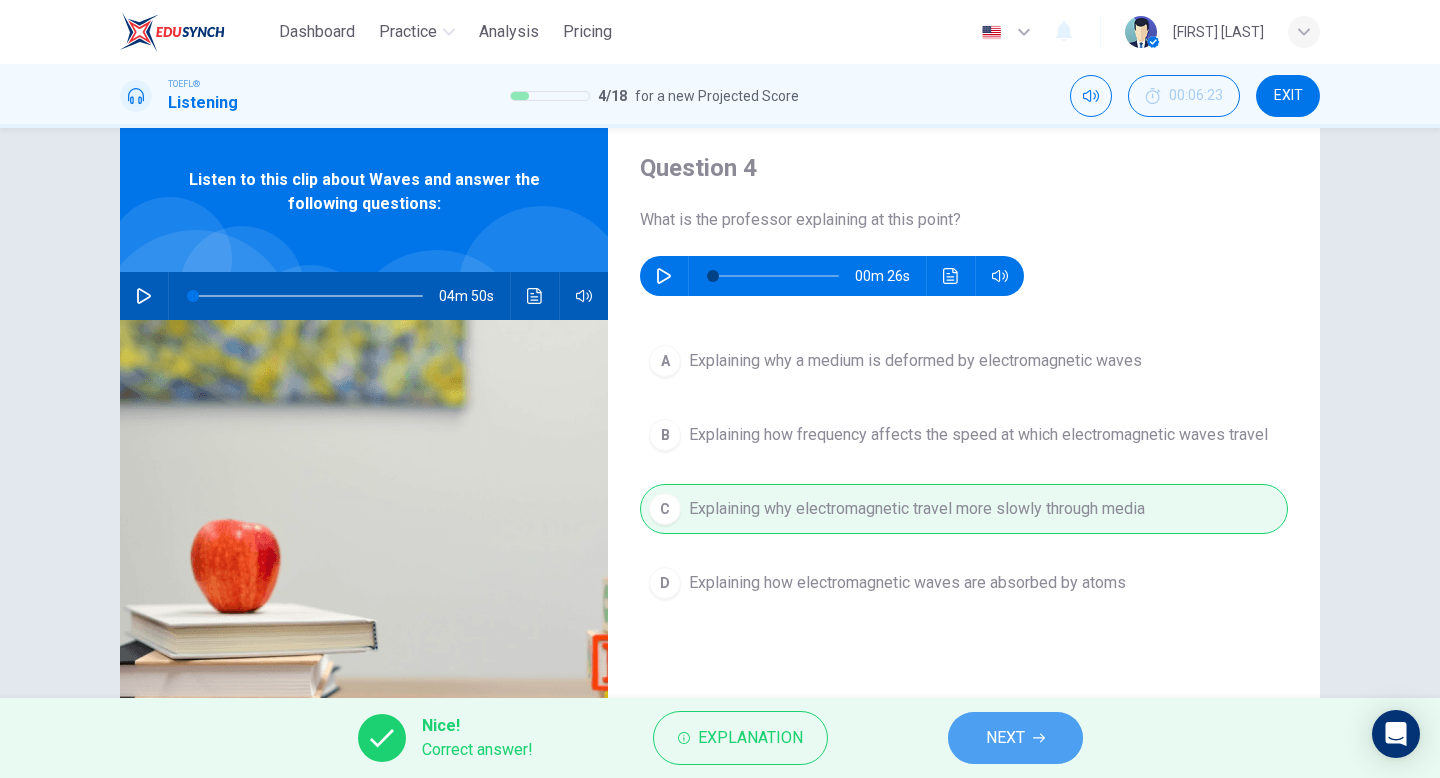 click on "NEXT" at bounding box center (1005, 738) 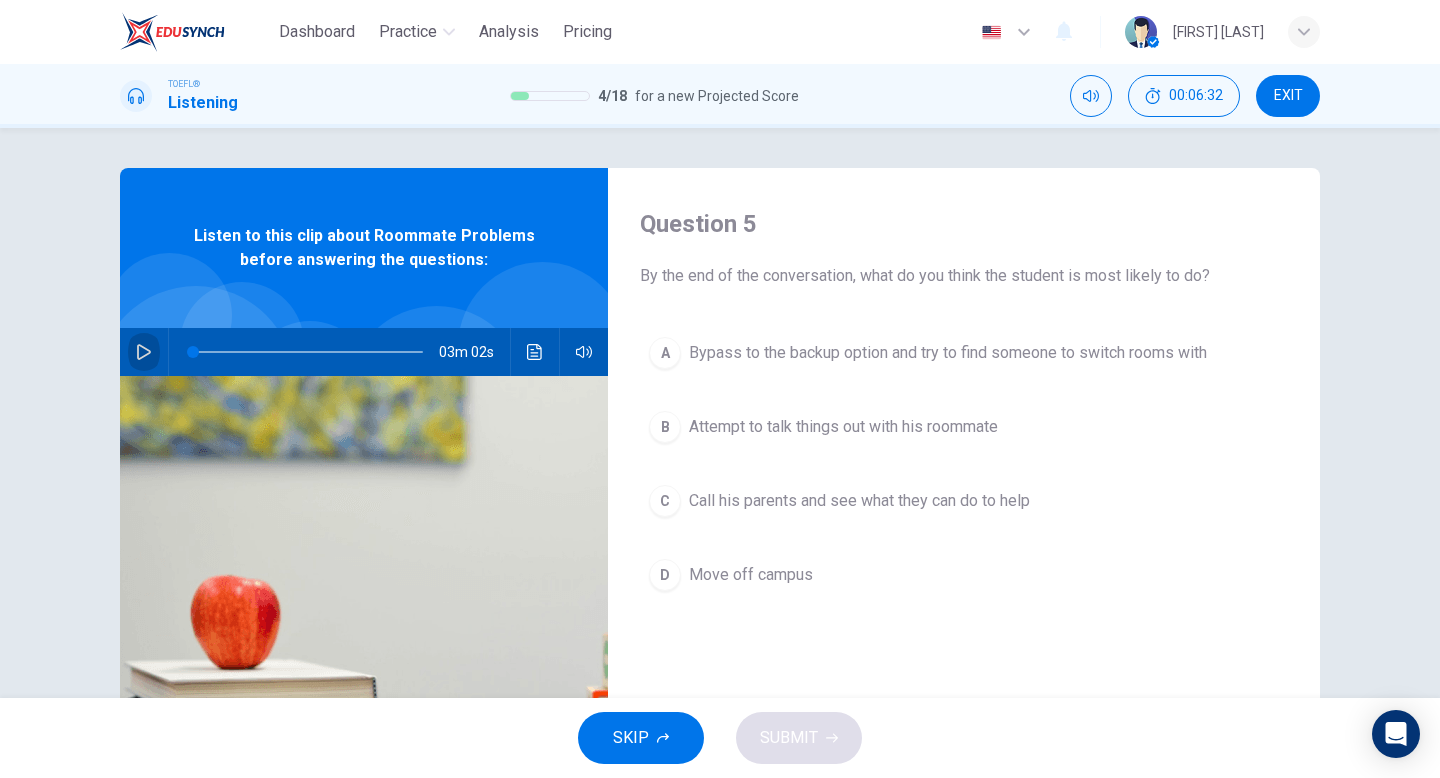click at bounding box center [144, 352] 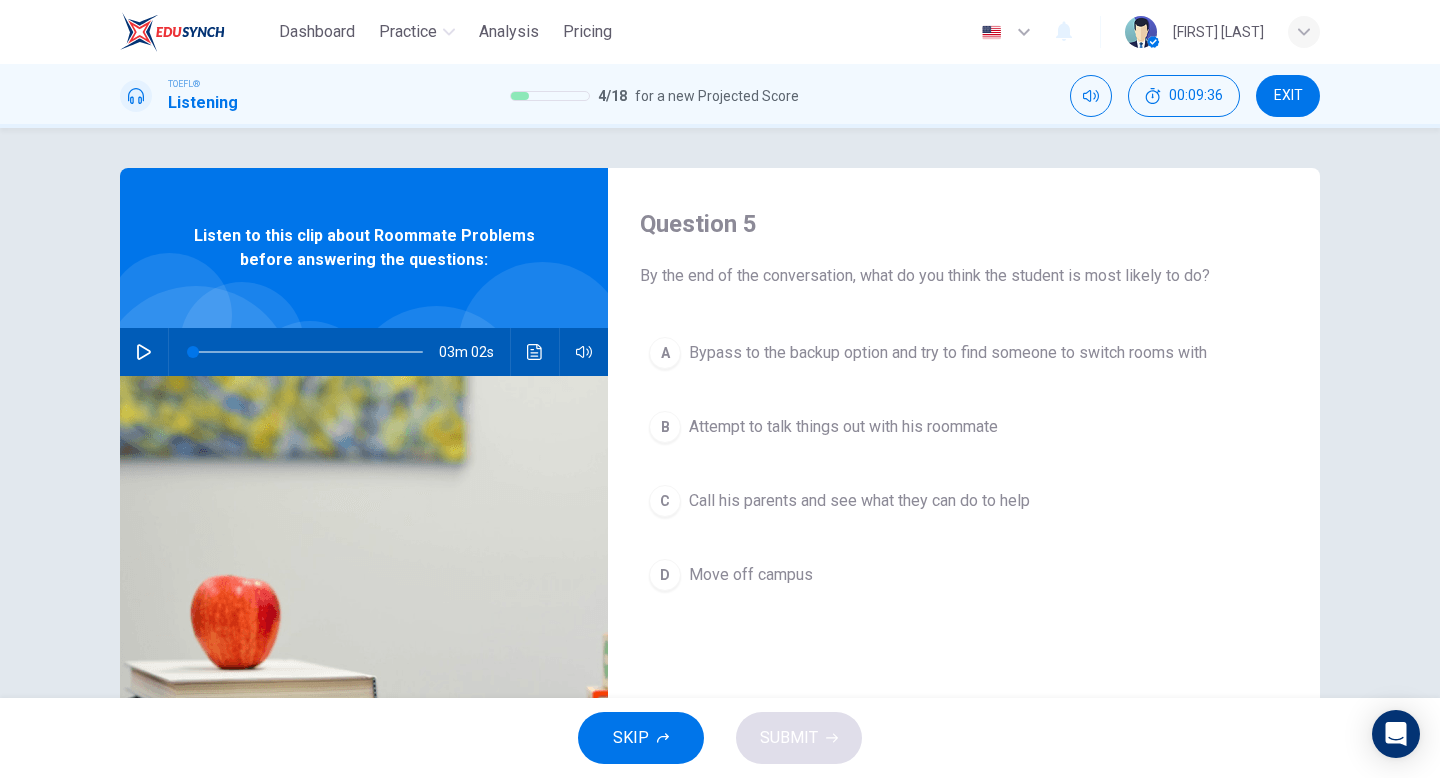 click on "Attempt to talk things out with his roommate" at bounding box center (948, 353) 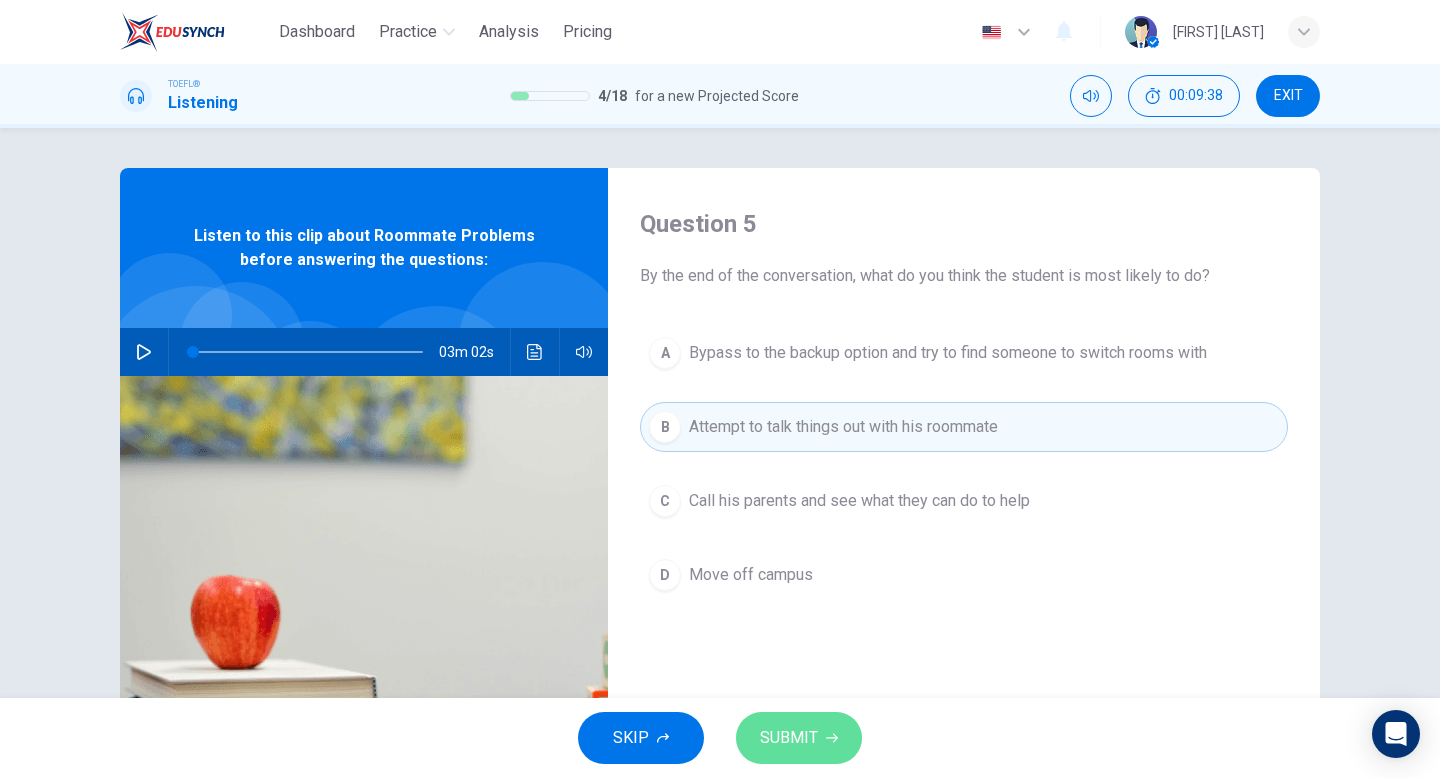 click on "SUBMIT" at bounding box center (789, 738) 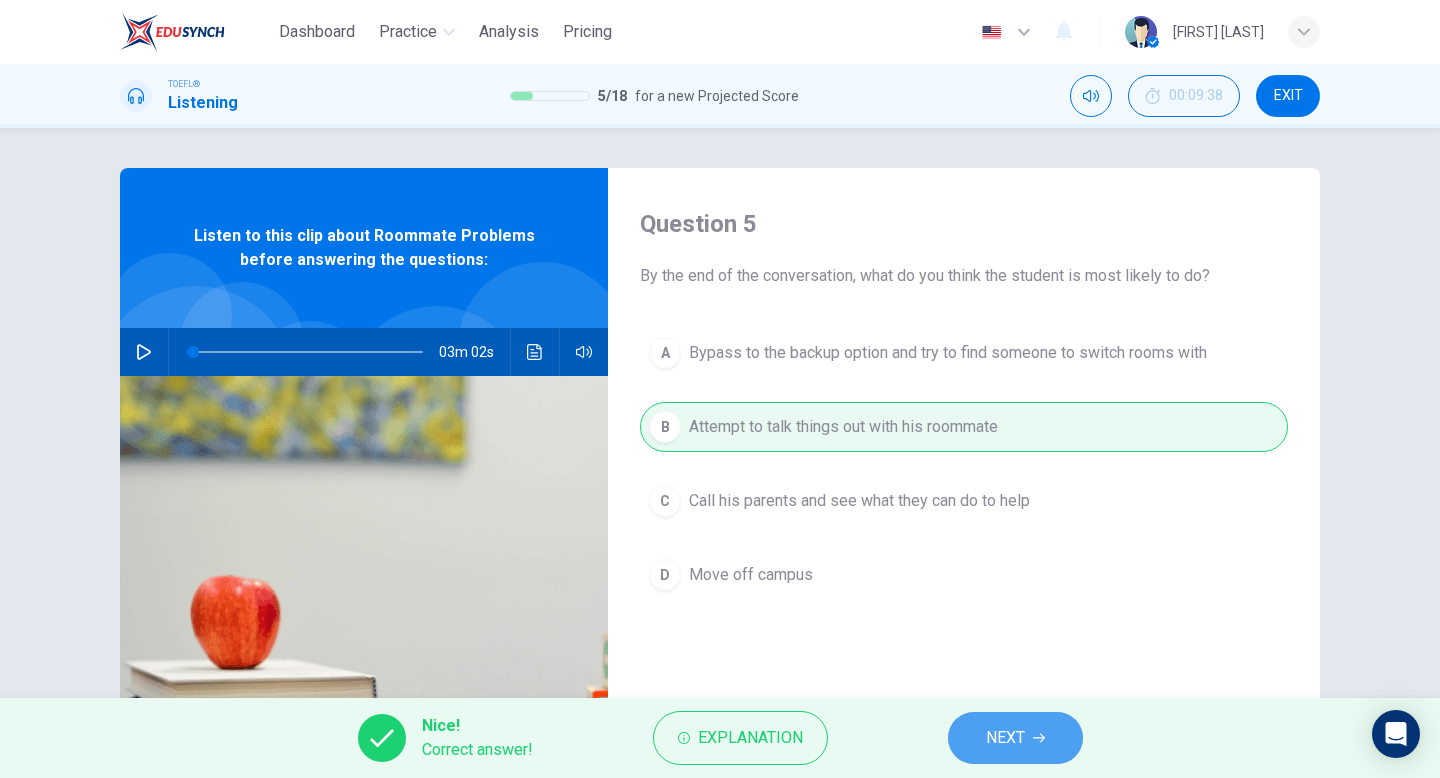 click at bounding box center [1039, 738] 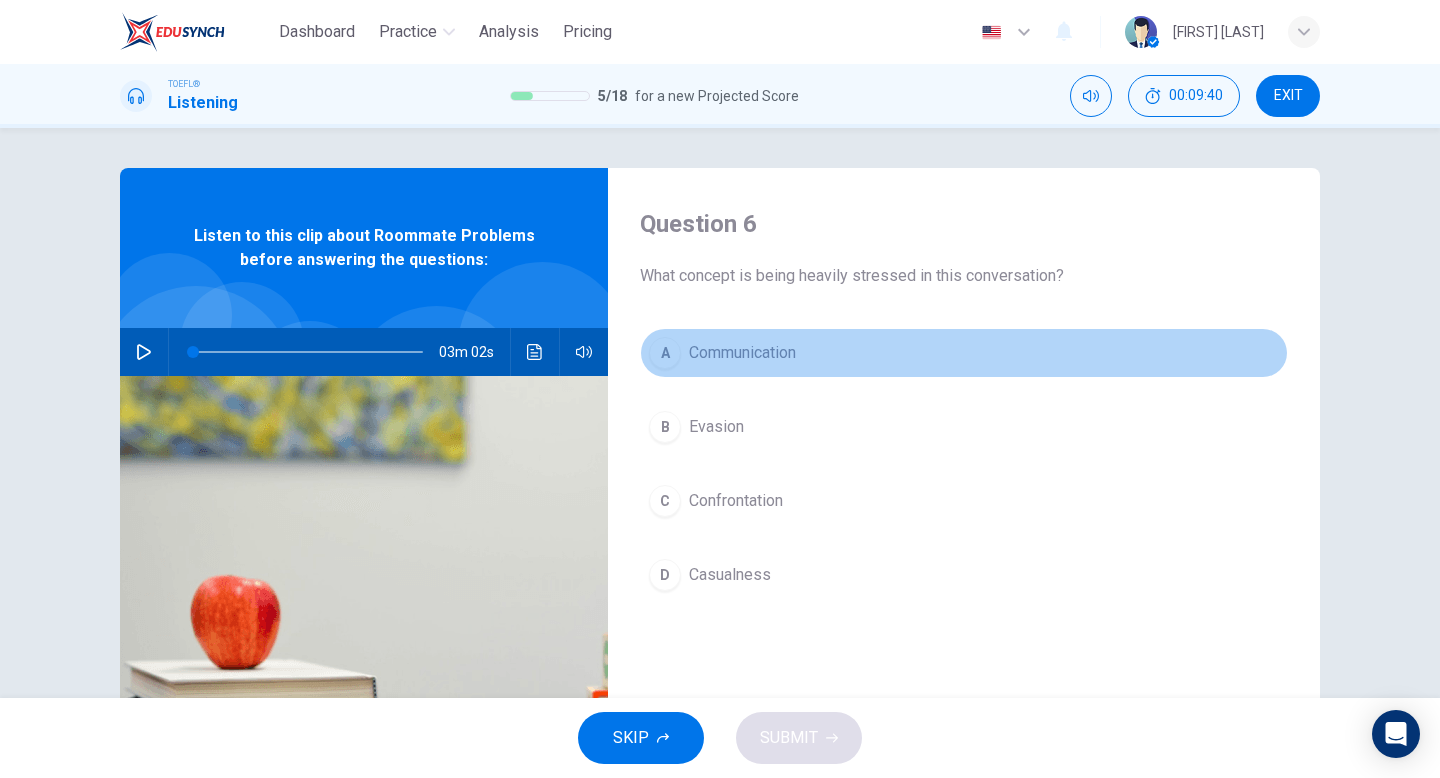 click on "Communication" at bounding box center (742, 353) 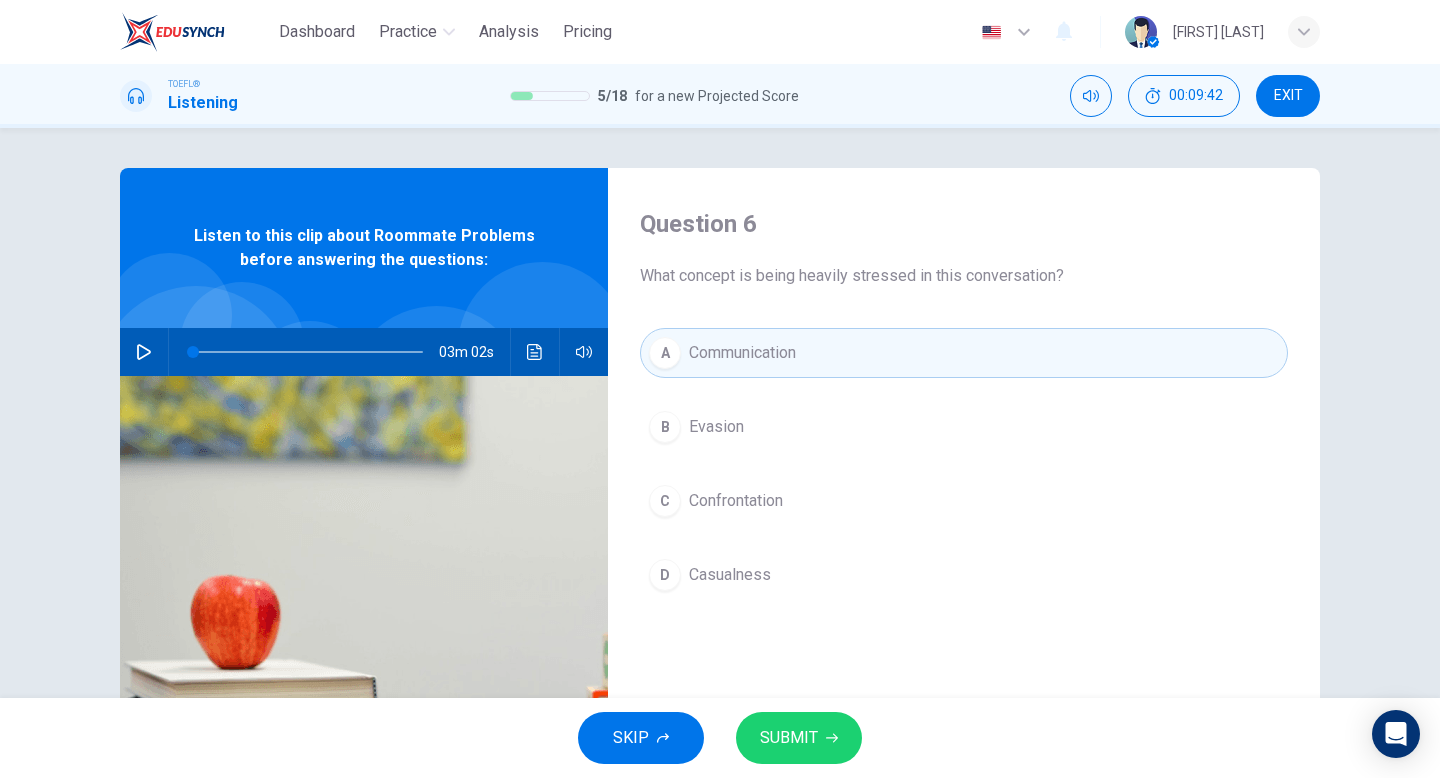 click on "SUBMIT" at bounding box center [789, 738] 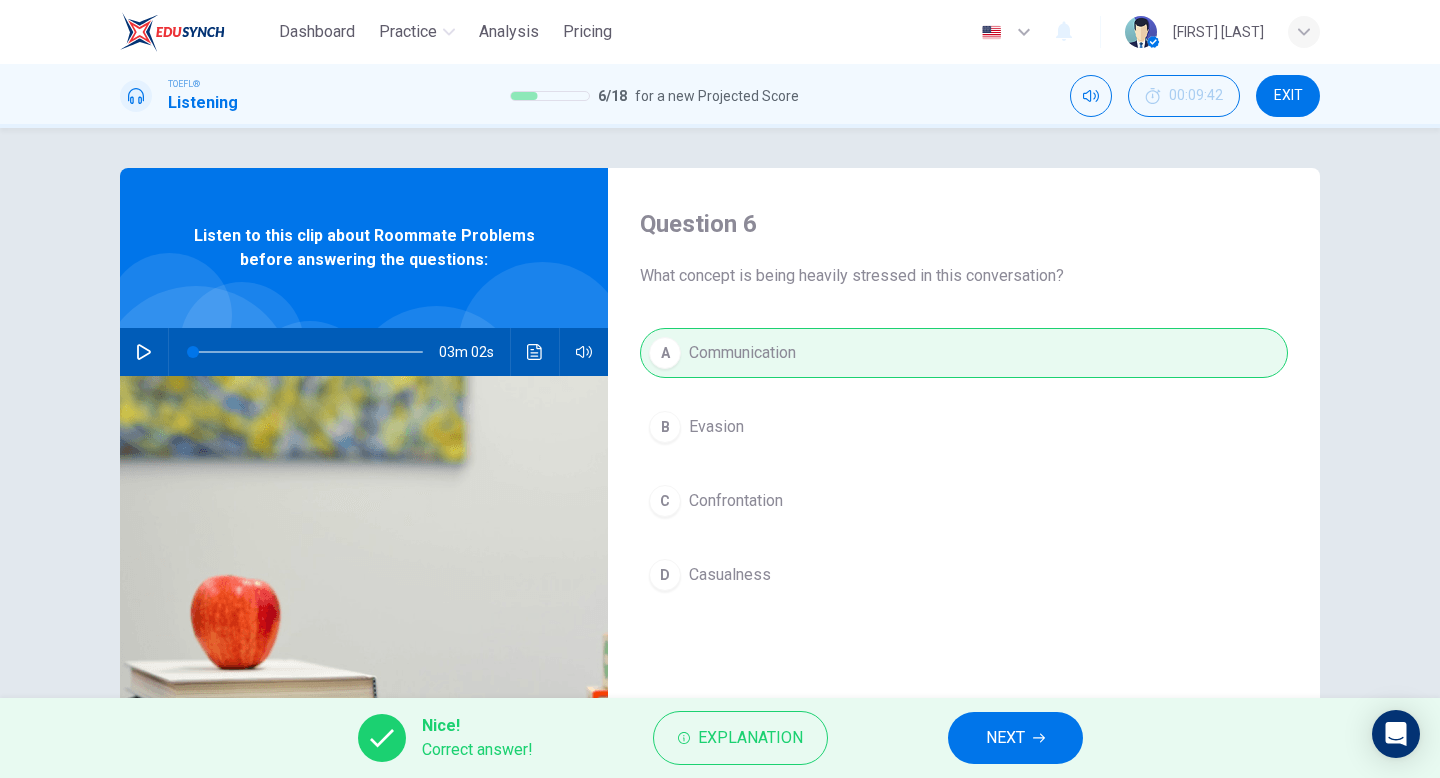 click on "NEXT" at bounding box center [1005, 738] 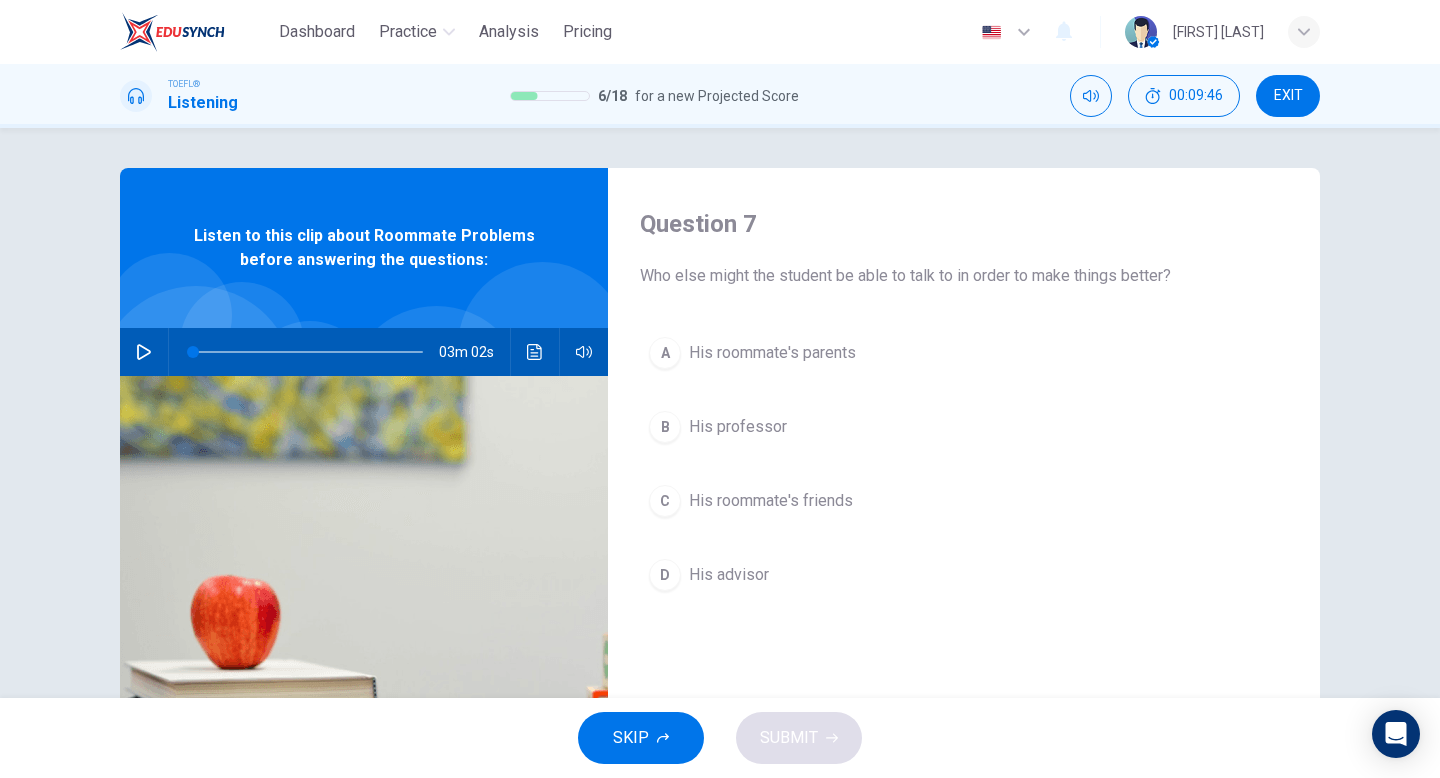 click on "His advisor" at bounding box center [772, 353] 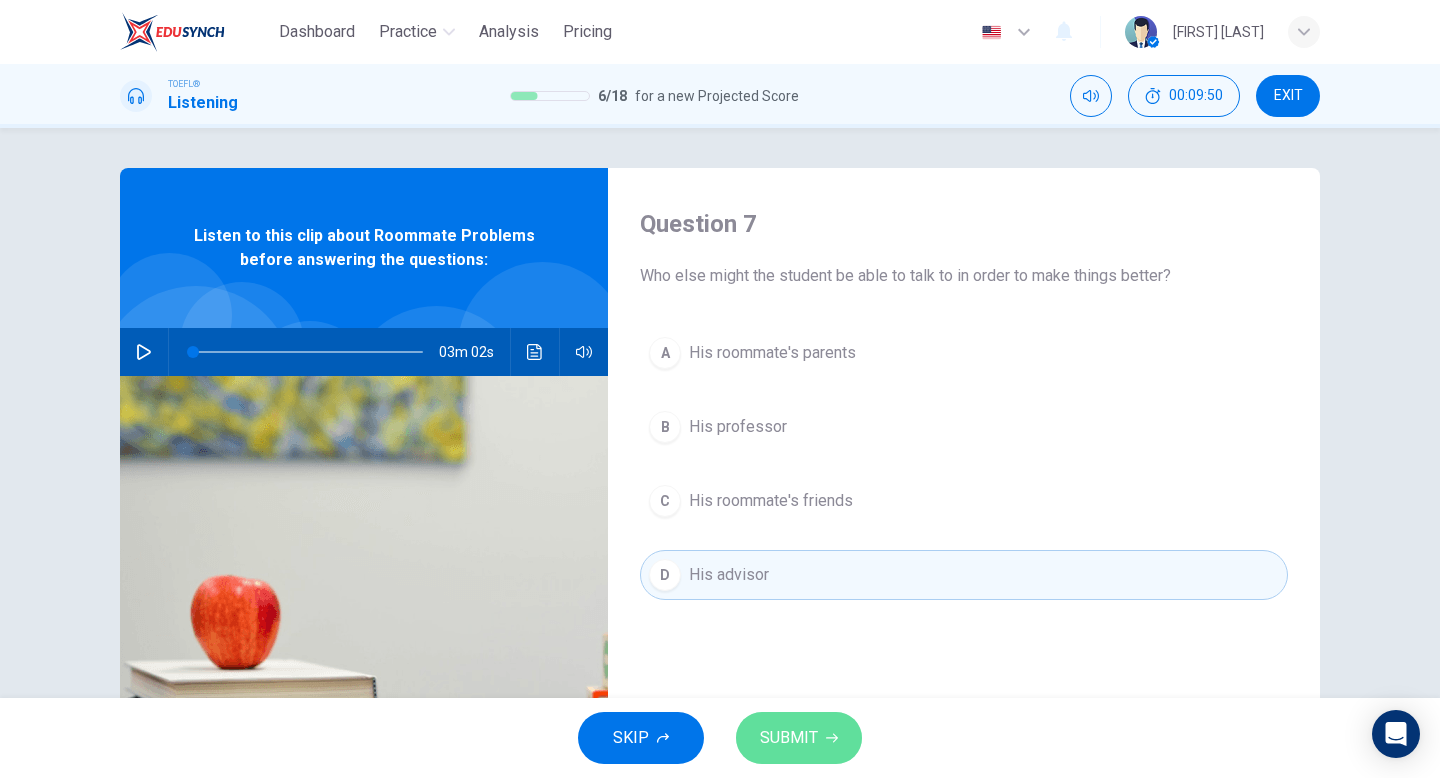 click on "SUBMIT" at bounding box center (789, 738) 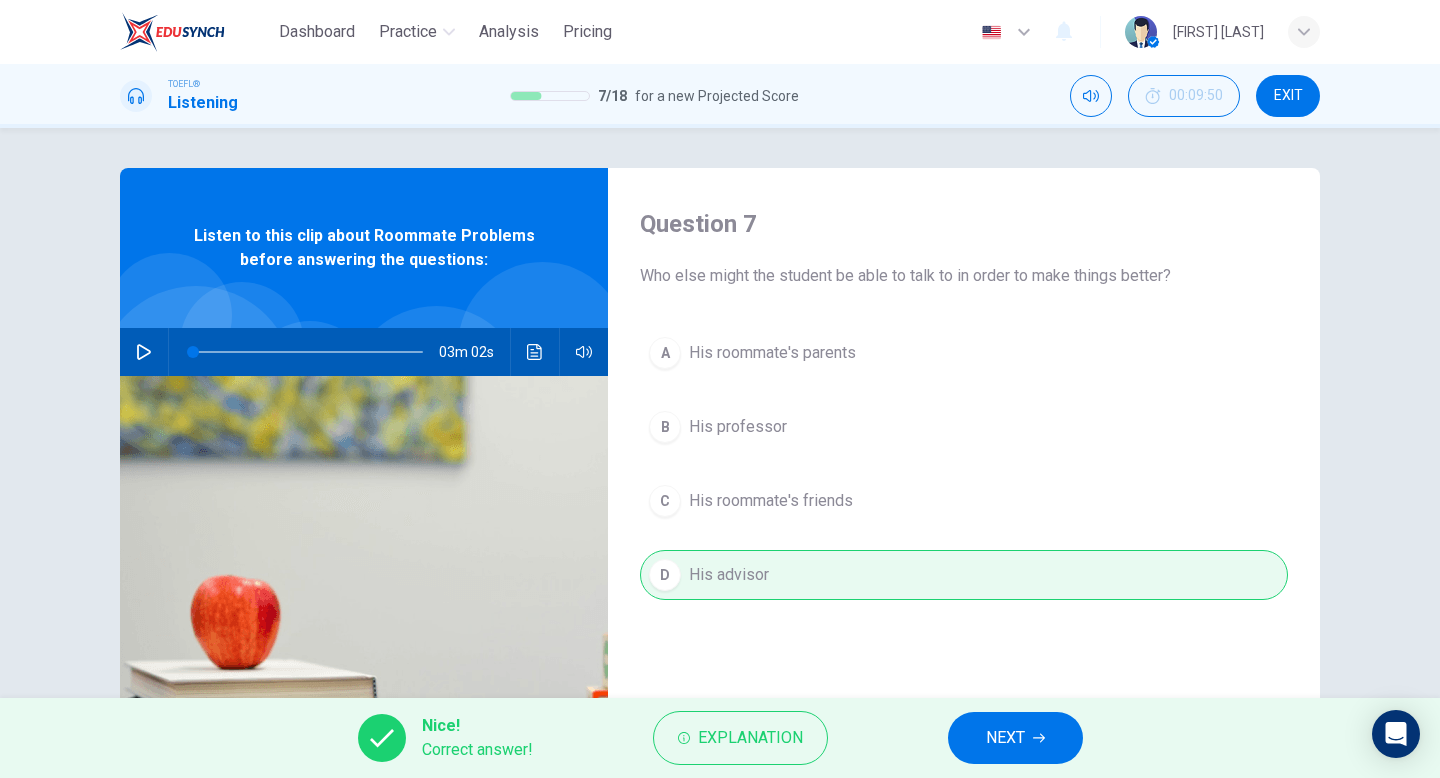 click on "NEXT" at bounding box center (1005, 738) 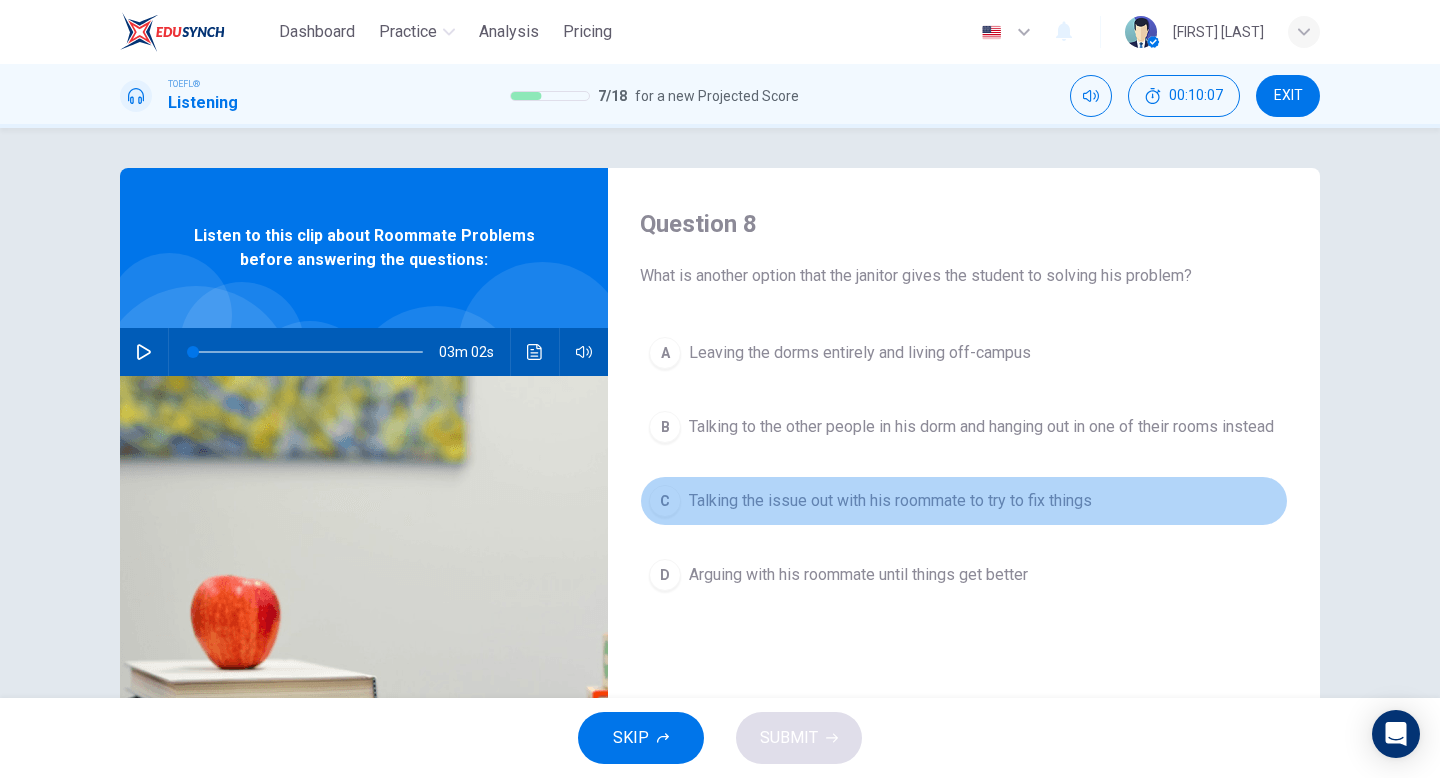 click on "Talking the issue out with his roommate to try to fix things" at bounding box center (860, 353) 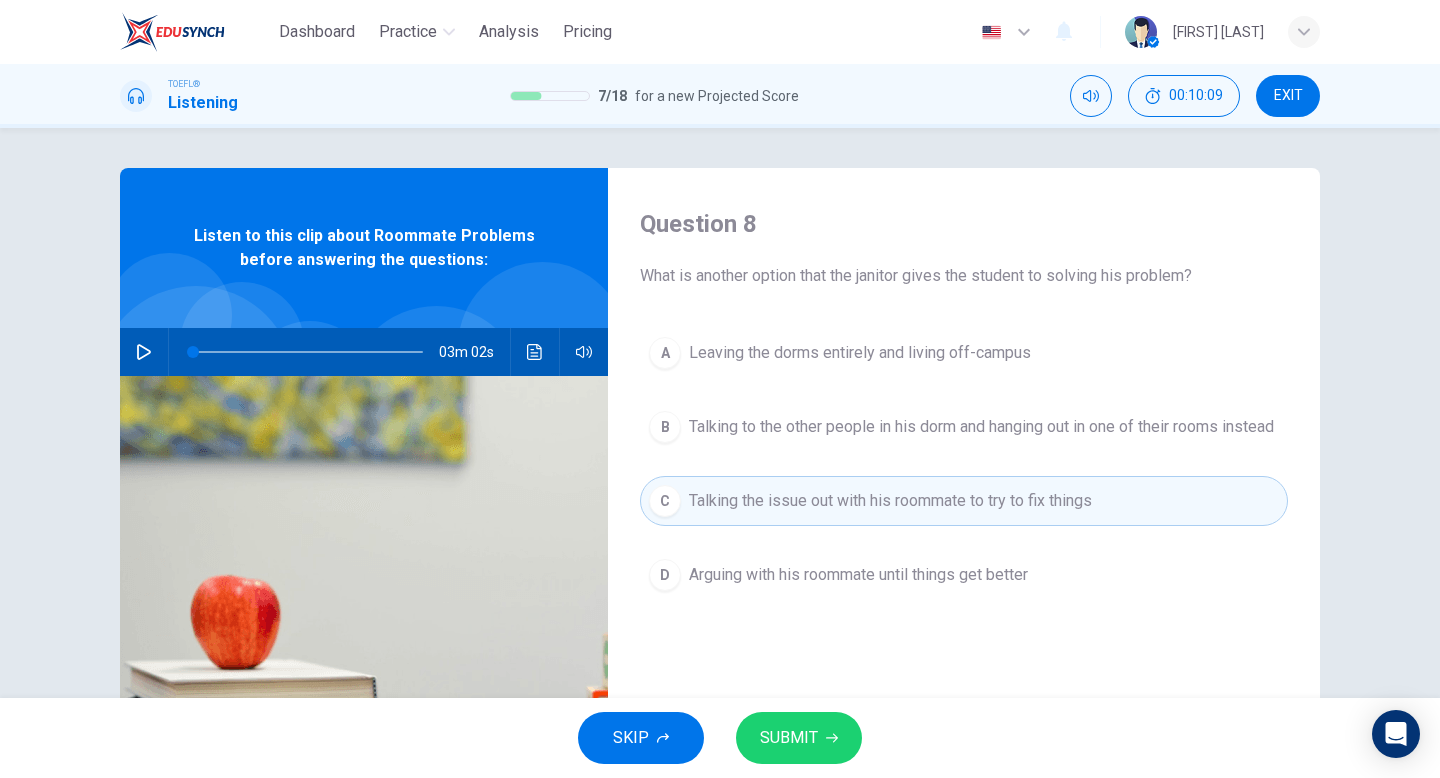 click on "SUBMIT" at bounding box center (789, 738) 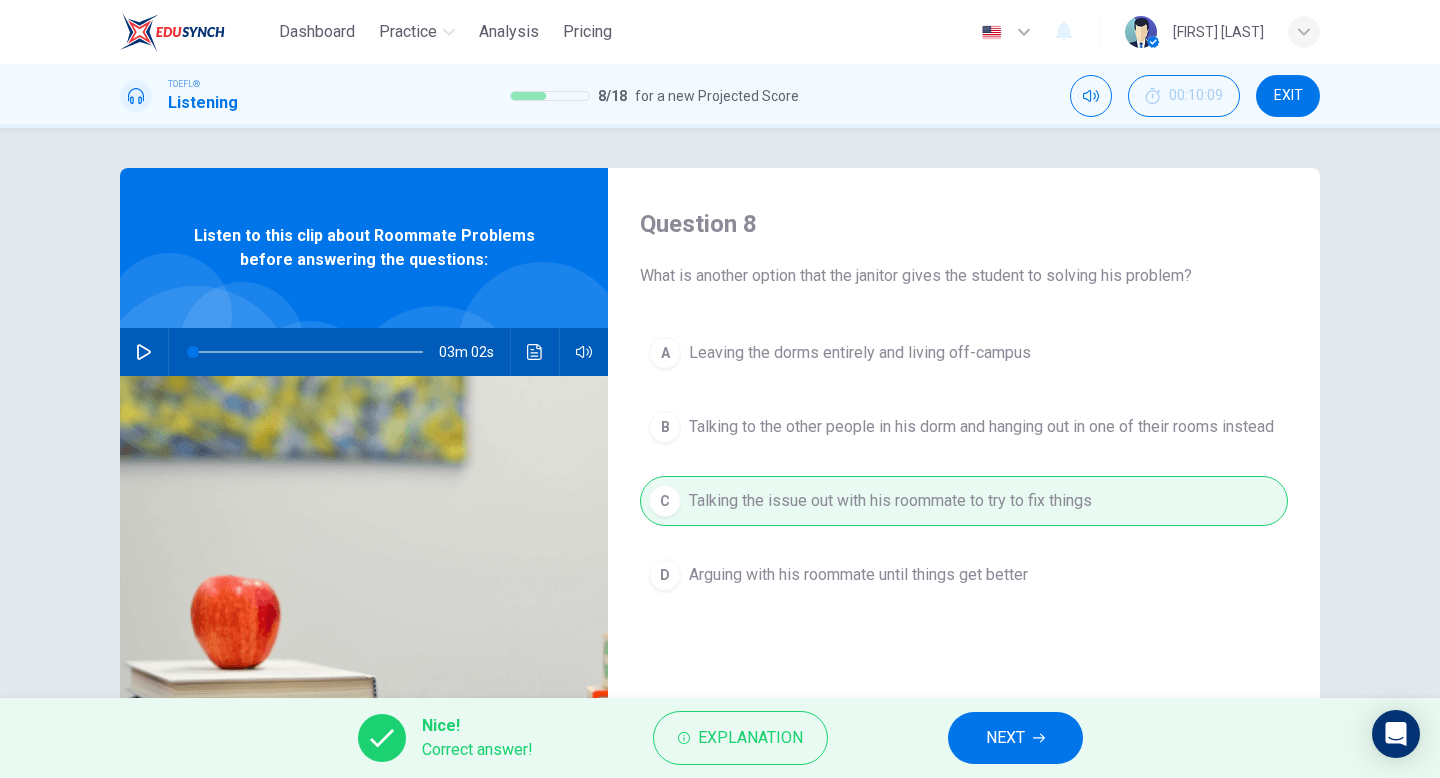 click at bounding box center (1039, 738) 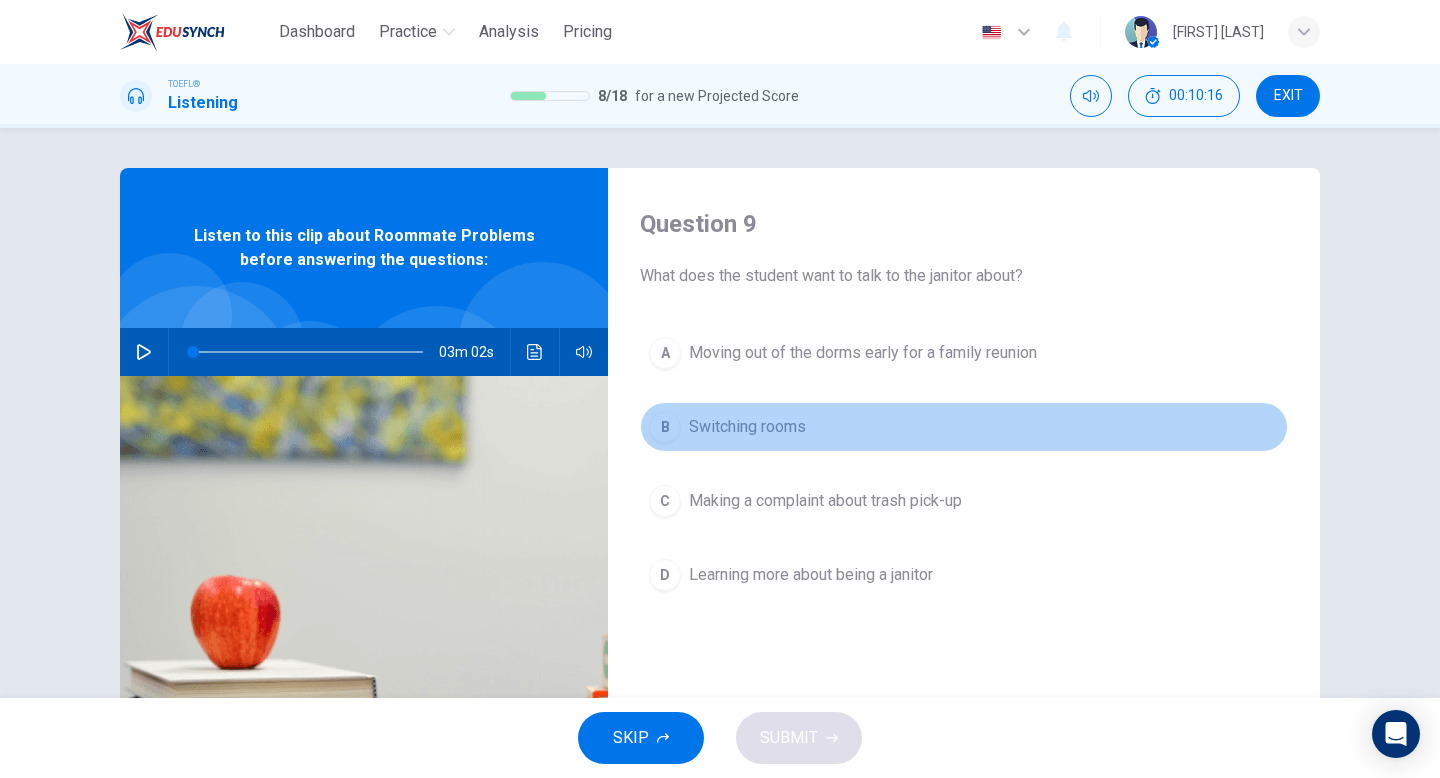 click on "B Switching rooms" at bounding box center (964, 427) 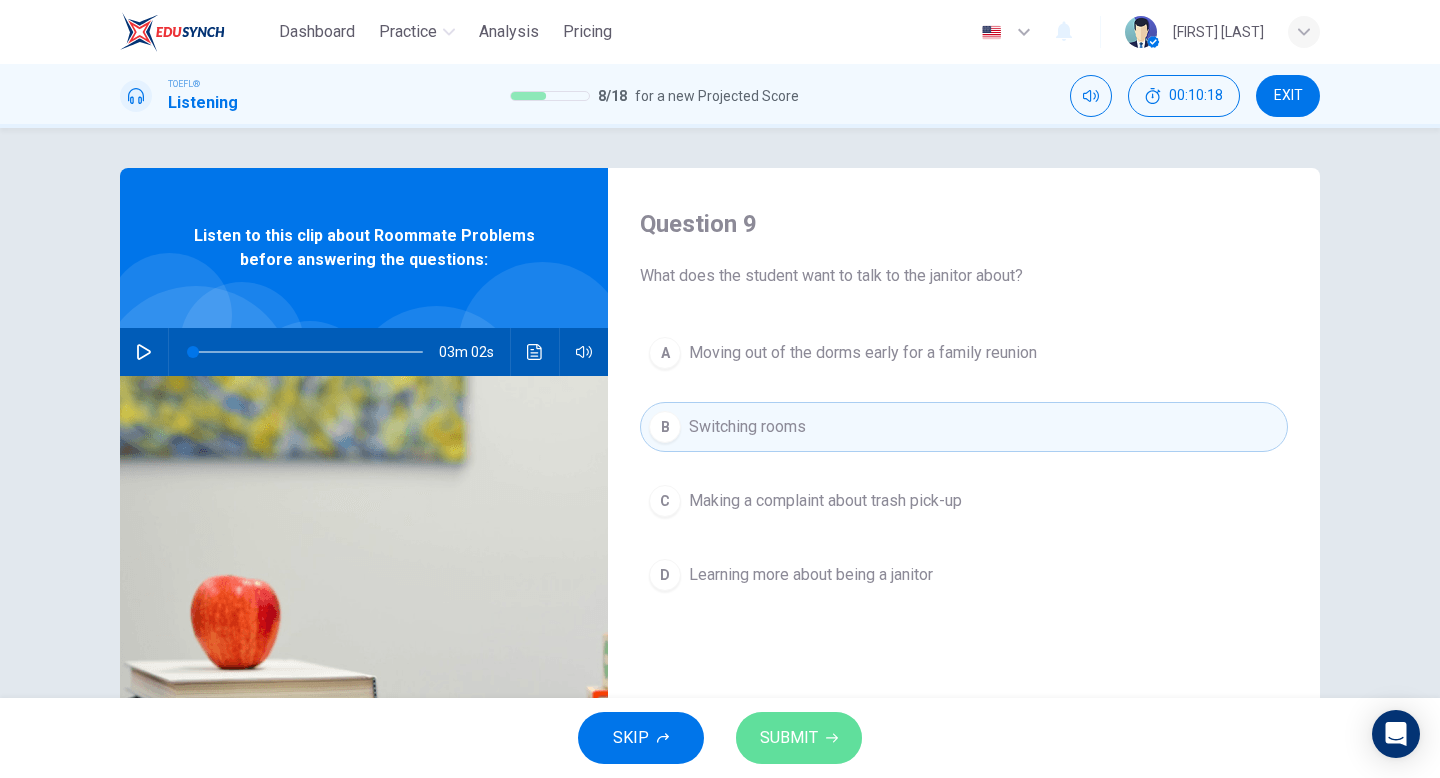 click at bounding box center [832, 738] 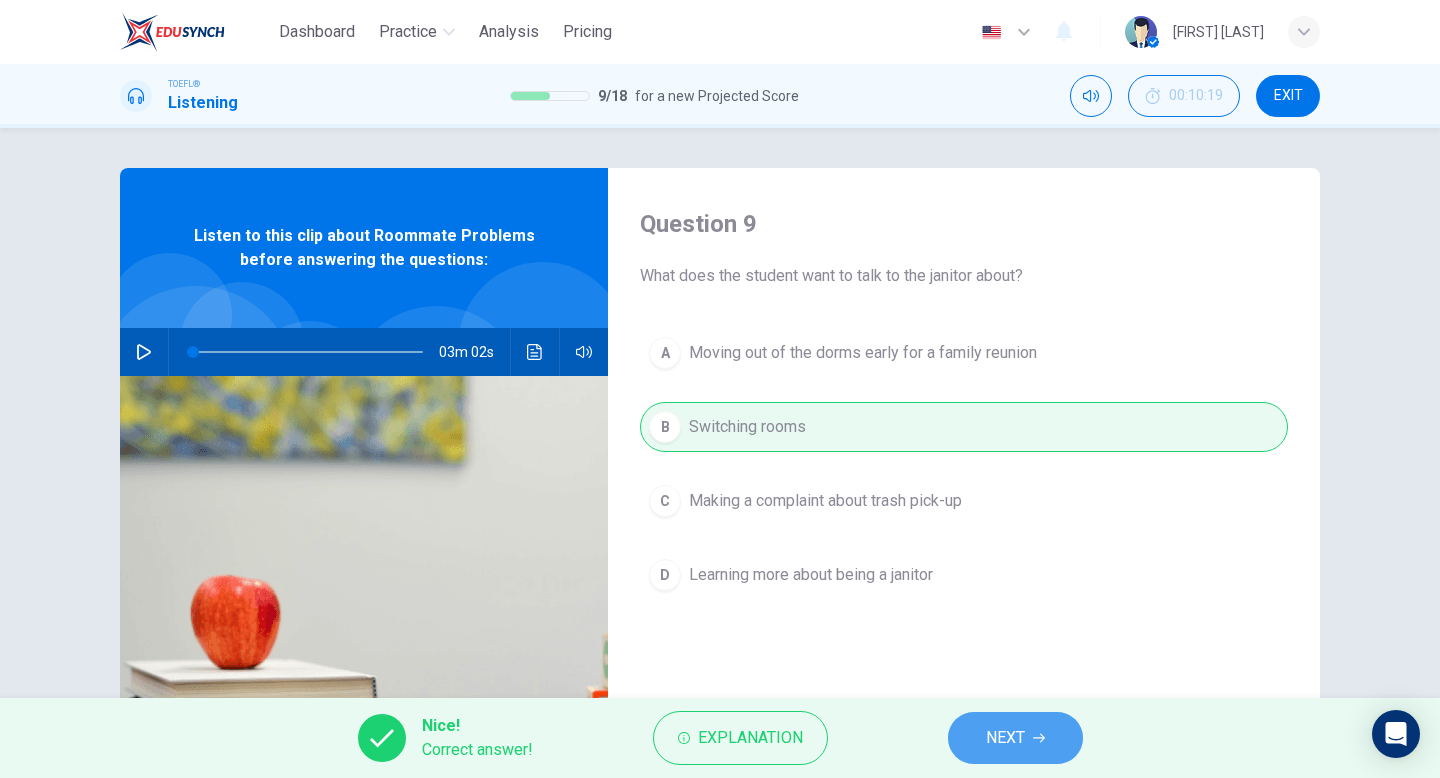 click on "NEXT" at bounding box center [1015, 738] 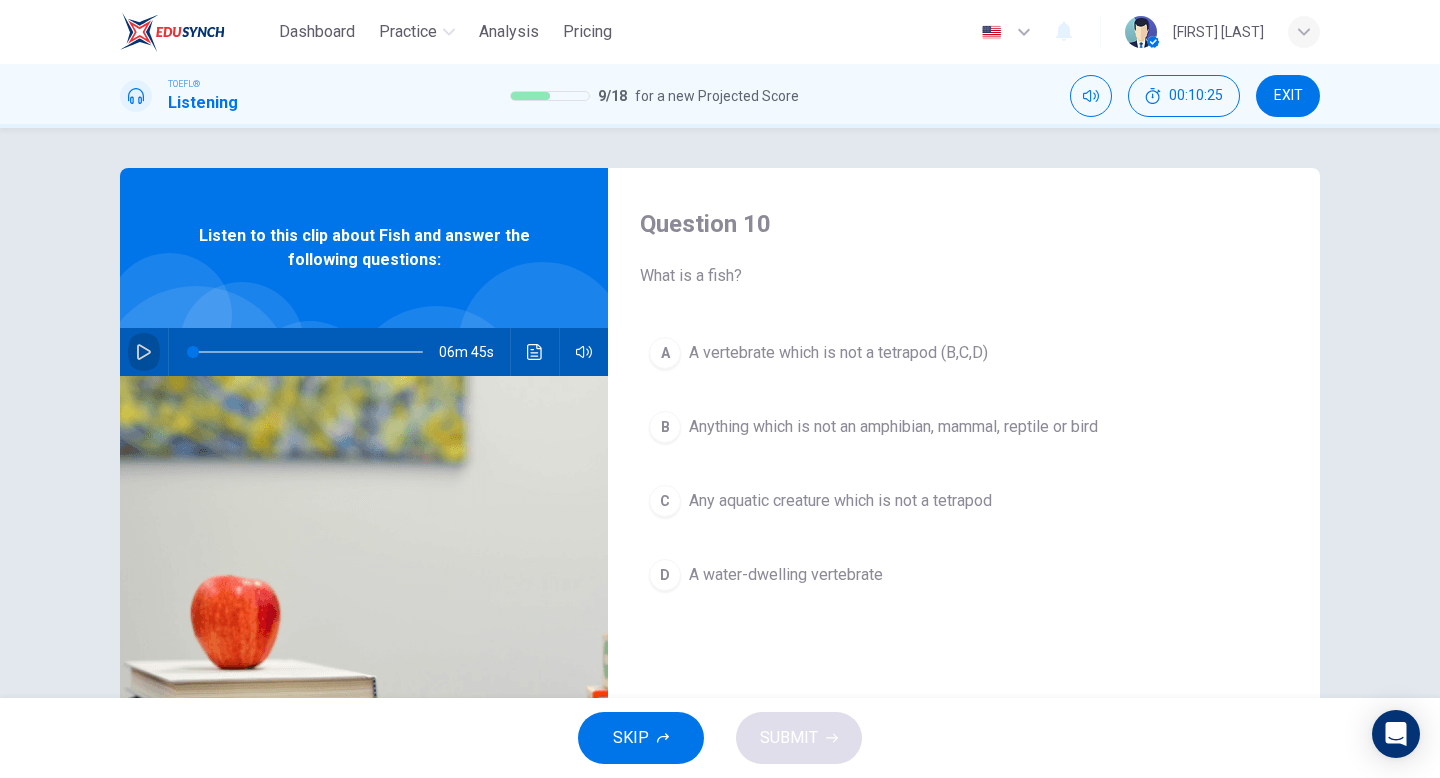 click at bounding box center [144, 352] 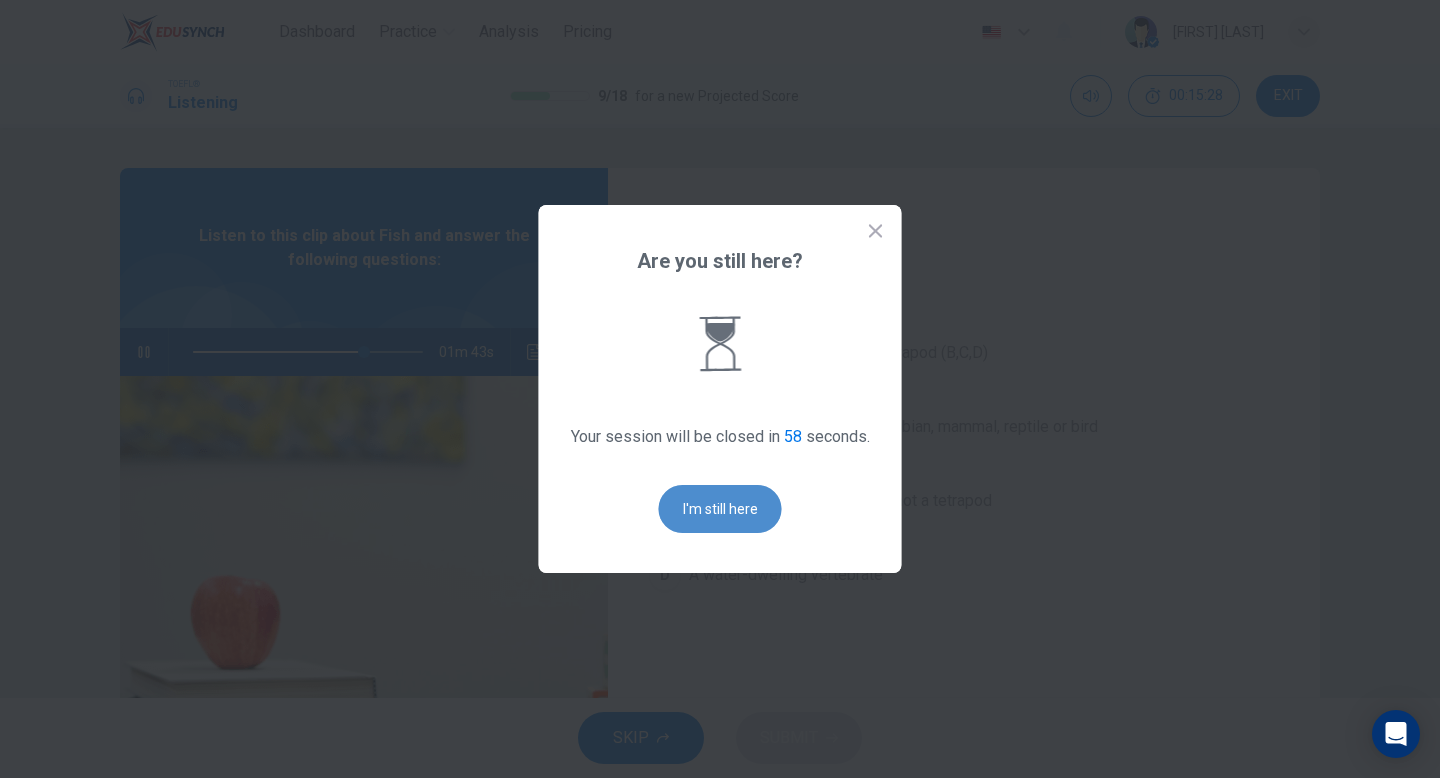 click on "I'm still here" at bounding box center (720, 509) 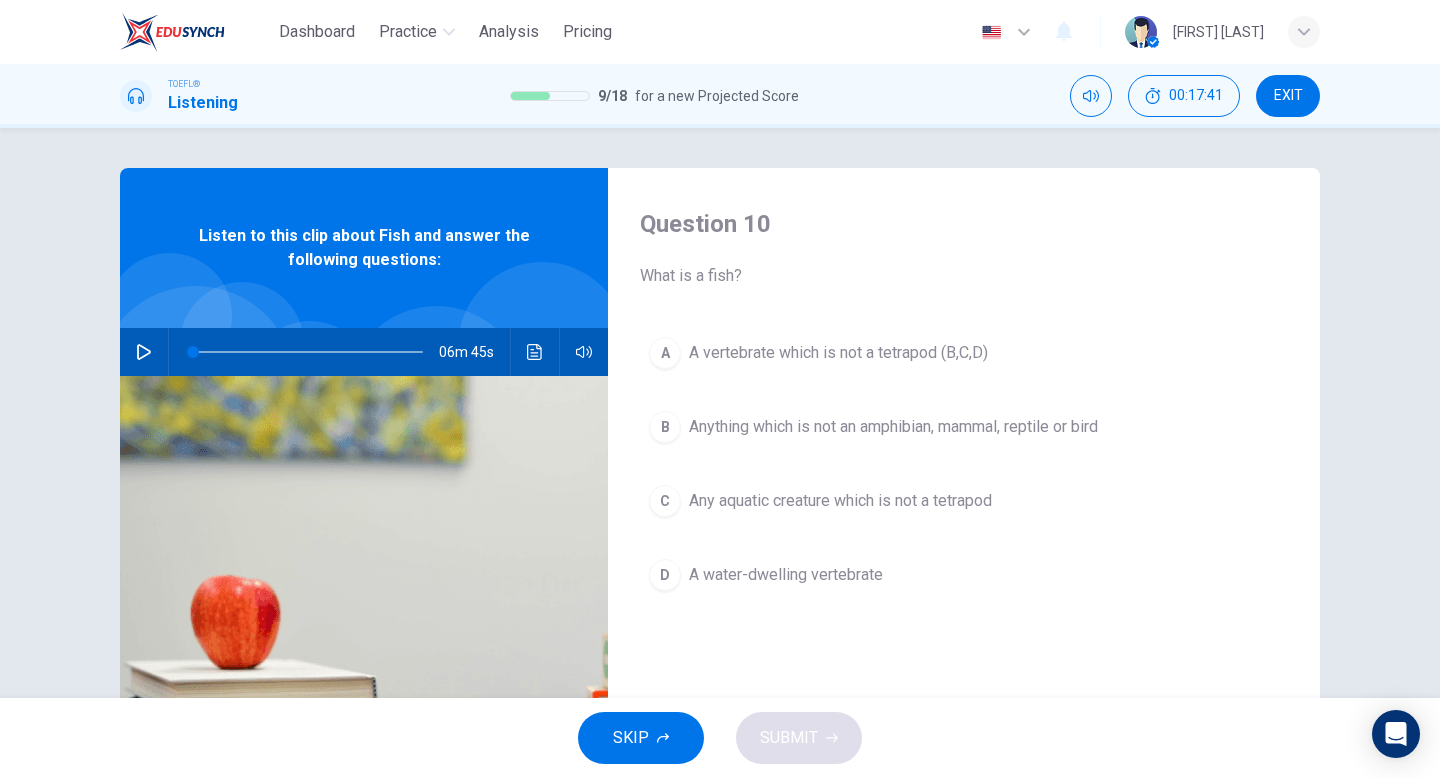 click on "A vertebrate which is not a tetrapod (B,C,D)" at bounding box center [838, 353] 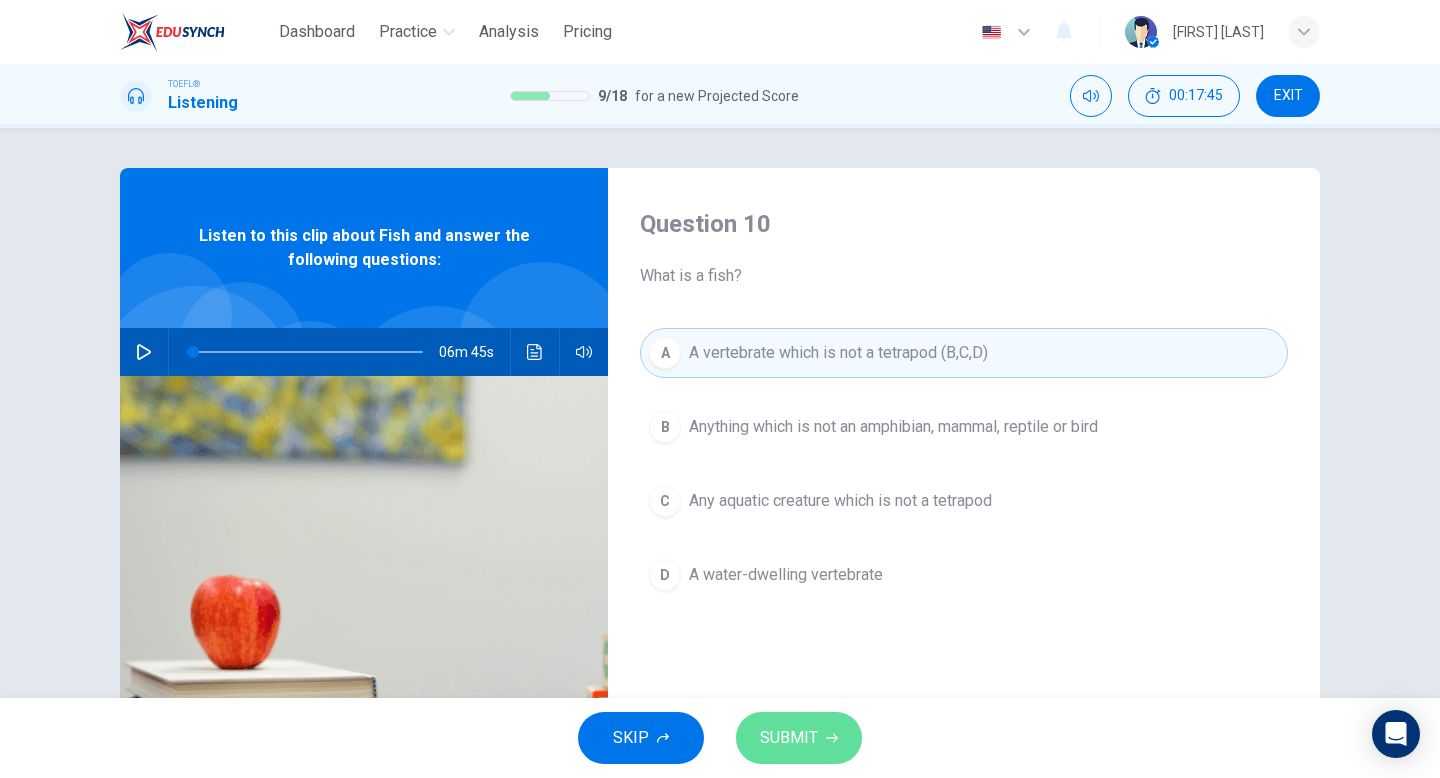 click on "SUBMIT" at bounding box center [799, 738] 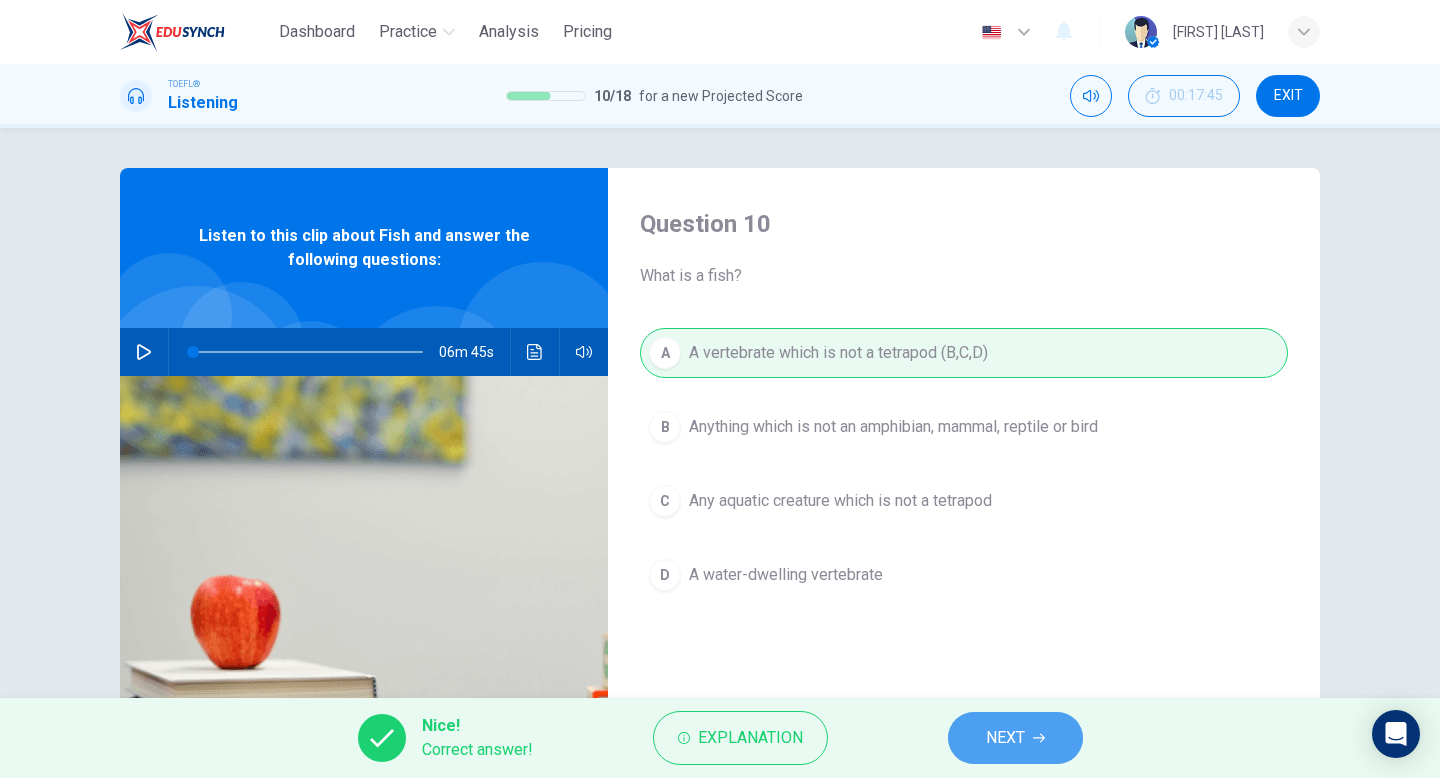 click on "NEXT" at bounding box center [1005, 738] 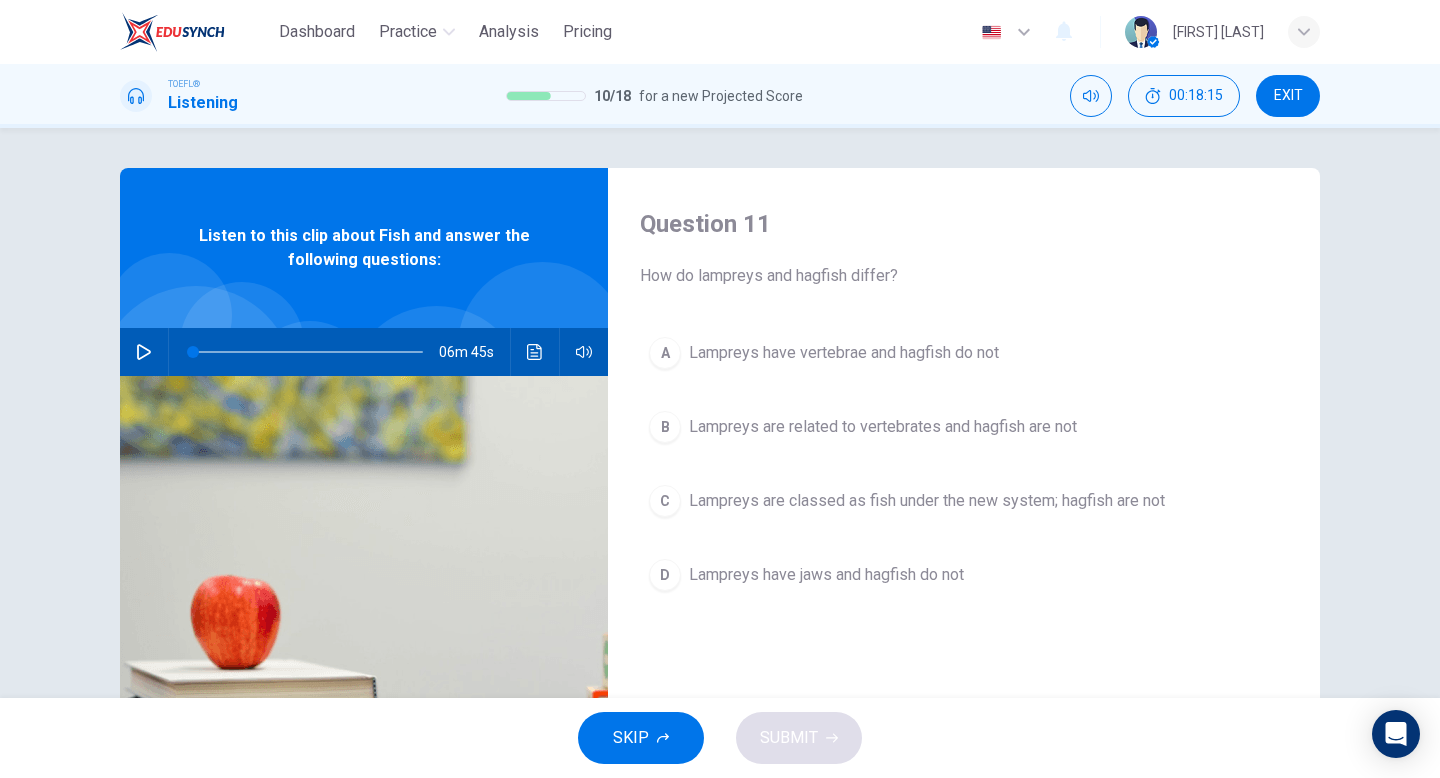 click on "Lampreys are related to vertebrates and hagfish are not" at bounding box center (844, 353) 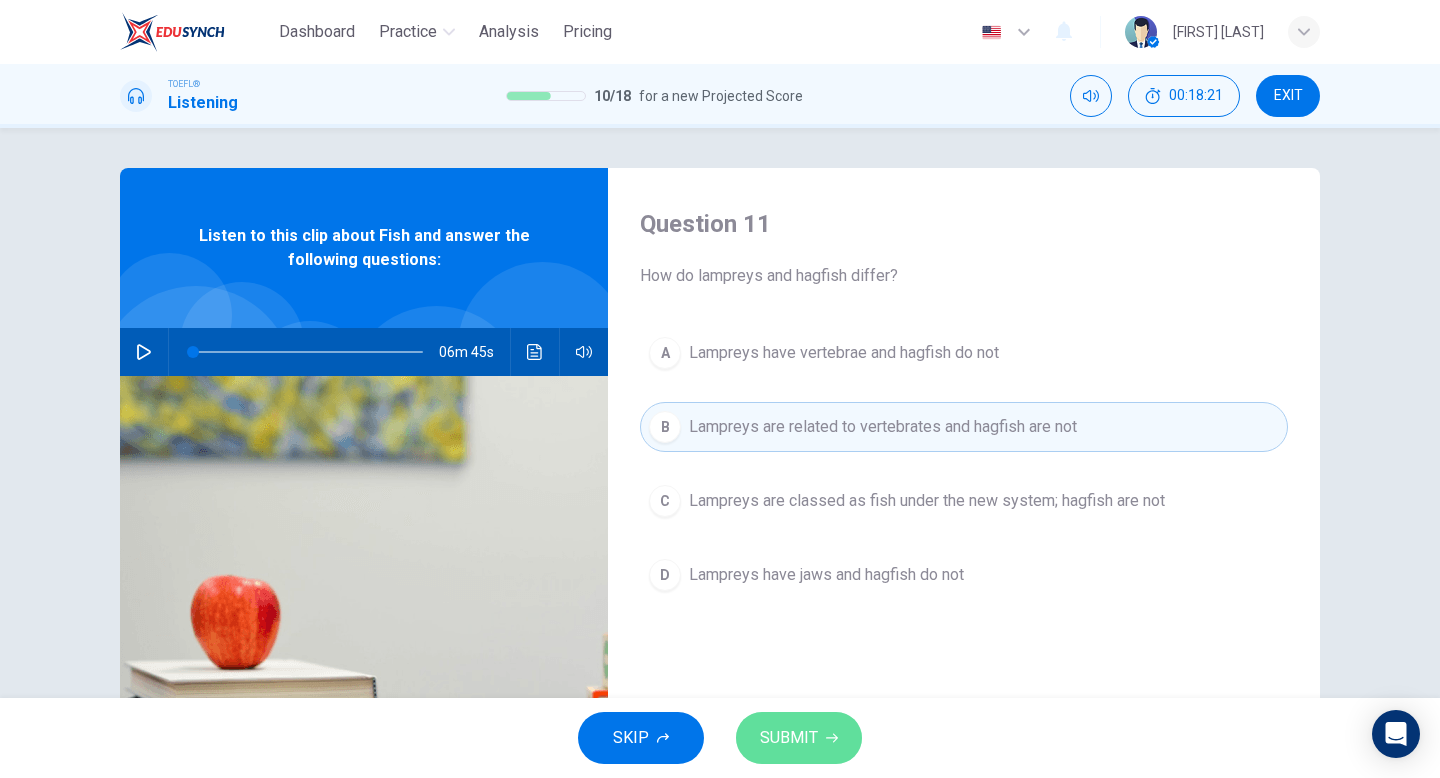 click on "SUBMIT" at bounding box center (789, 738) 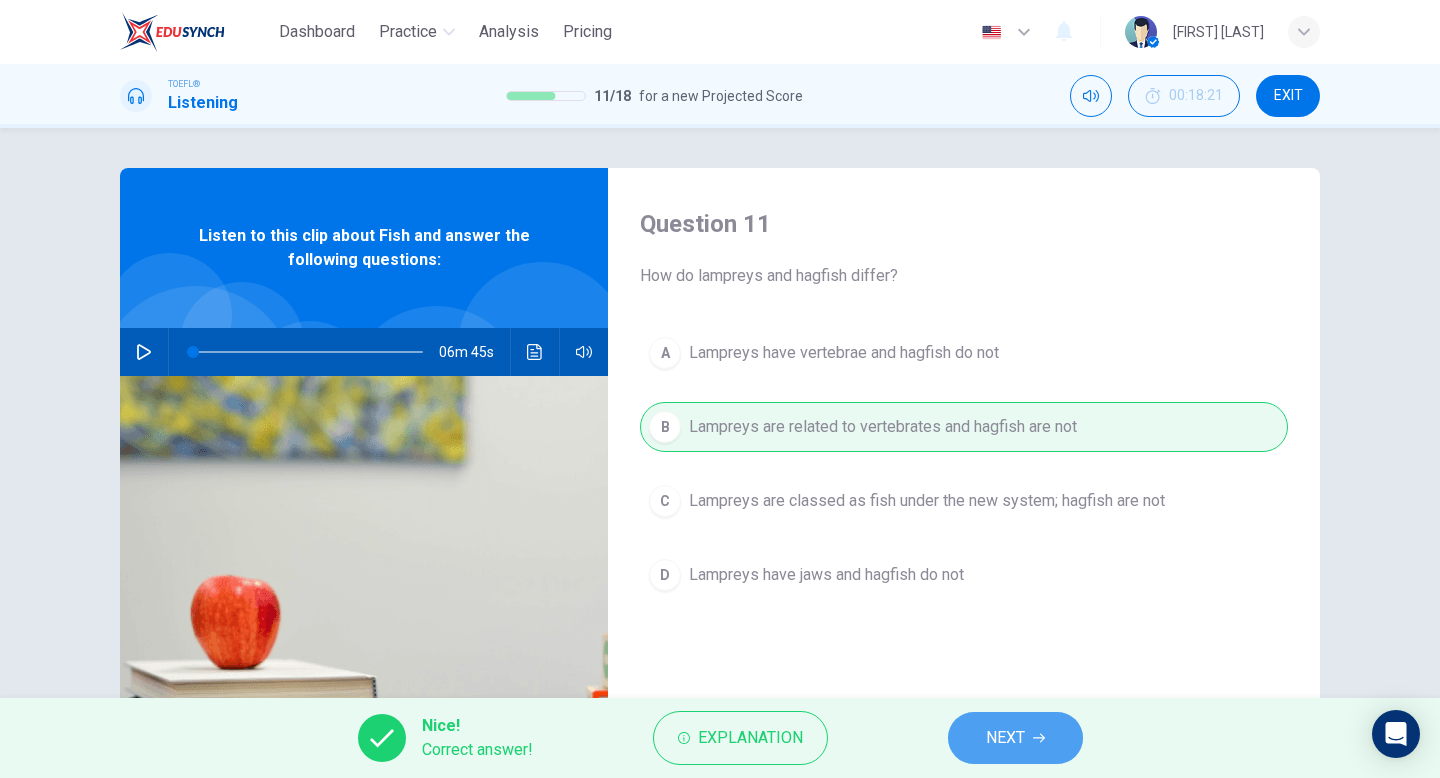 click on "NEXT" at bounding box center [1005, 738] 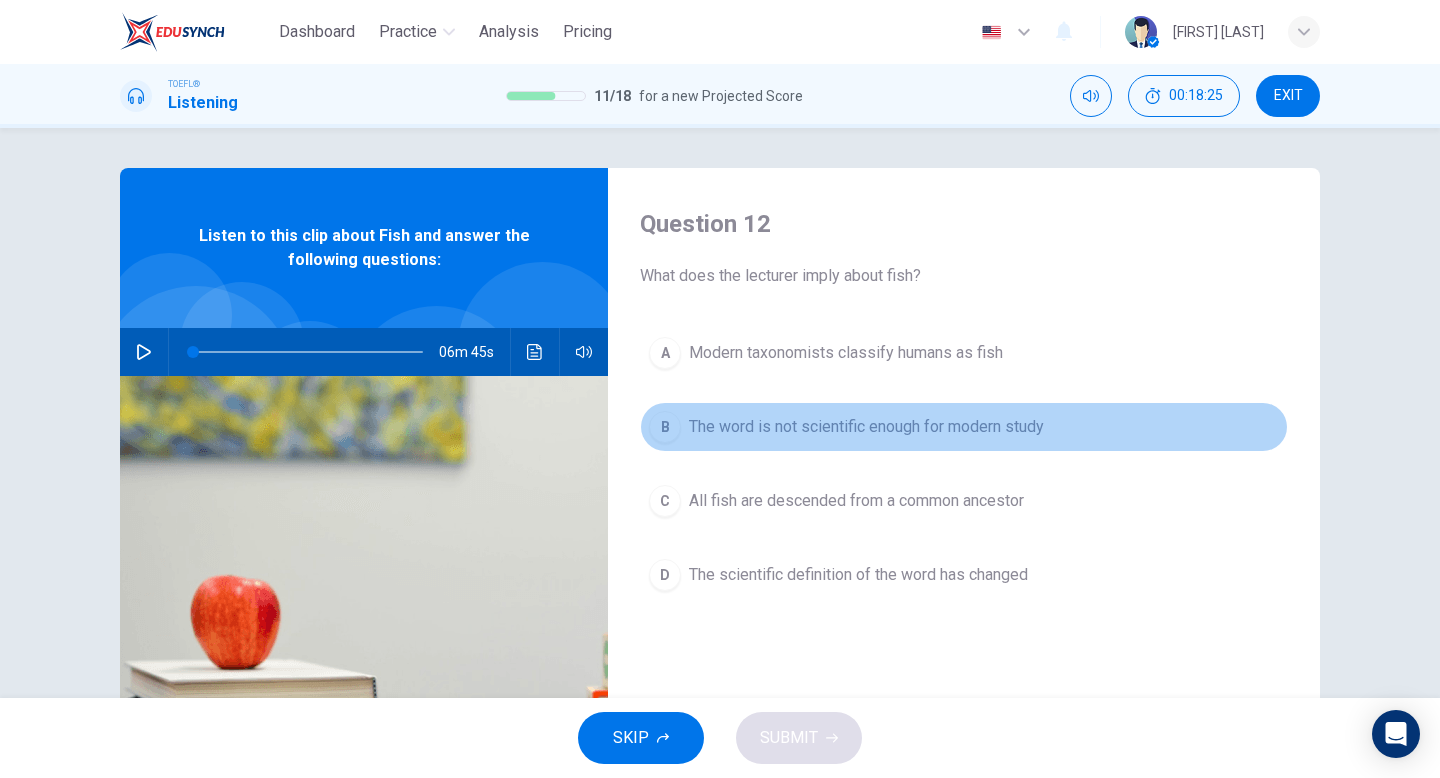 click on "The word is not scientific enough for modern study" at bounding box center [846, 353] 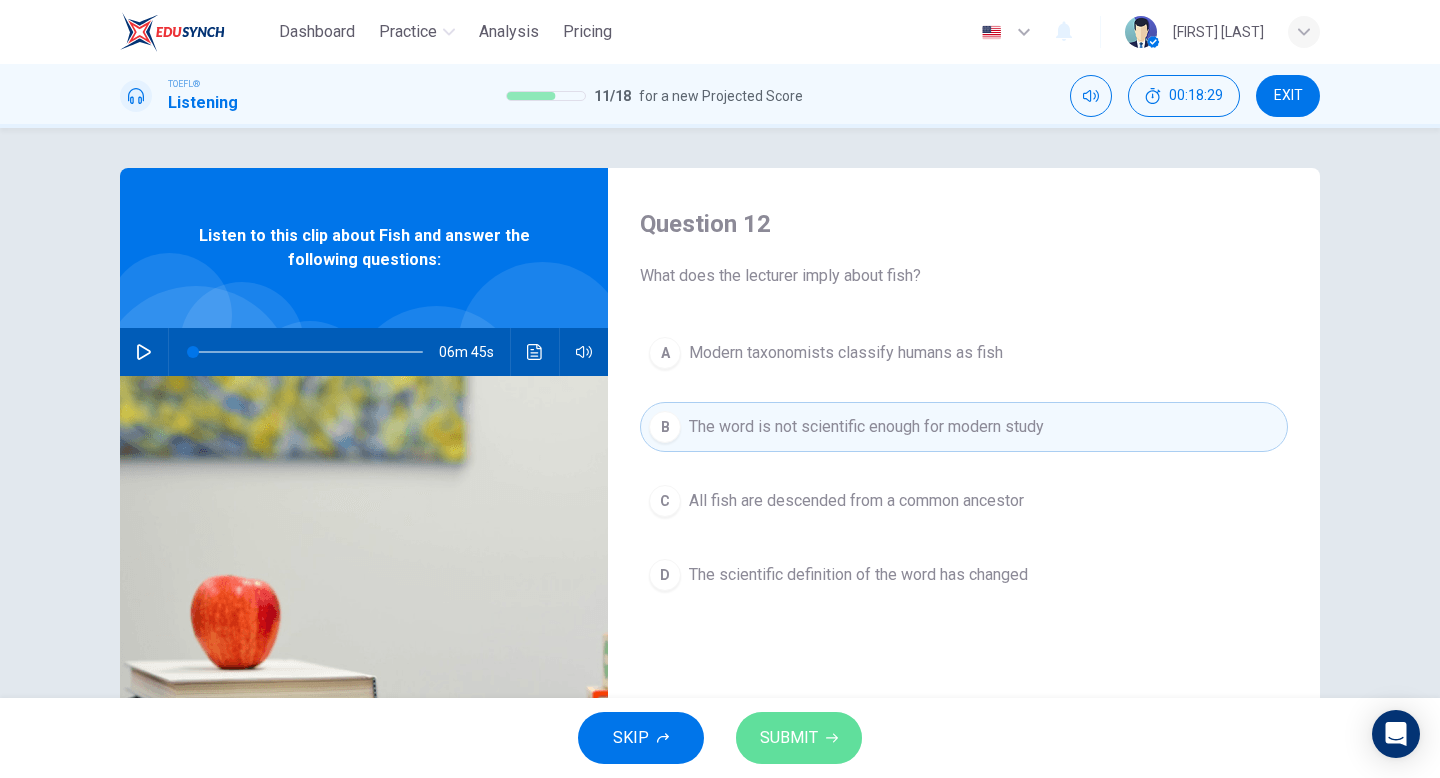 click on "SUBMIT" at bounding box center [789, 738] 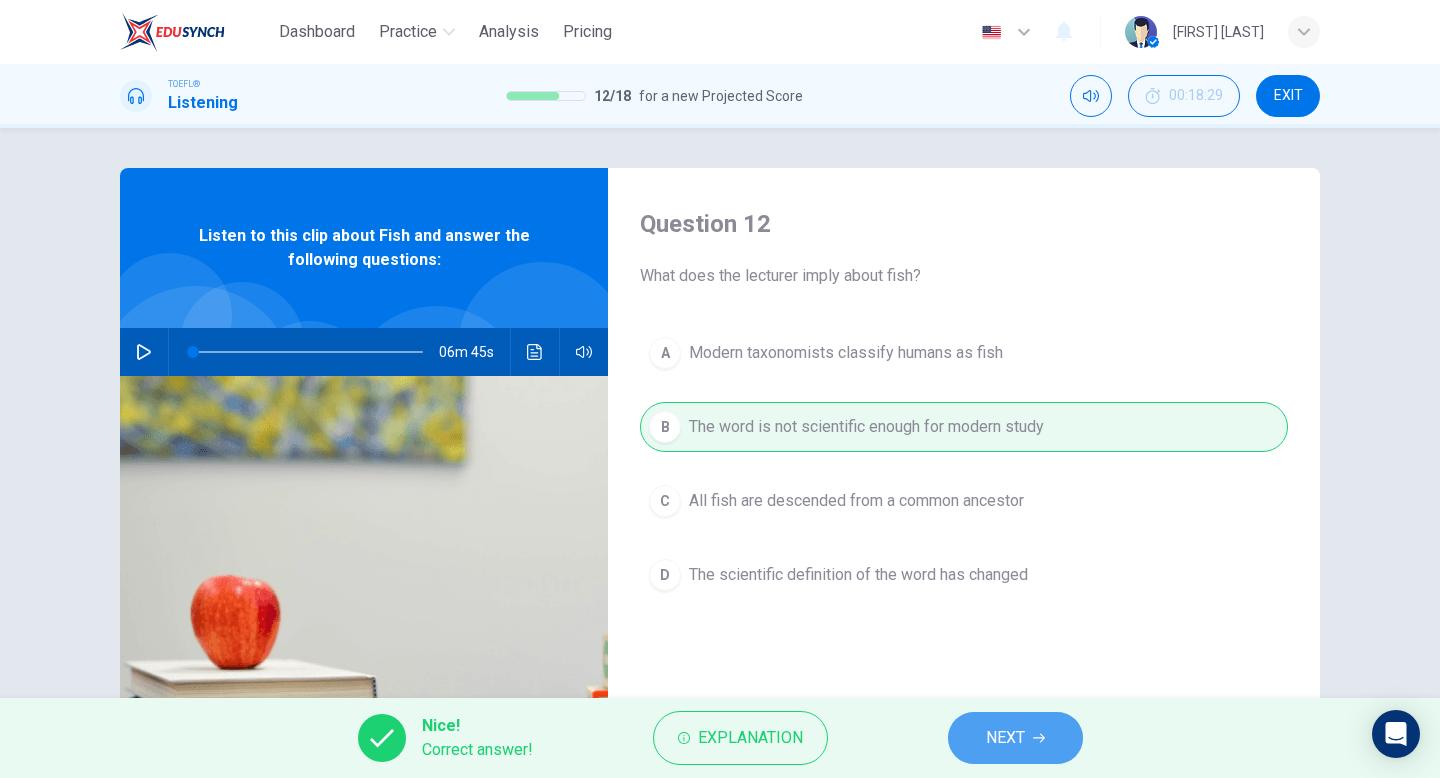 click at bounding box center (1039, 738) 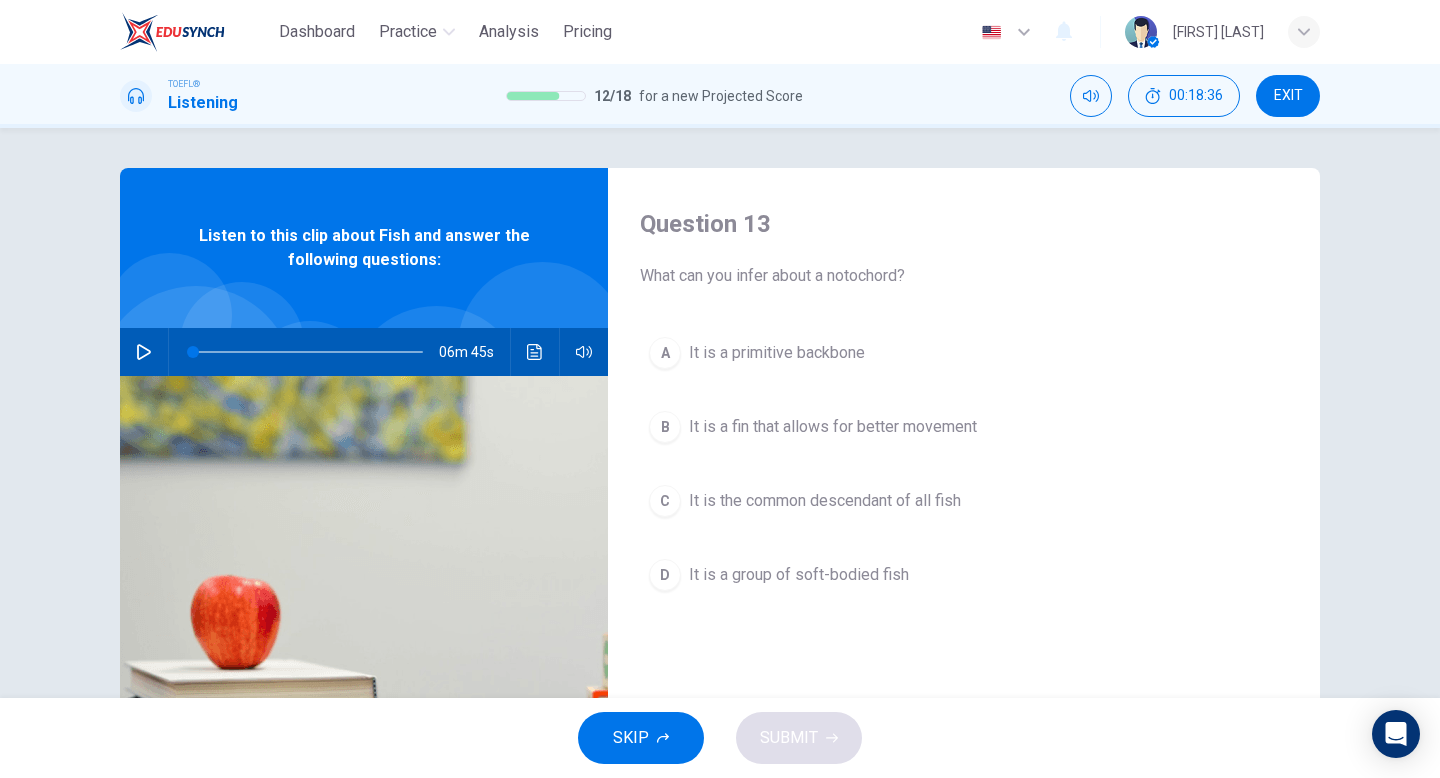 click on "It is a primitive backbone" at bounding box center [777, 353] 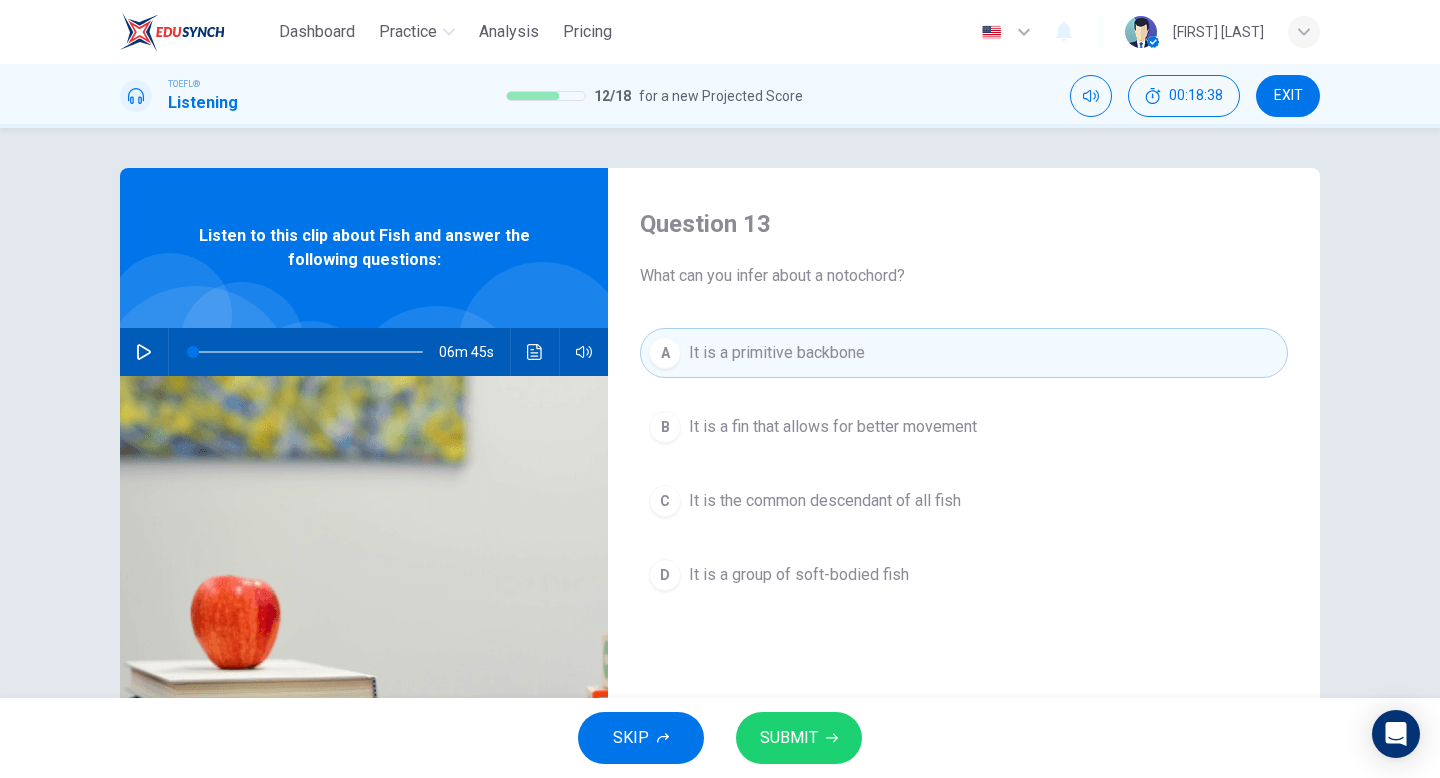 click on "SUBMIT" at bounding box center [789, 738] 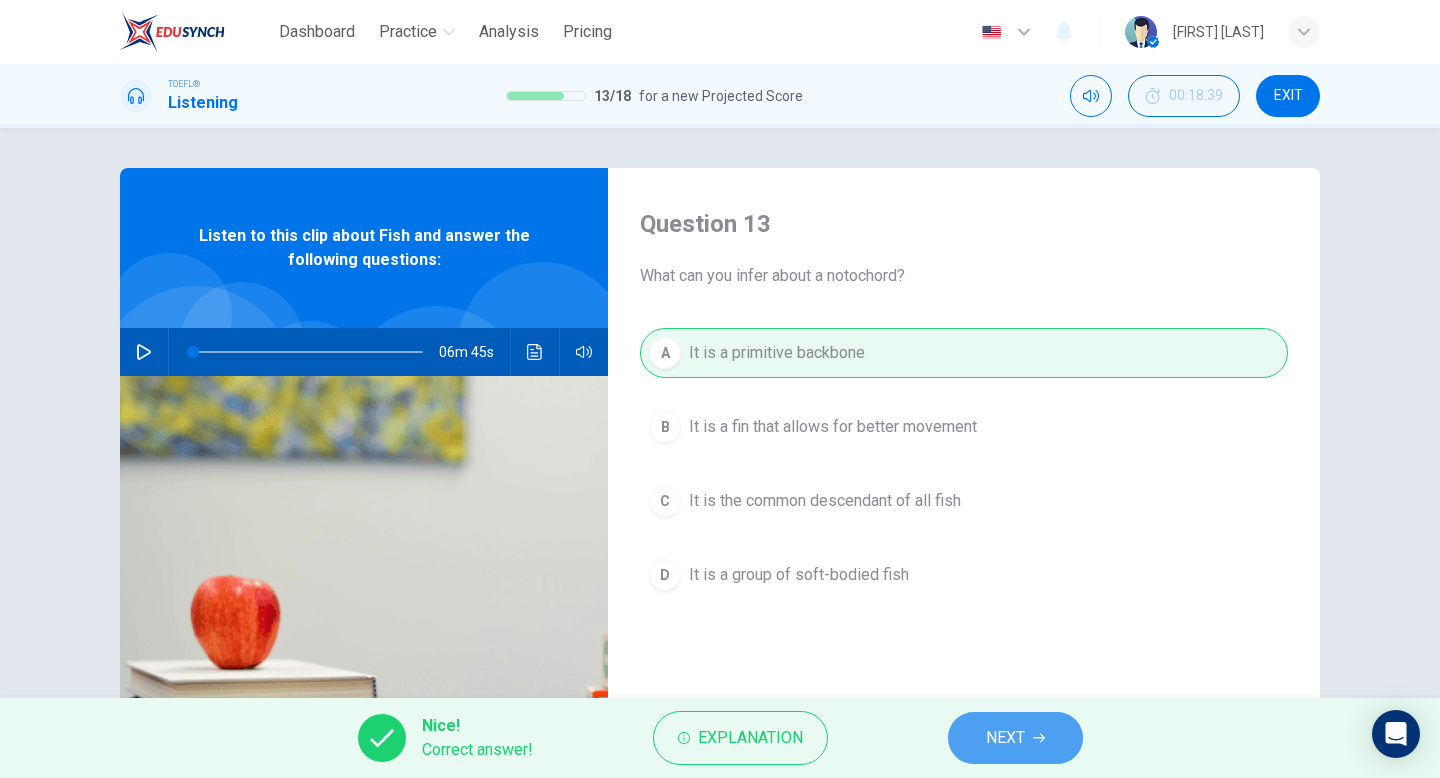 click on "NEXT" at bounding box center [1005, 738] 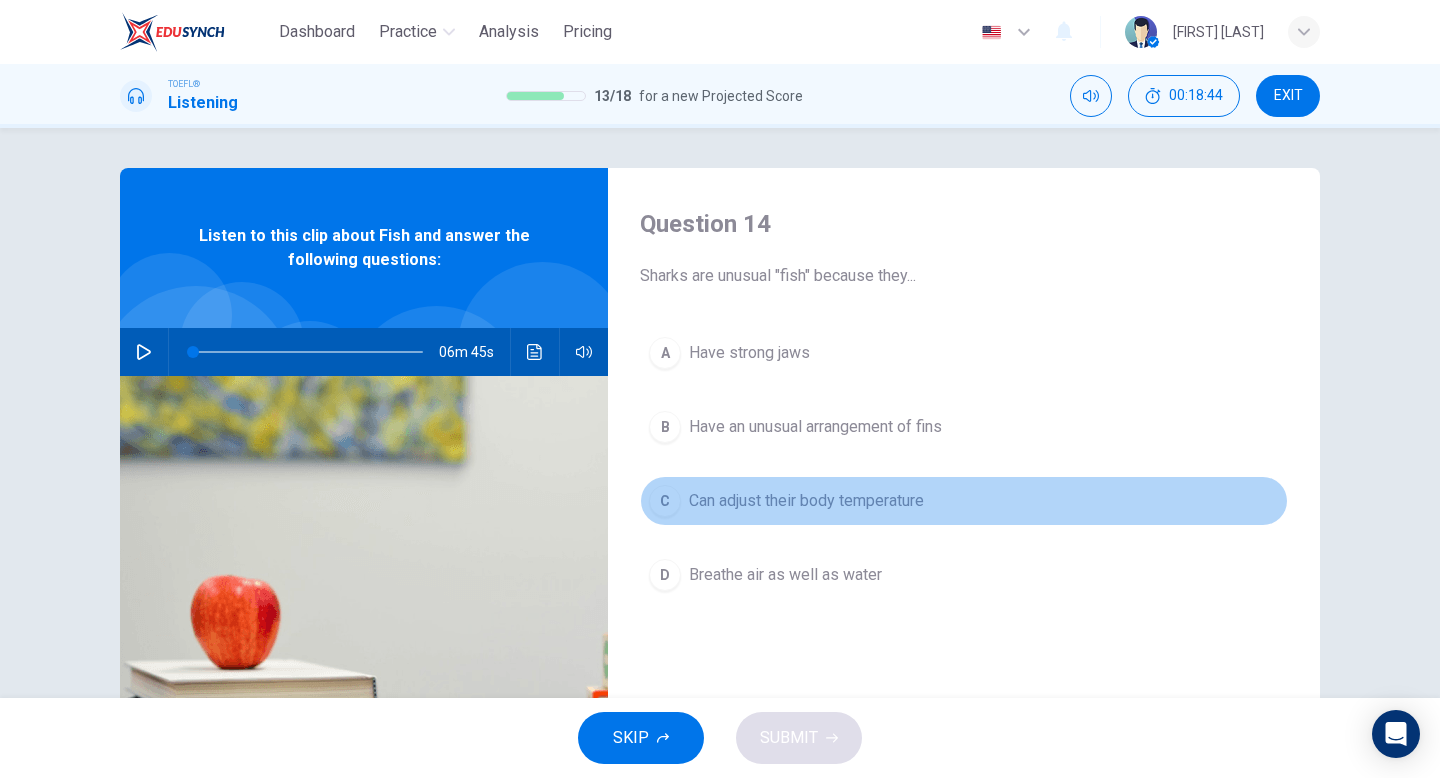 click on "Can adjust their body temperature" at bounding box center (749, 353) 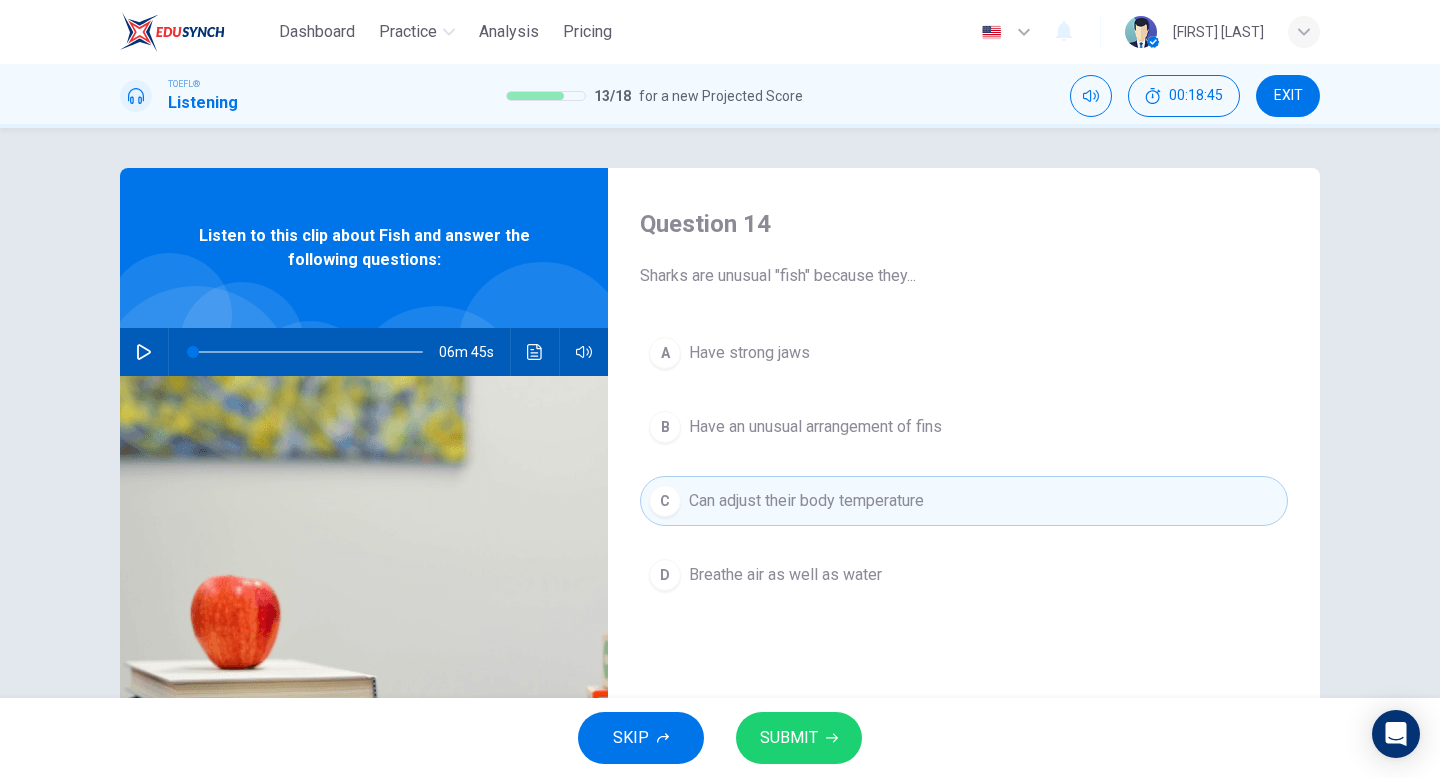 click on "SUBMIT" at bounding box center (789, 738) 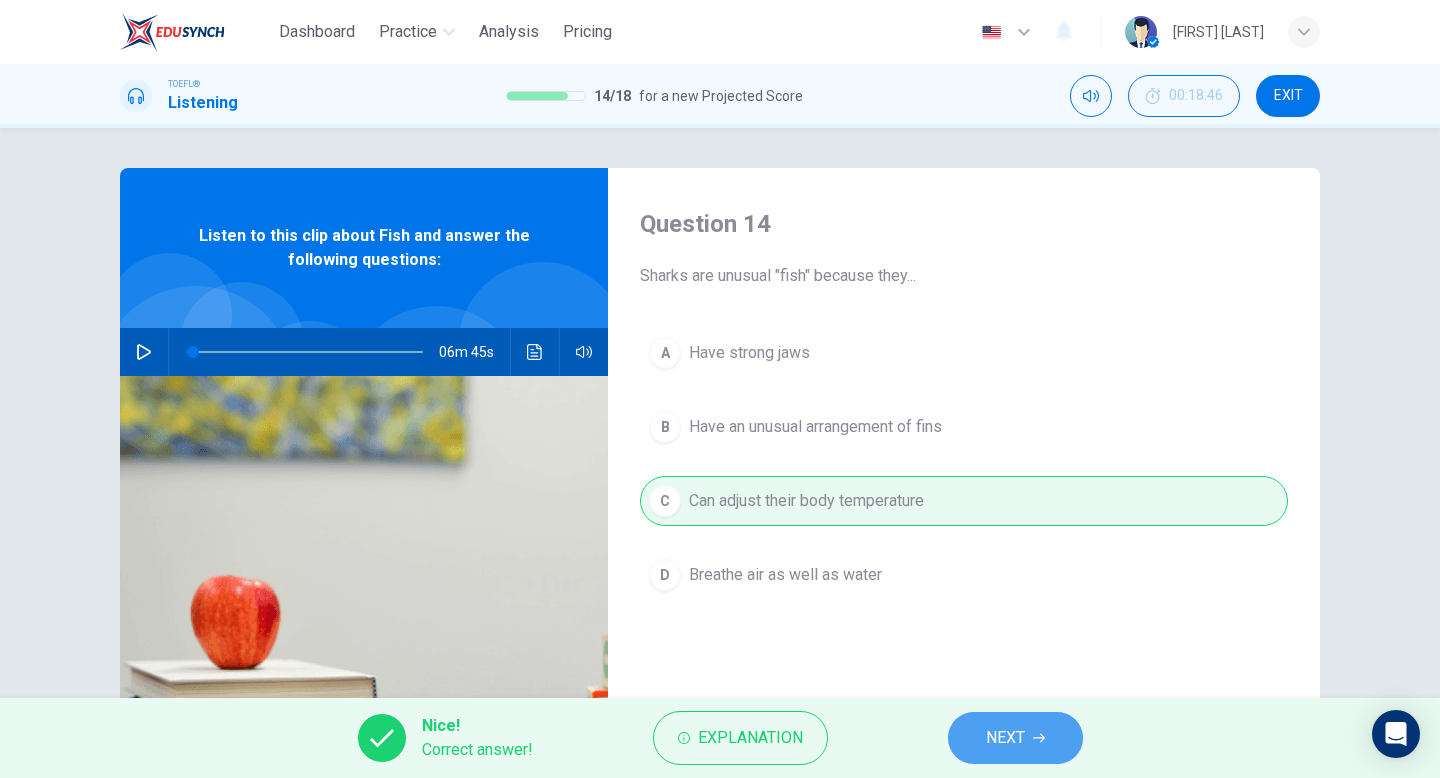 click on "NEXT" at bounding box center (1005, 738) 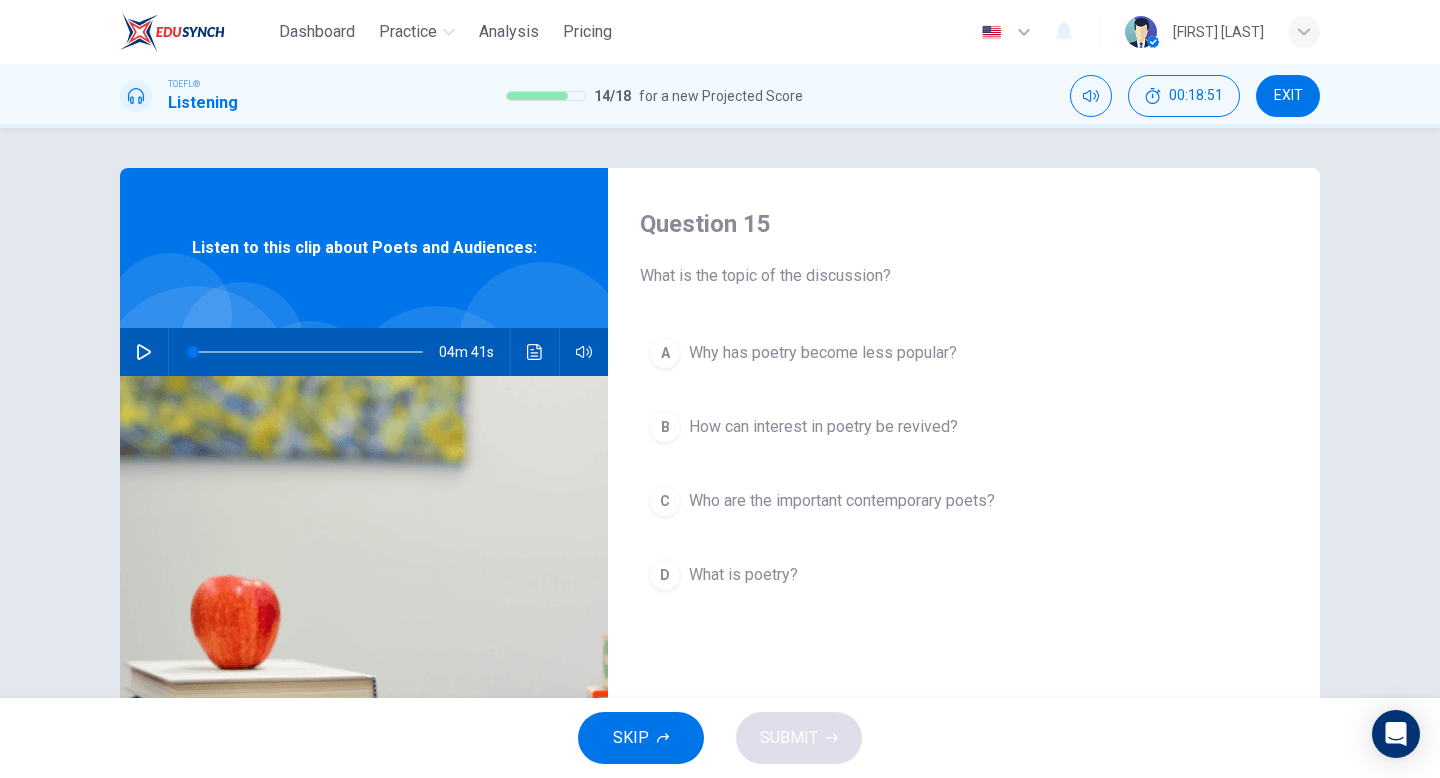 click at bounding box center (144, 352) 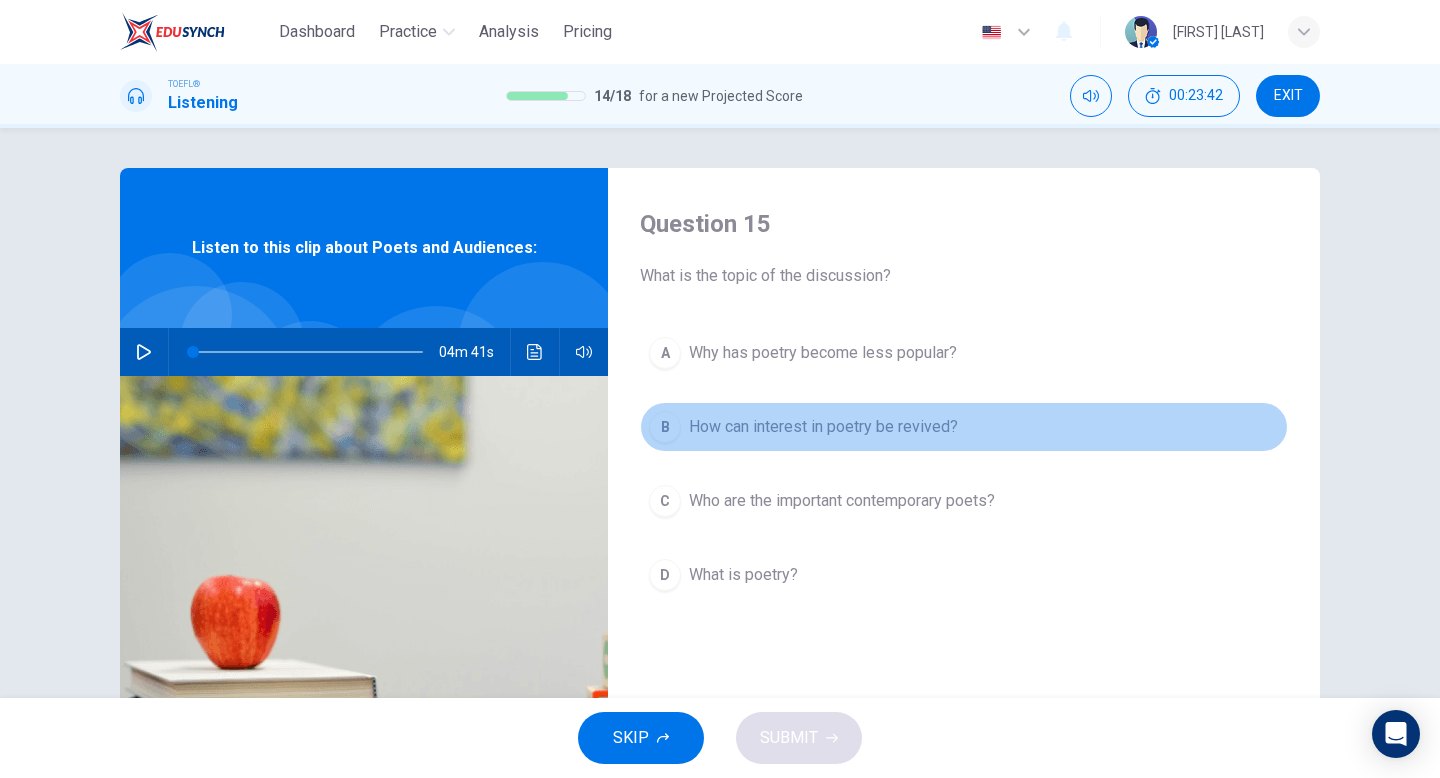 click on "How can interest in poetry be revived?" at bounding box center [823, 353] 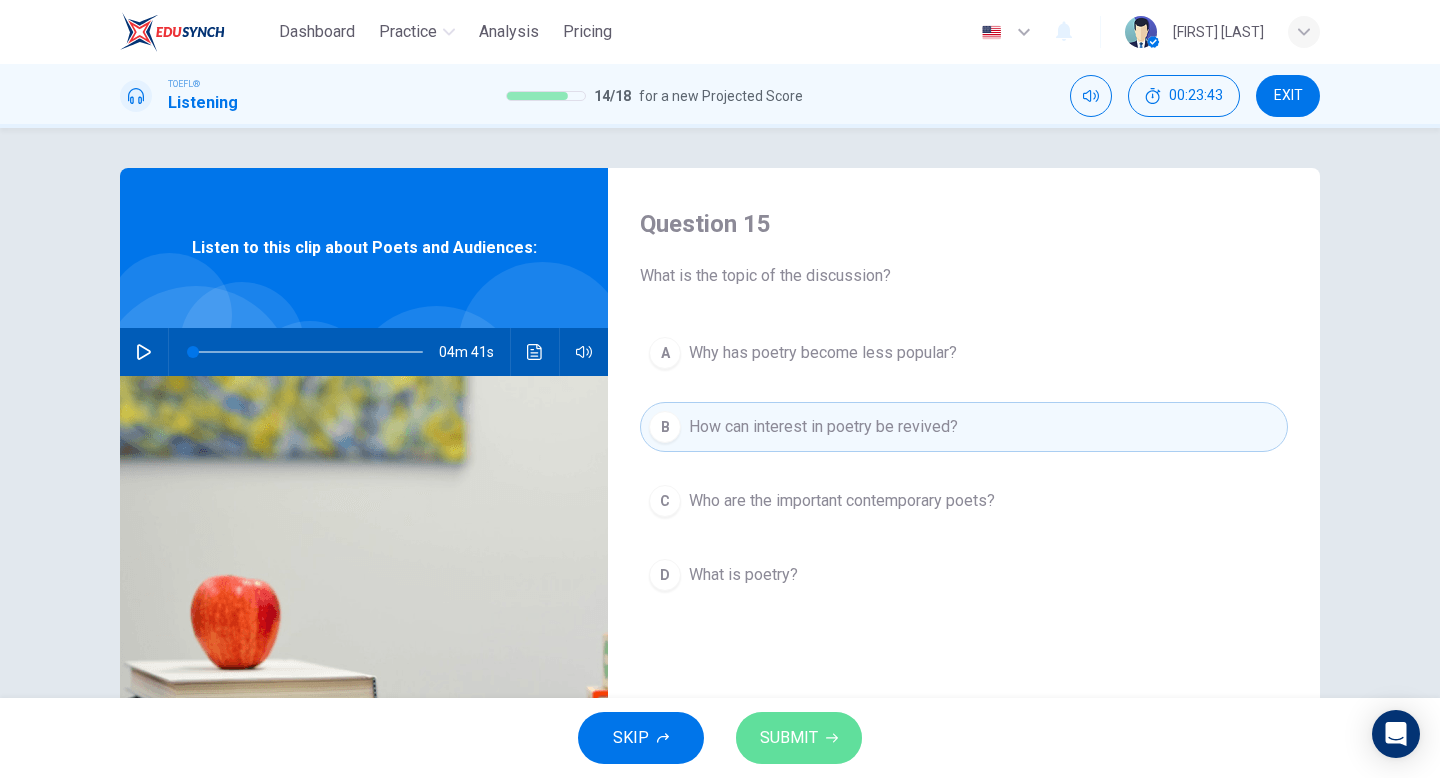 click on "SUBMIT" at bounding box center (799, 738) 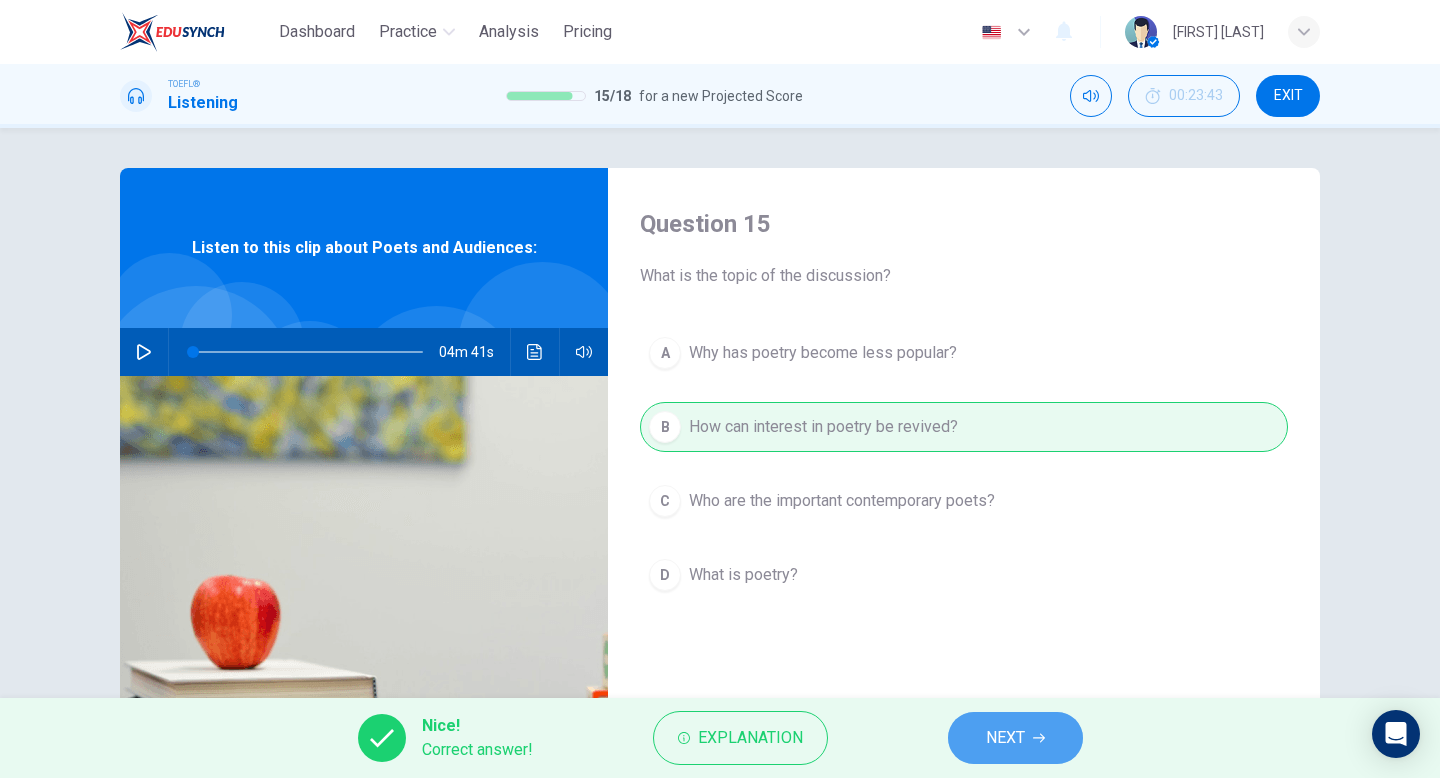click on "NEXT" at bounding box center (1015, 738) 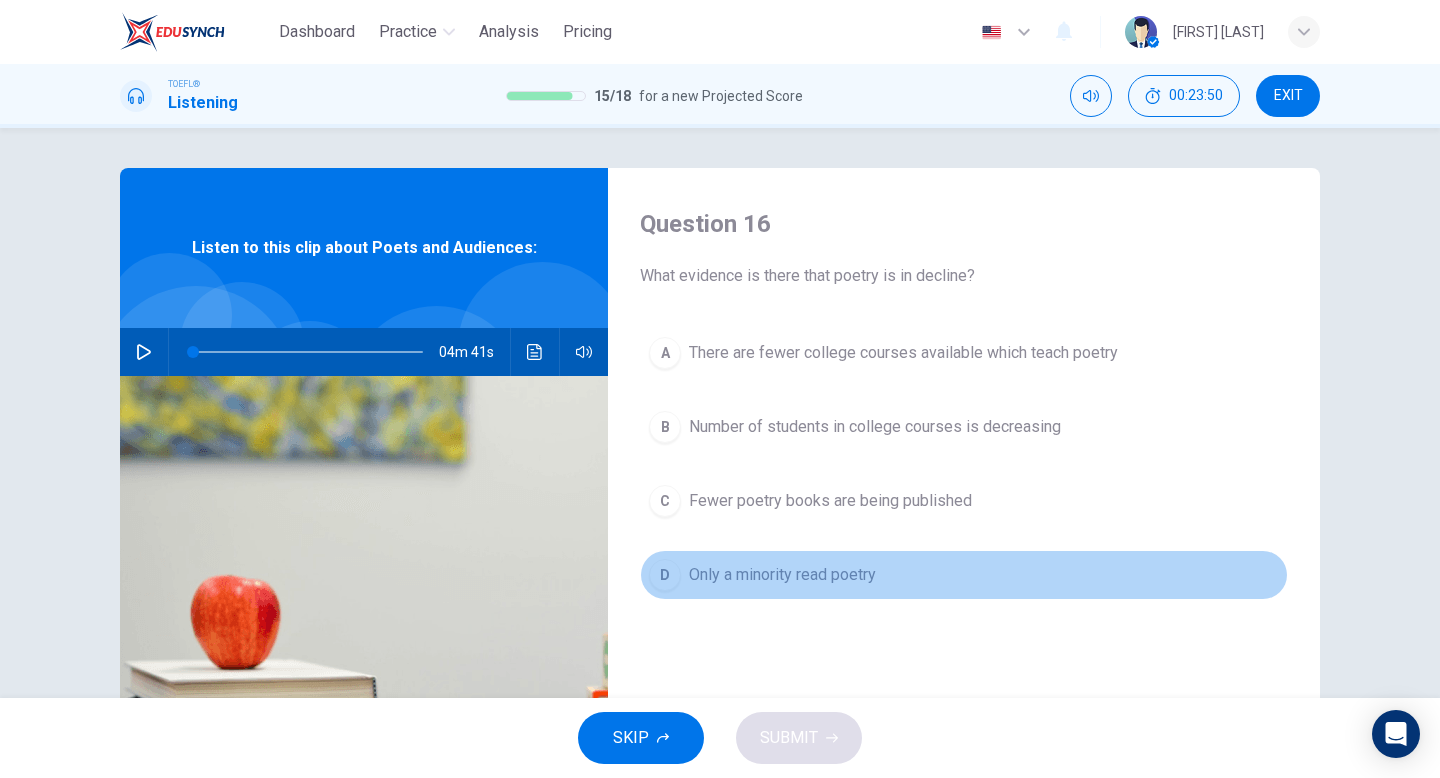 click on "Only a minority read poetry" at bounding box center (903, 353) 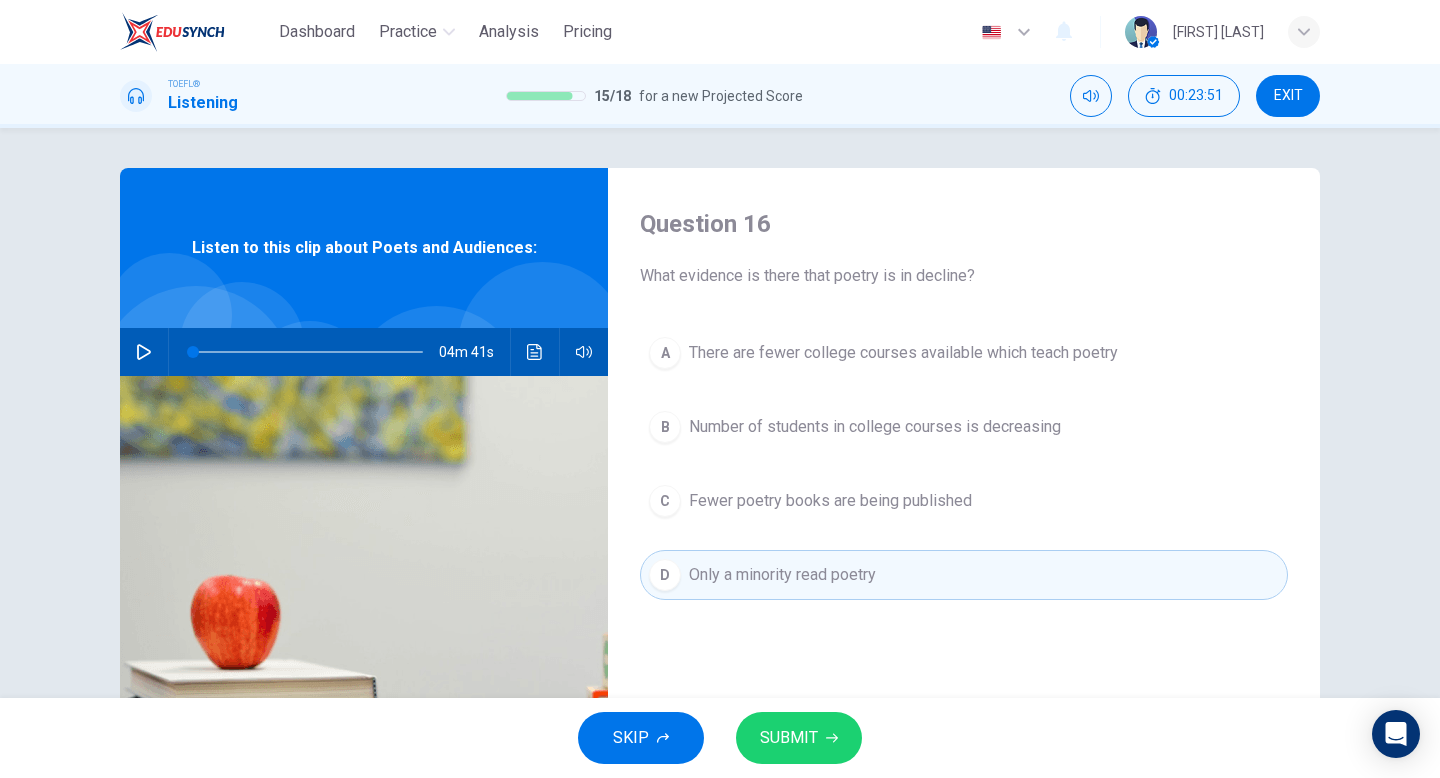 click on "SUBMIT" at bounding box center (789, 738) 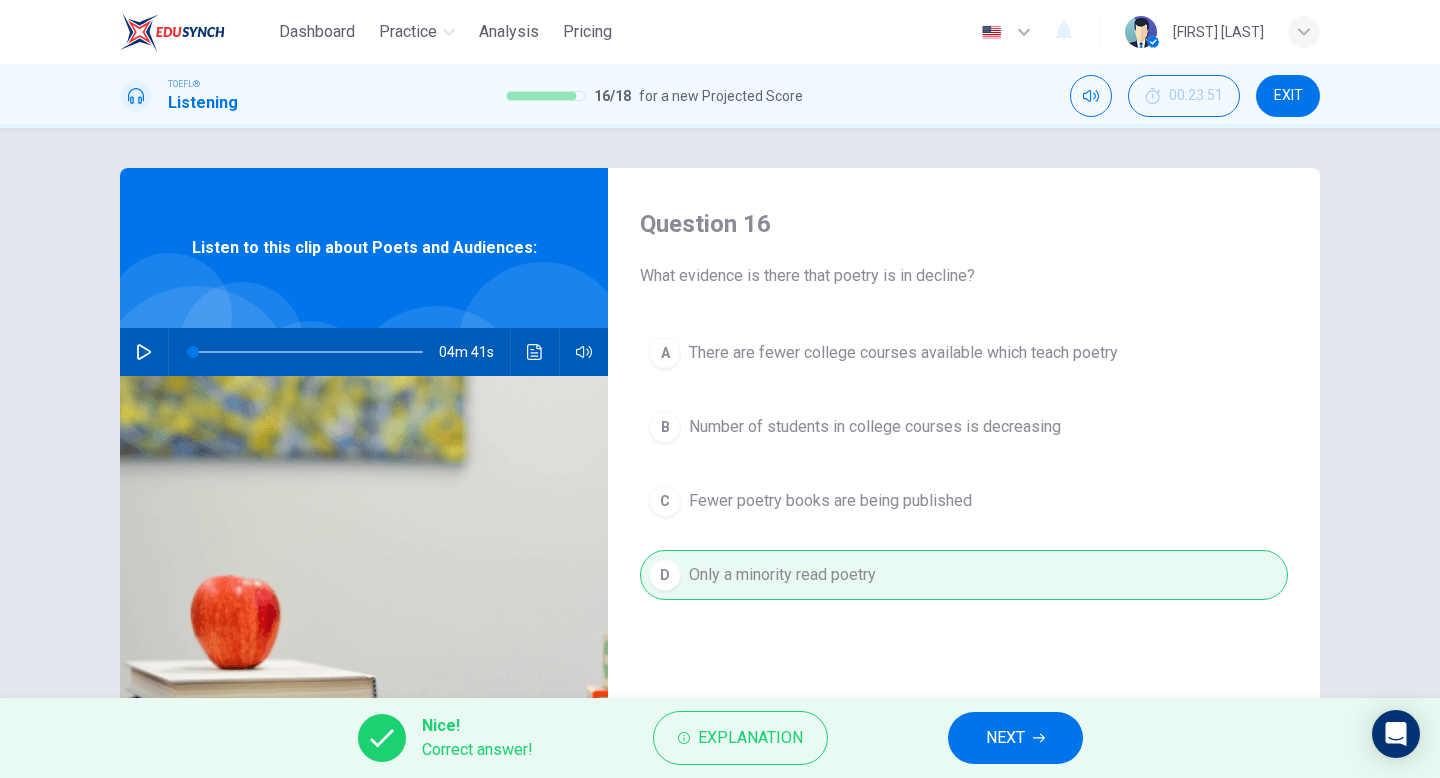 click on "NEXT" at bounding box center (1015, 738) 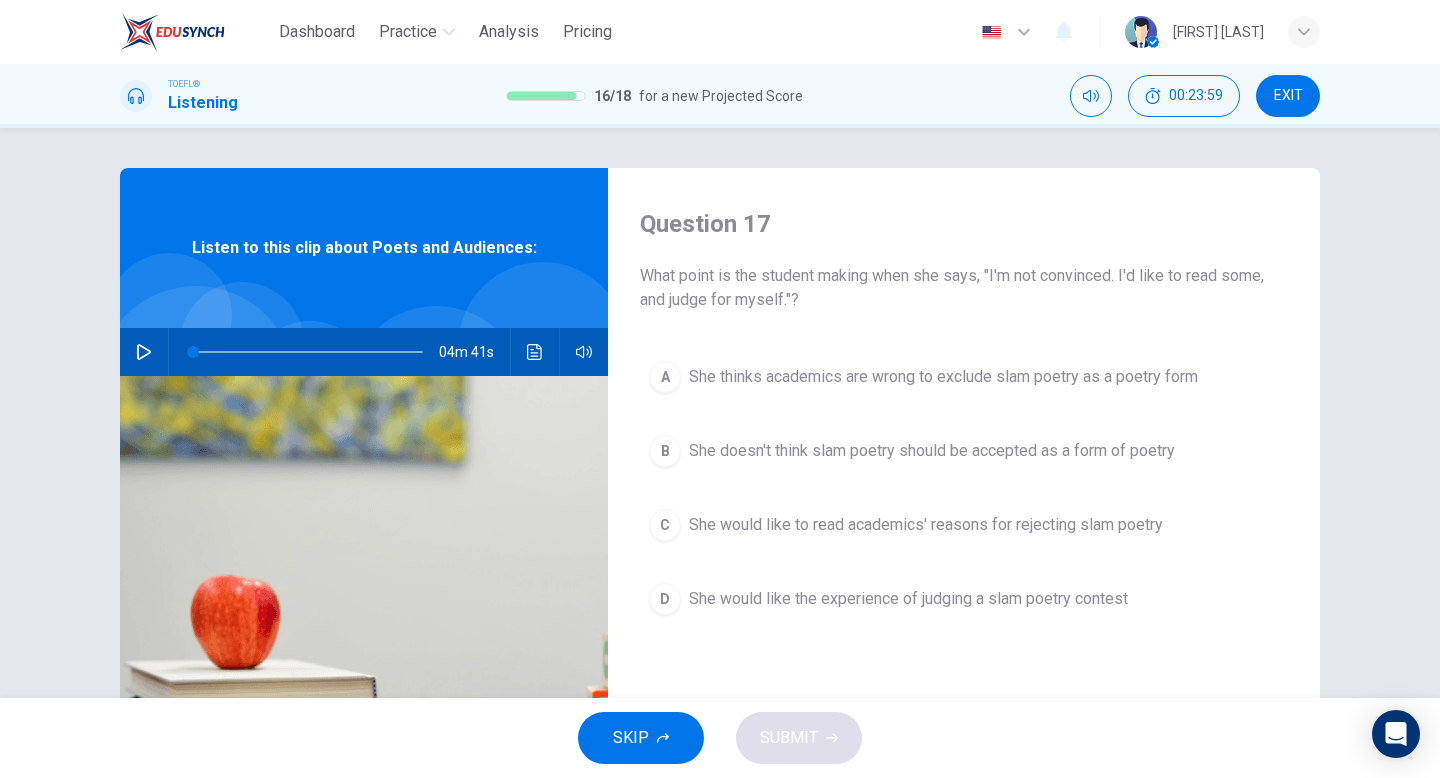 click on "She doesn't think slam poetry should be accepted as a form of poetry" at bounding box center (943, 377) 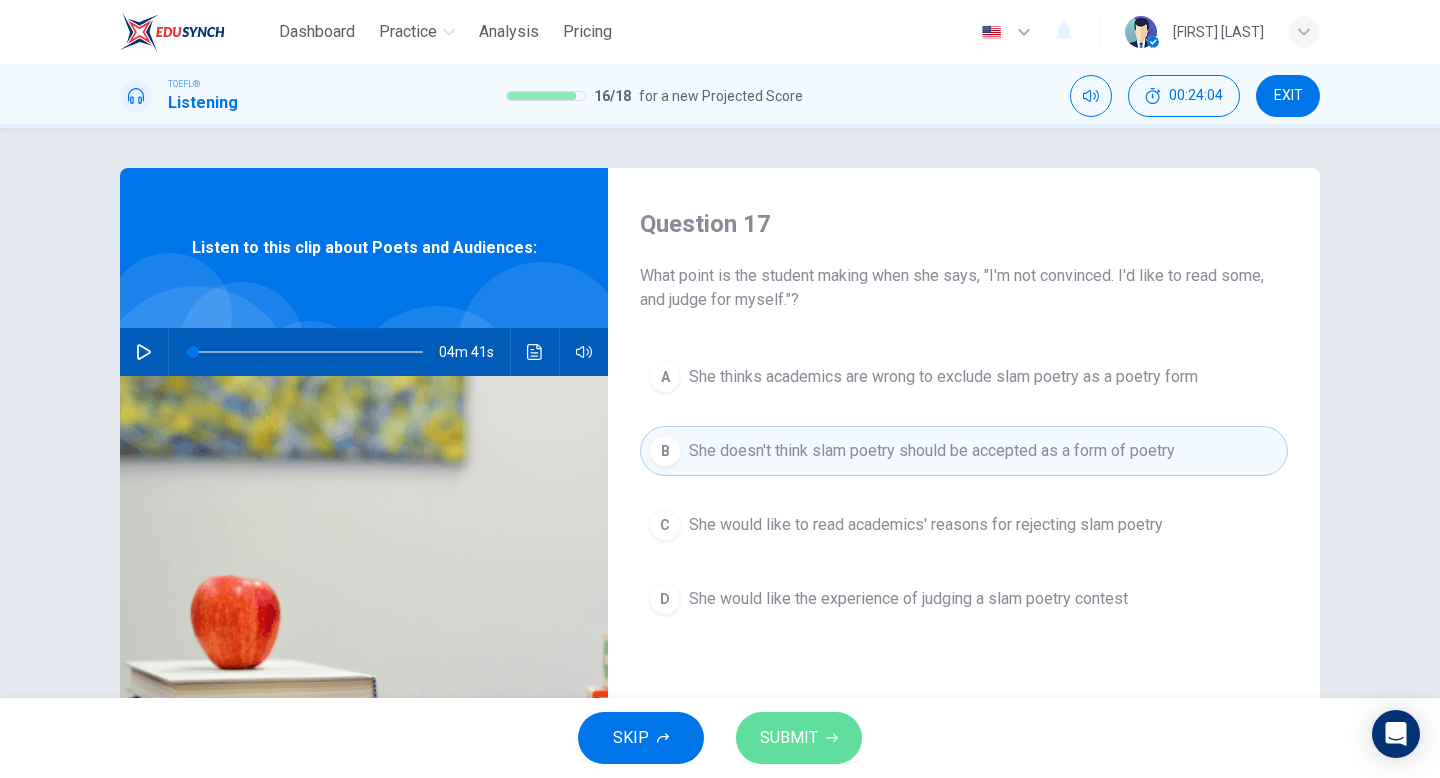 click on "SUBMIT" at bounding box center (789, 738) 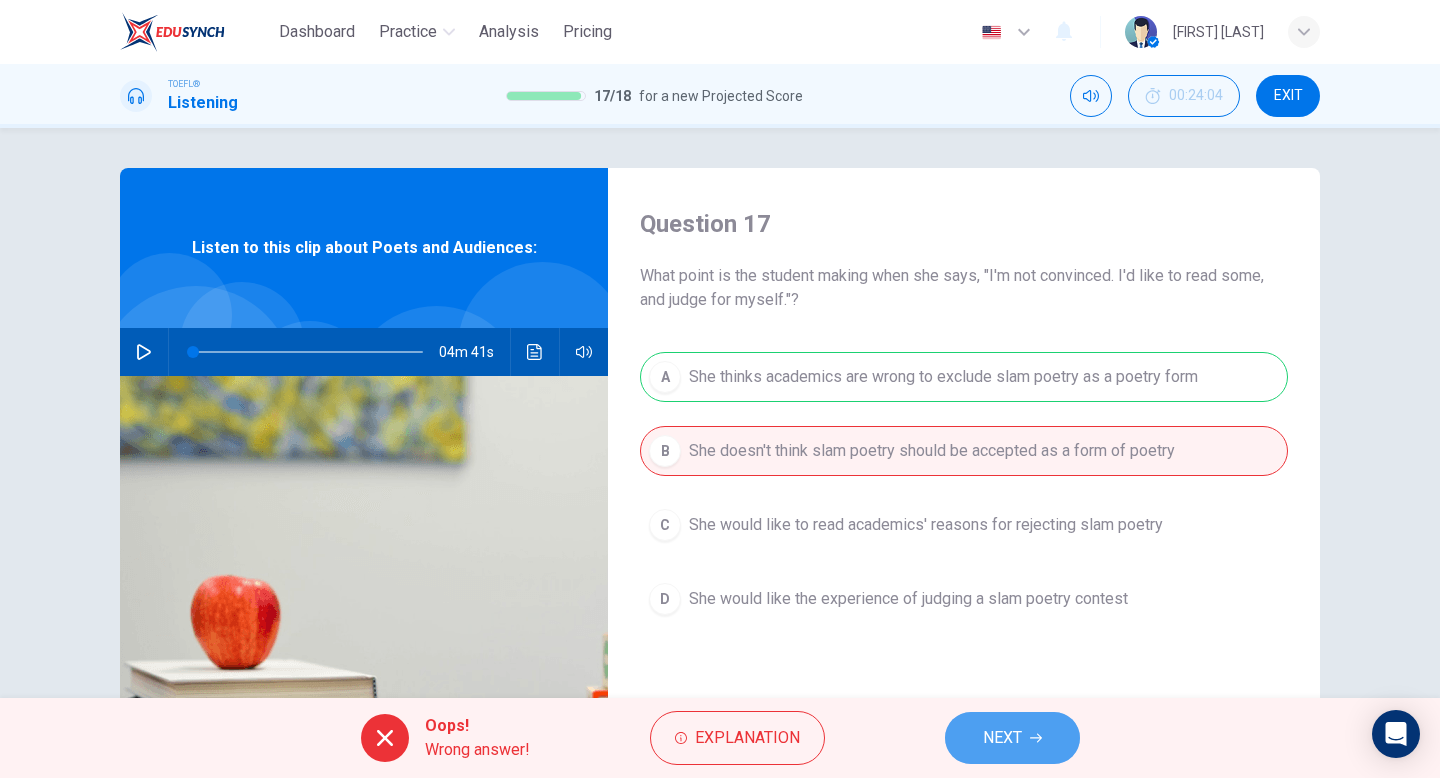 click on "NEXT" at bounding box center (1012, 738) 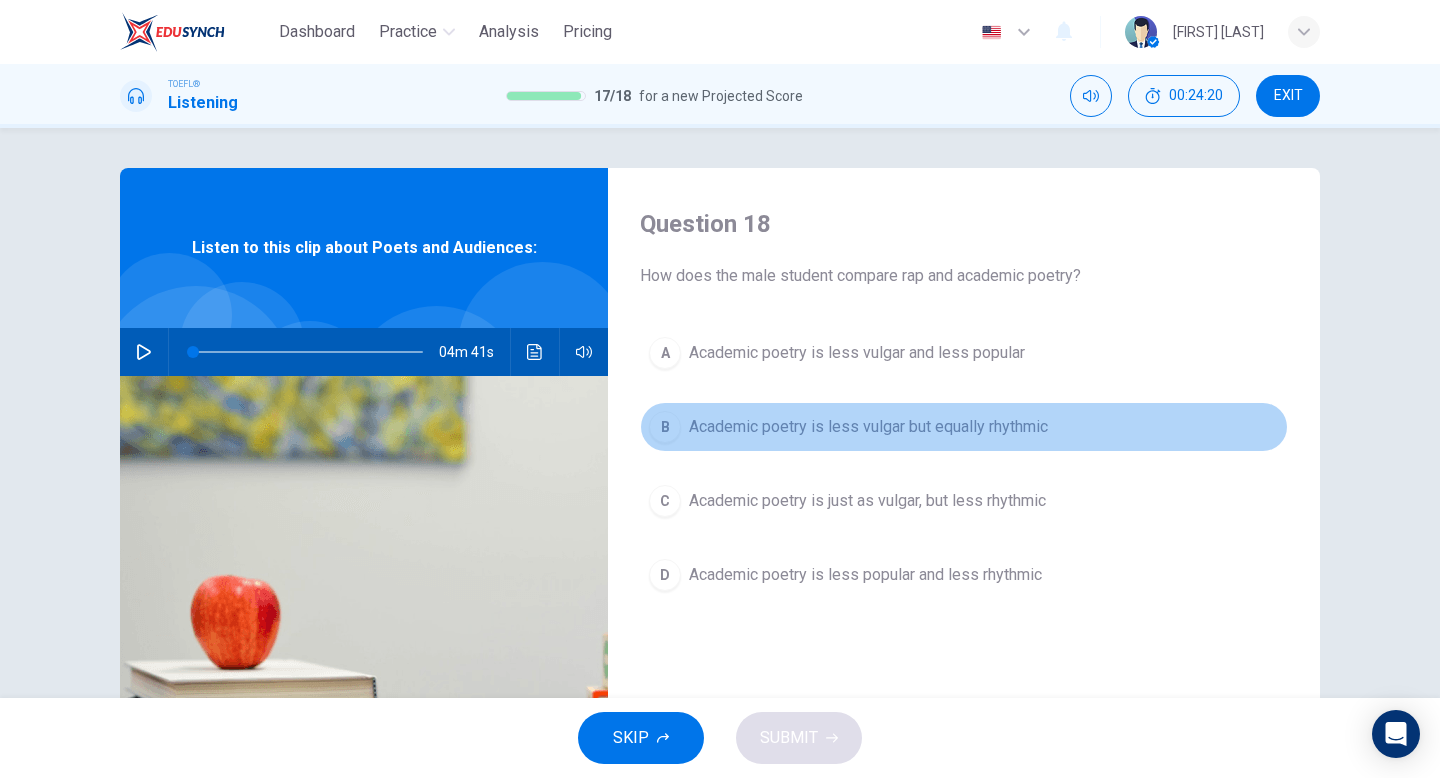 click on "B Academic poetry is less vulgar but equally rhythmic" at bounding box center (964, 427) 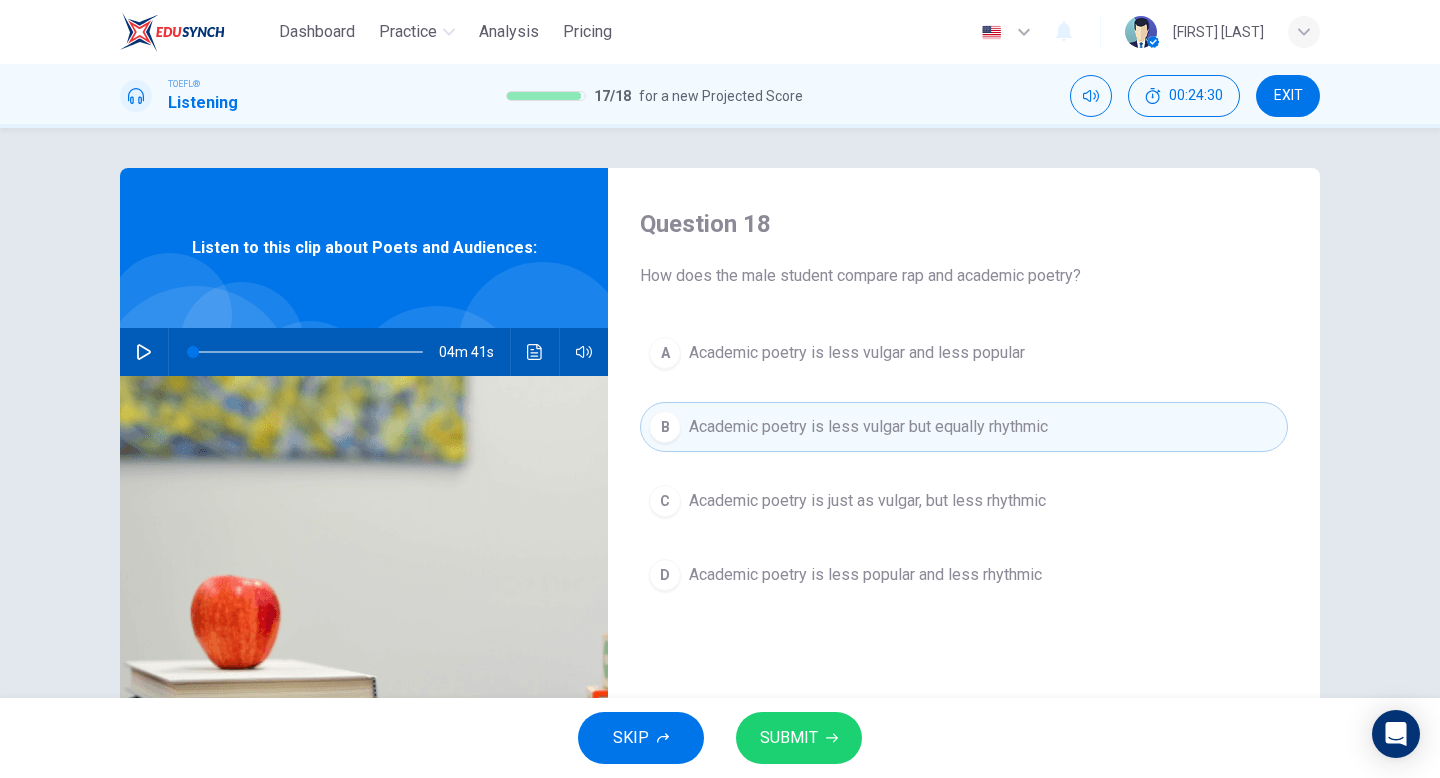 click on "SUBMIT" at bounding box center [799, 738] 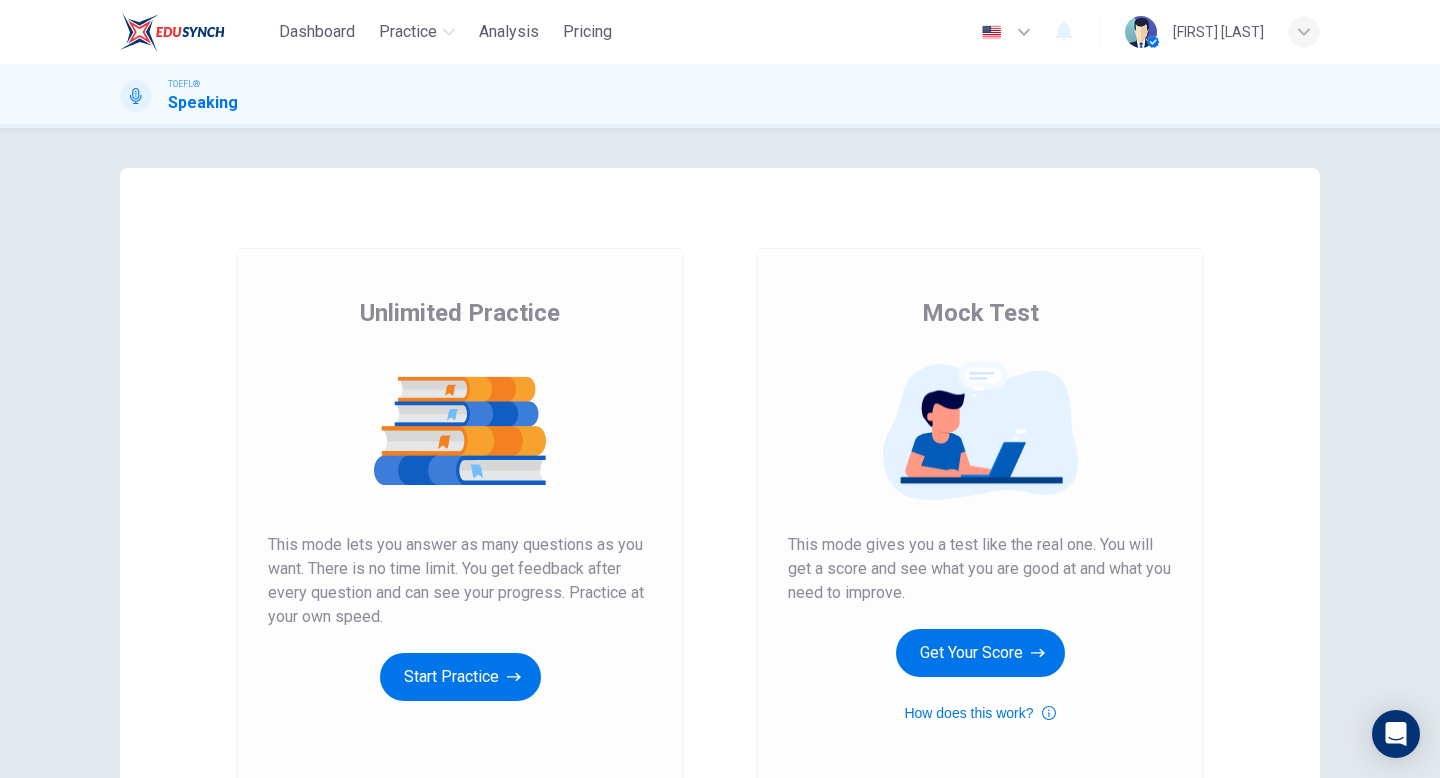 scroll, scrollTop: 0, scrollLeft: 0, axis: both 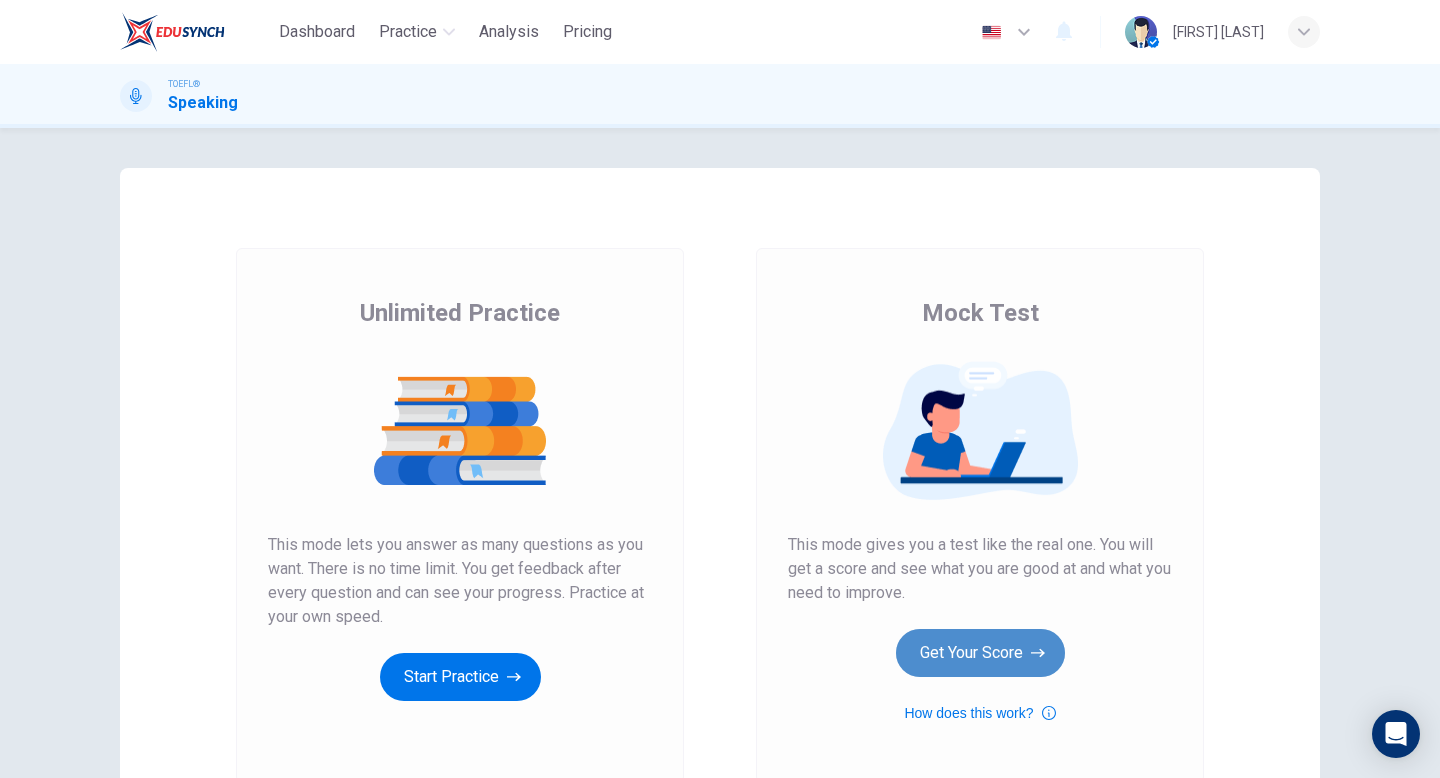 click on "Get Your Score" at bounding box center (460, 677) 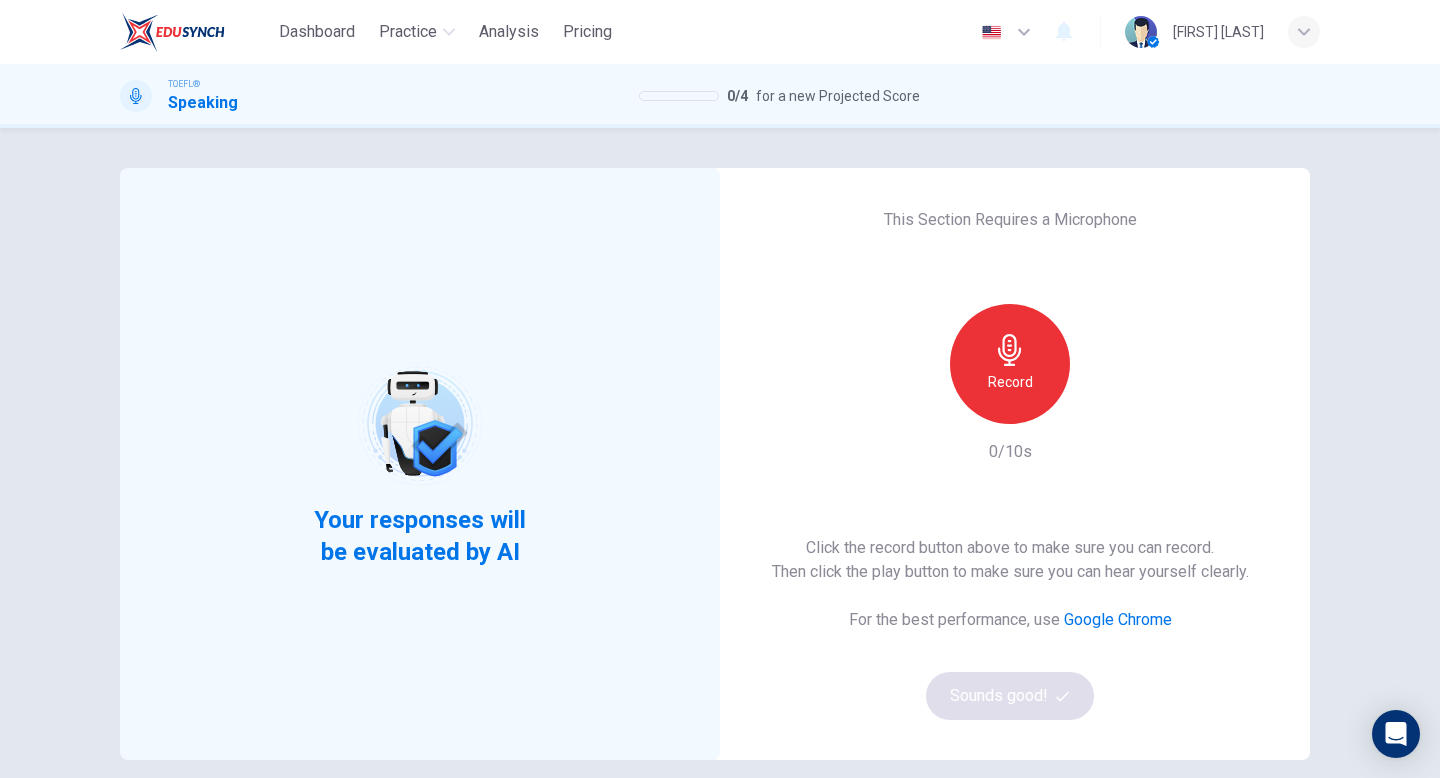 click on "Record" at bounding box center (1010, 382) 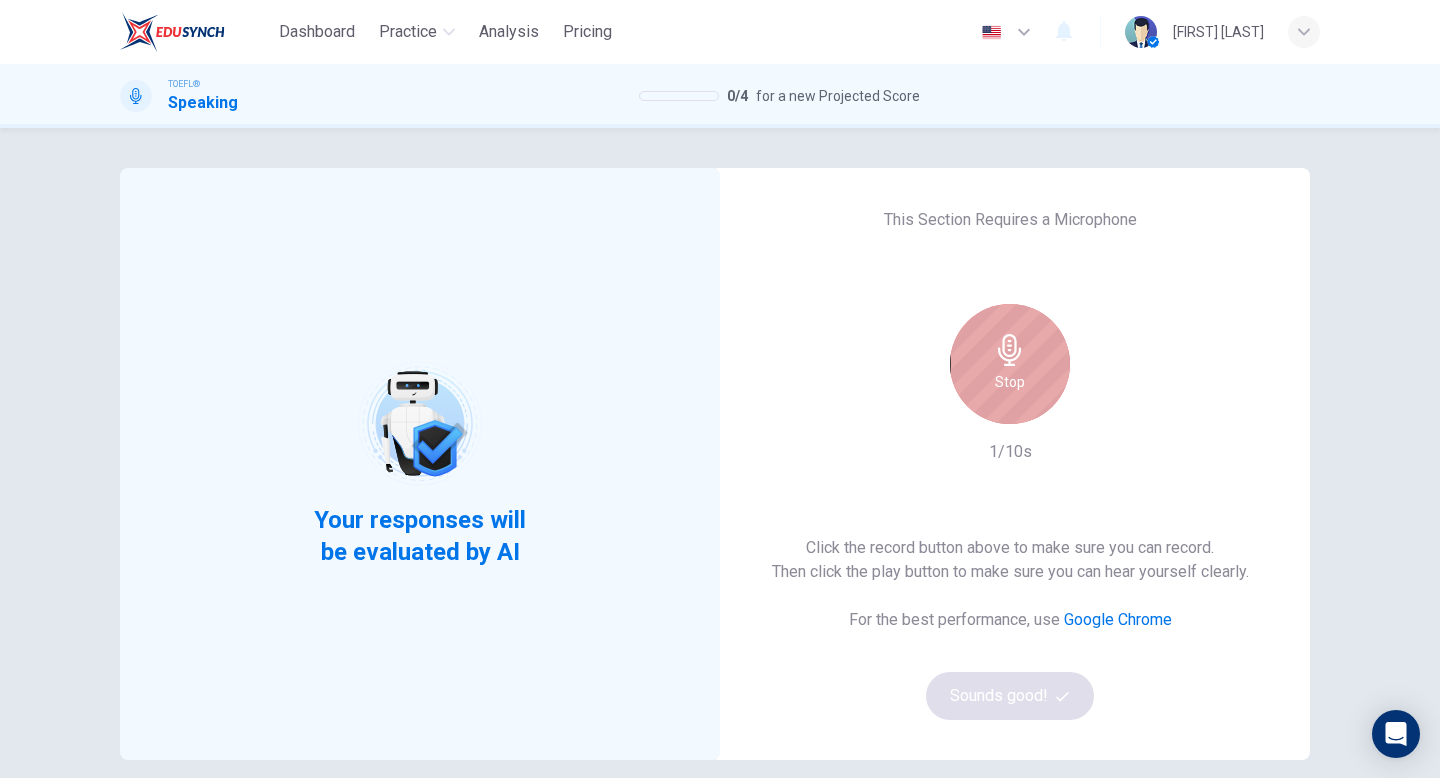 click on "Stop" at bounding box center (1010, 382) 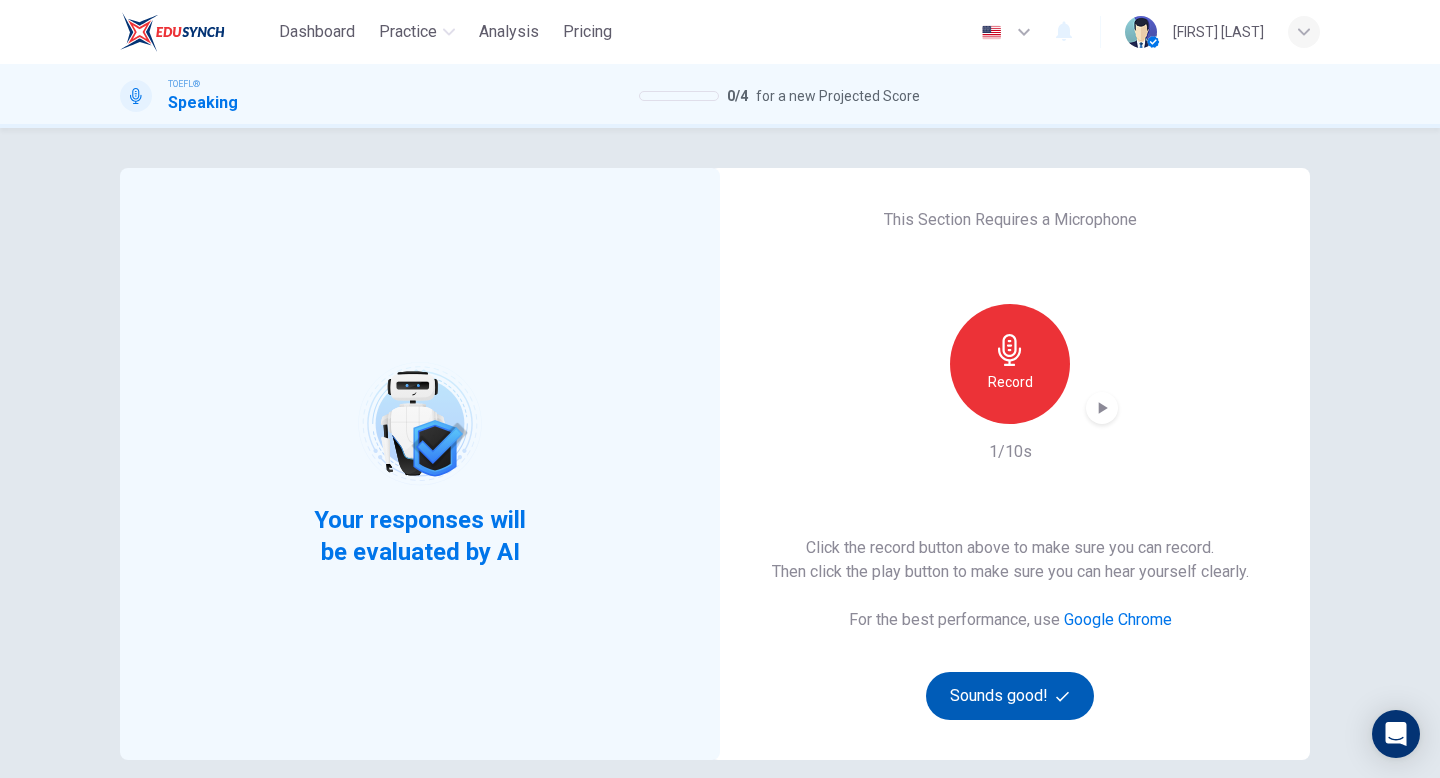 click on "Sounds good!" at bounding box center (1010, 696) 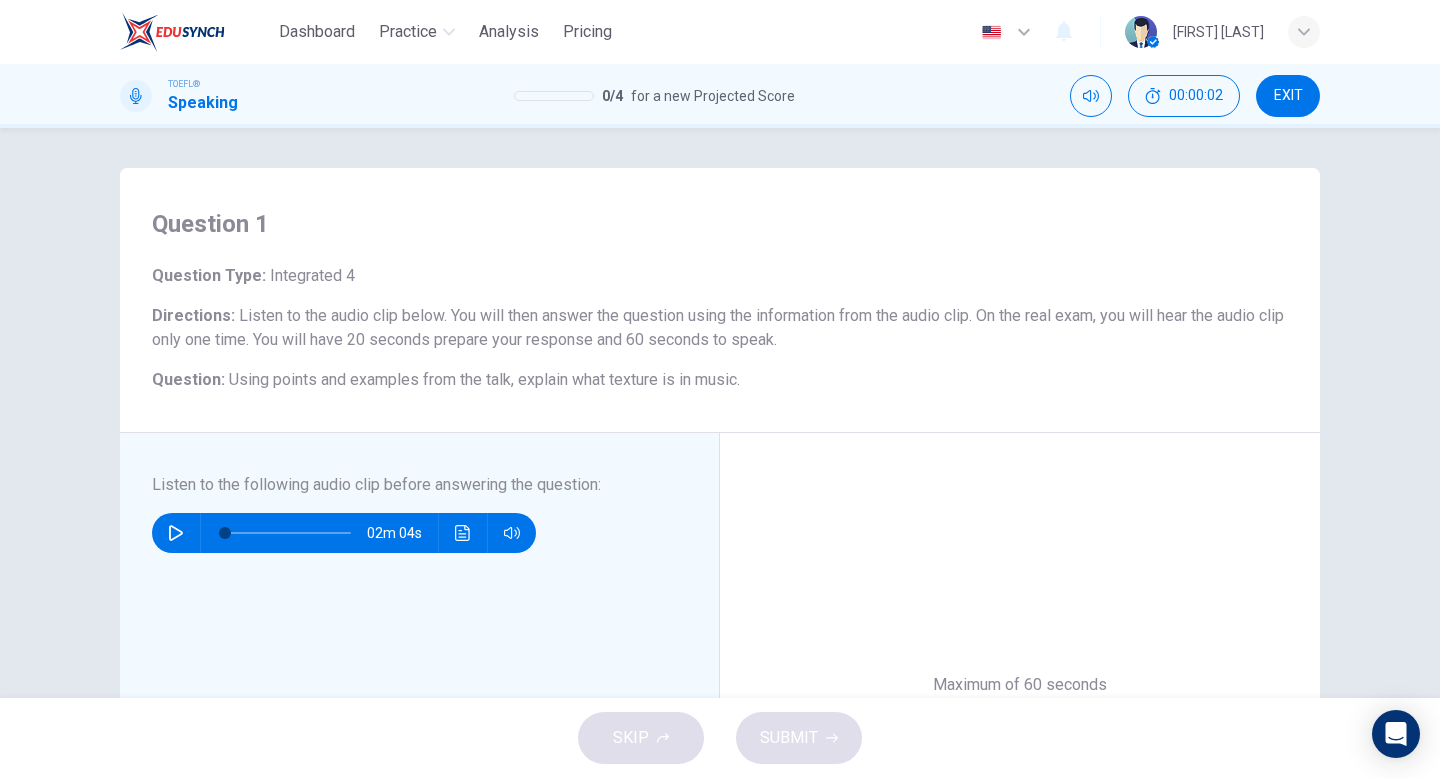click at bounding box center (176, 533) 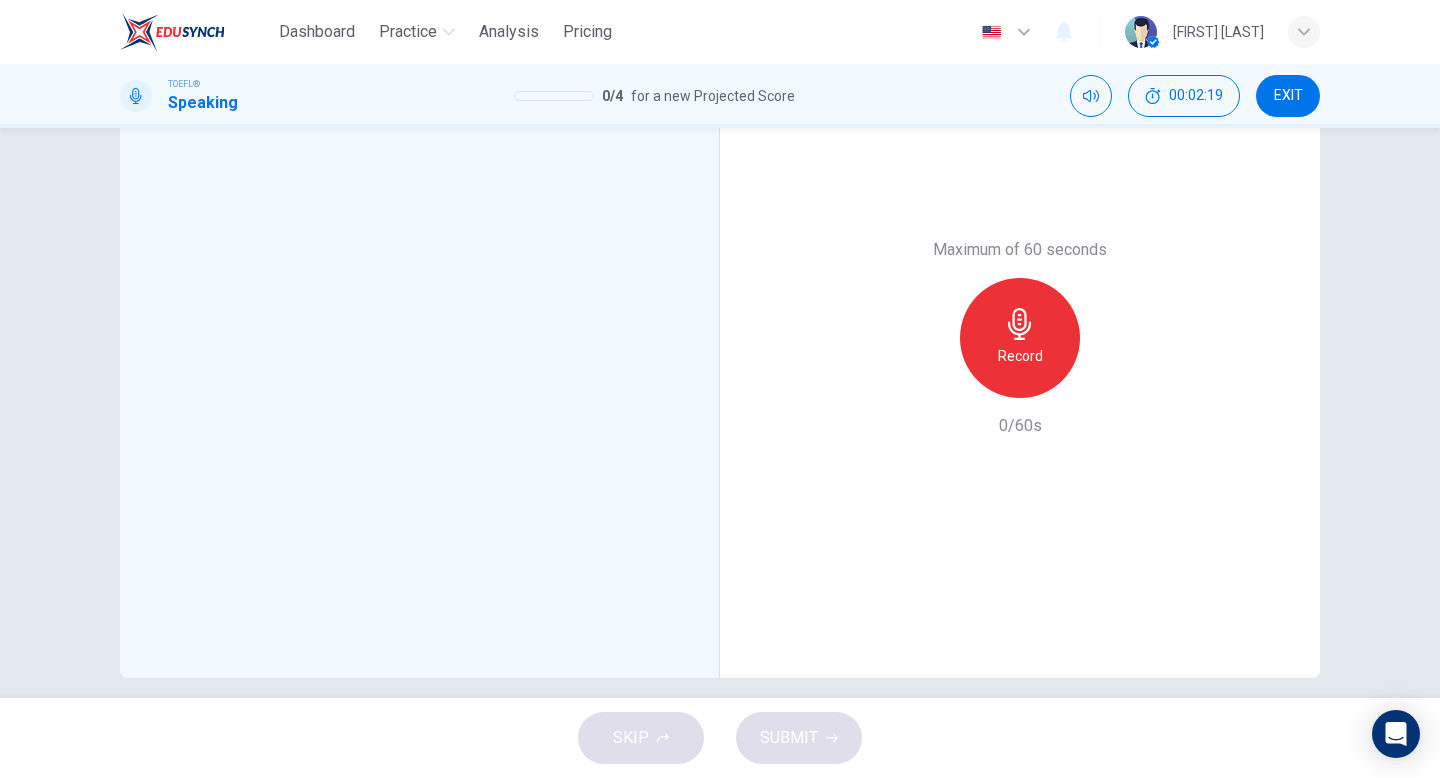 scroll, scrollTop: 455, scrollLeft: 0, axis: vertical 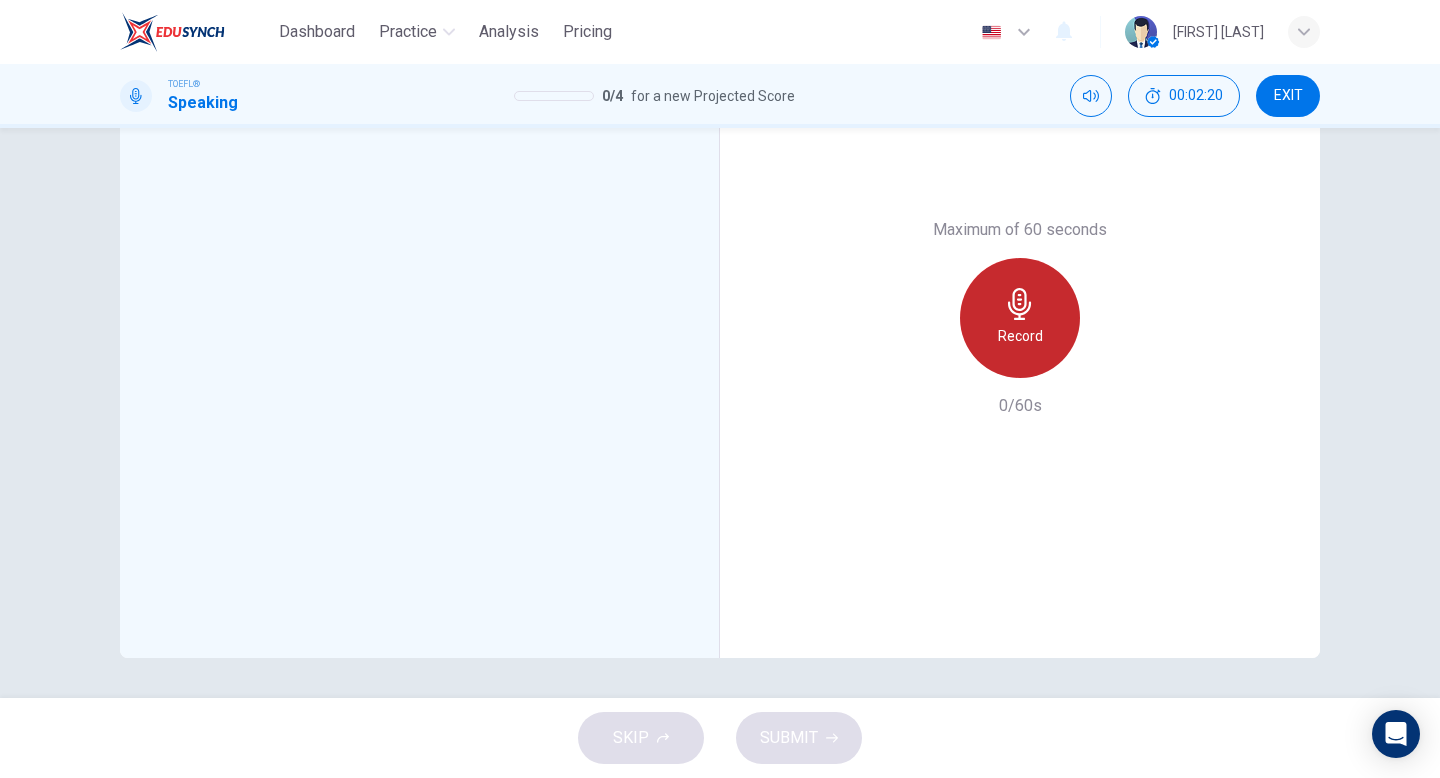 click on "Record" at bounding box center [1020, 336] 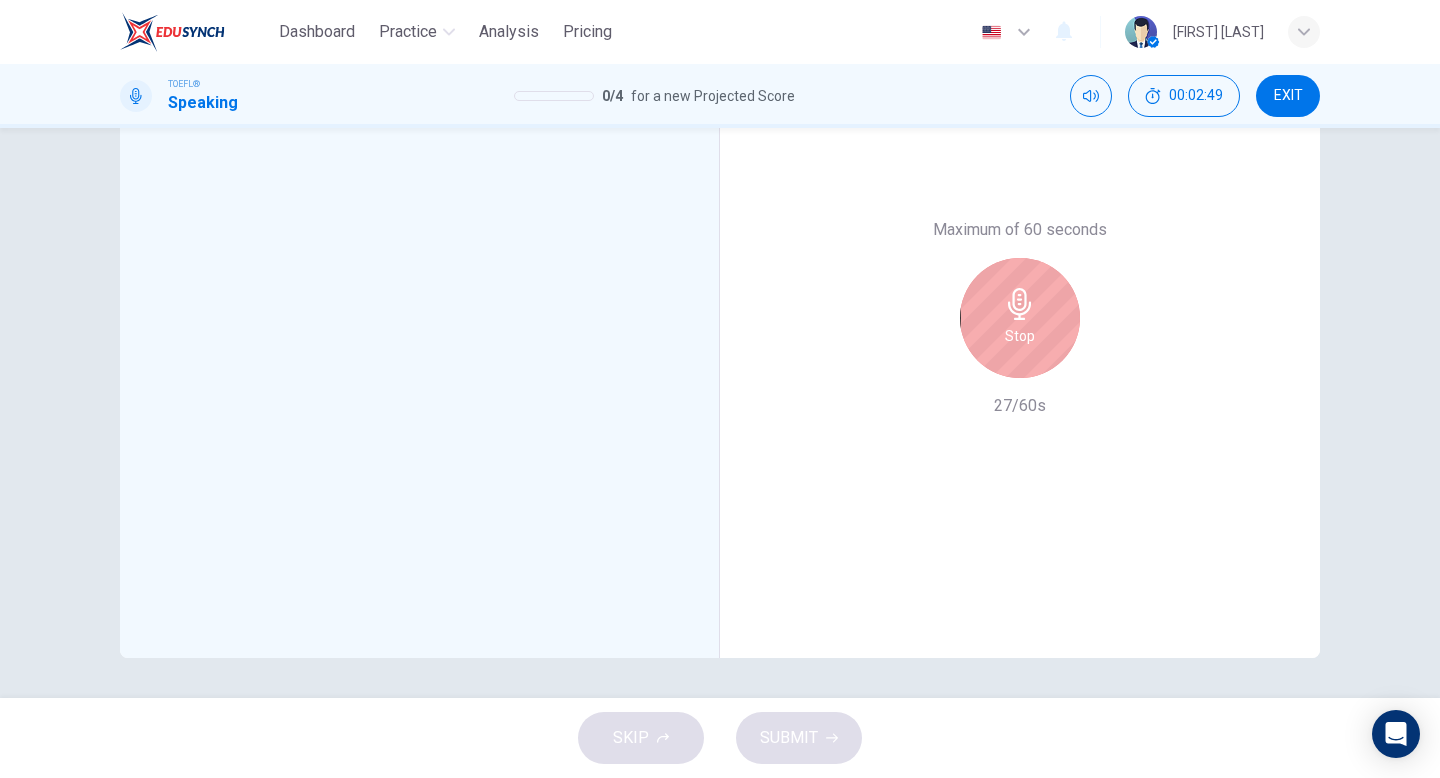 drag, startPoint x: 1439, startPoint y: 191, endPoint x: 1418, endPoint y: 191, distance: 21 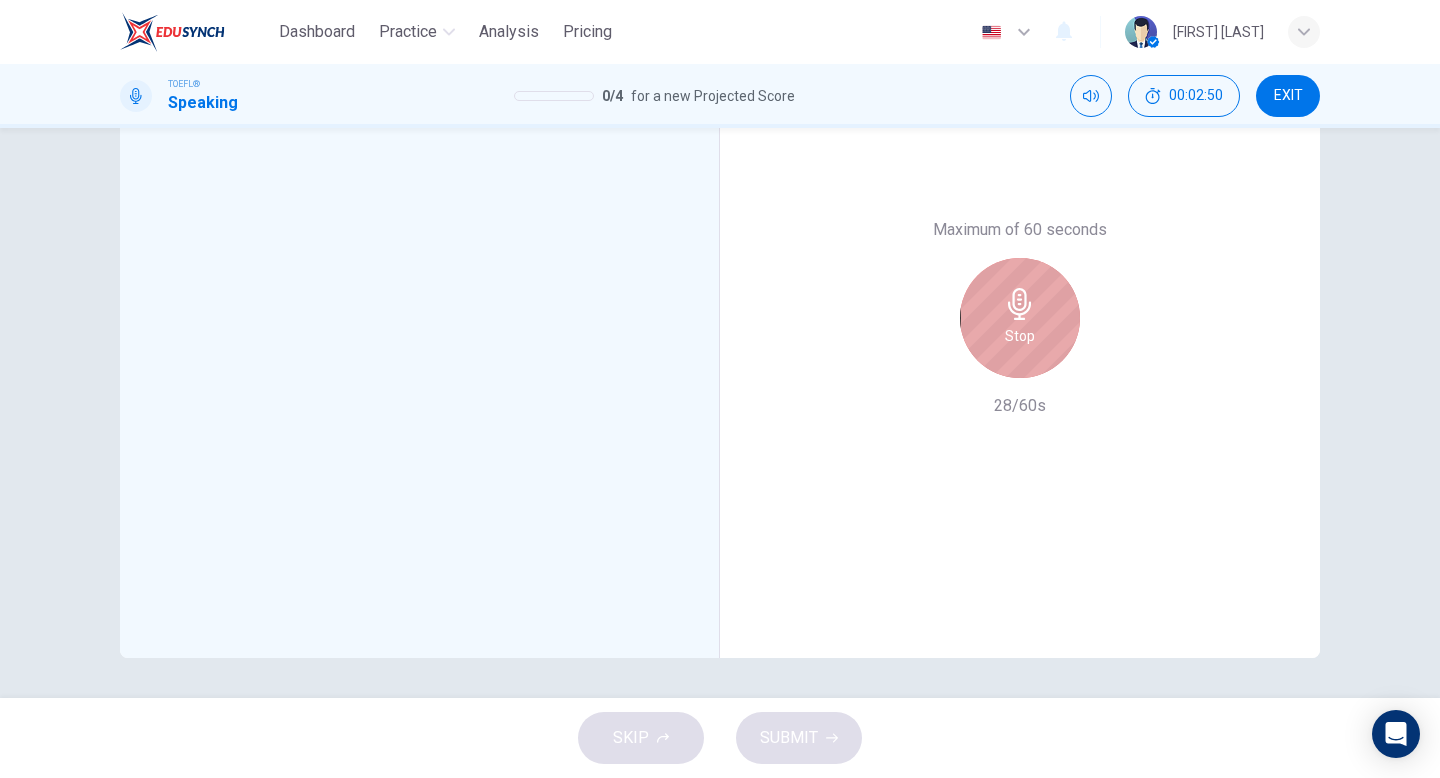 click on "Stop" at bounding box center (1020, 318) 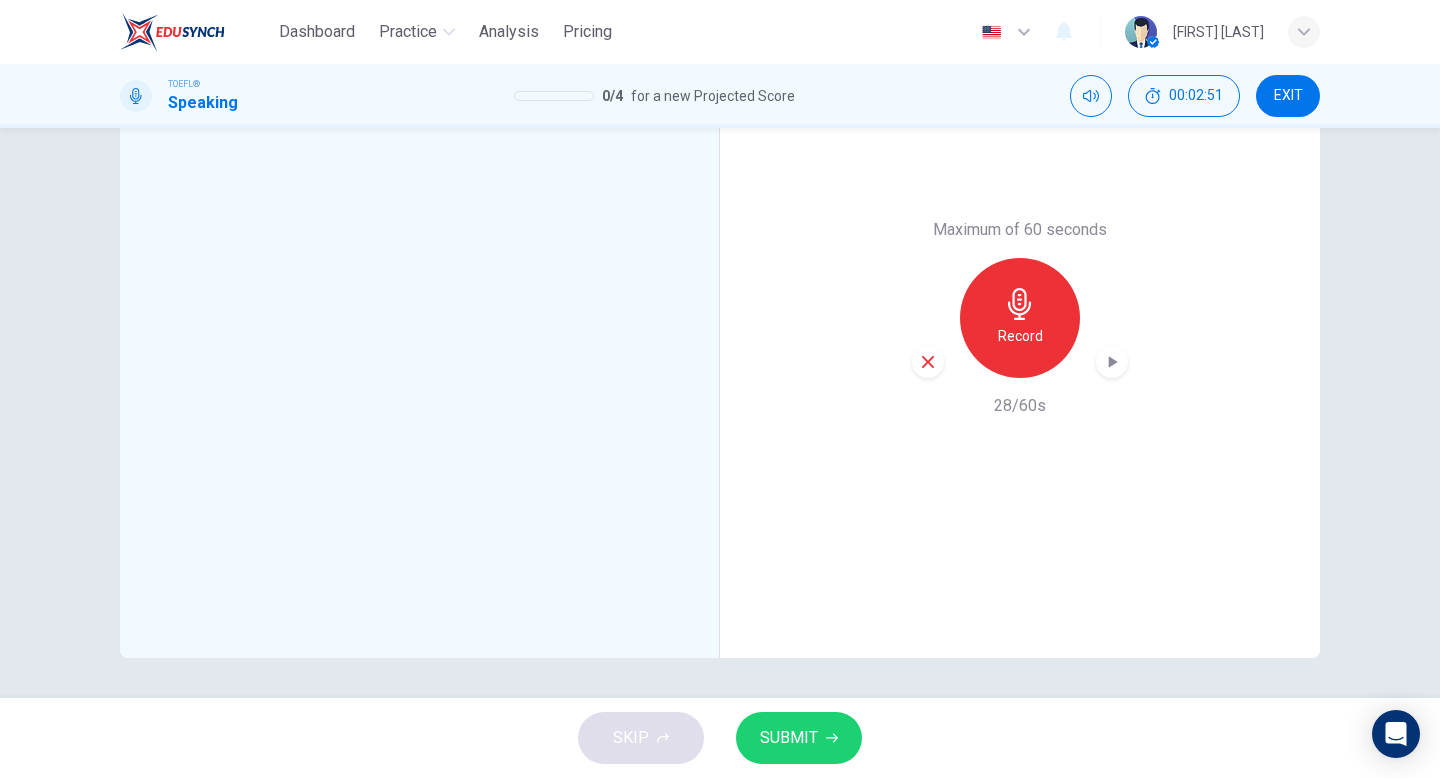 click at bounding box center (928, 362) 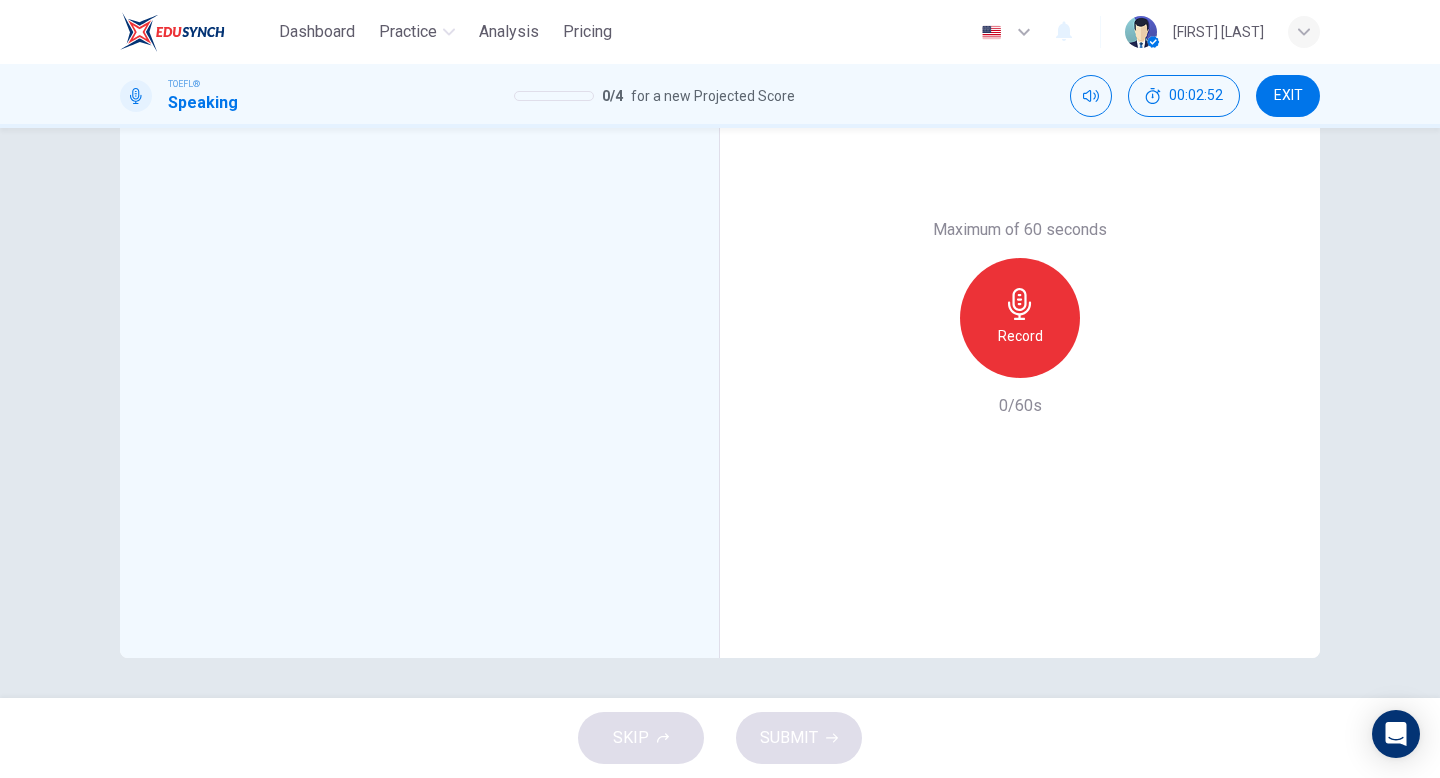 click on "Record" at bounding box center [1020, 336] 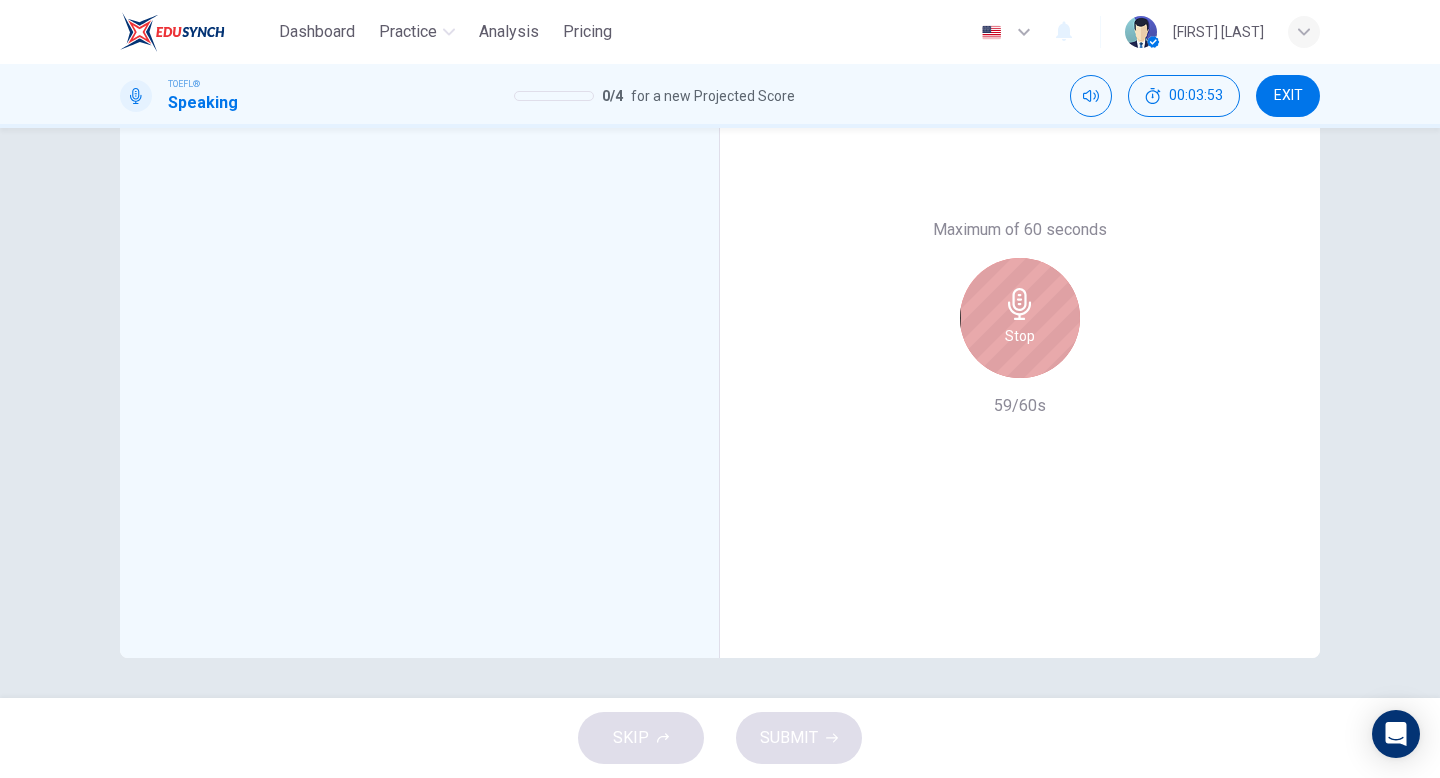click on "Stop" at bounding box center [1020, 336] 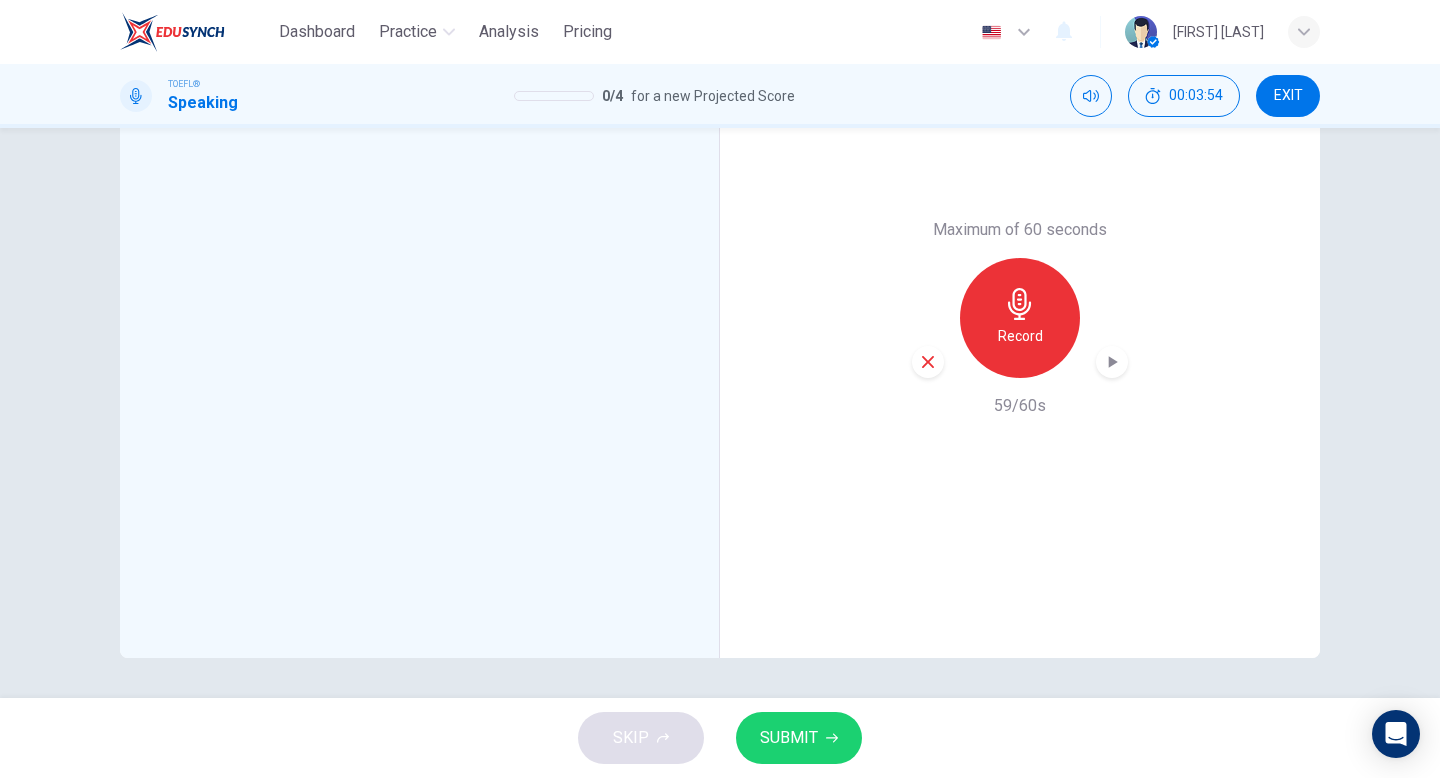 click at bounding box center (928, 362) 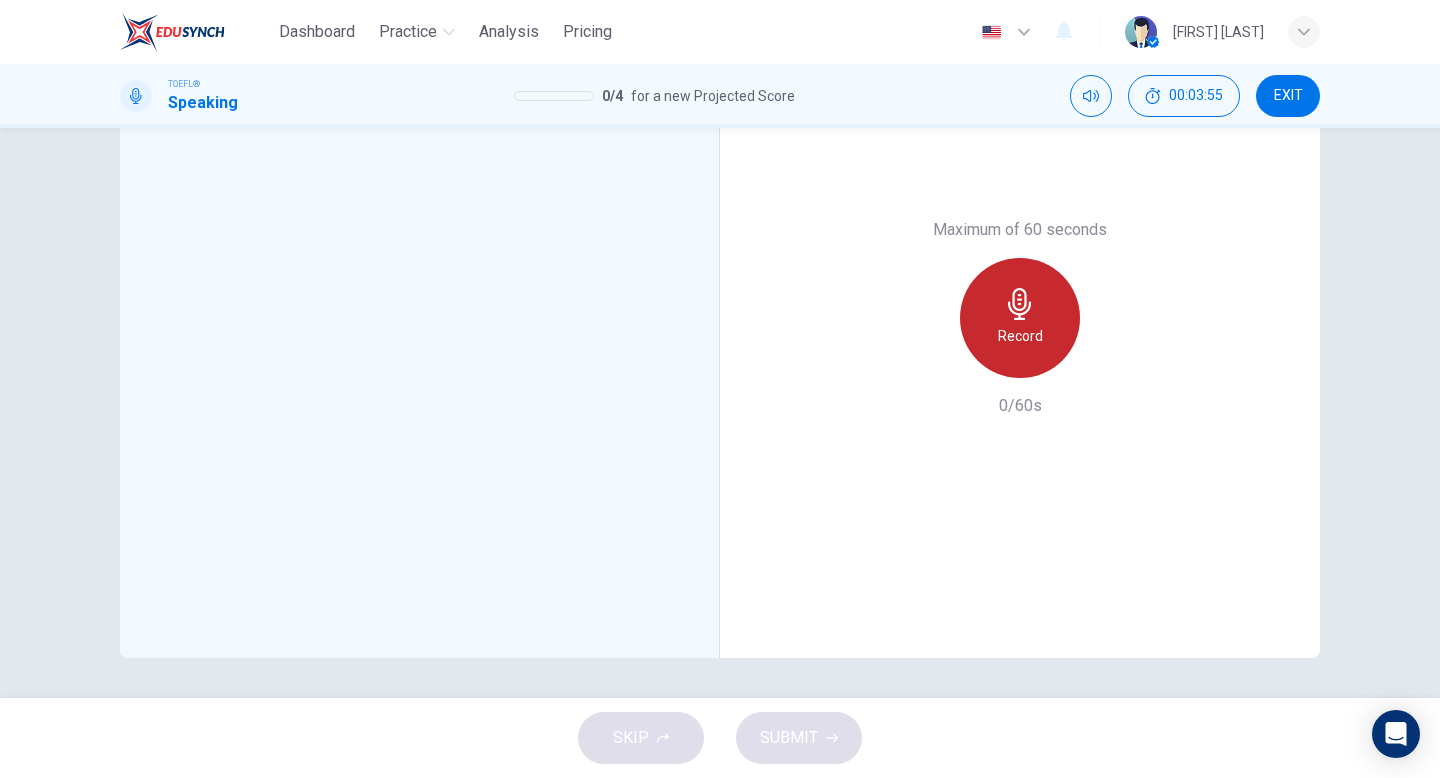 click on "Record" at bounding box center [1020, 336] 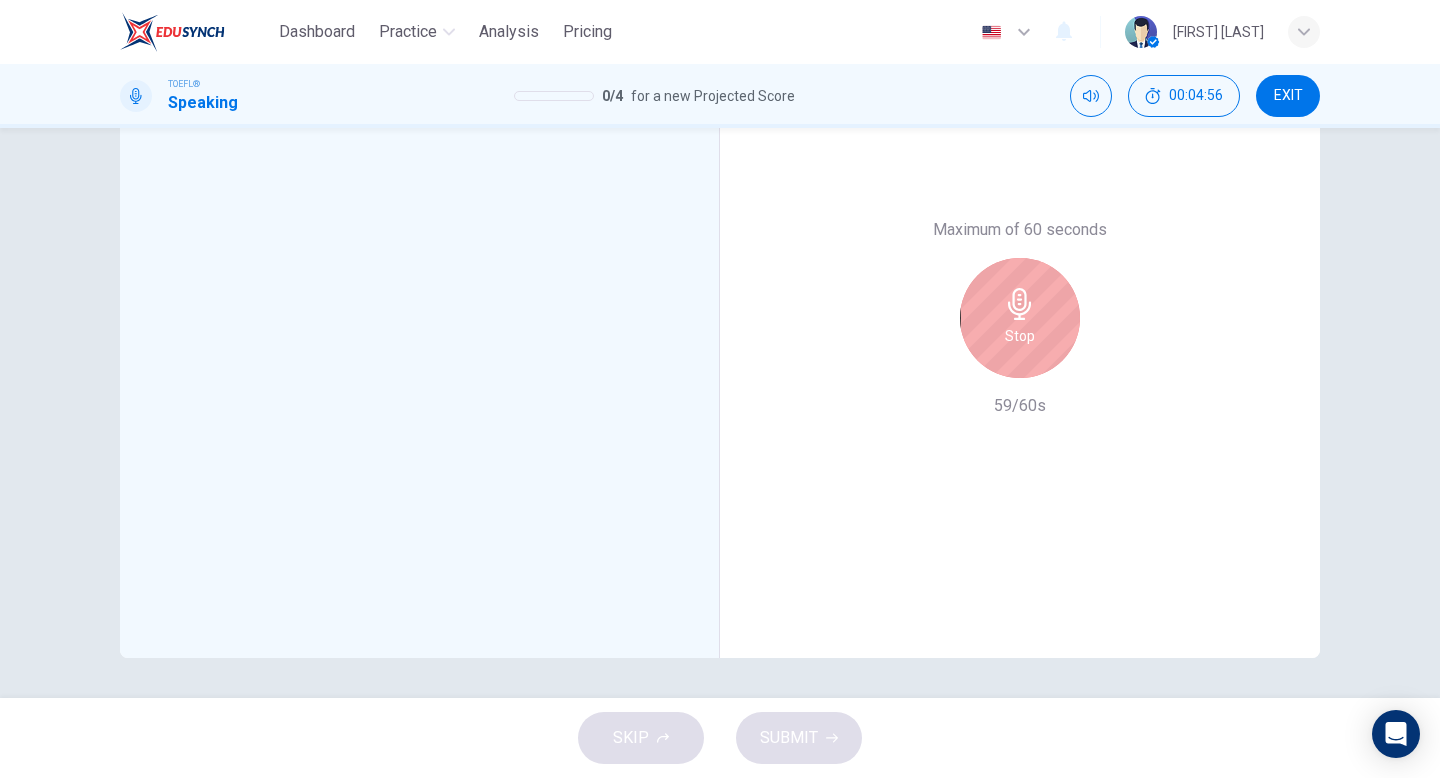 click on "Stop" at bounding box center (1020, 336) 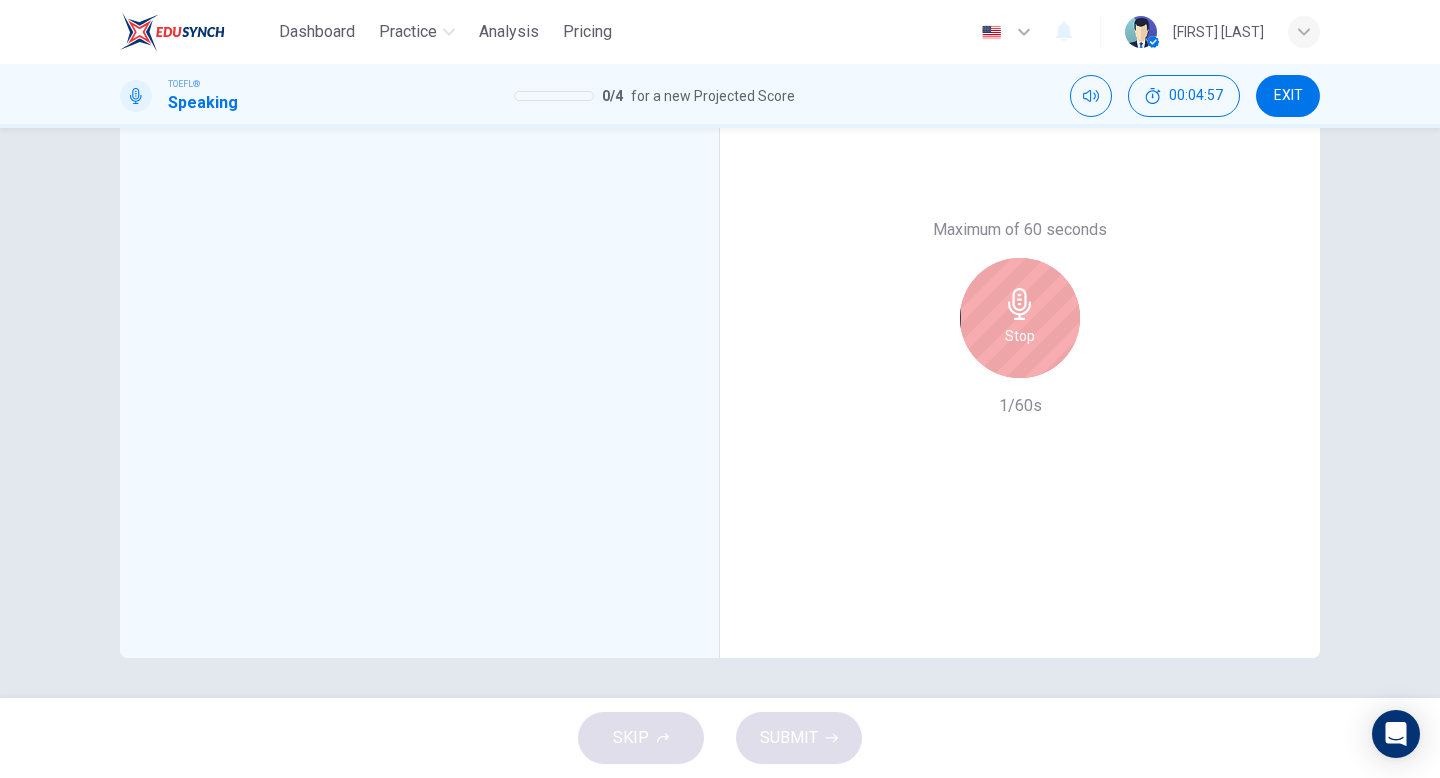 click on "Stop" at bounding box center (1020, 318) 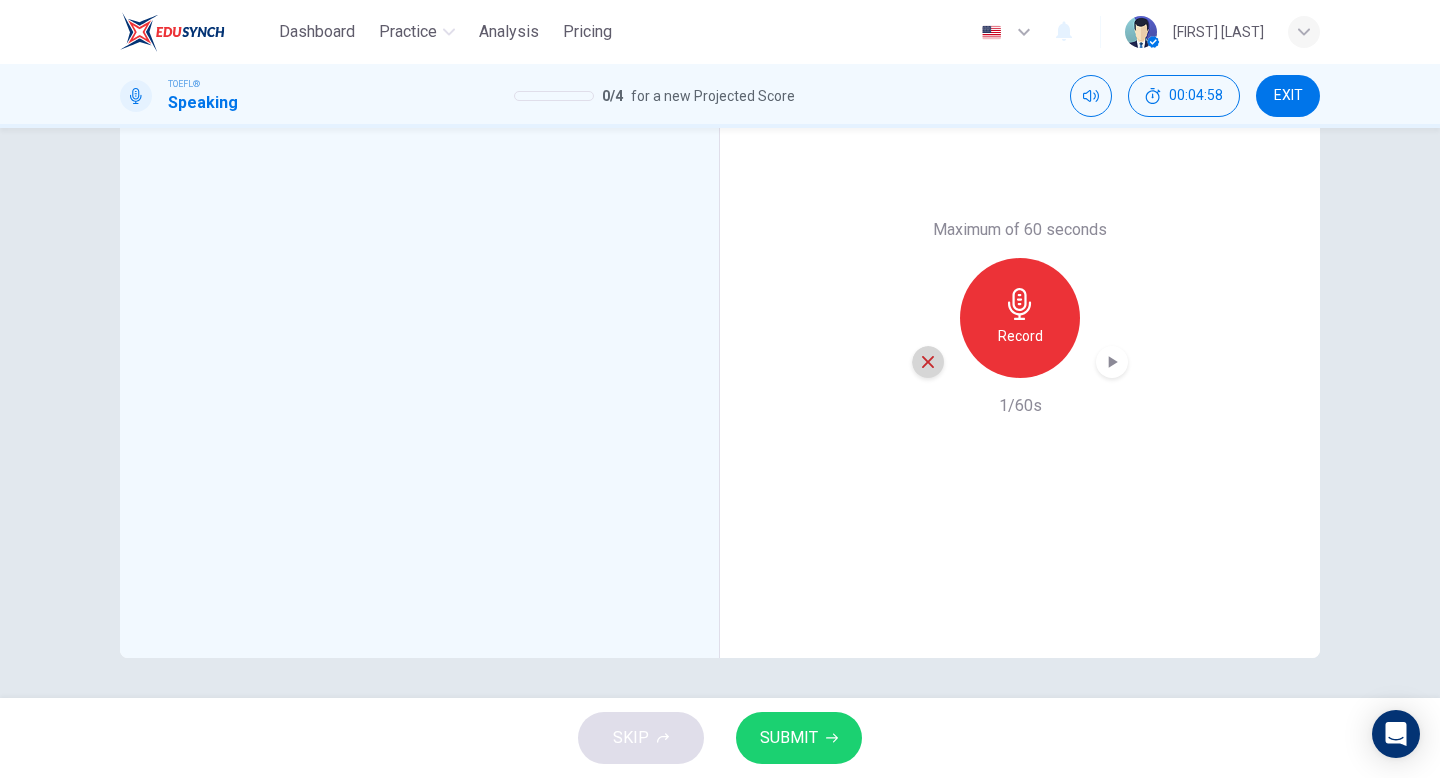click at bounding box center [928, 362] 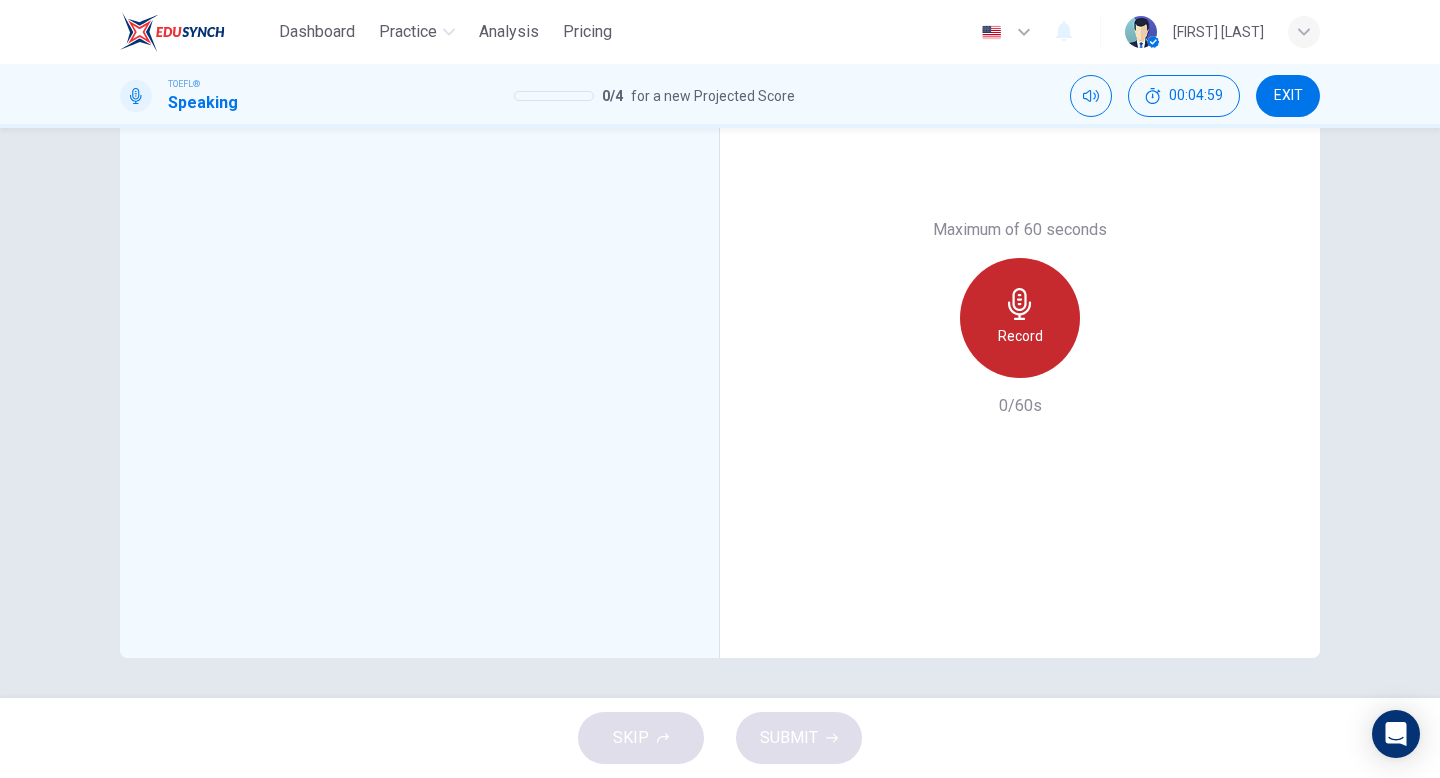 click on "Record" at bounding box center [1020, 336] 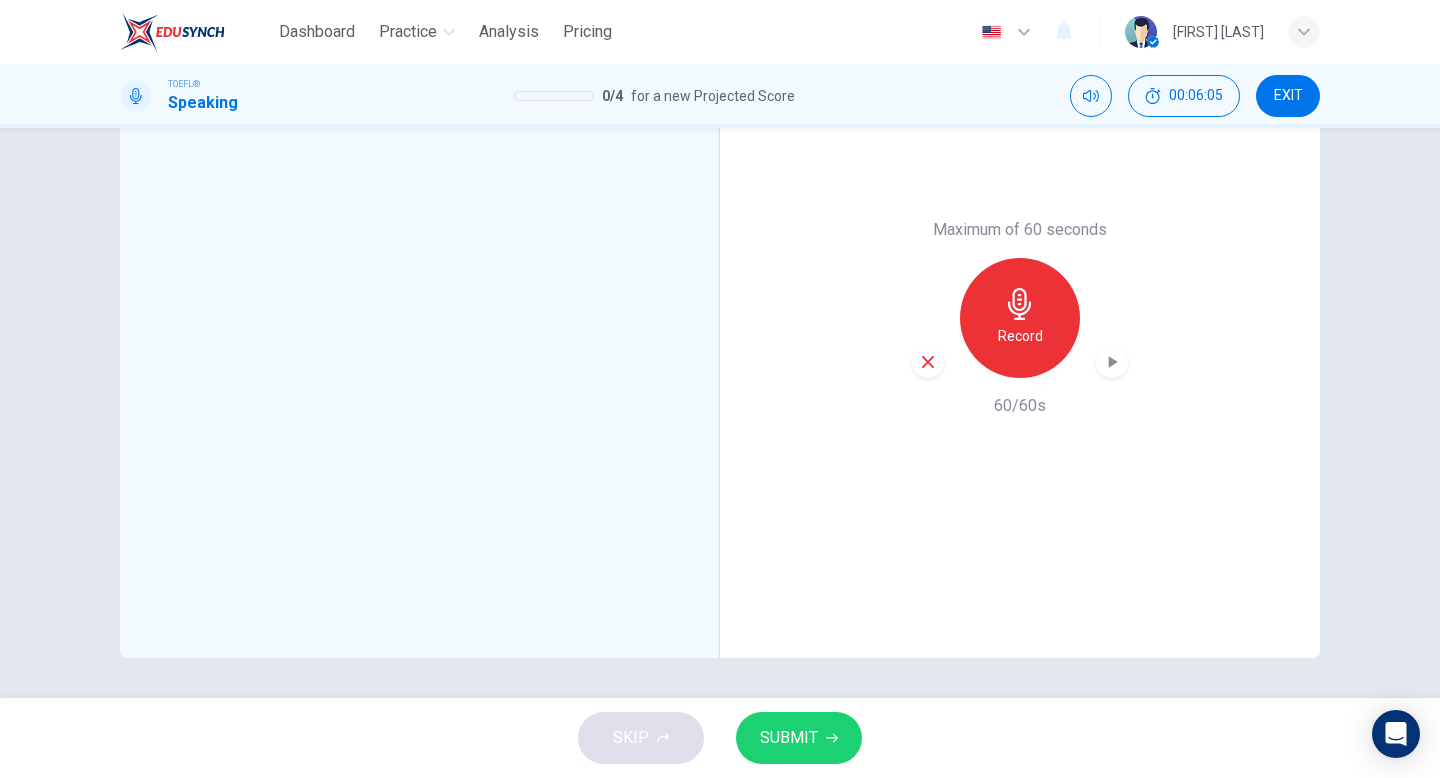 click at bounding box center (928, 362) 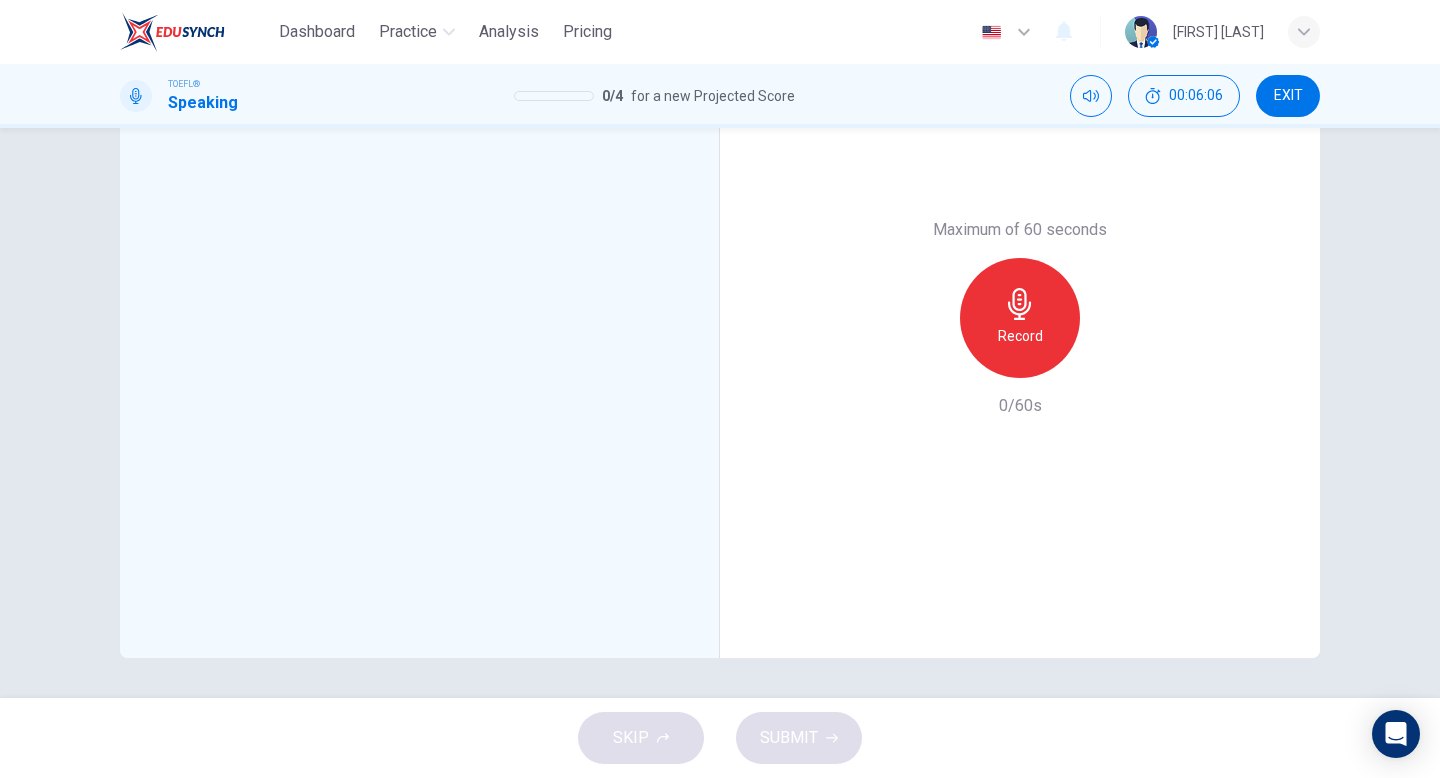 click on "Record" at bounding box center [1020, 336] 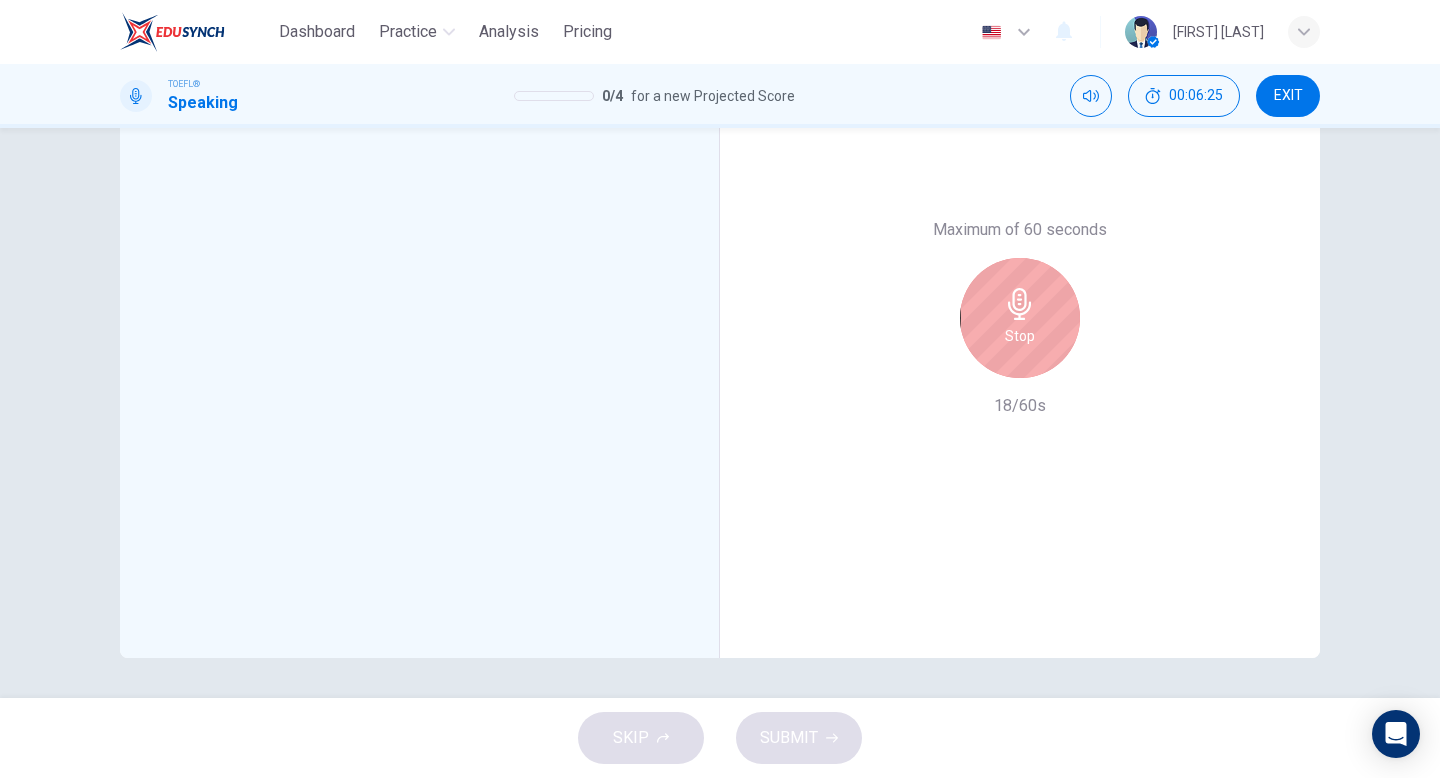 click on "Stop" at bounding box center (1020, 336) 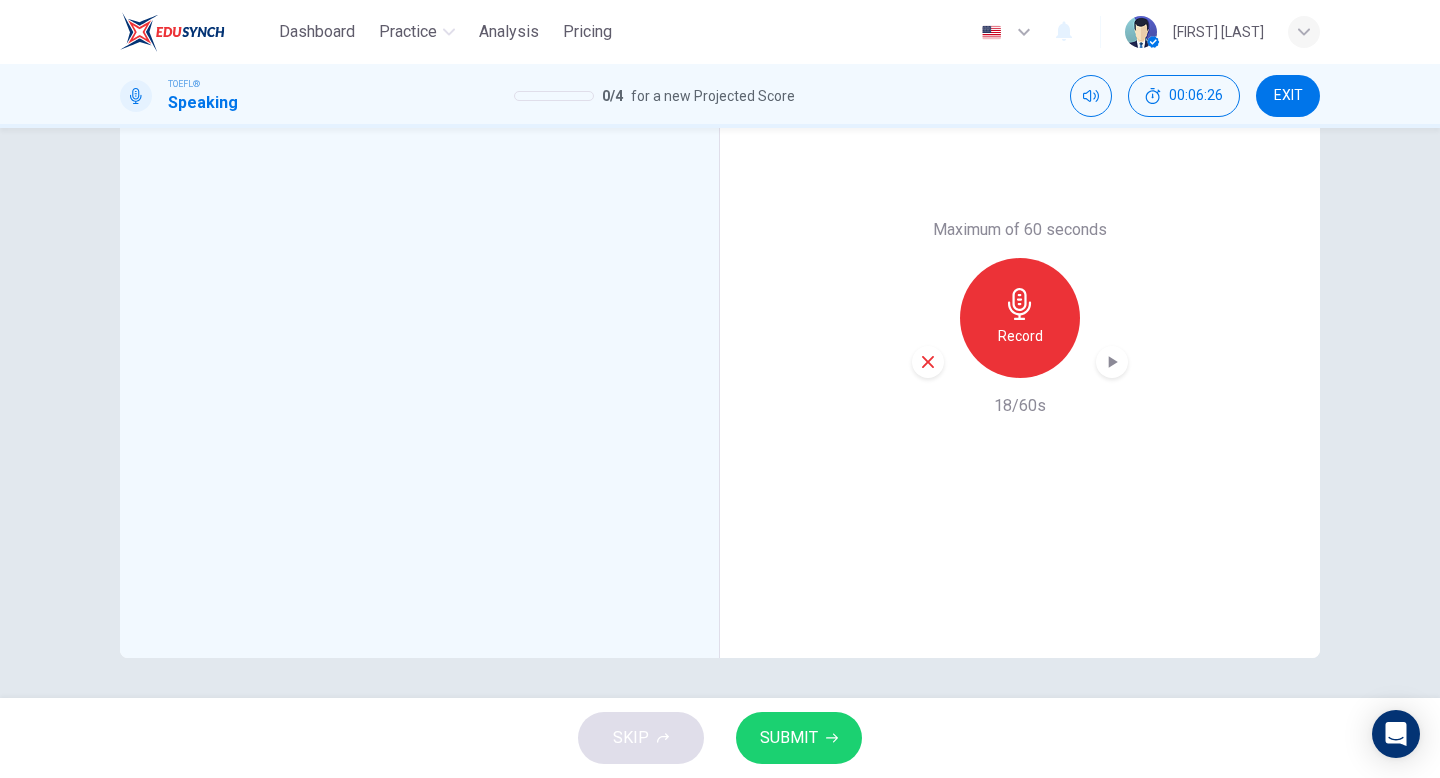 click at bounding box center (928, 362) 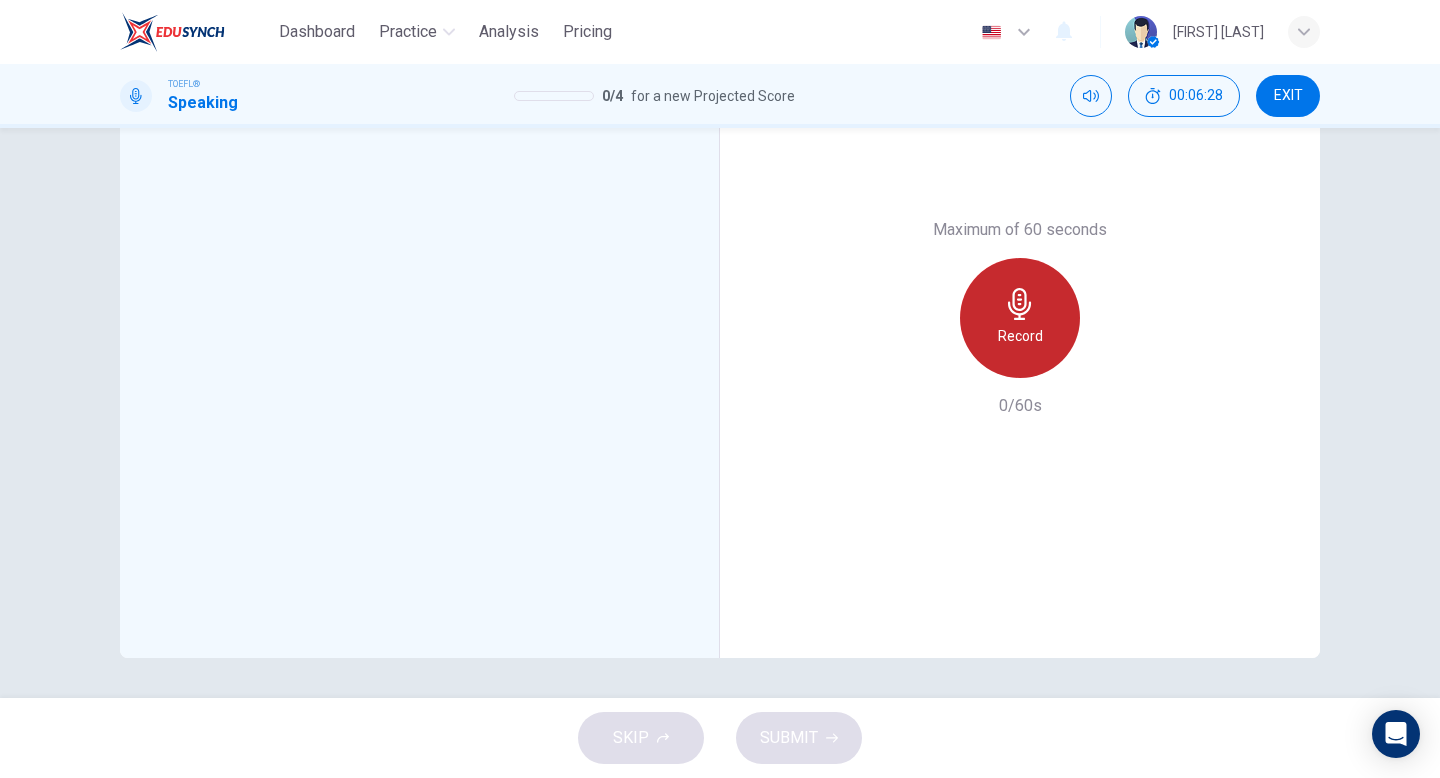 click on "Record" at bounding box center [1020, 318] 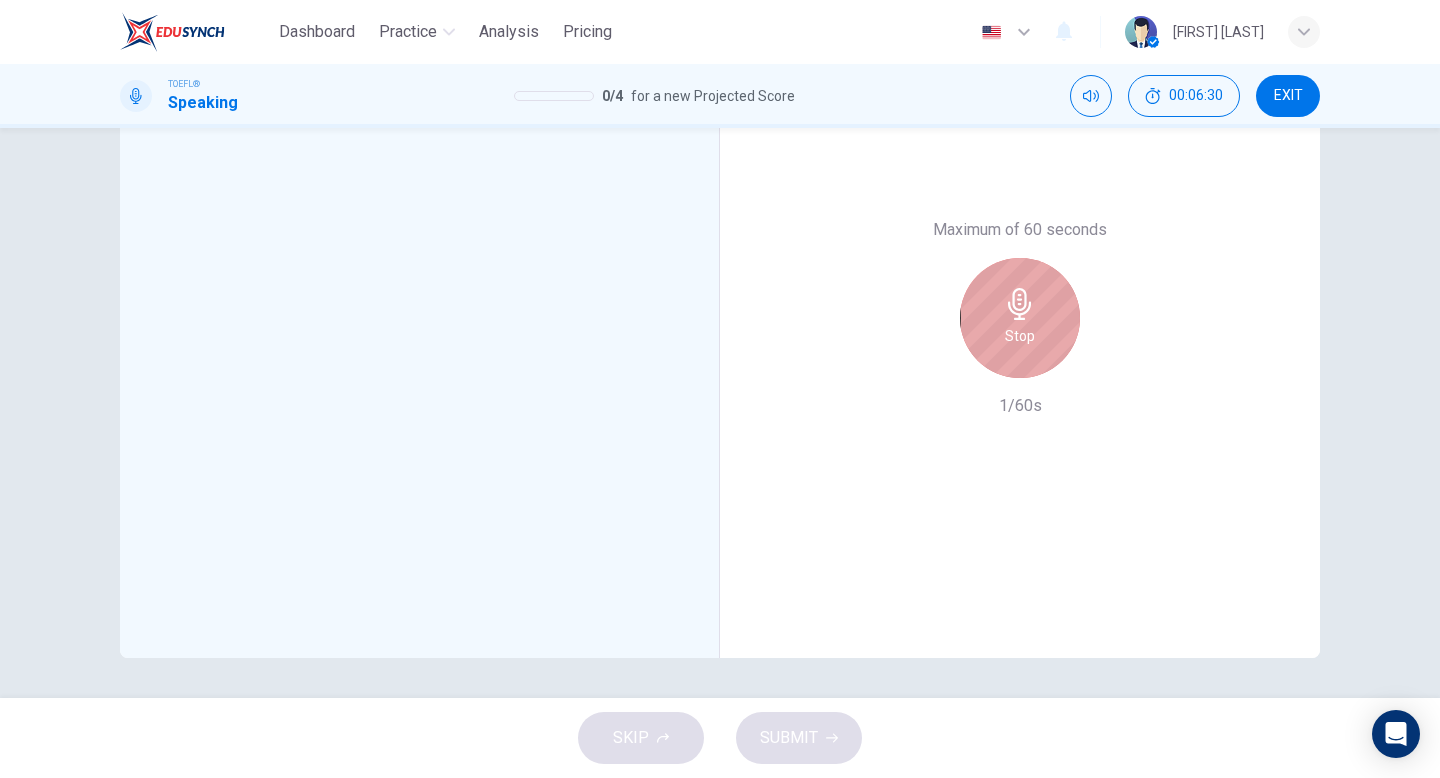 click on "Stop" at bounding box center (1020, 318) 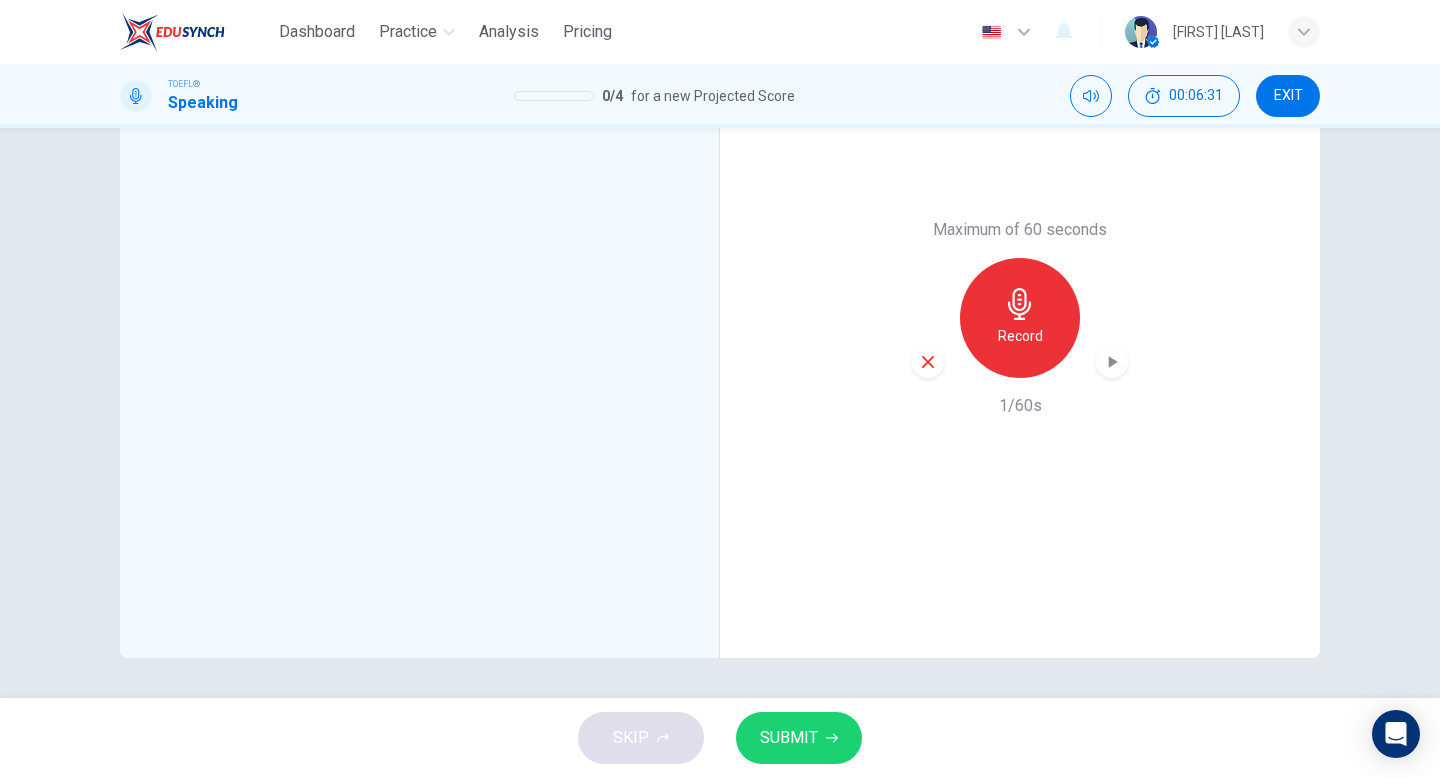 click at bounding box center (928, 362) 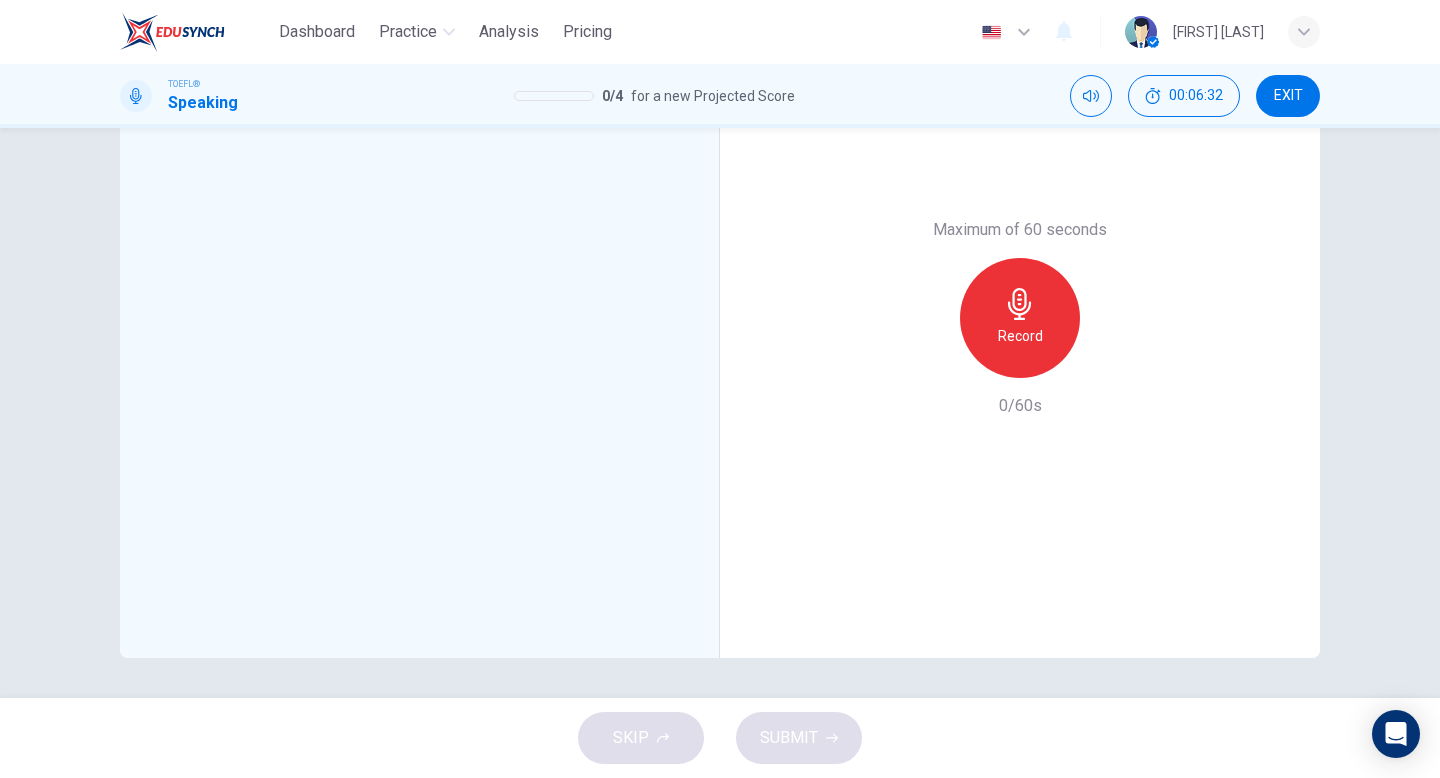 click on "Record" at bounding box center (1020, 318) 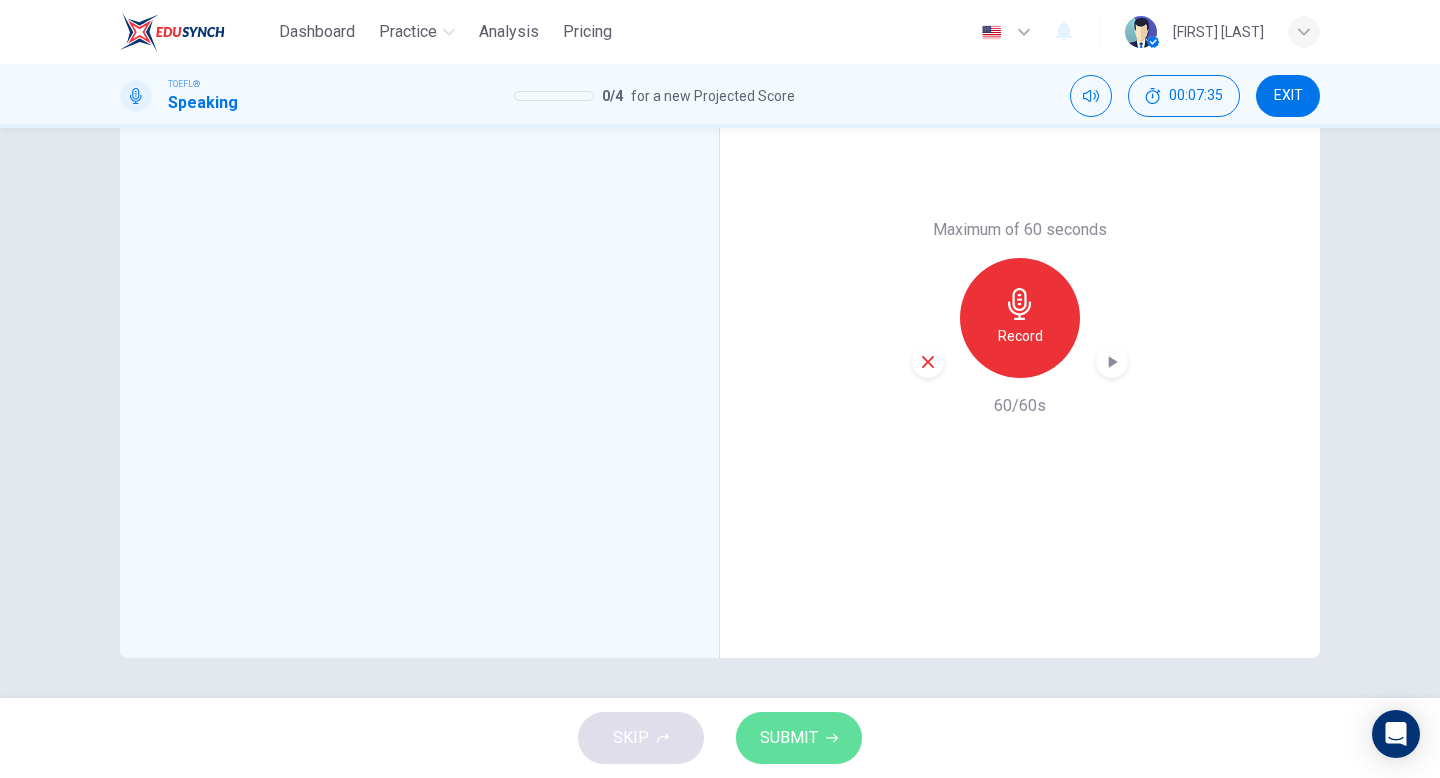 click on "SUBMIT" at bounding box center [789, 738] 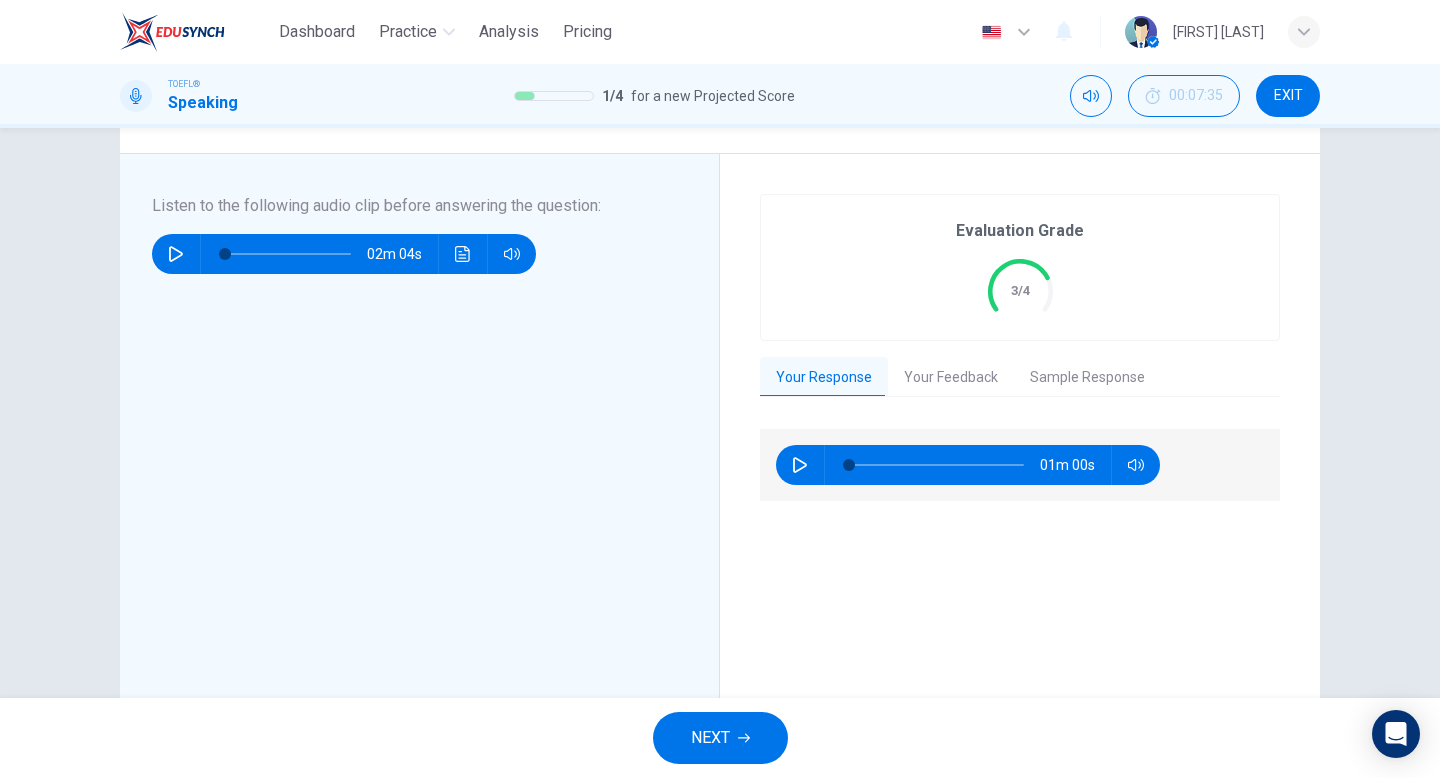 scroll, scrollTop: 276, scrollLeft: 0, axis: vertical 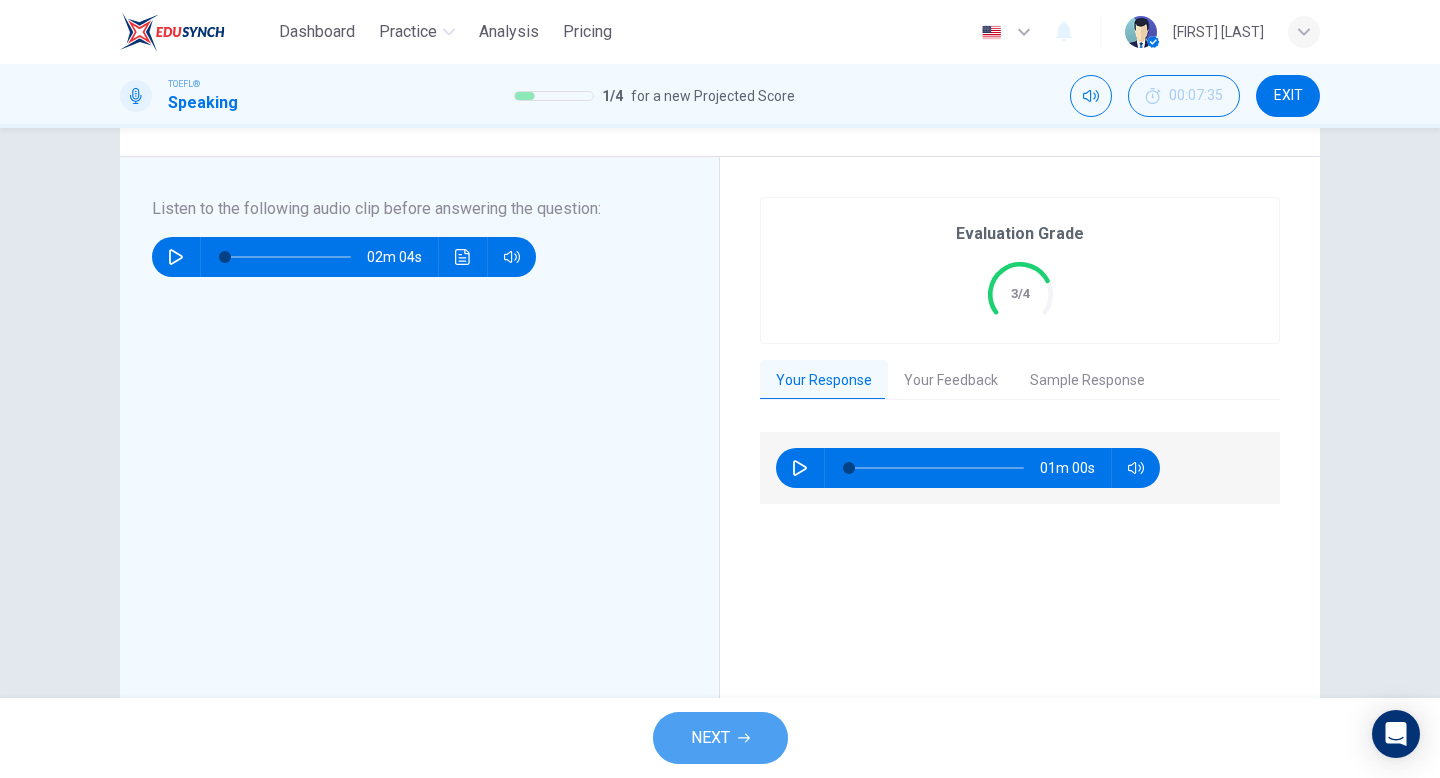click on "NEXT" at bounding box center (710, 738) 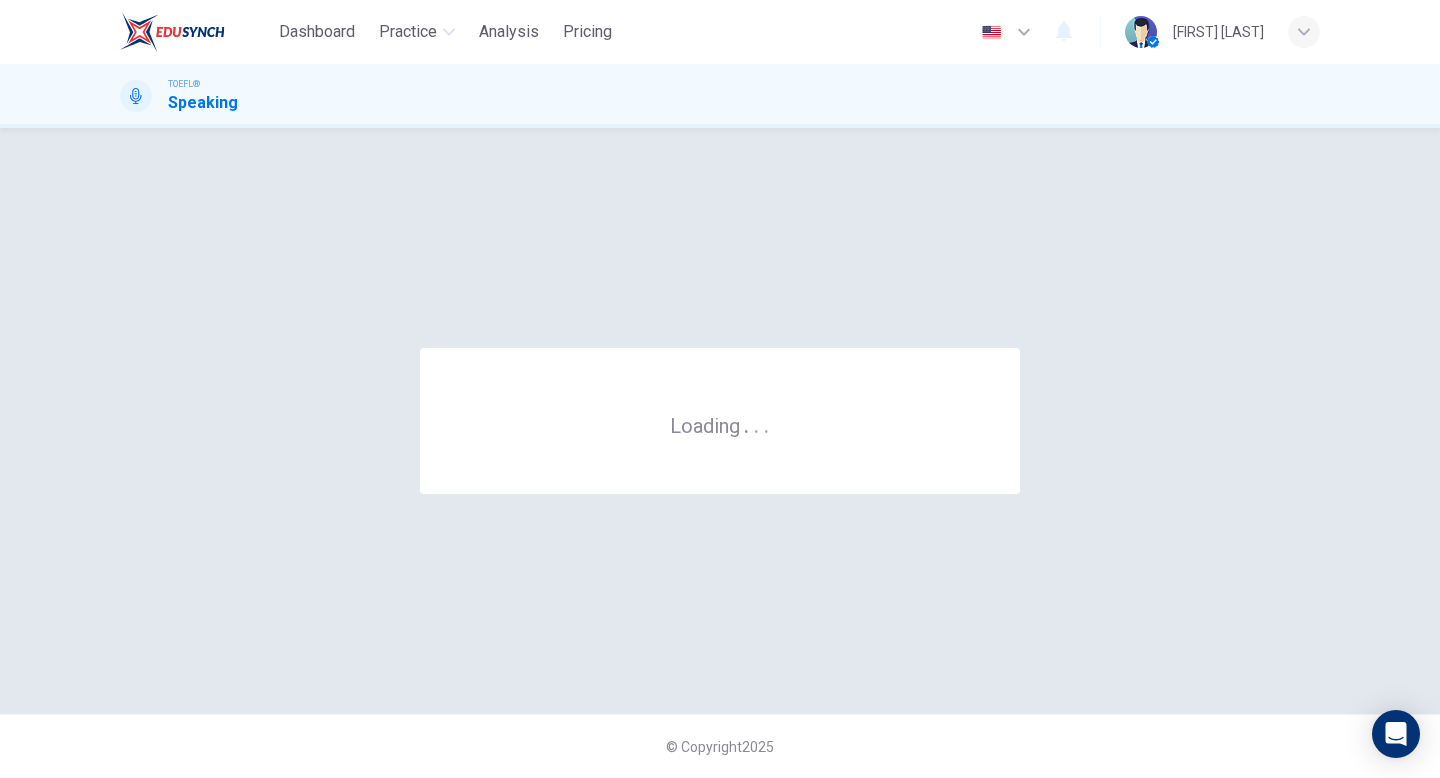 scroll, scrollTop: 0, scrollLeft: 0, axis: both 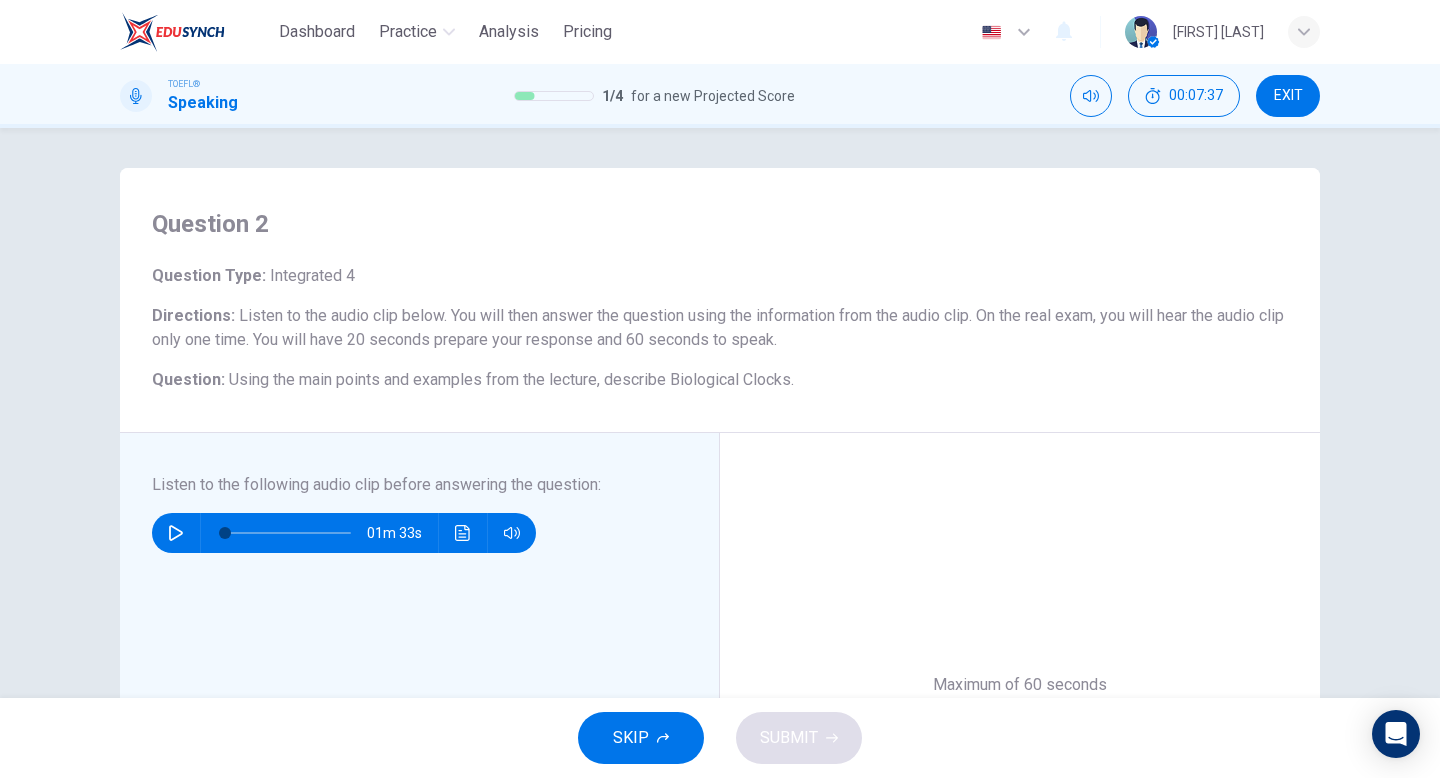 click at bounding box center [176, 533] 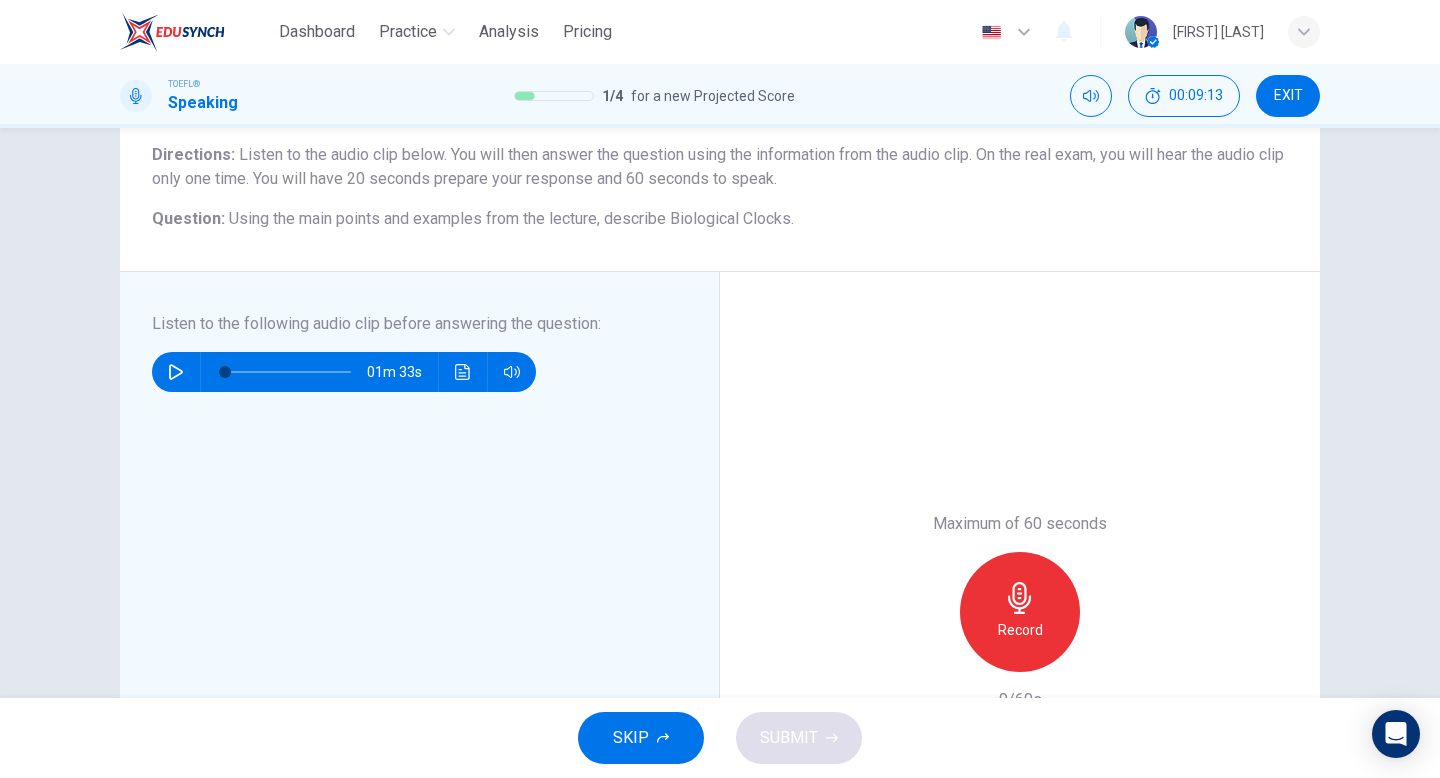 scroll, scrollTop: 306, scrollLeft: 0, axis: vertical 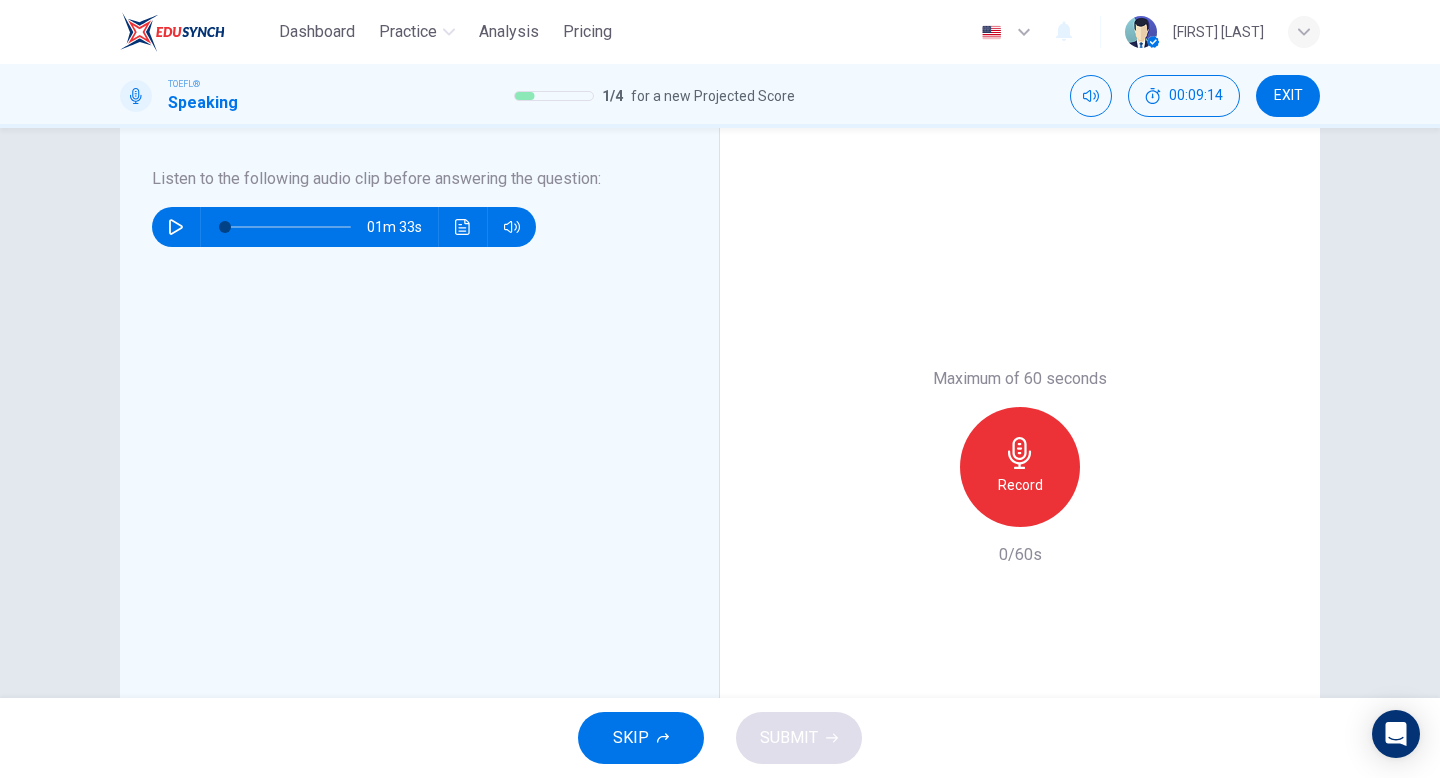 click on "Record" at bounding box center (1020, 485) 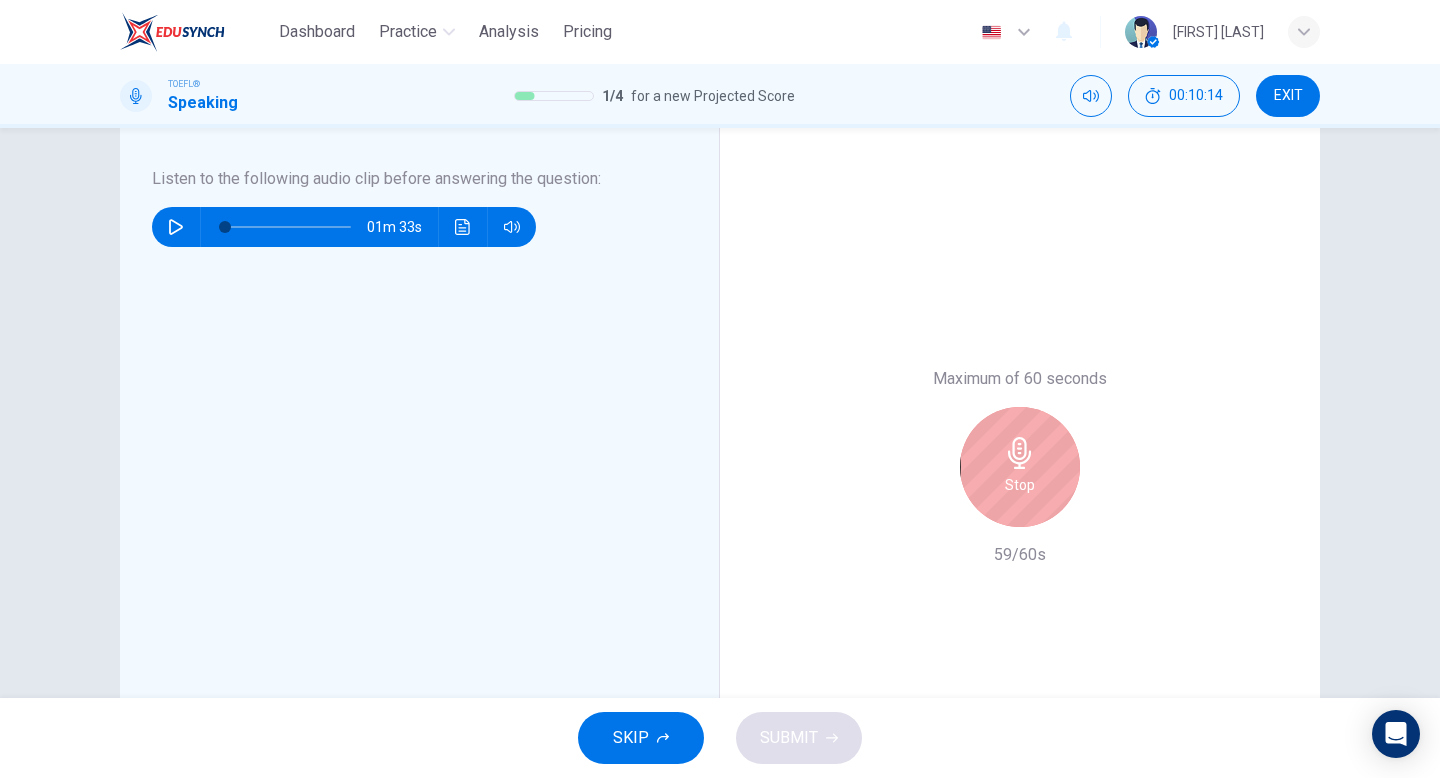 click on "Stop" at bounding box center [1020, 467] 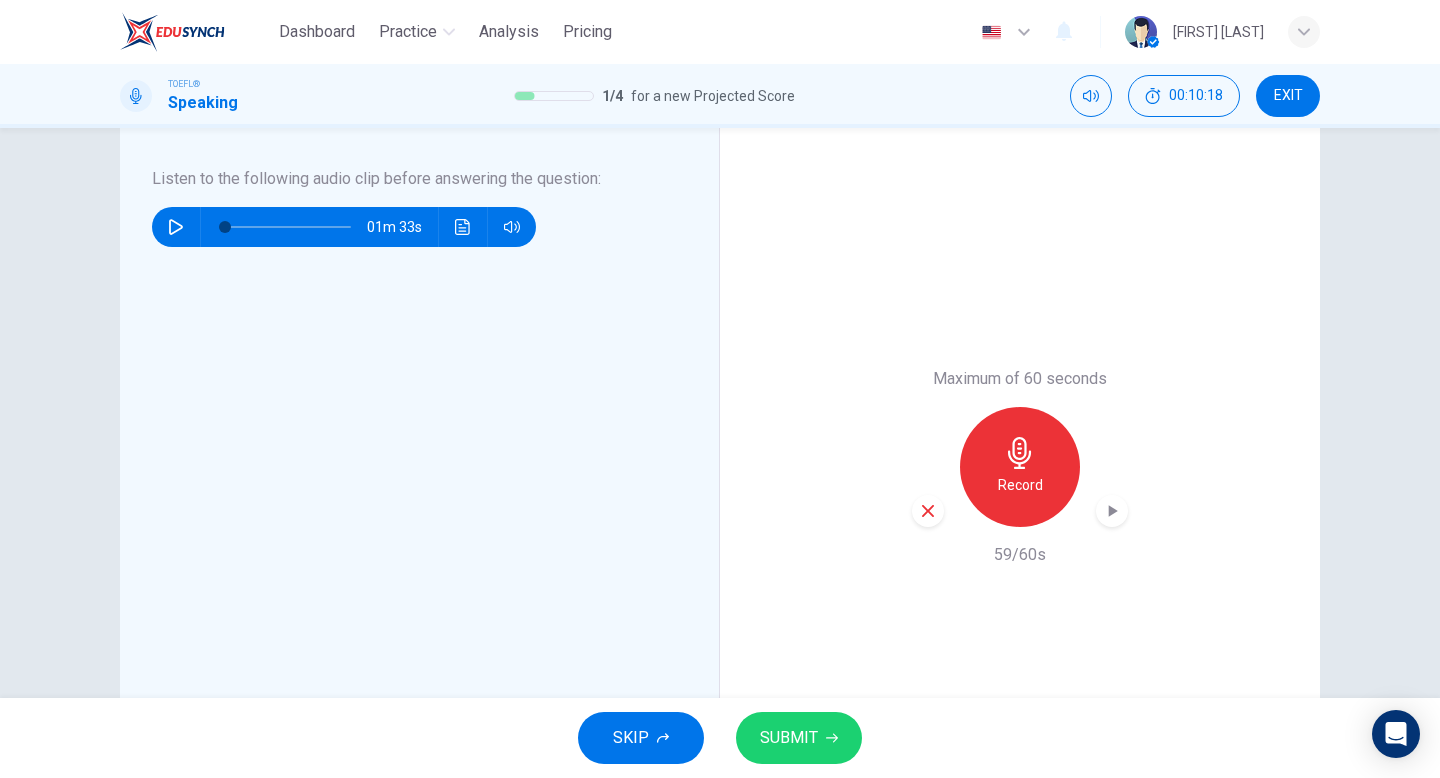 click on "SUBMIT" at bounding box center [789, 738] 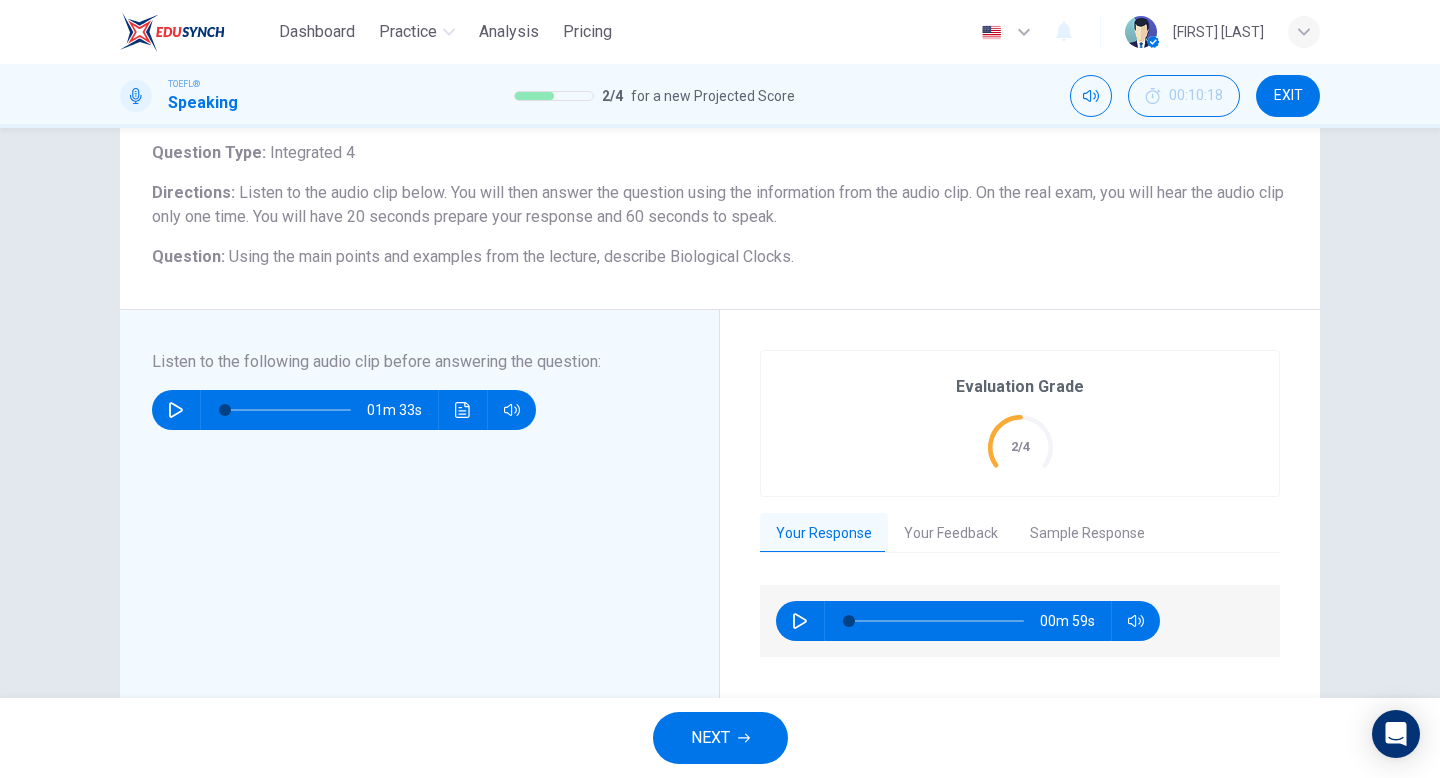 scroll, scrollTop: 0, scrollLeft: 0, axis: both 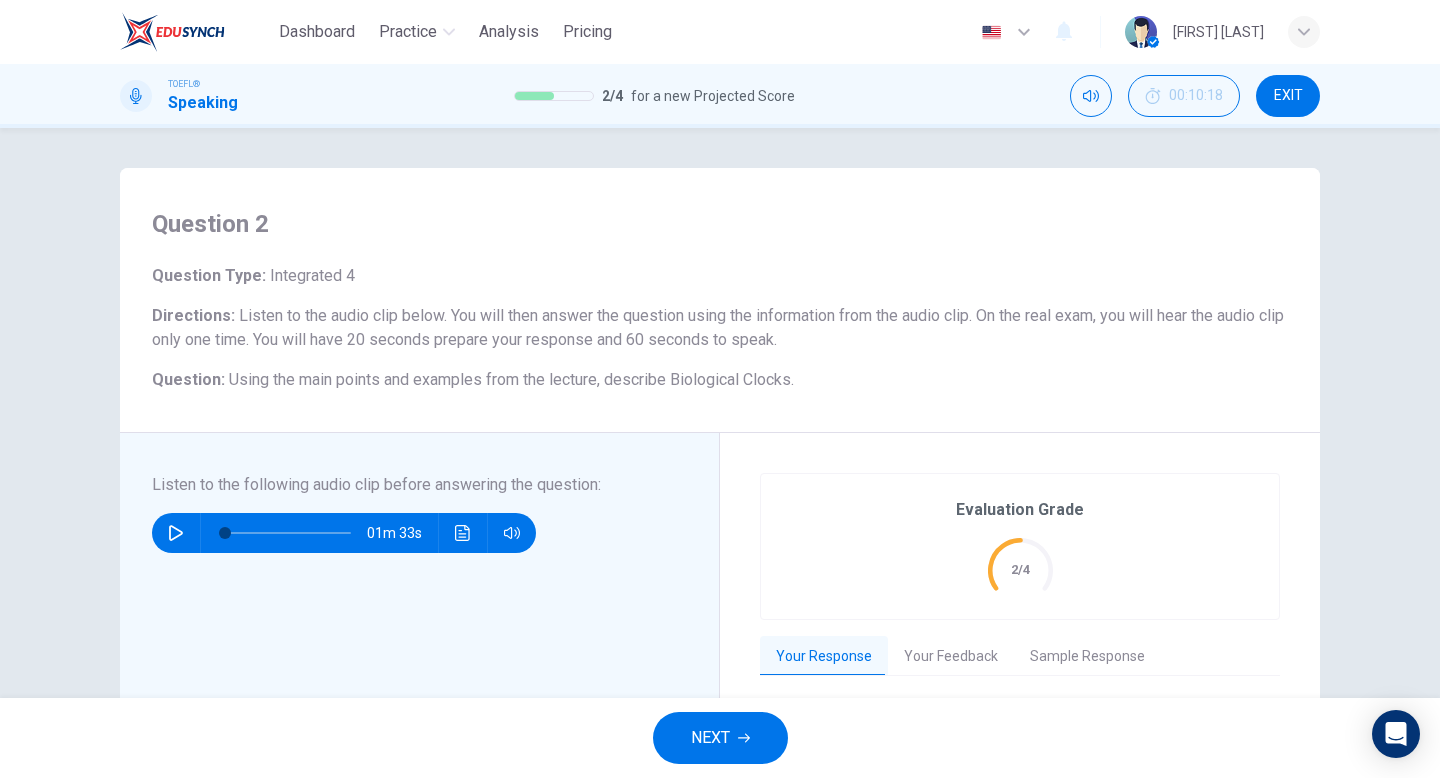click on "Your Feedback" at bounding box center [951, 657] 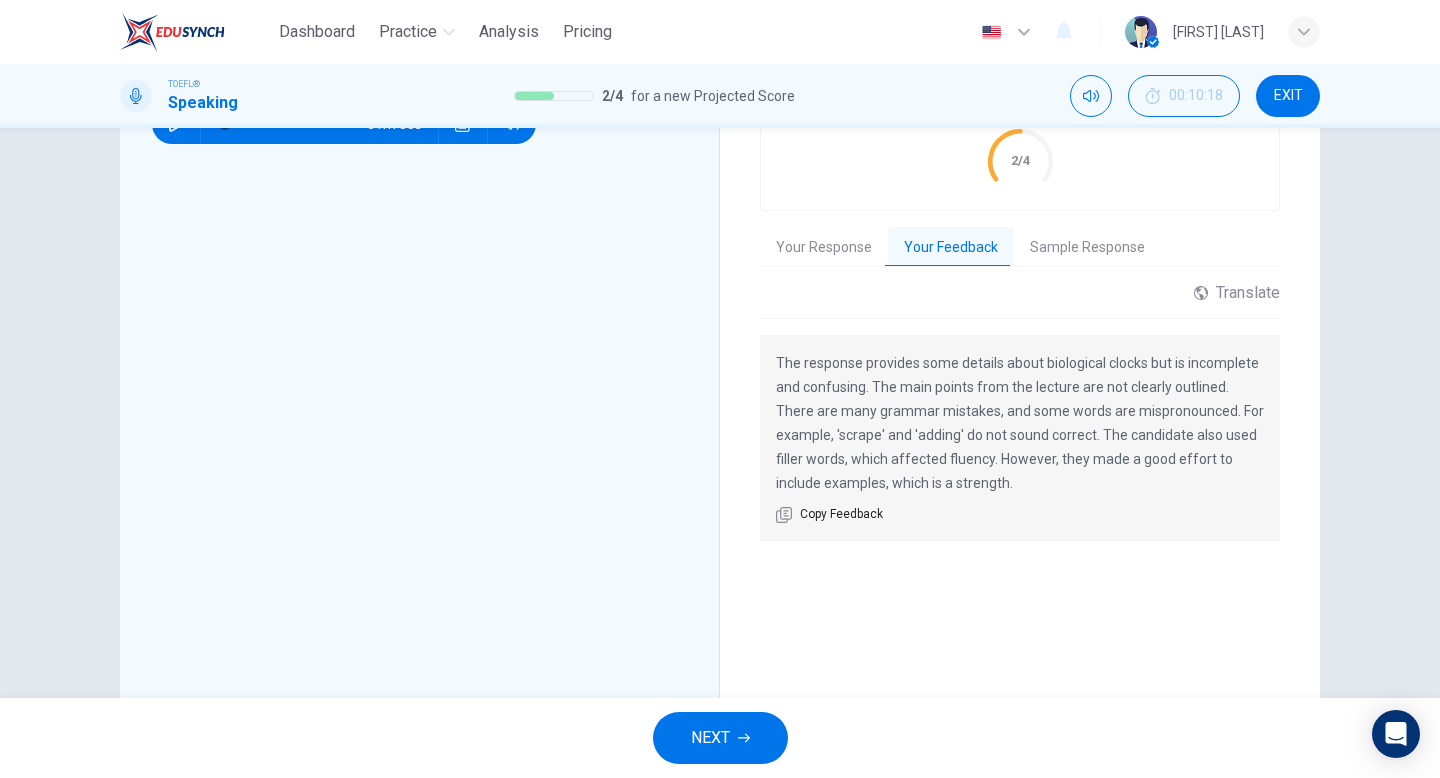 scroll, scrollTop: 411, scrollLeft: 0, axis: vertical 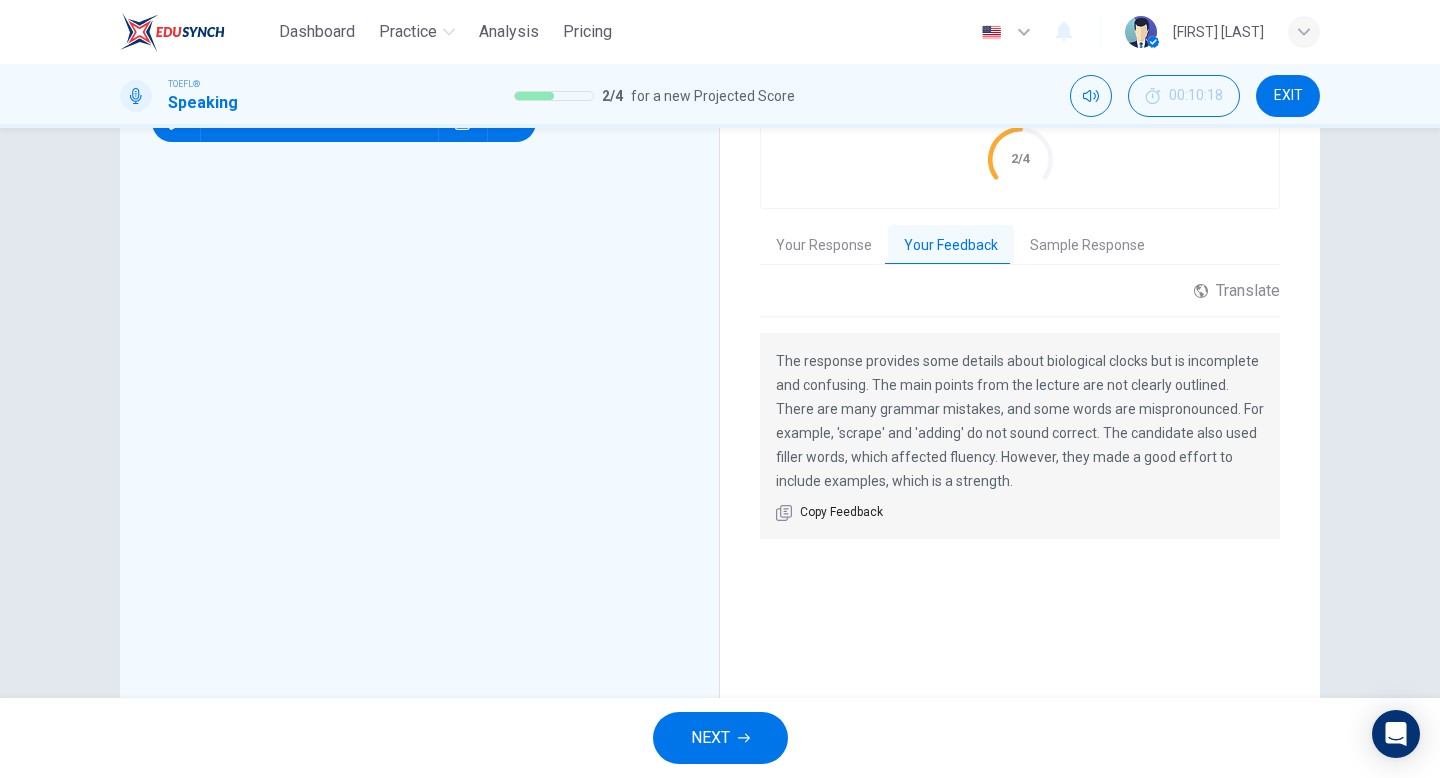 click on "NEXT" at bounding box center (720, 738) 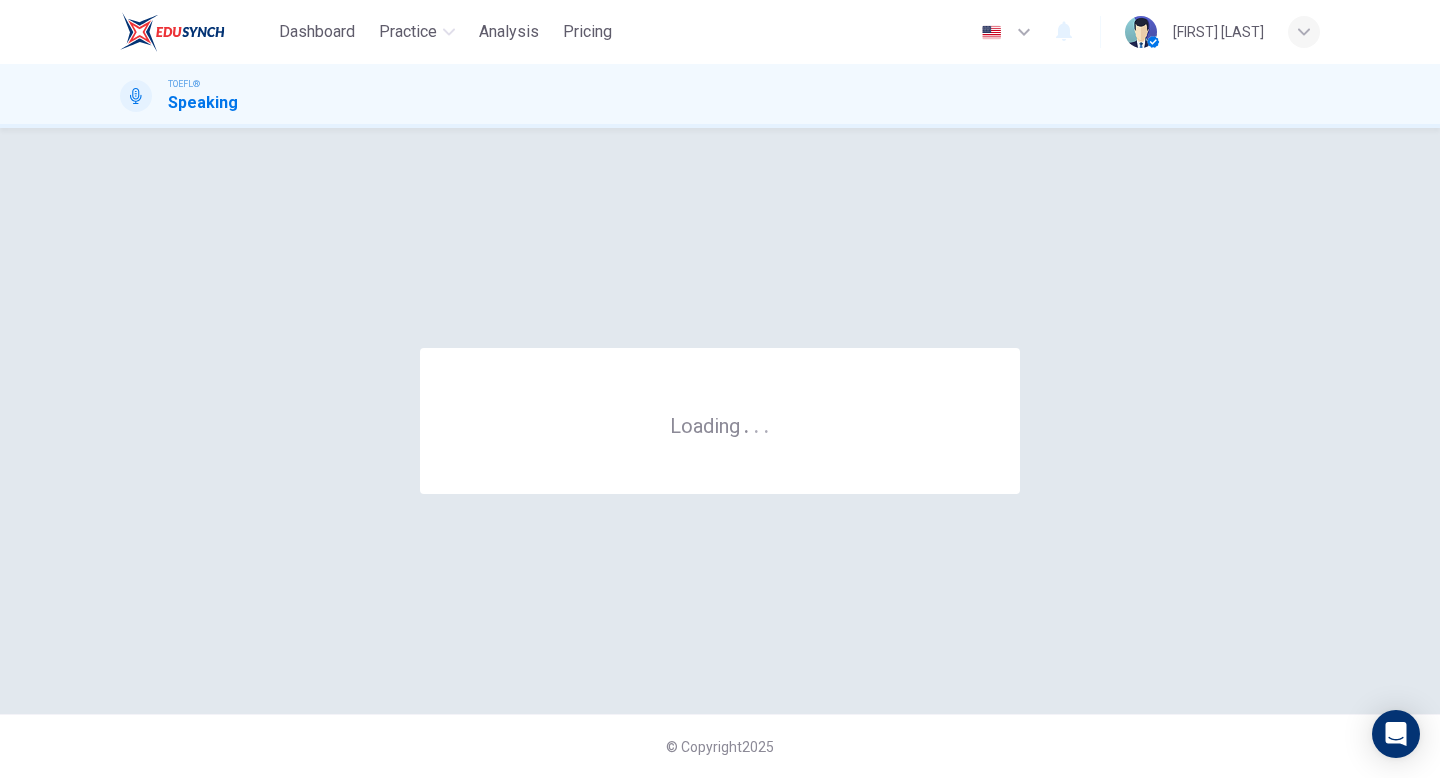 scroll, scrollTop: 0, scrollLeft: 0, axis: both 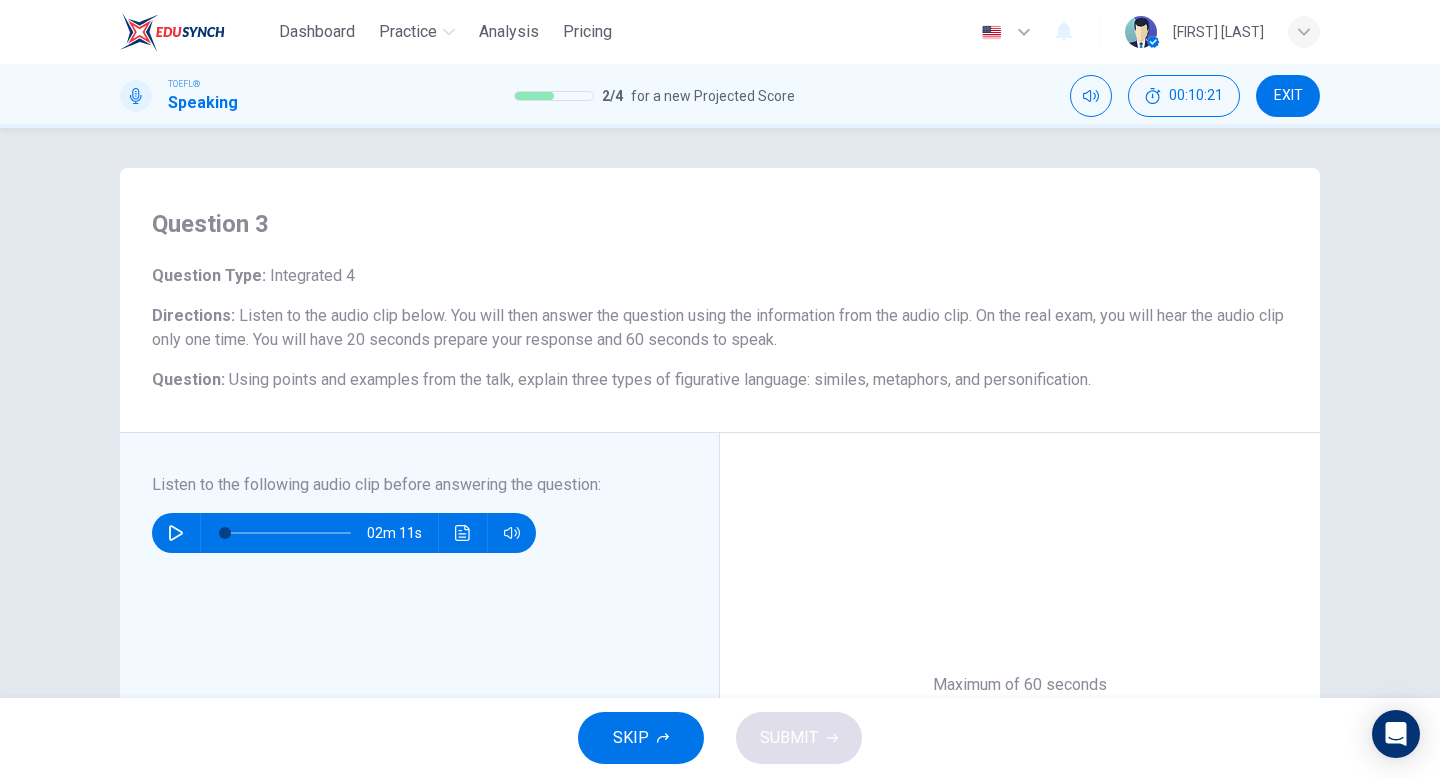 click at bounding box center [176, 533] 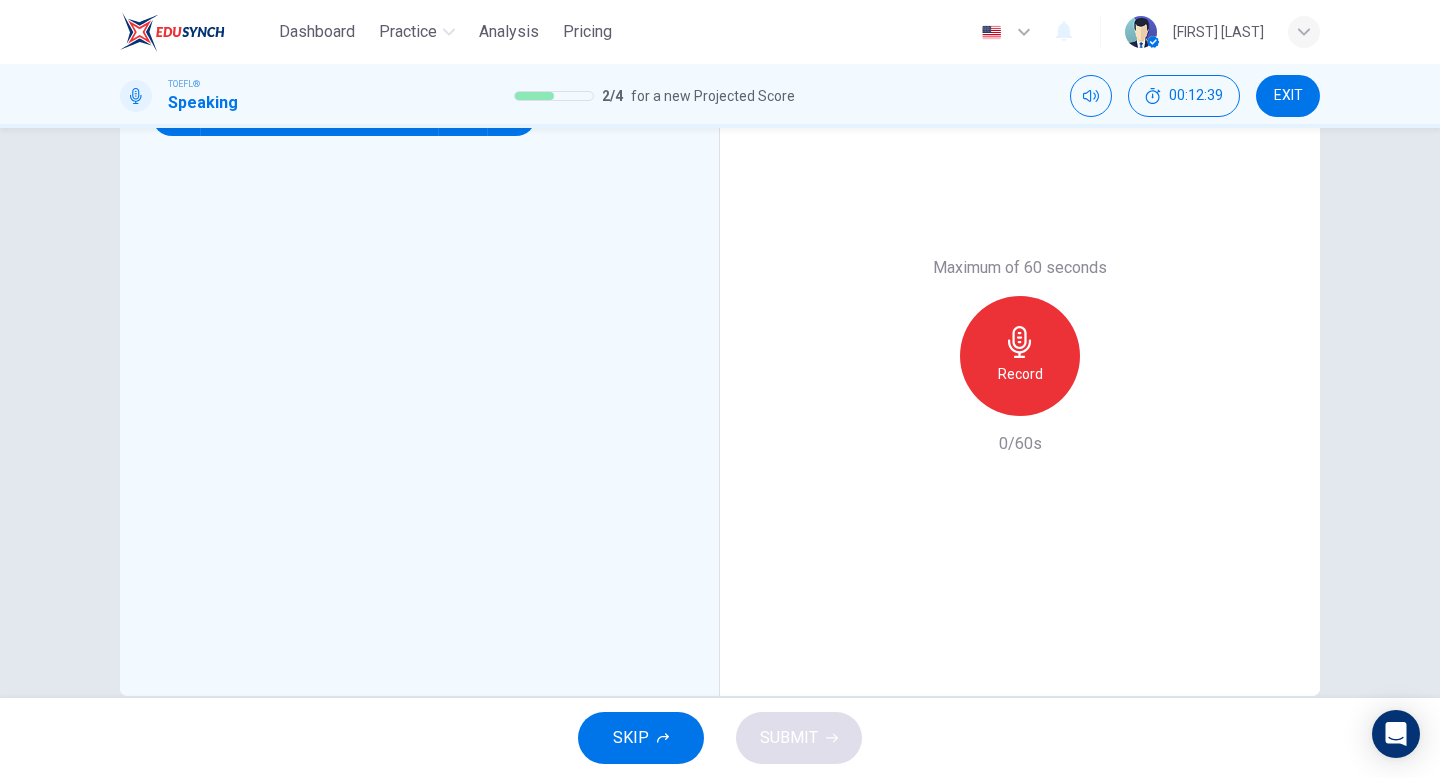 scroll, scrollTop: 455, scrollLeft: 0, axis: vertical 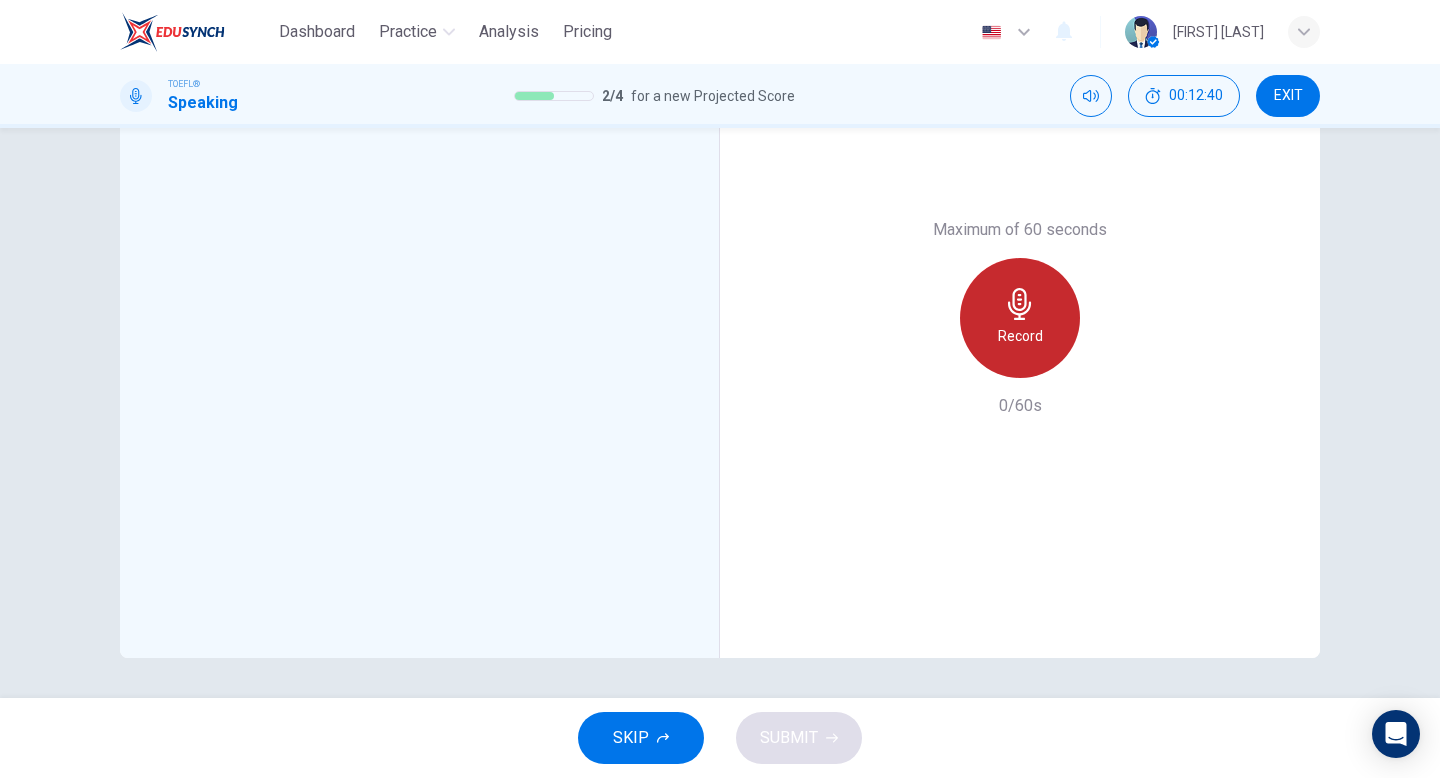 click on "Record" at bounding box center (1020, 318) 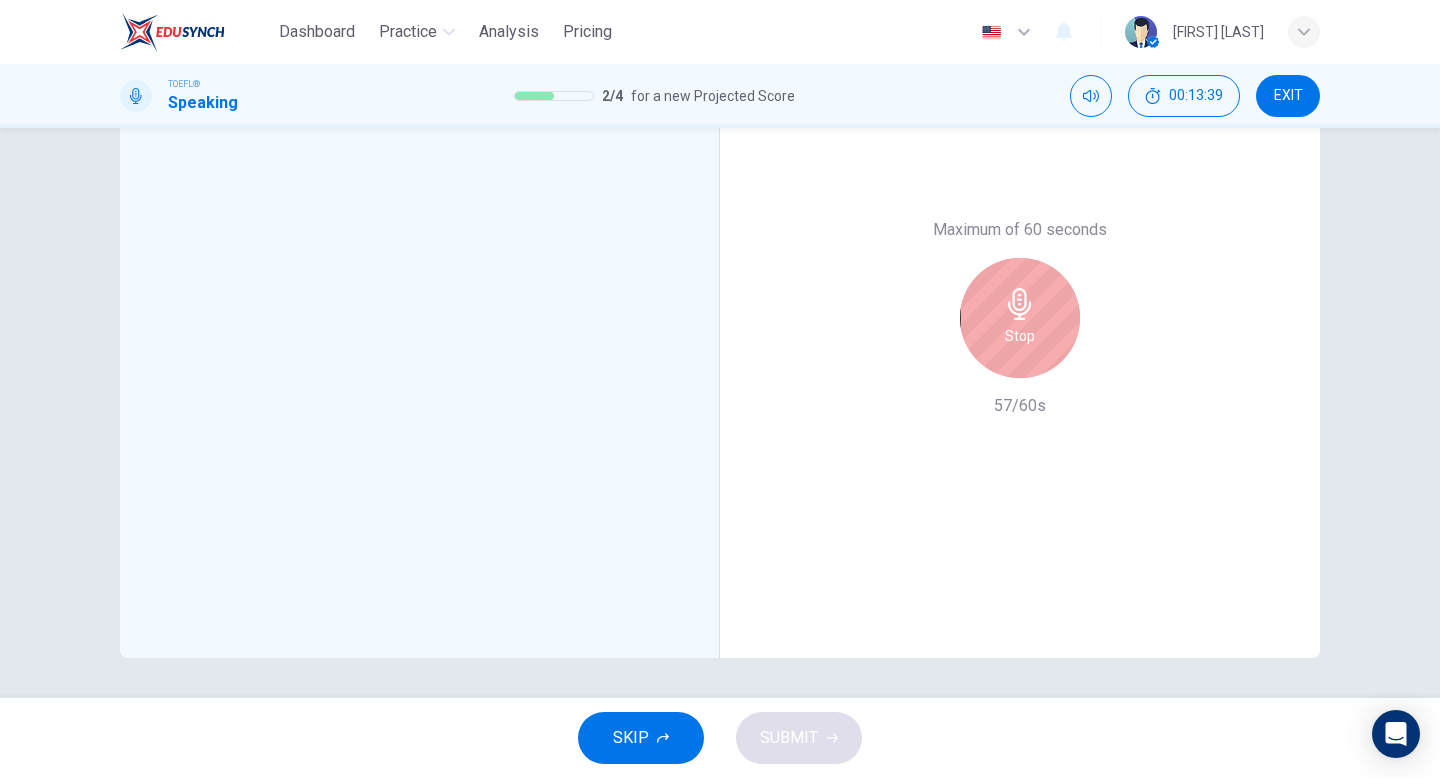 click on "Stop" at bounding box center (1020, 318) 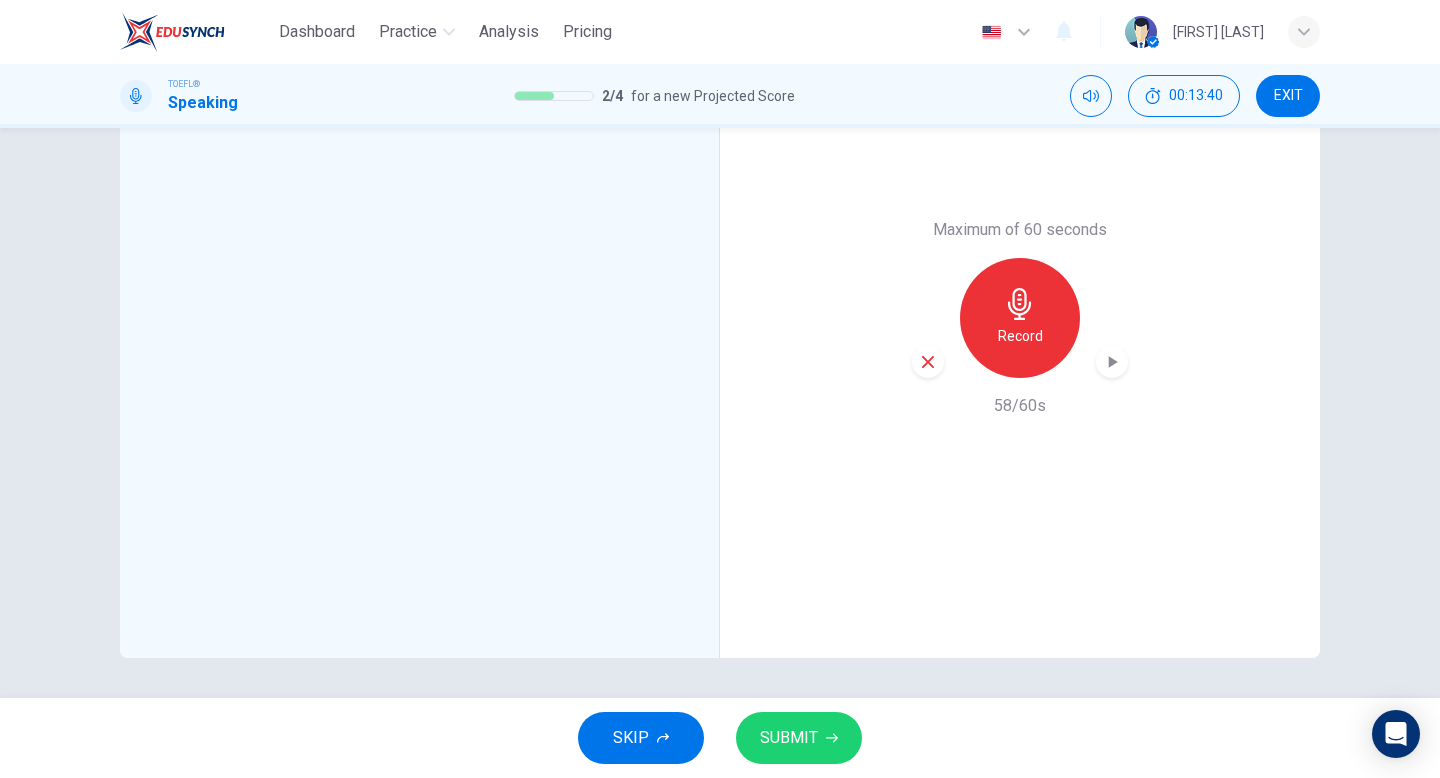 click on "SUBMIT" at bounding box center (799, 738) 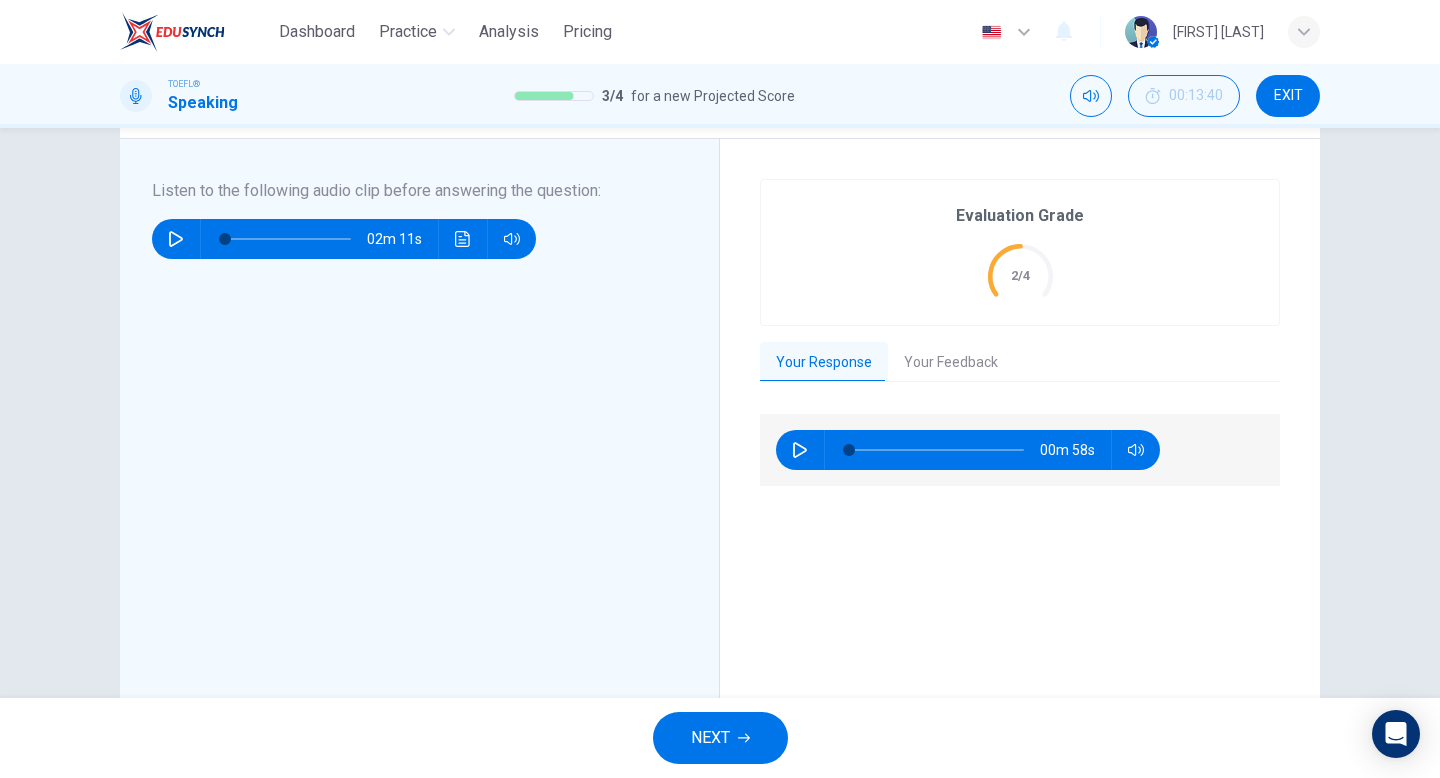 scroll, scrollTop: 291, scrollLeft: 0, axis: vertical 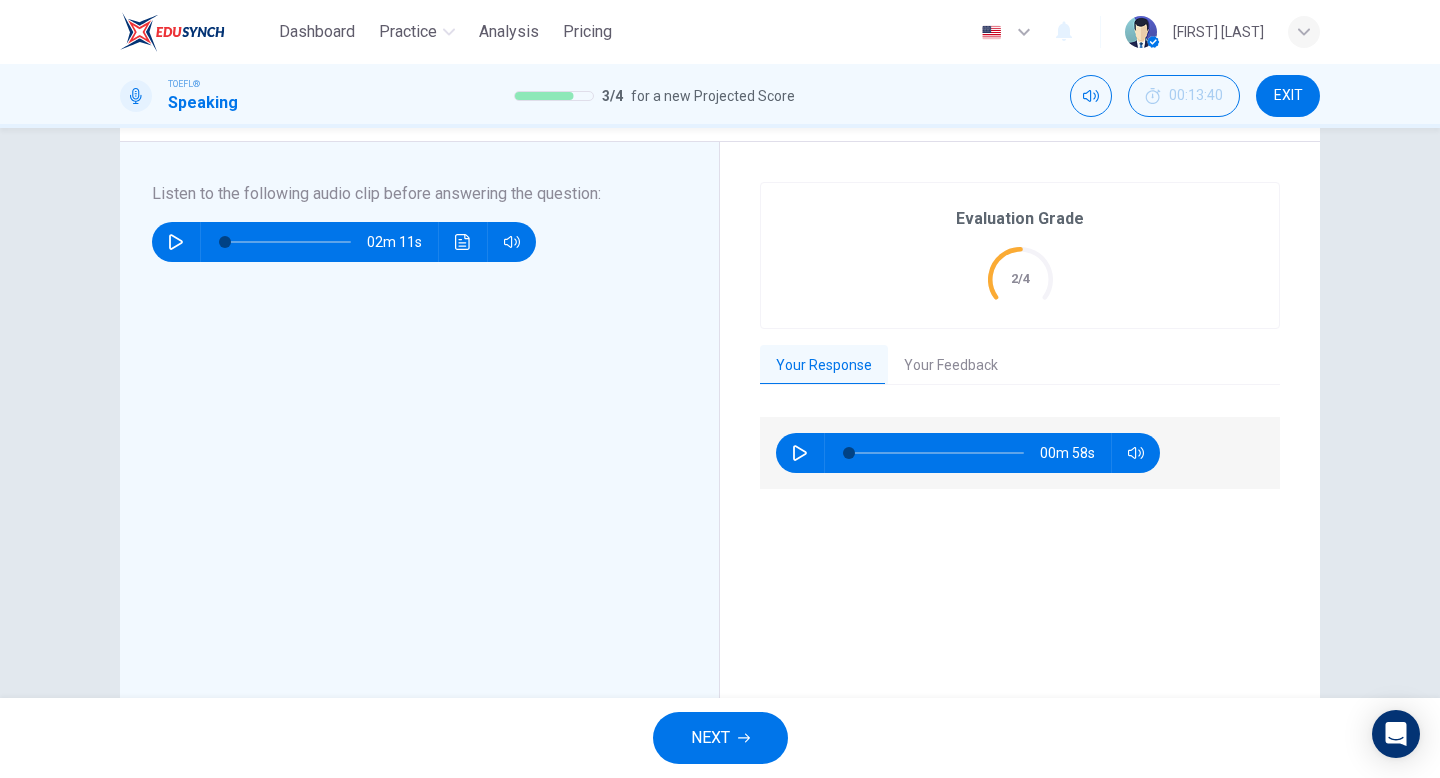 click on "NEXT" at bounding box center [710, 738] 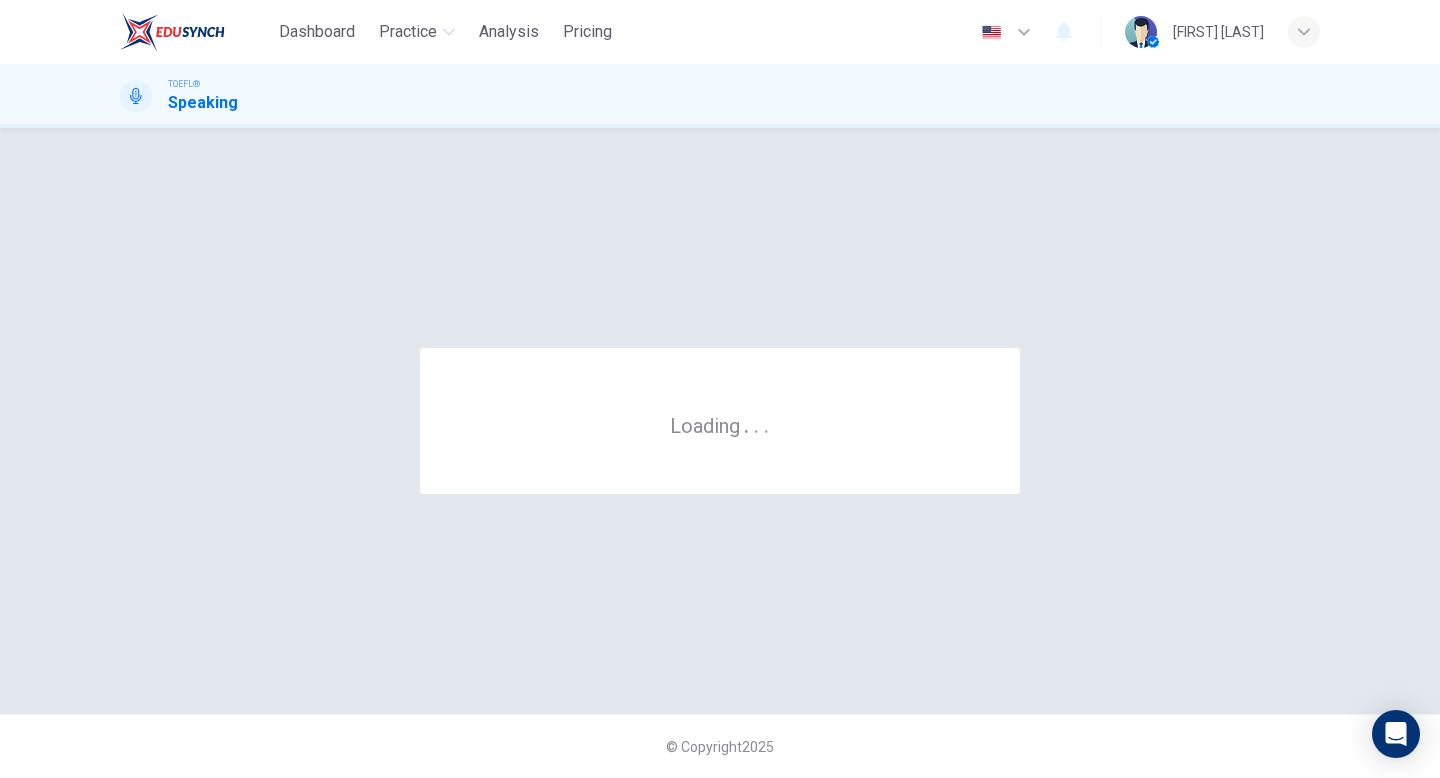 scroll, scrollTop: 0, scrollLeft: 0, axis: both 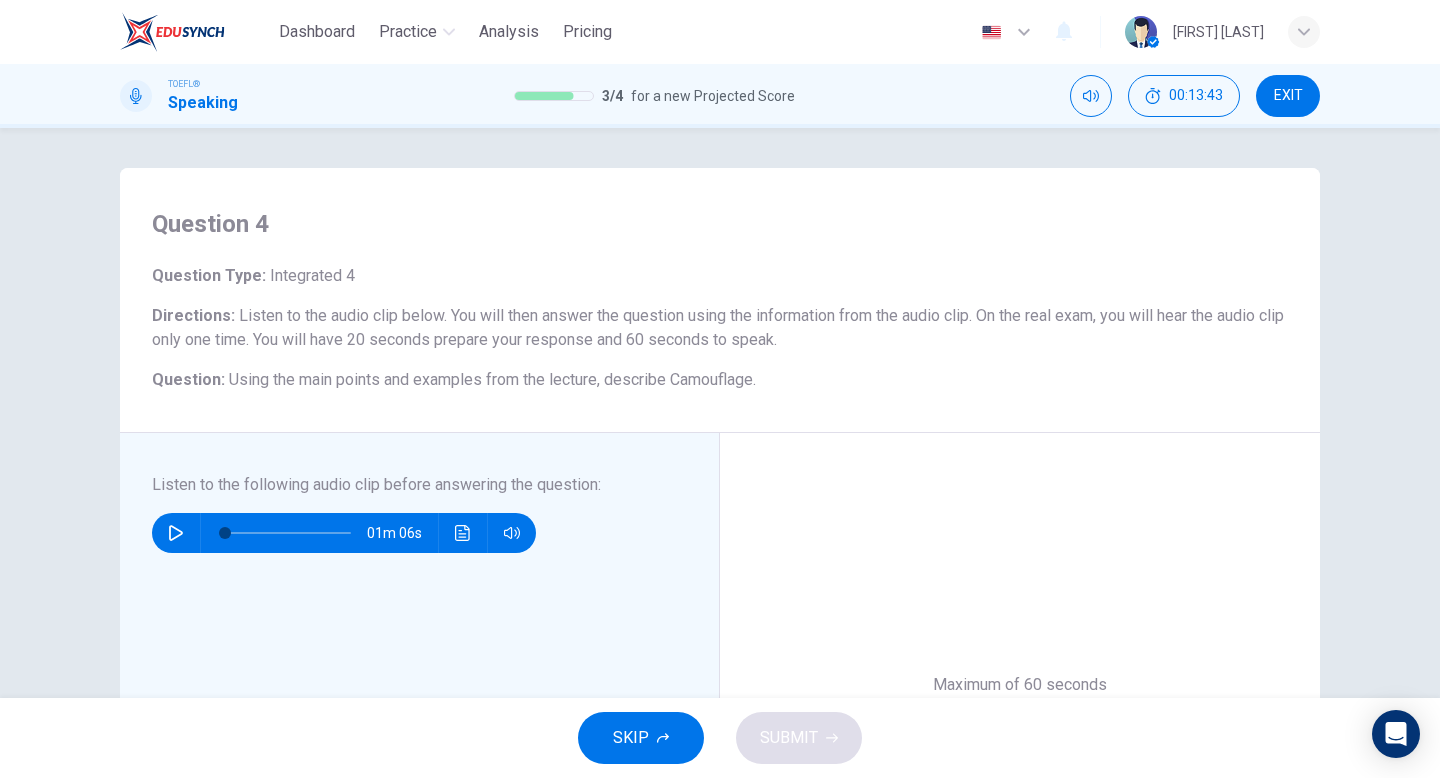 click at bounding box center (176, 533) 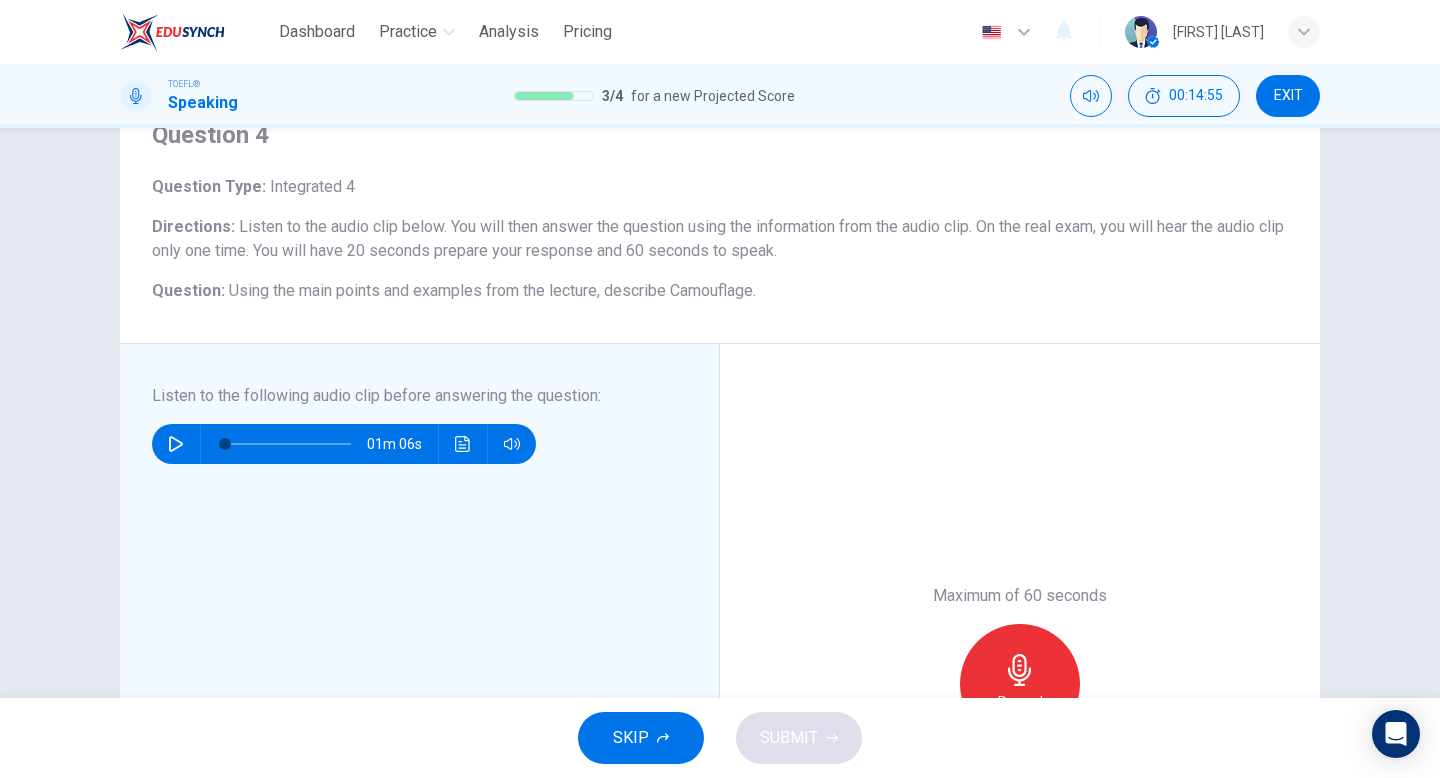scroll, scrollTop: 140, scrollLeft: 0, axis: vertical 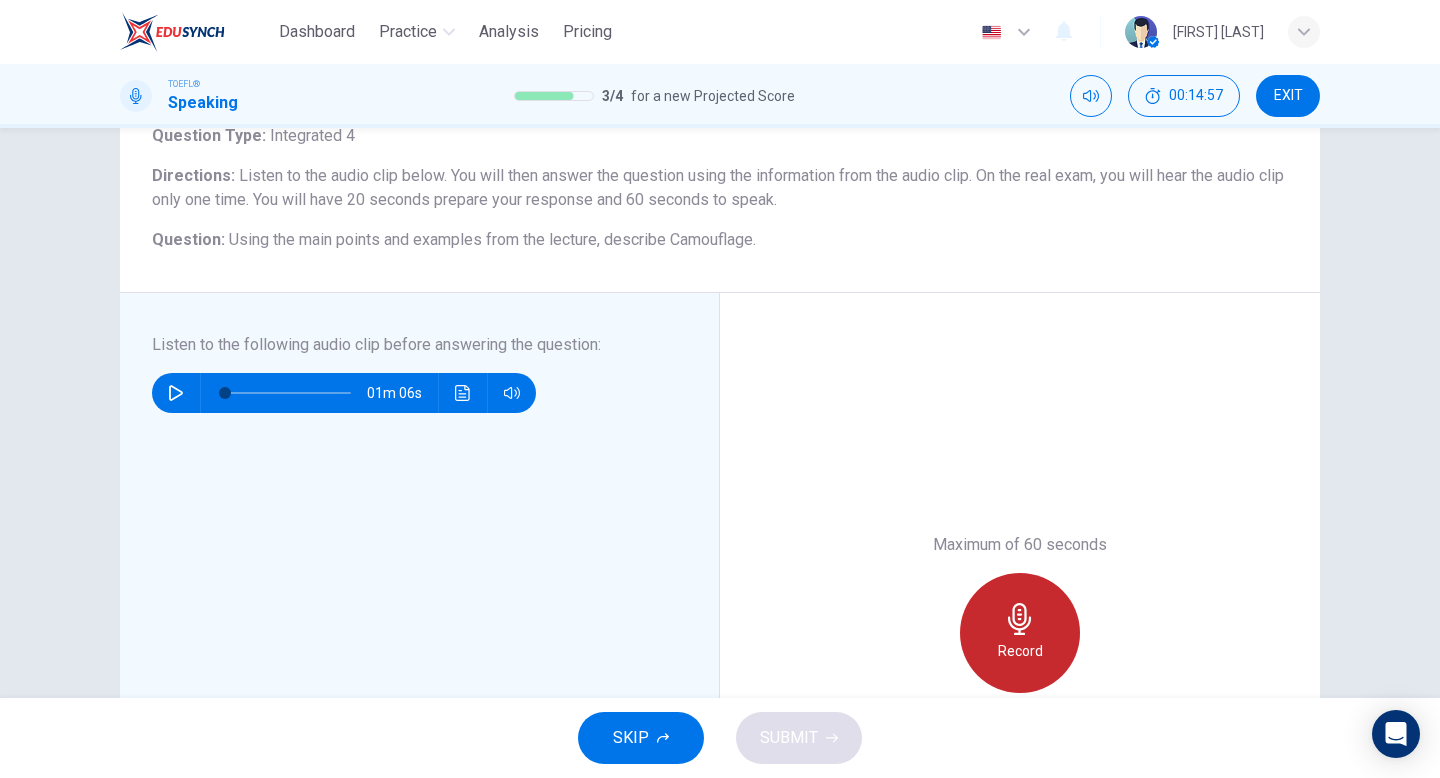 click on "Record" at bounding box center [1020, 651] 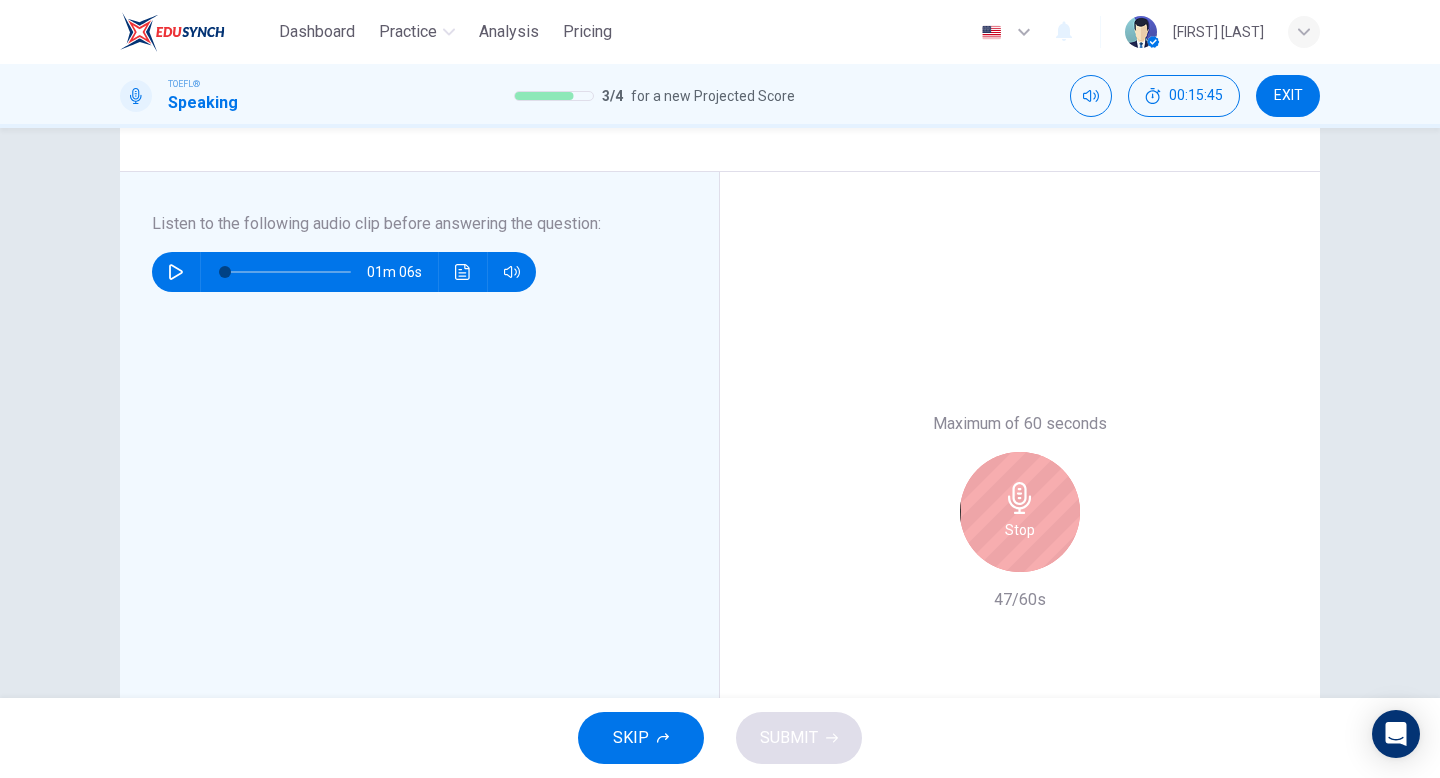 scroll, scrollTop: 264, scrollLeft: 0, axis: vertical 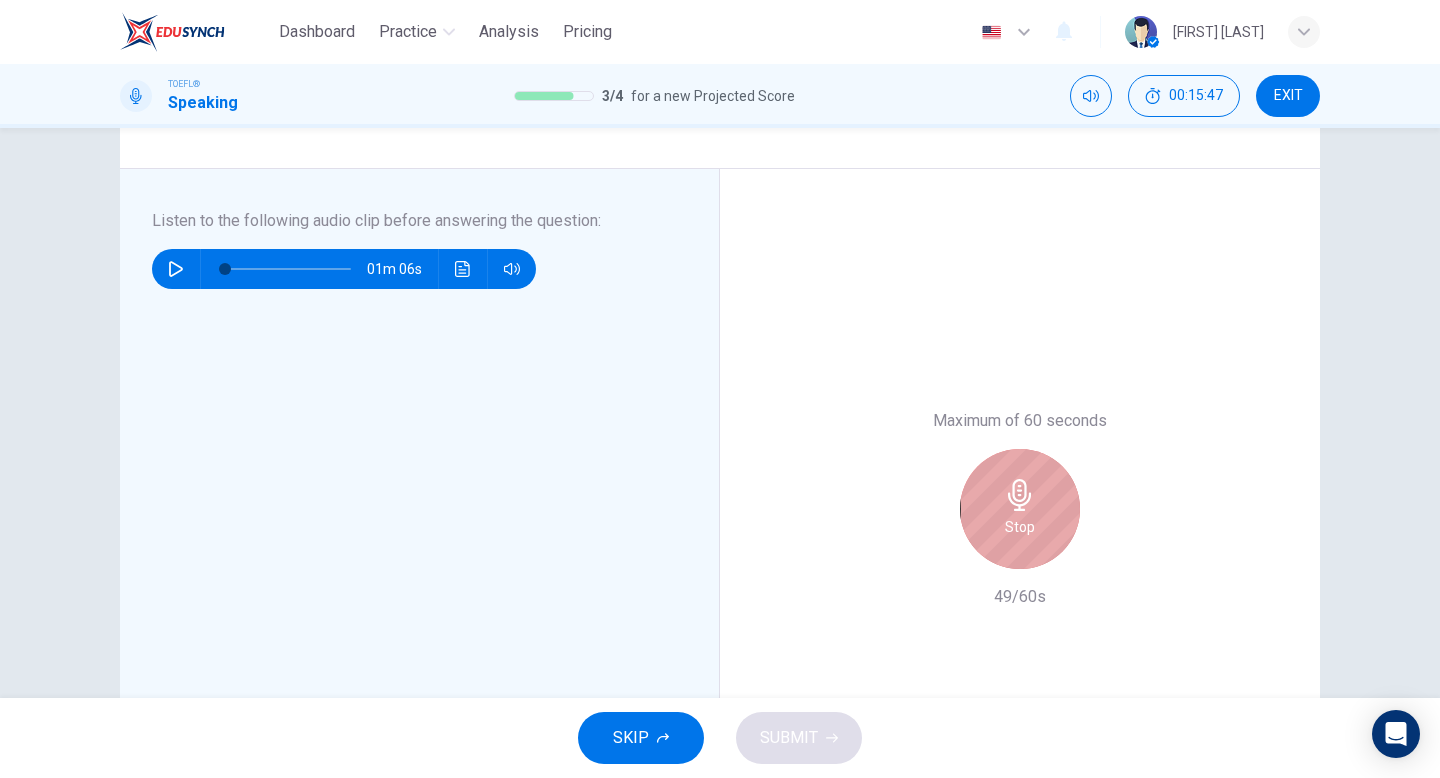click on "Stop" at bounding box center [1020, 509] 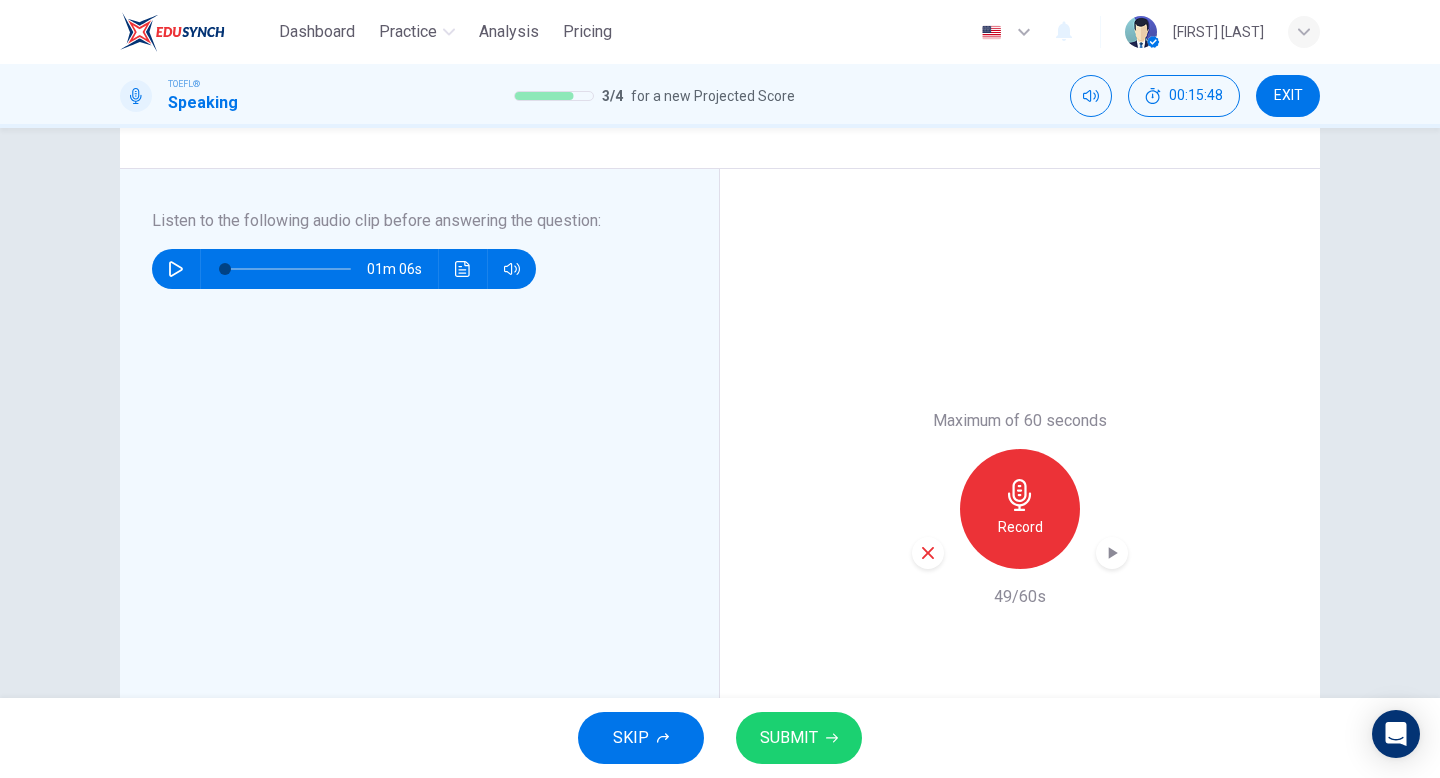 click on "SUBMIT" at bounding box center [789, 738] 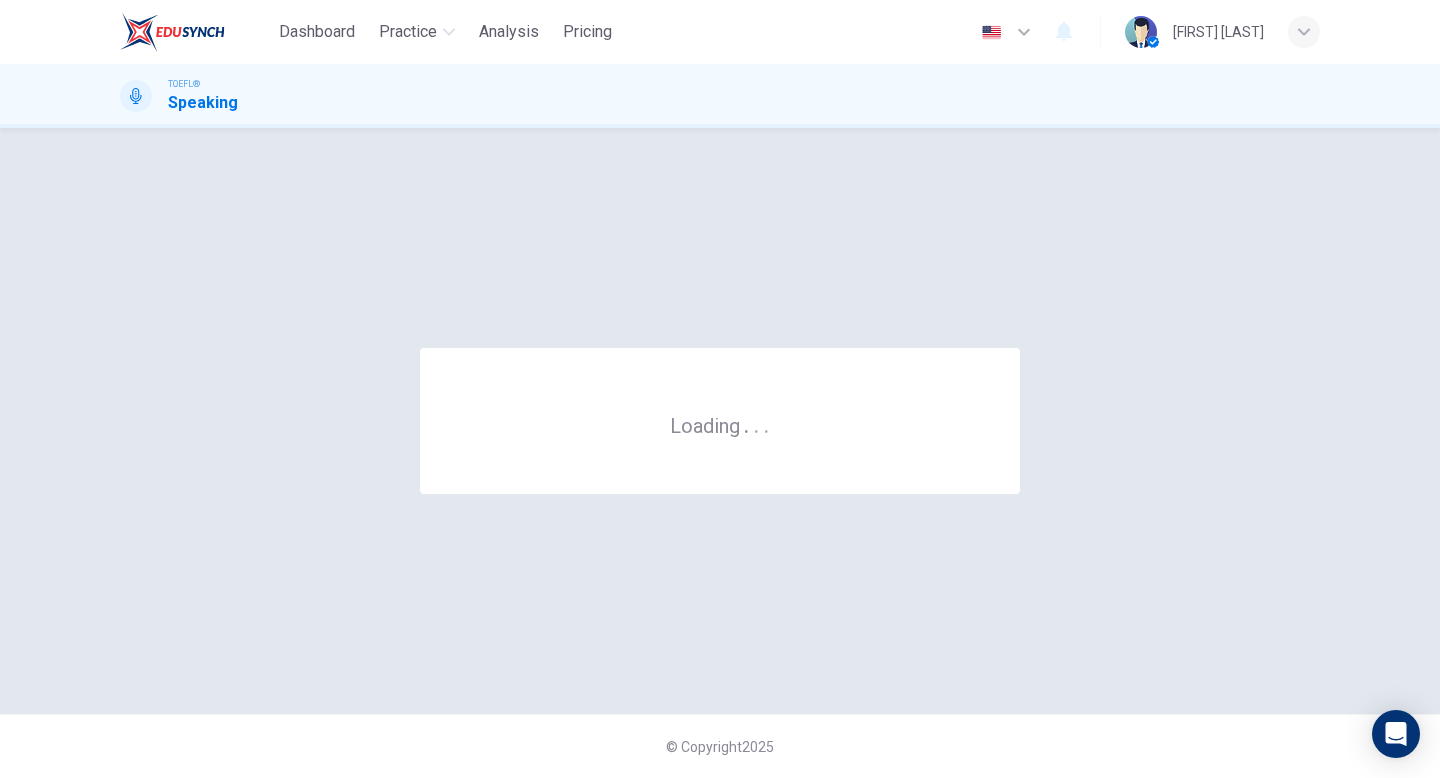 scroll, scrollTop: 0, scrollLeft: 0, axis: both 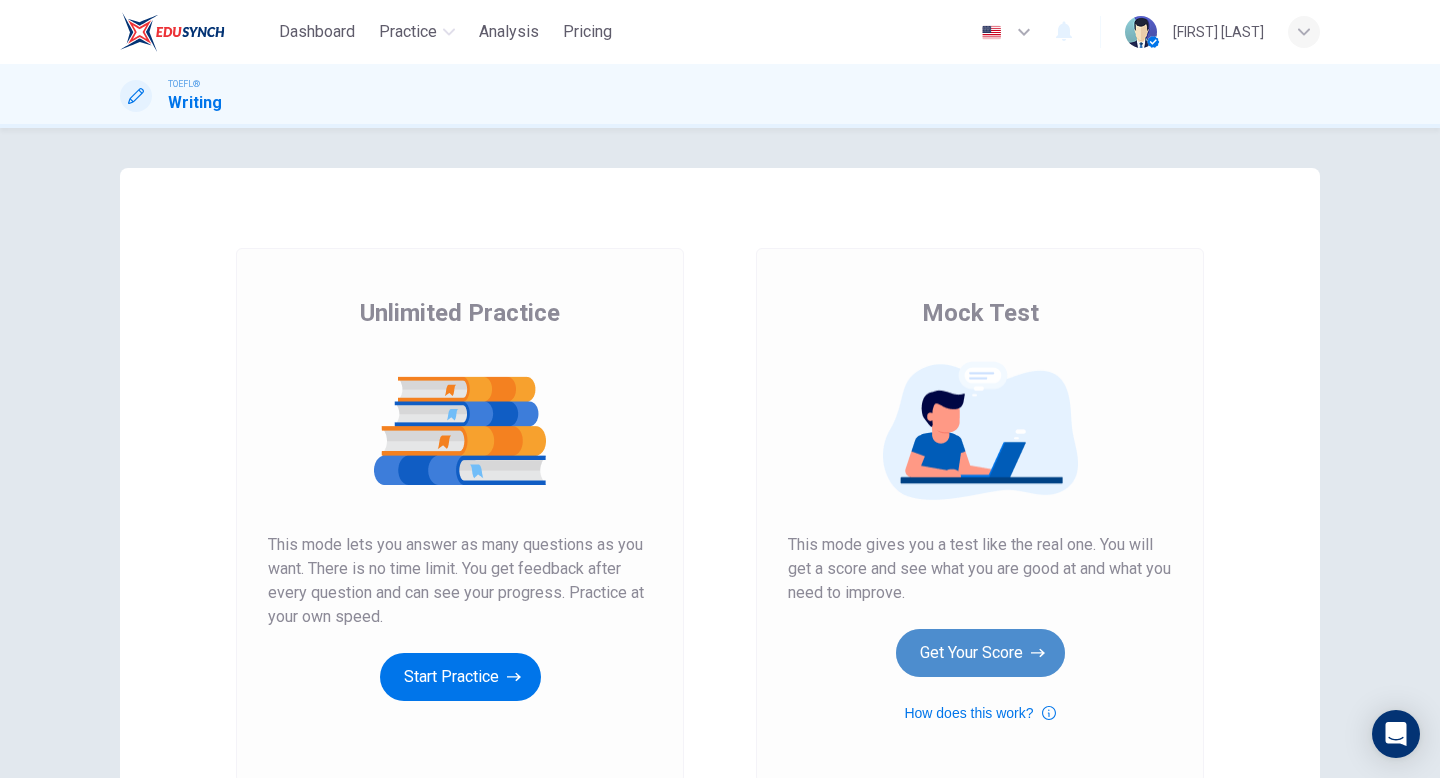 click on "Get Your Score" at bounding box center (460, 677) 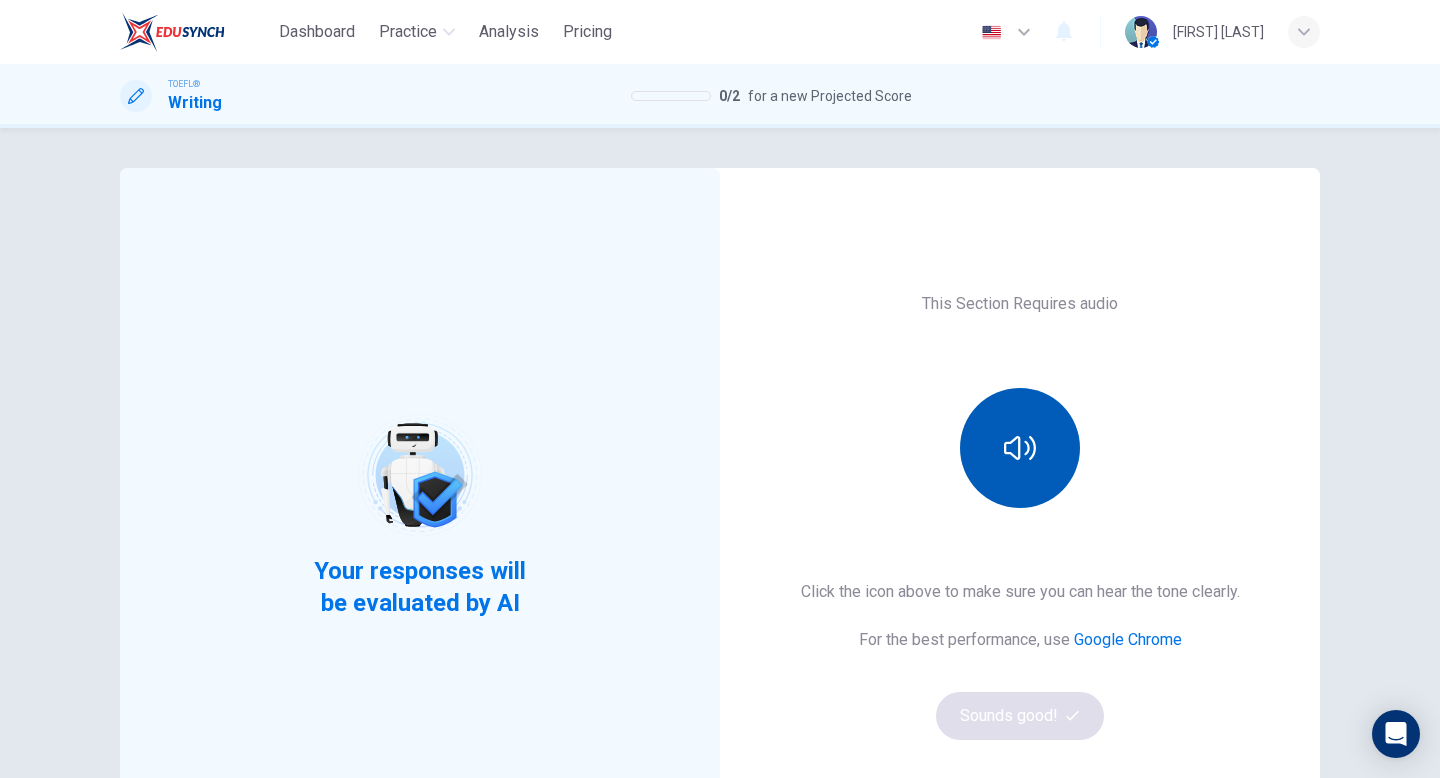 click at bounding box center [1020, 448] 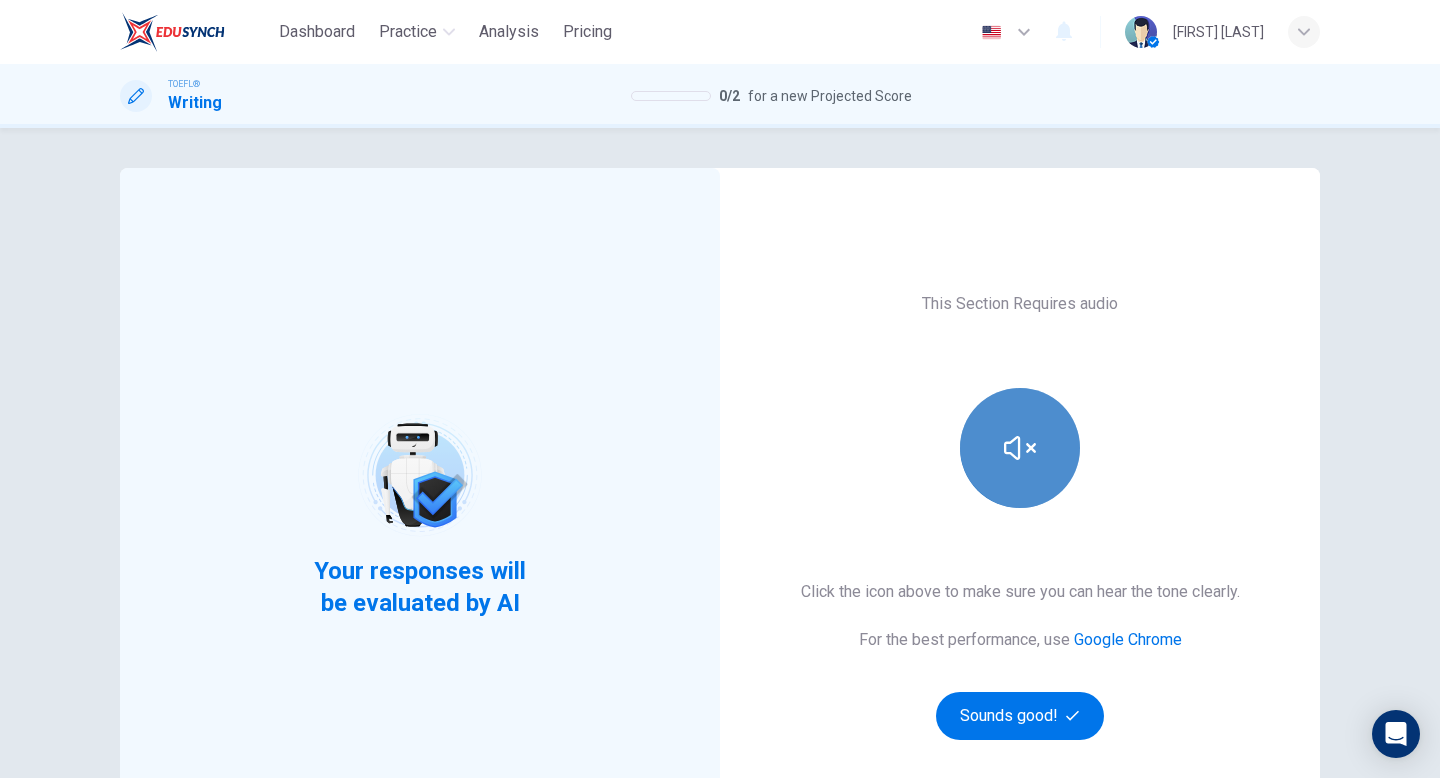 click at bounding box center [1020, 448] 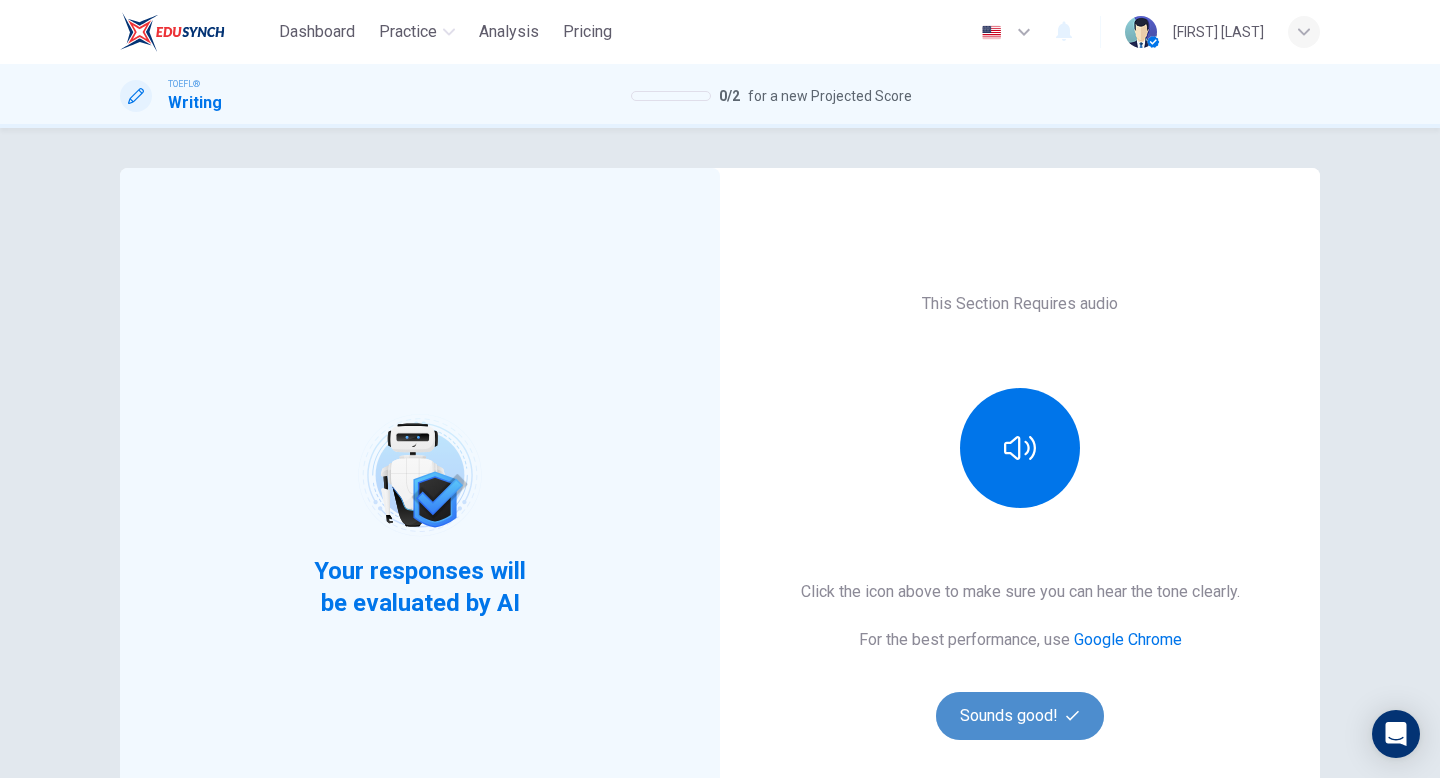 click on "Sounds good!" at bounding box center (1020, 716) 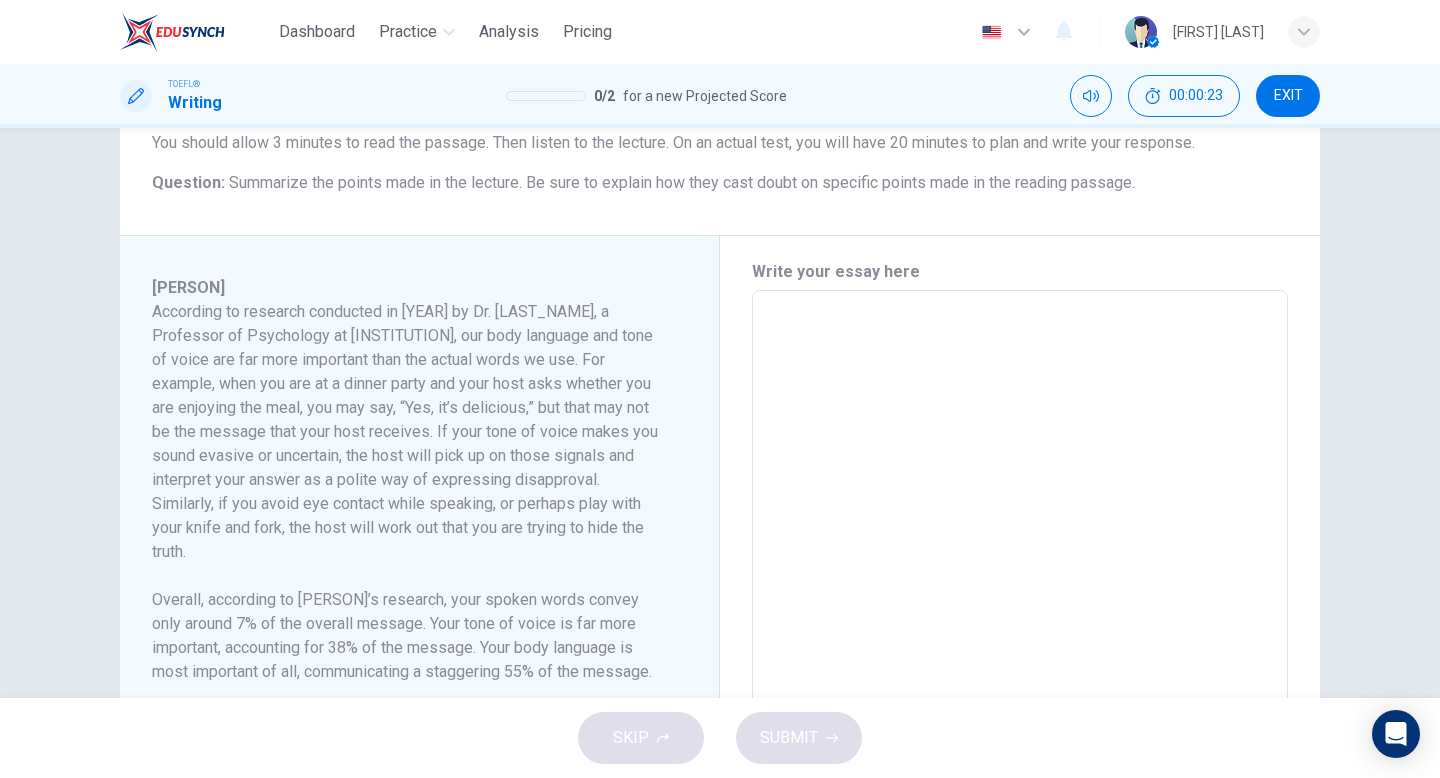 scroll, scrollTop: 320, scrollLeft: 0, axis: vertical 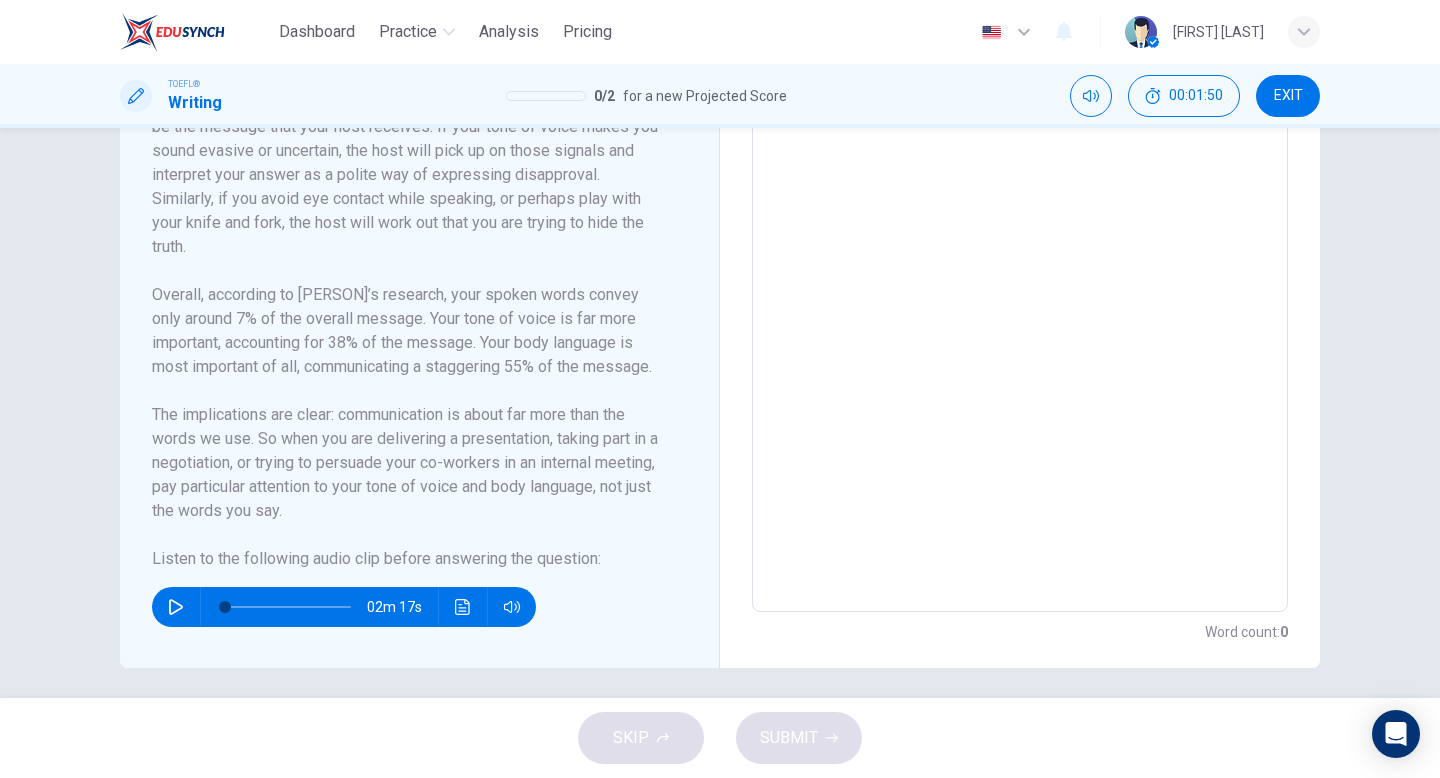 click at bounding box center (176, 607) 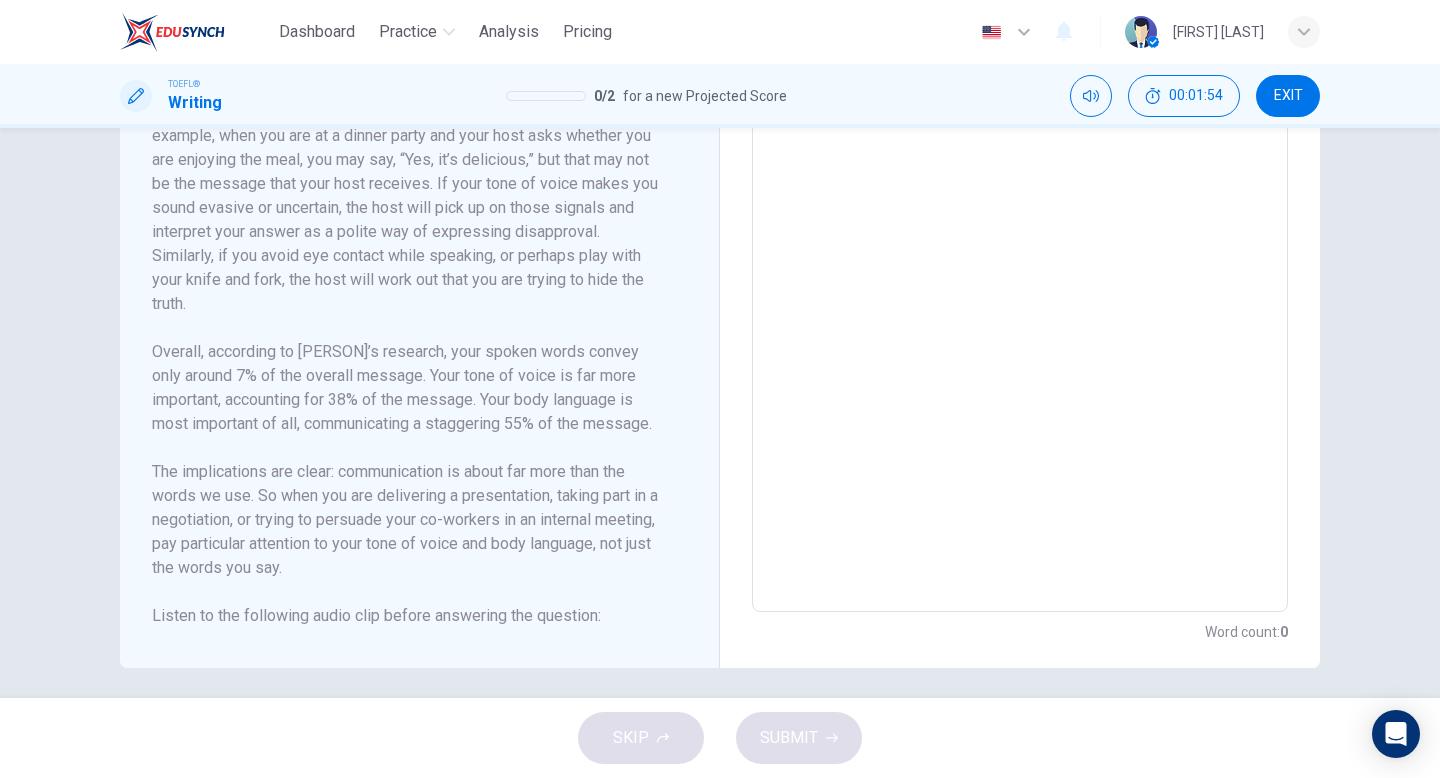 scroll, scrollTop: 0, scrollLeft: 0, axis: both 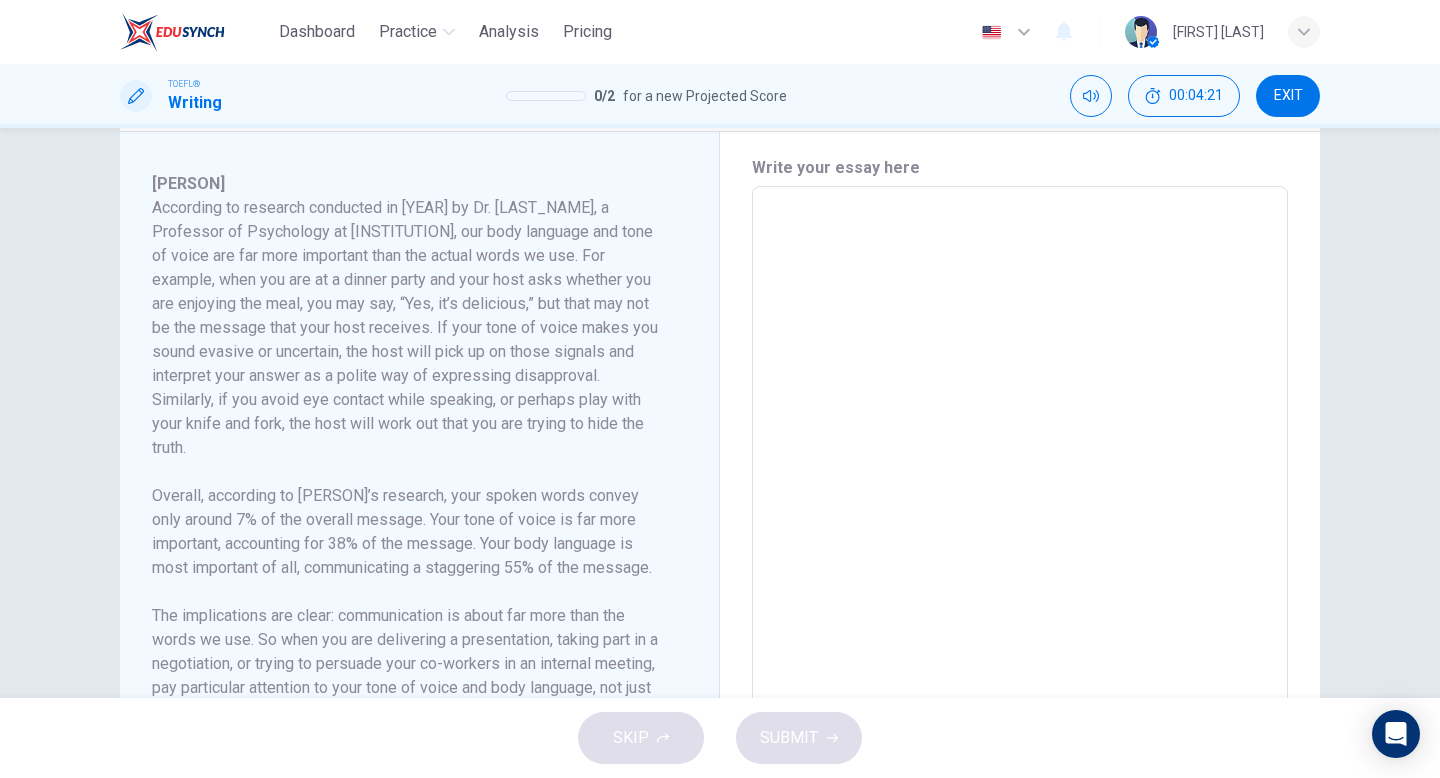 click at bounding box center (1020, 471) 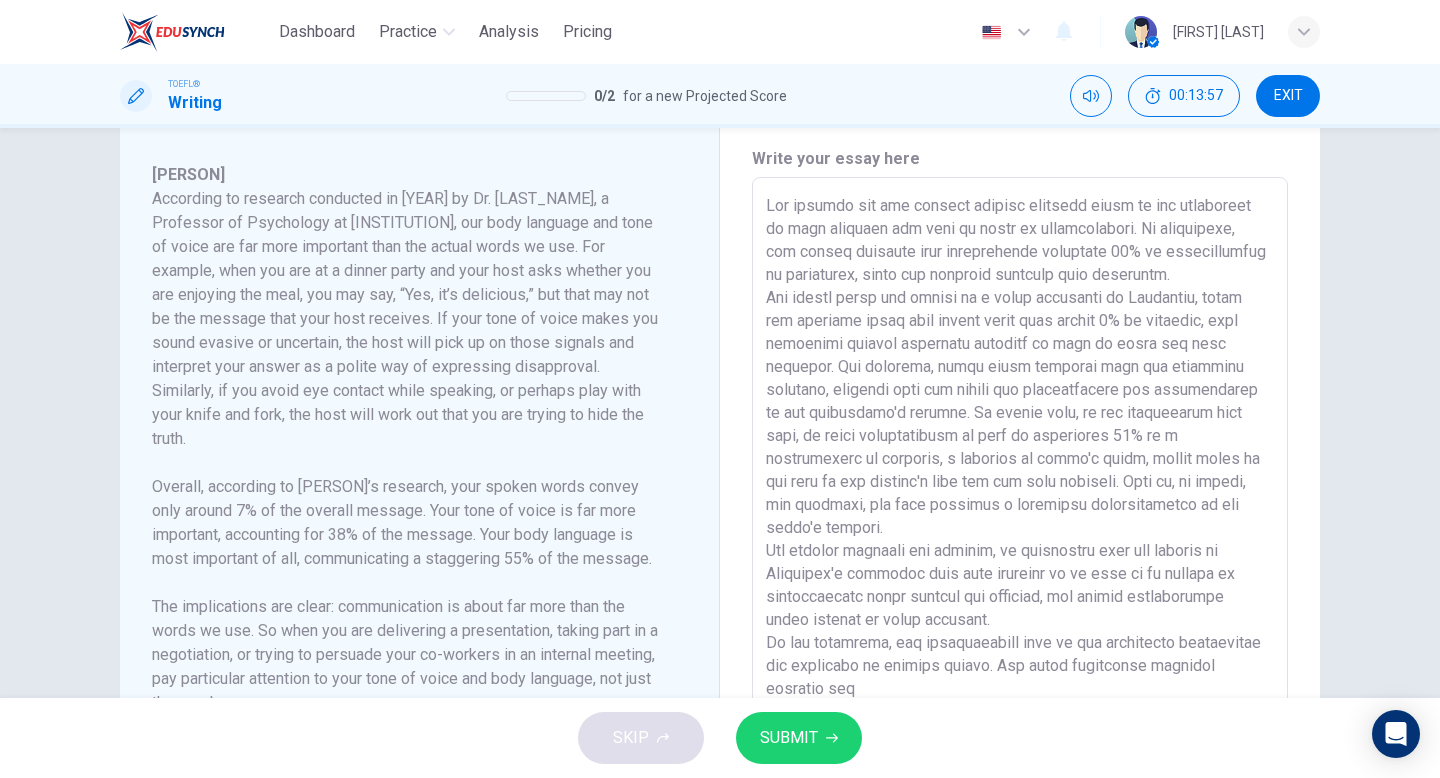 scroll, scrollTop: 453, scrollLeft: 0, axis: vertical 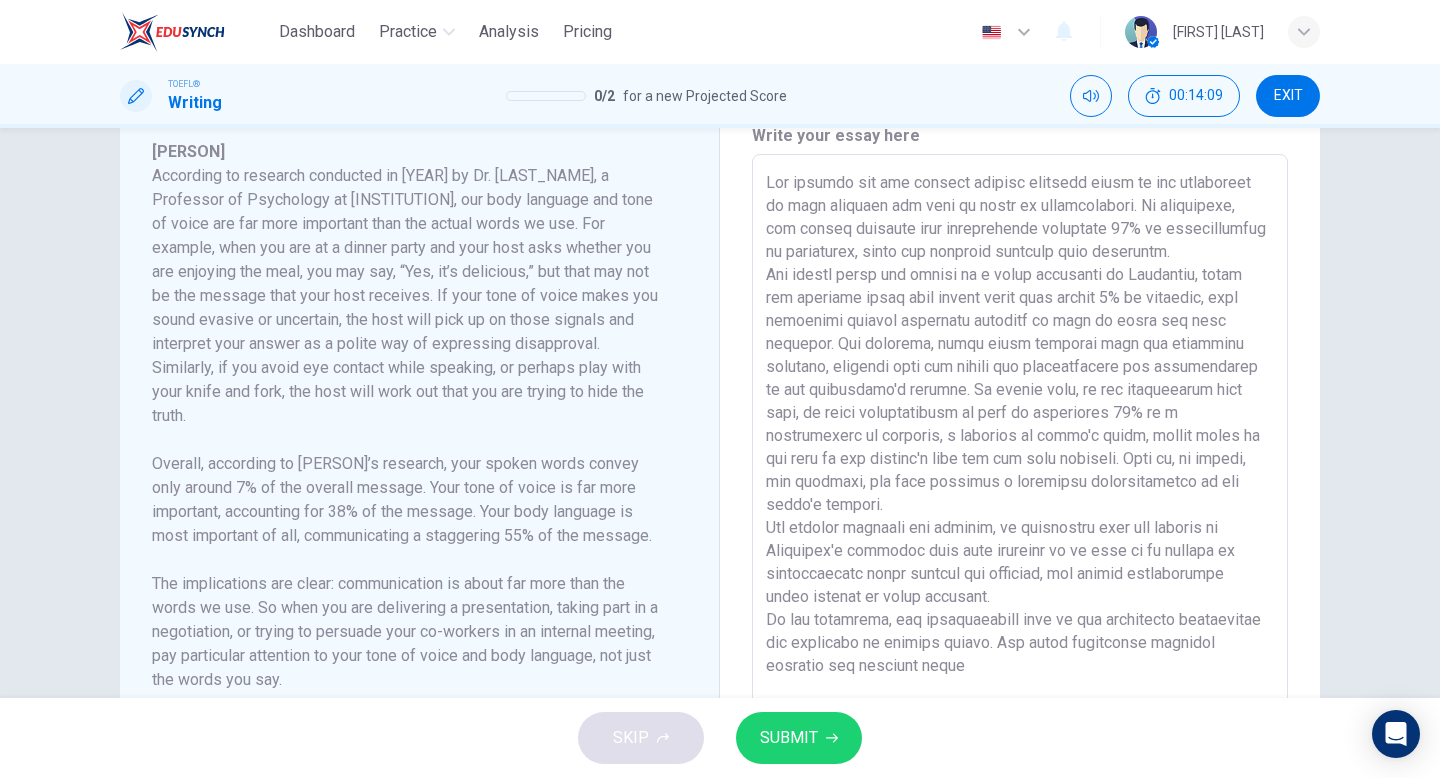 drag, startPoint x: 1021, startPoint y: 616, endPoint x: 750, endPoint y: 547, distance: 279.6462 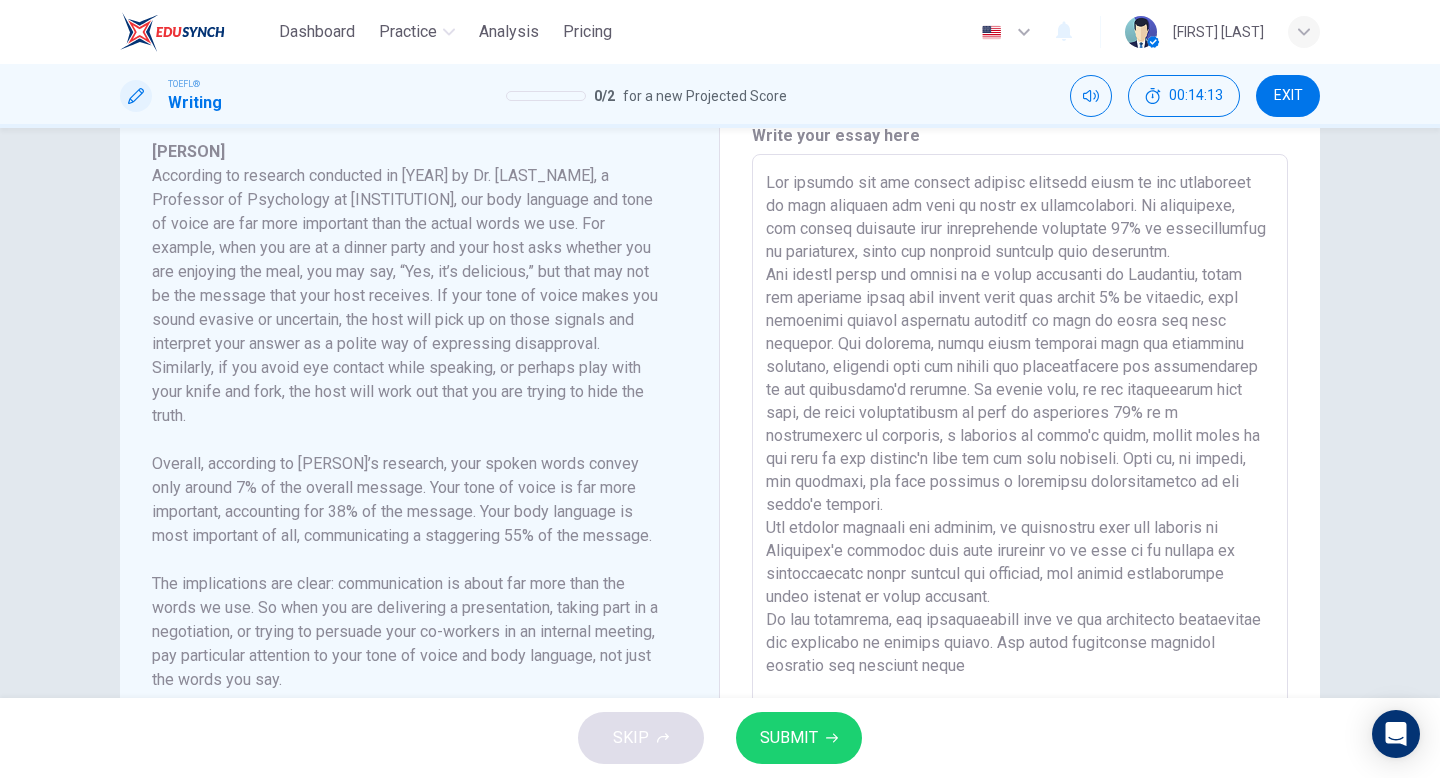 click at bounding box center [1020, 439] 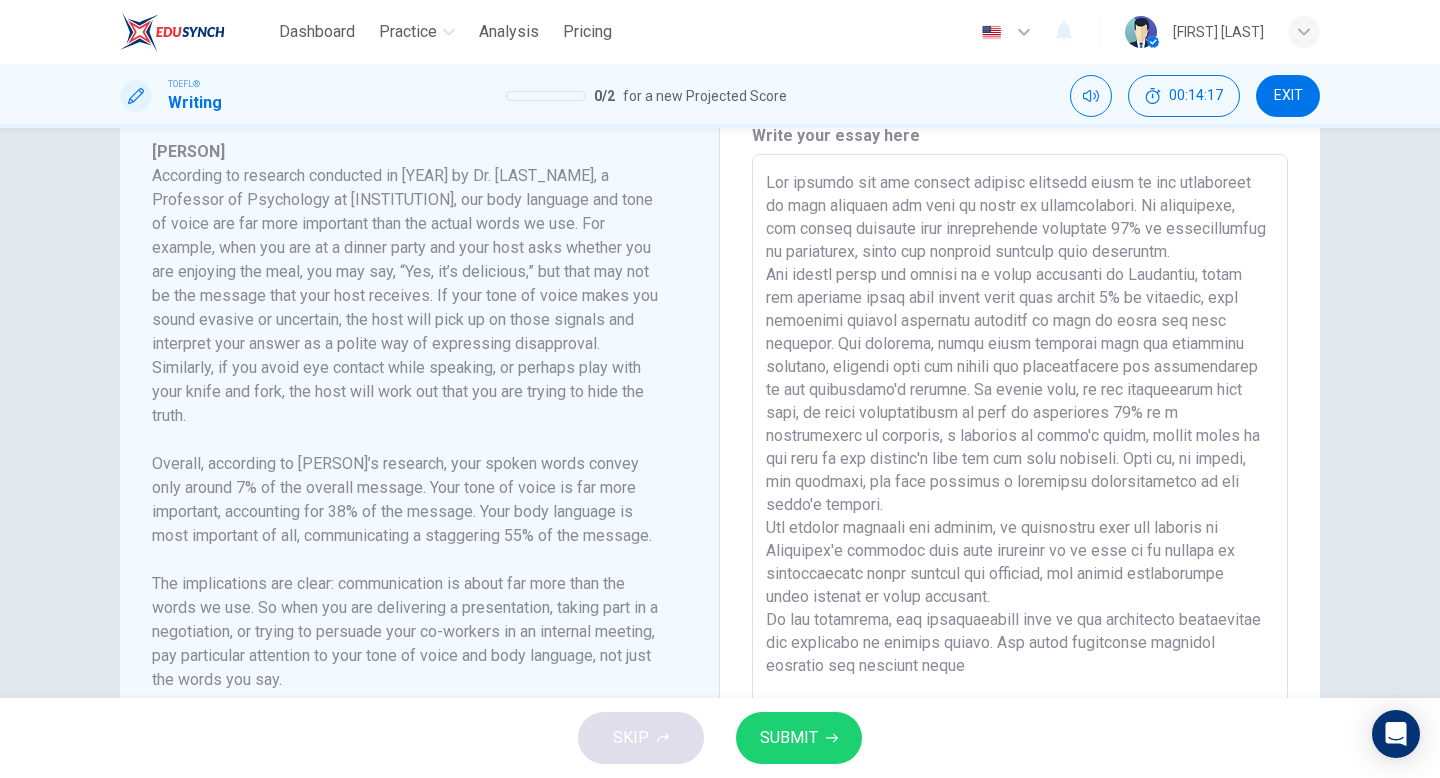 scroll, scrollTop: 462, scrollLeft: 0, axis: vertical 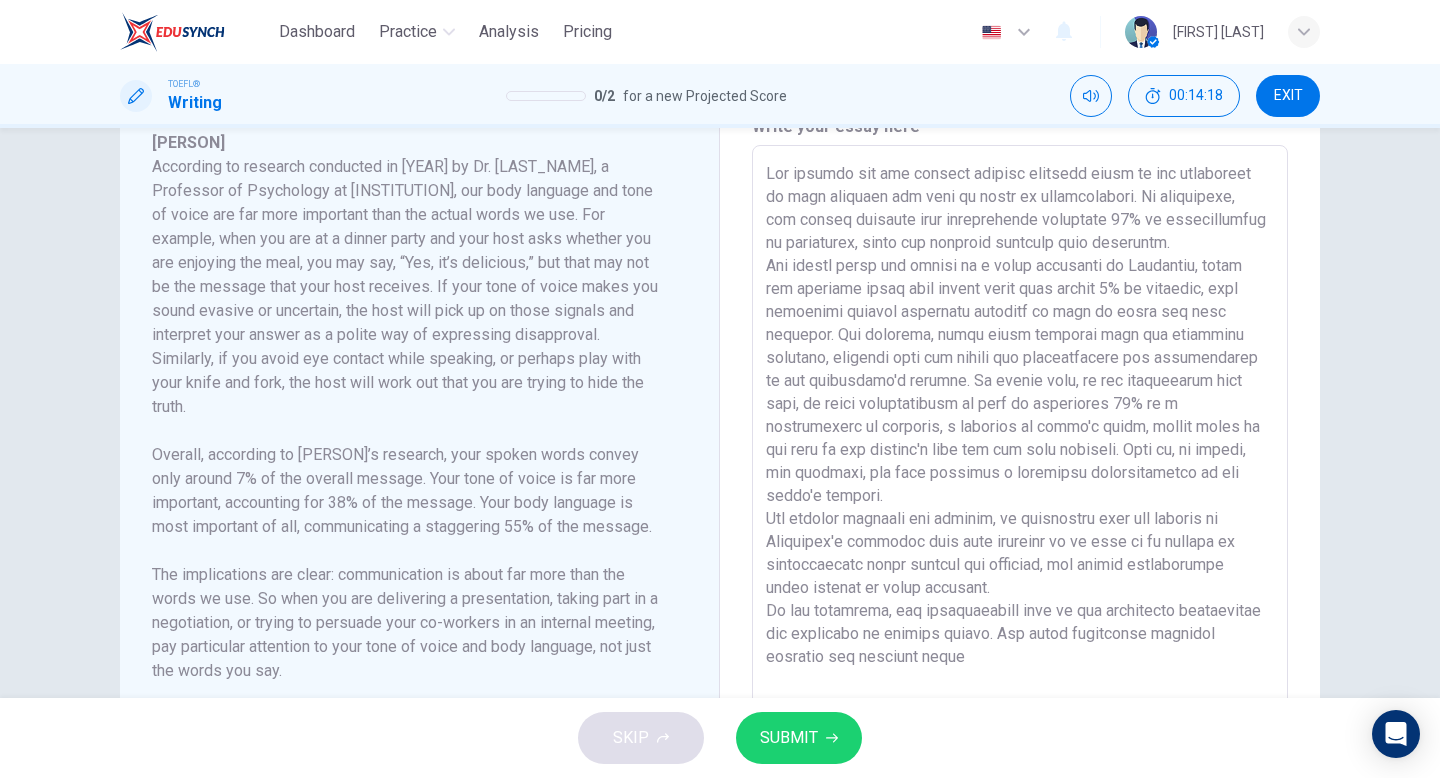 drag, startPoint x: 911, startPoint y: 689, endPoint x: 761, endPoint y: 636, distance: 159.08803 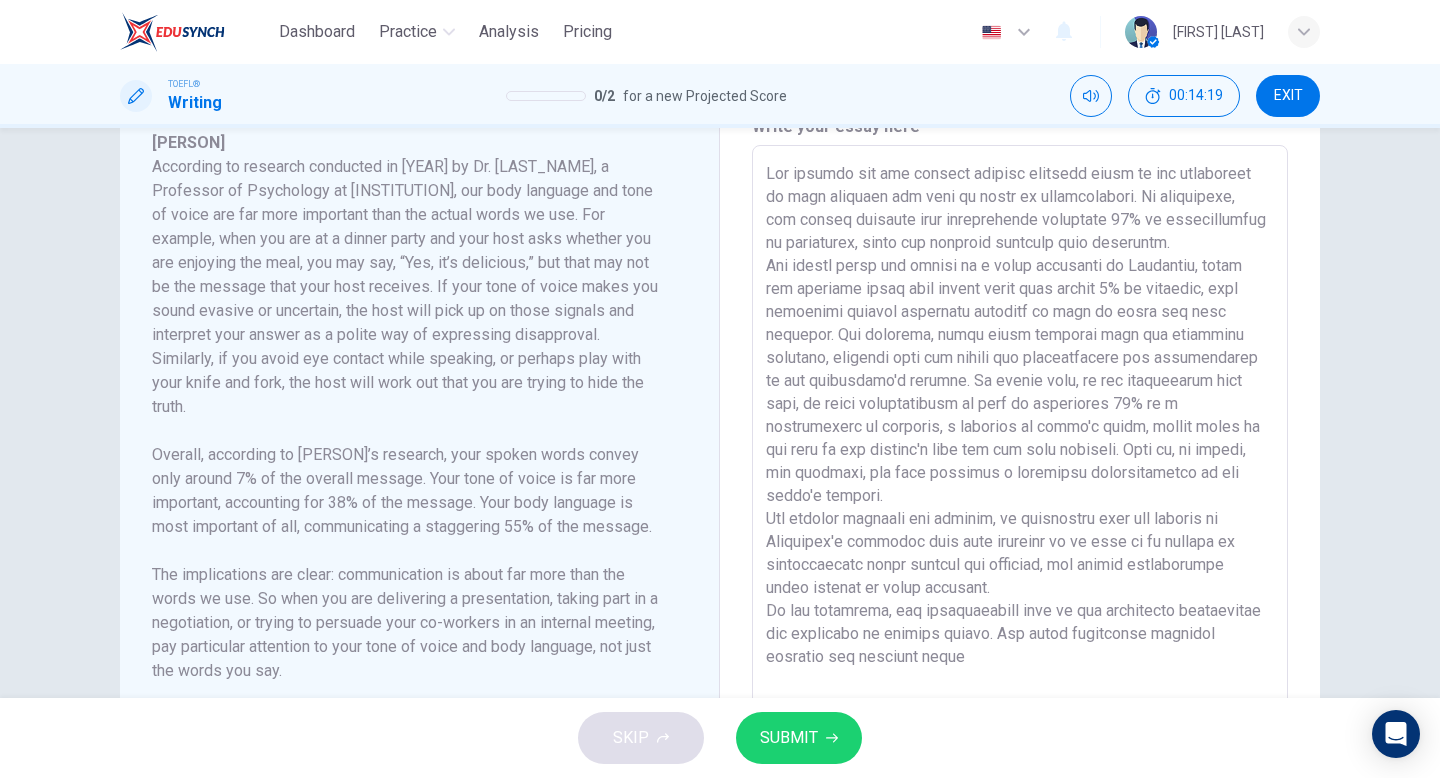 click at bounding box center [1020, 430] 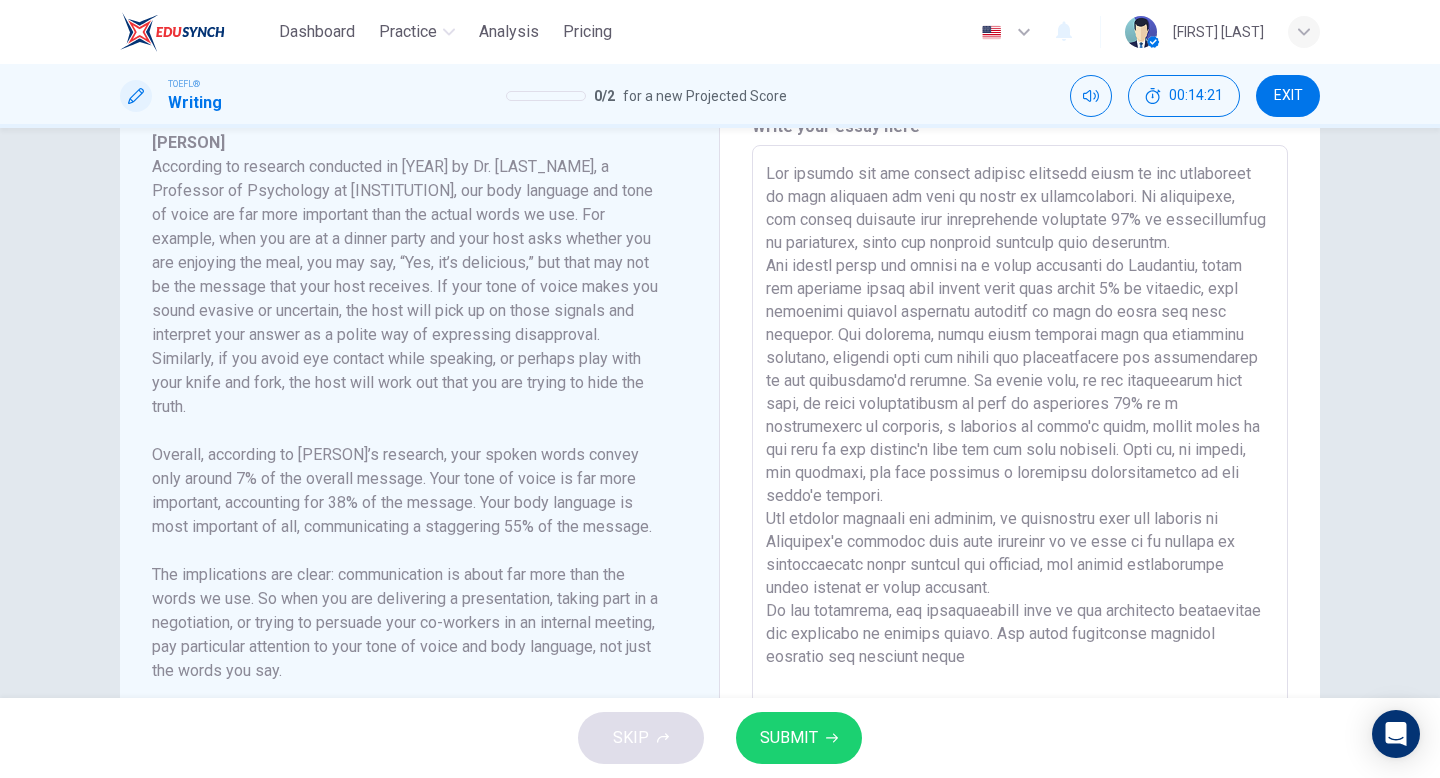 drag, startPoint x: 925, startPoint y: 673, endPoint x: 754, endPoint y: 637, distance: 174.7484 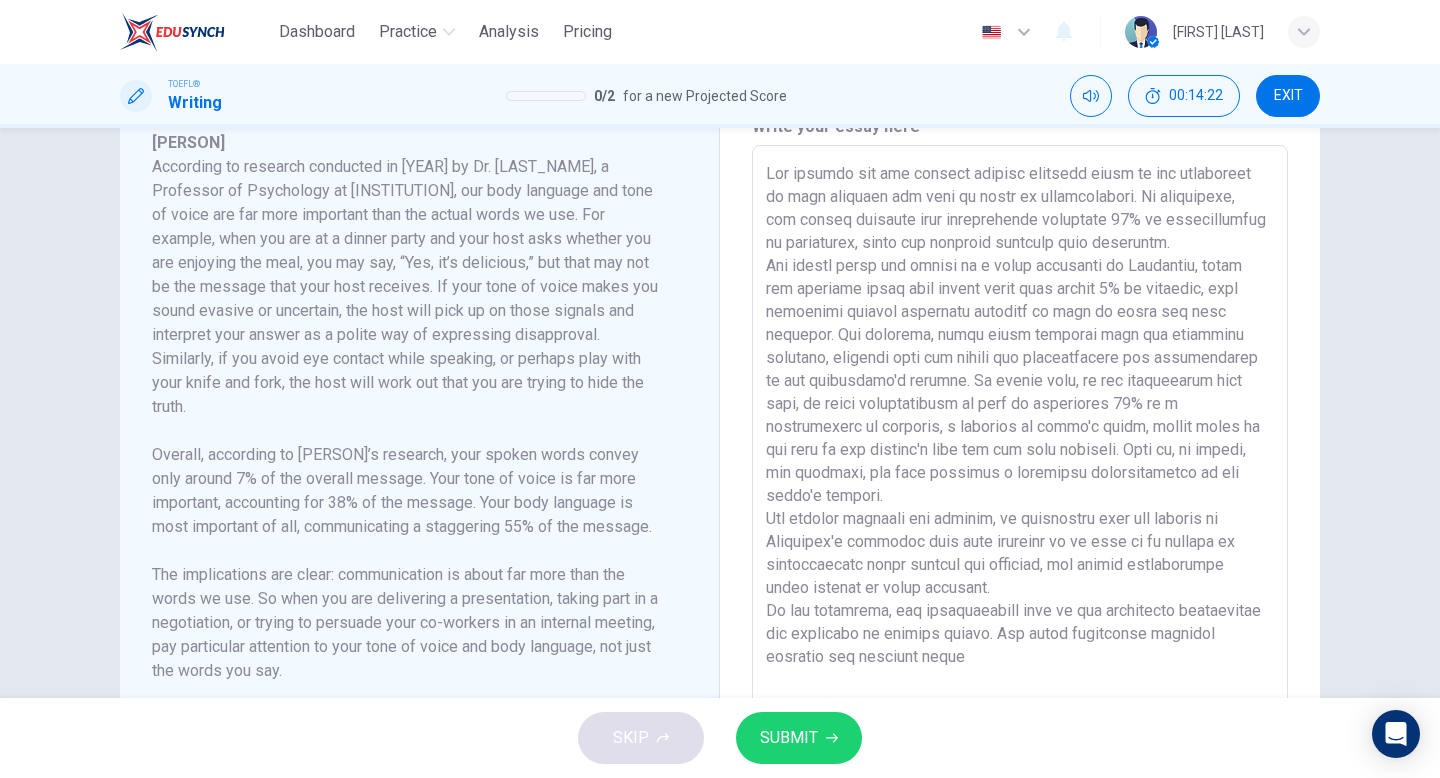 click on "x ​" at bounding box center (1020, 430) 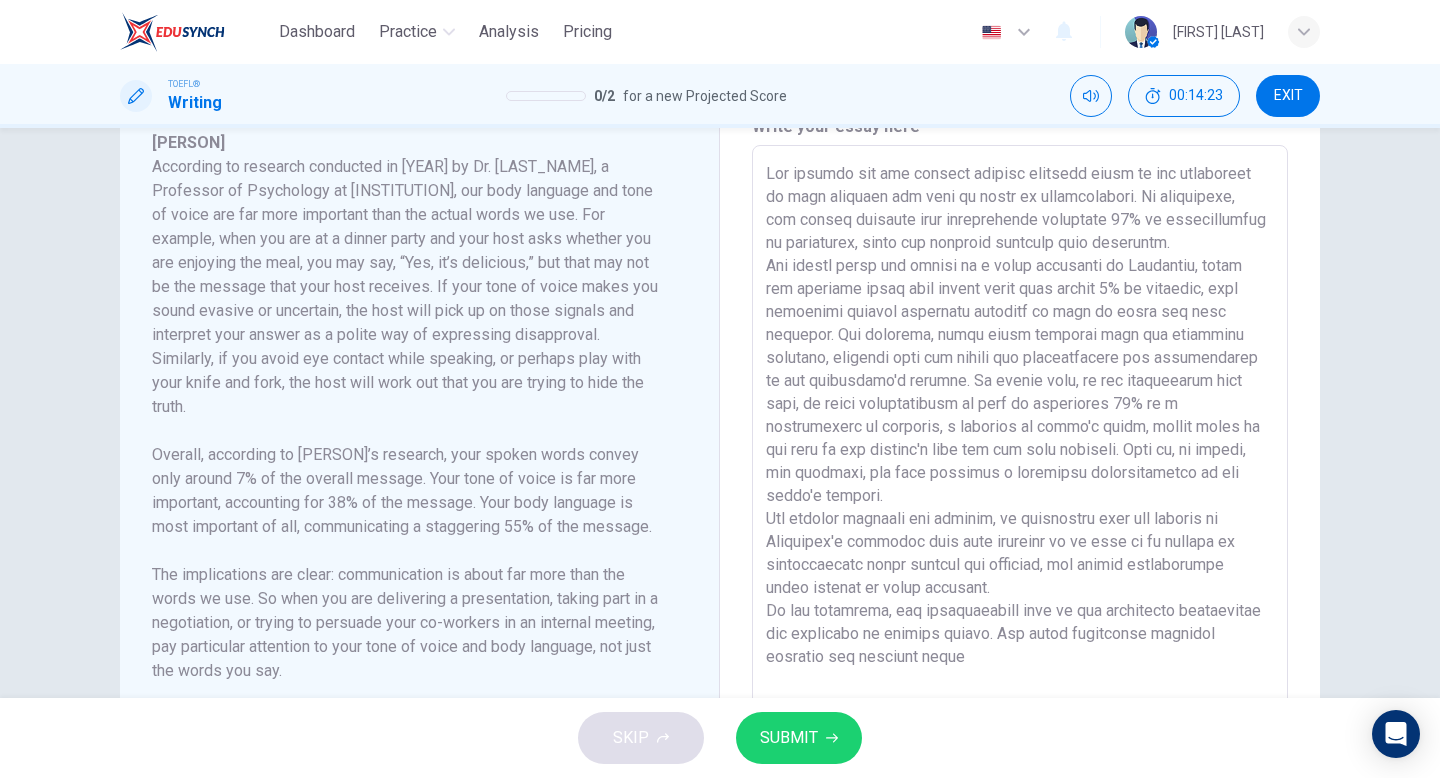 click at bounding box center [1020, 430] 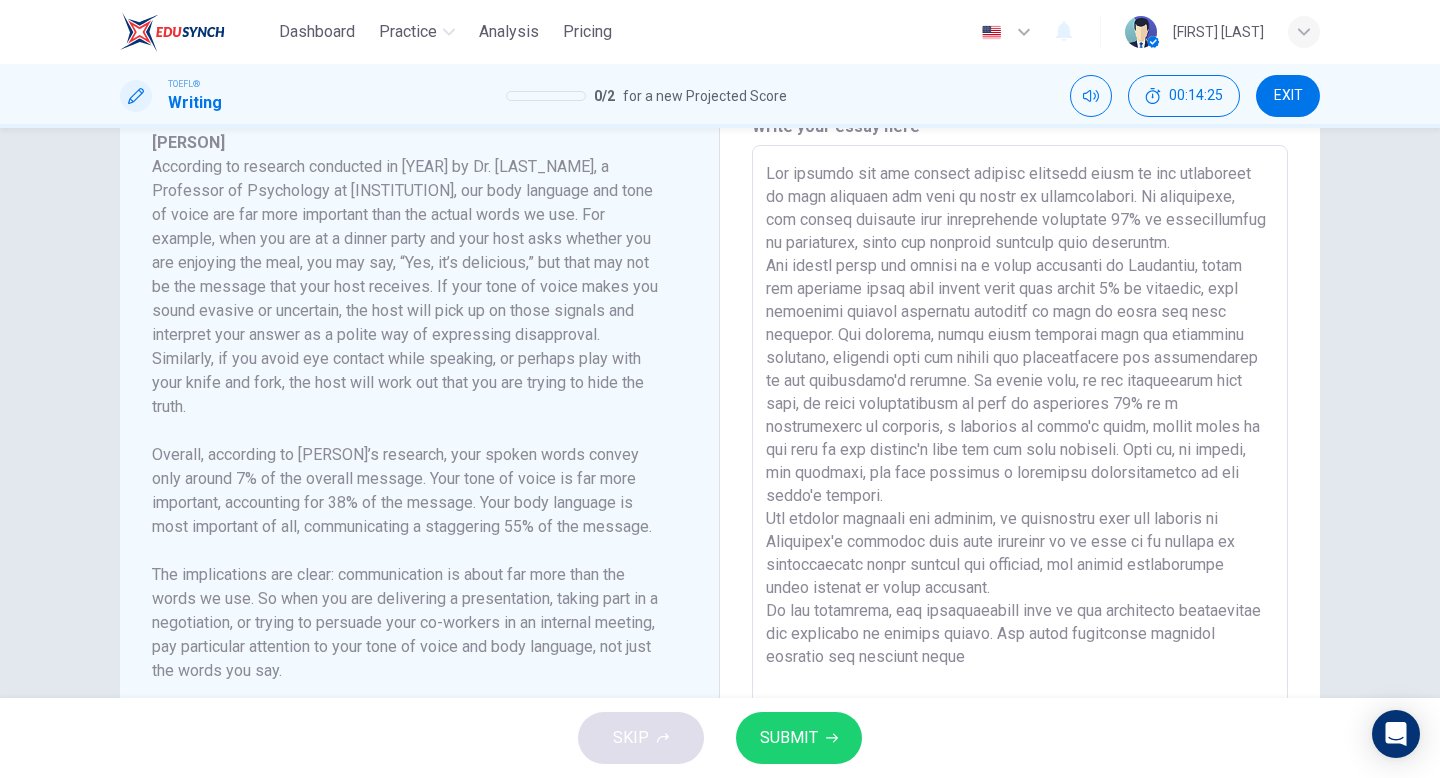 drag, startPoint x: 914, startPoint y: 681, endPoint x: 759, endPoint y: 636, distance: 161.40013 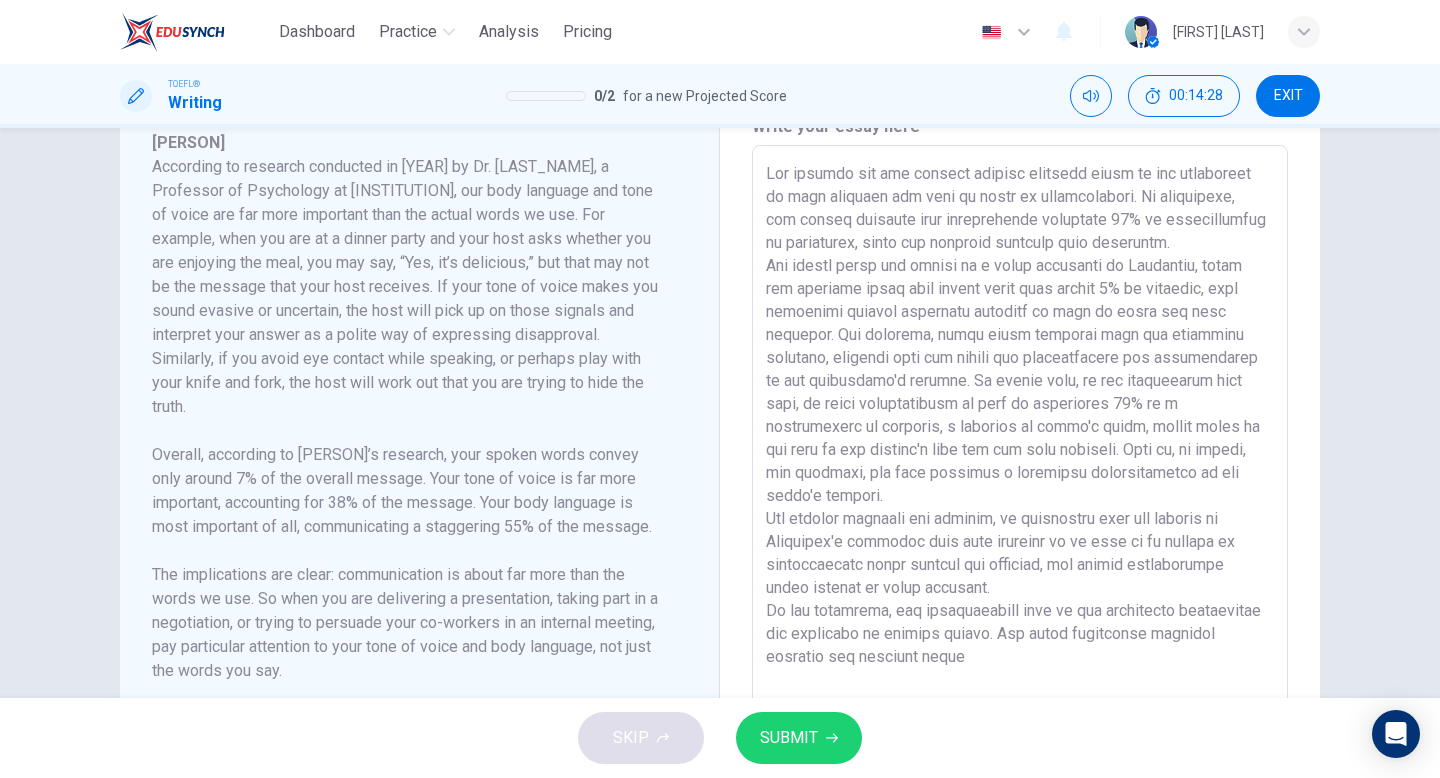 click at bounding box center [1020, 430] 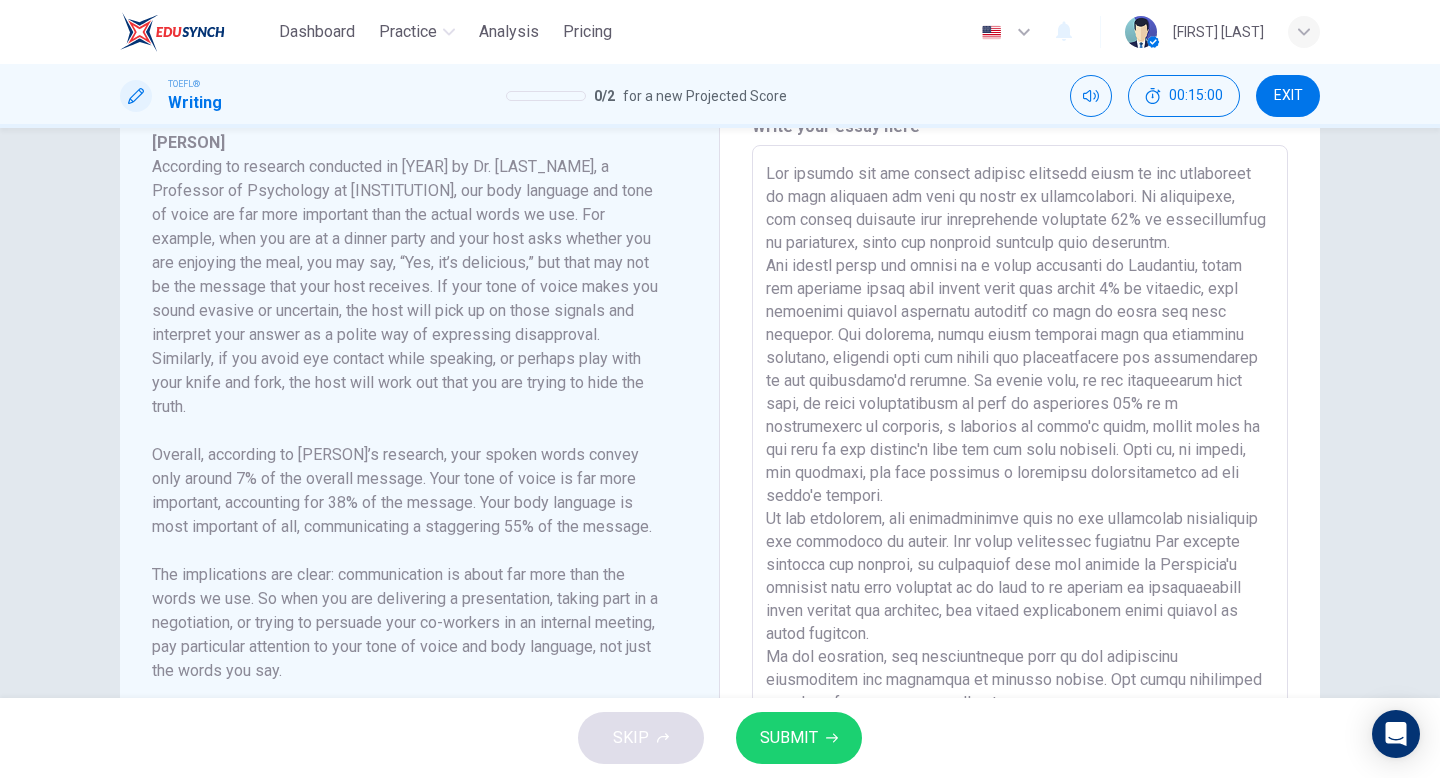 scroll, scrollTop: 38, scrollLeft: 0, axis: vertical 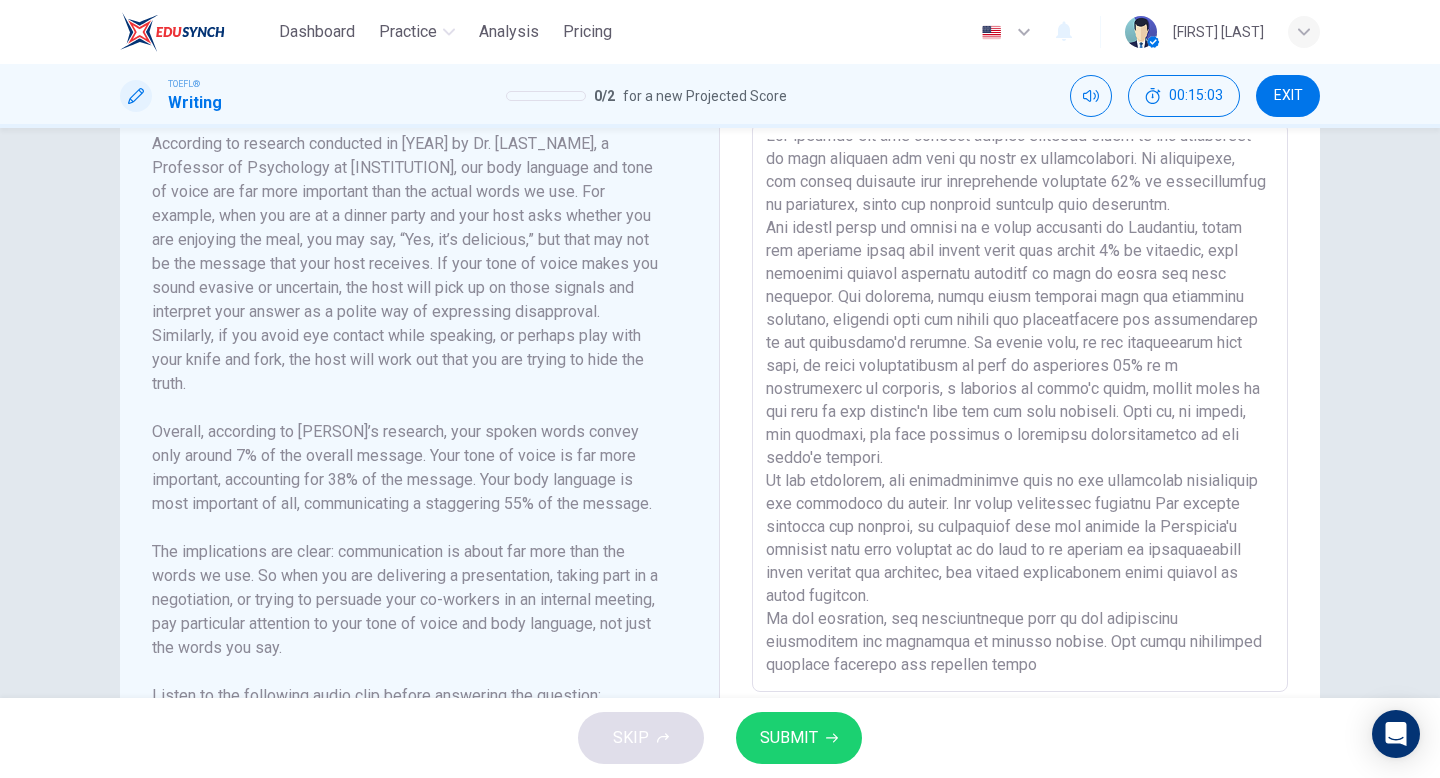 drag, startPoint x: 929, startPoint y: 691, endPoint x: 767, endPoint y: 624, distance: 175.3083 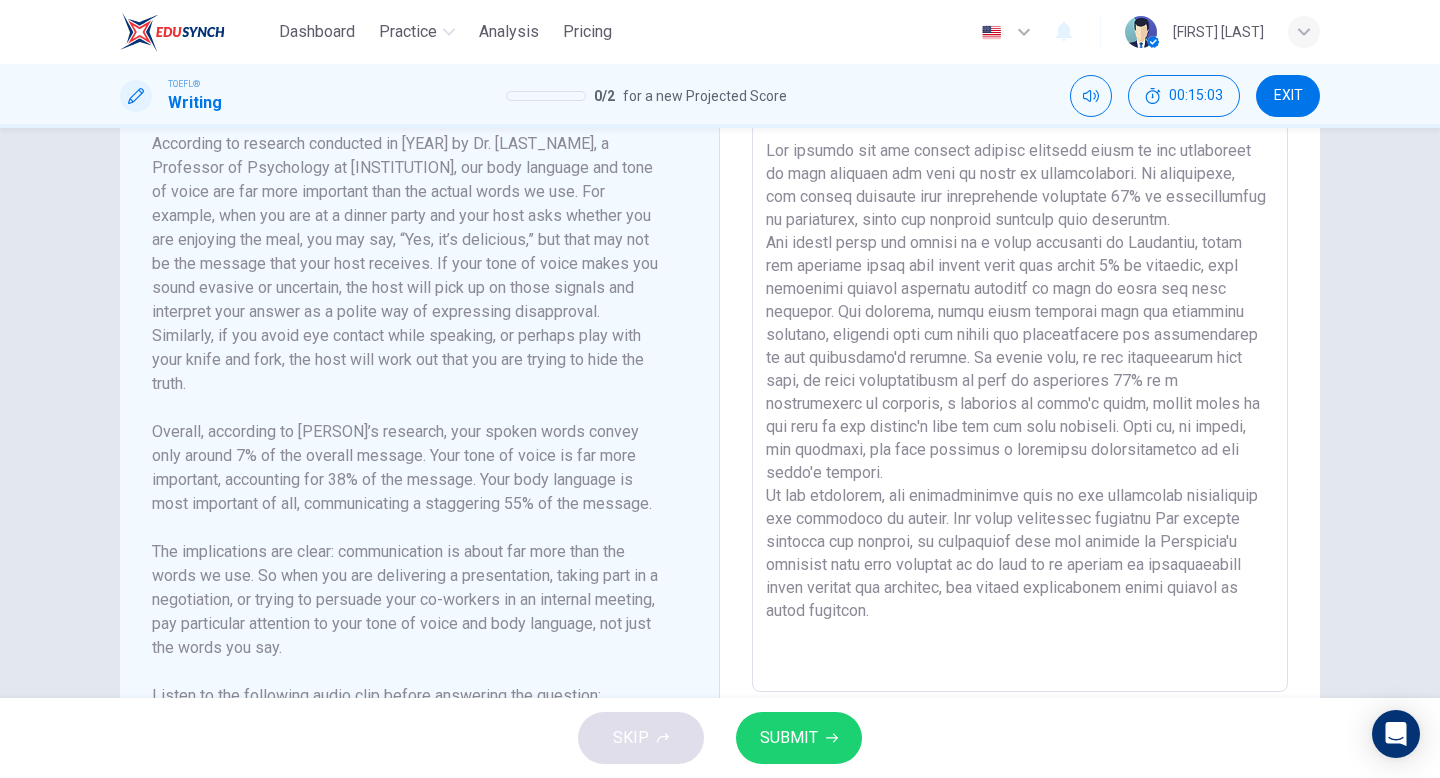scroll, scrollTop: 13, scrollLeft: 0, axis: vertical 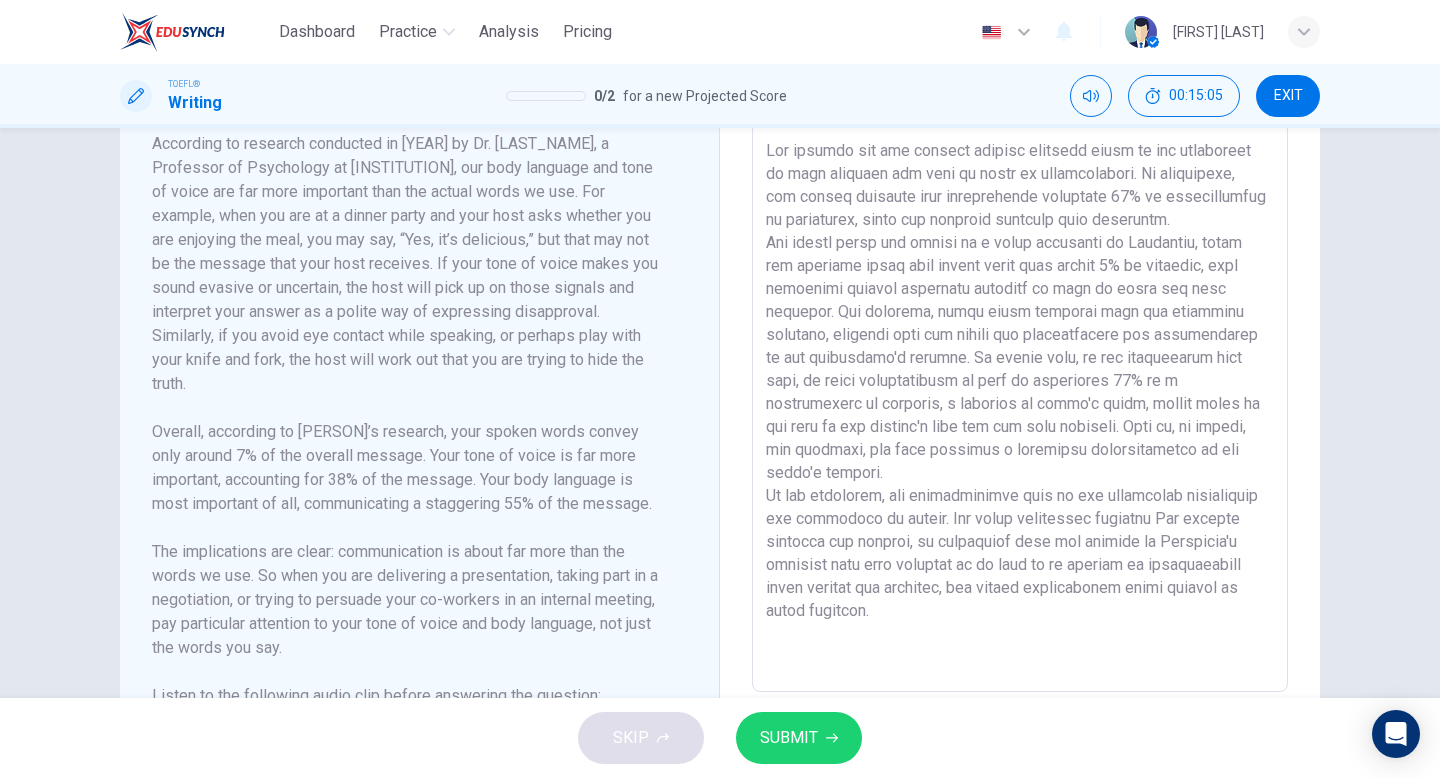 click at bounding box center [1020, 407] 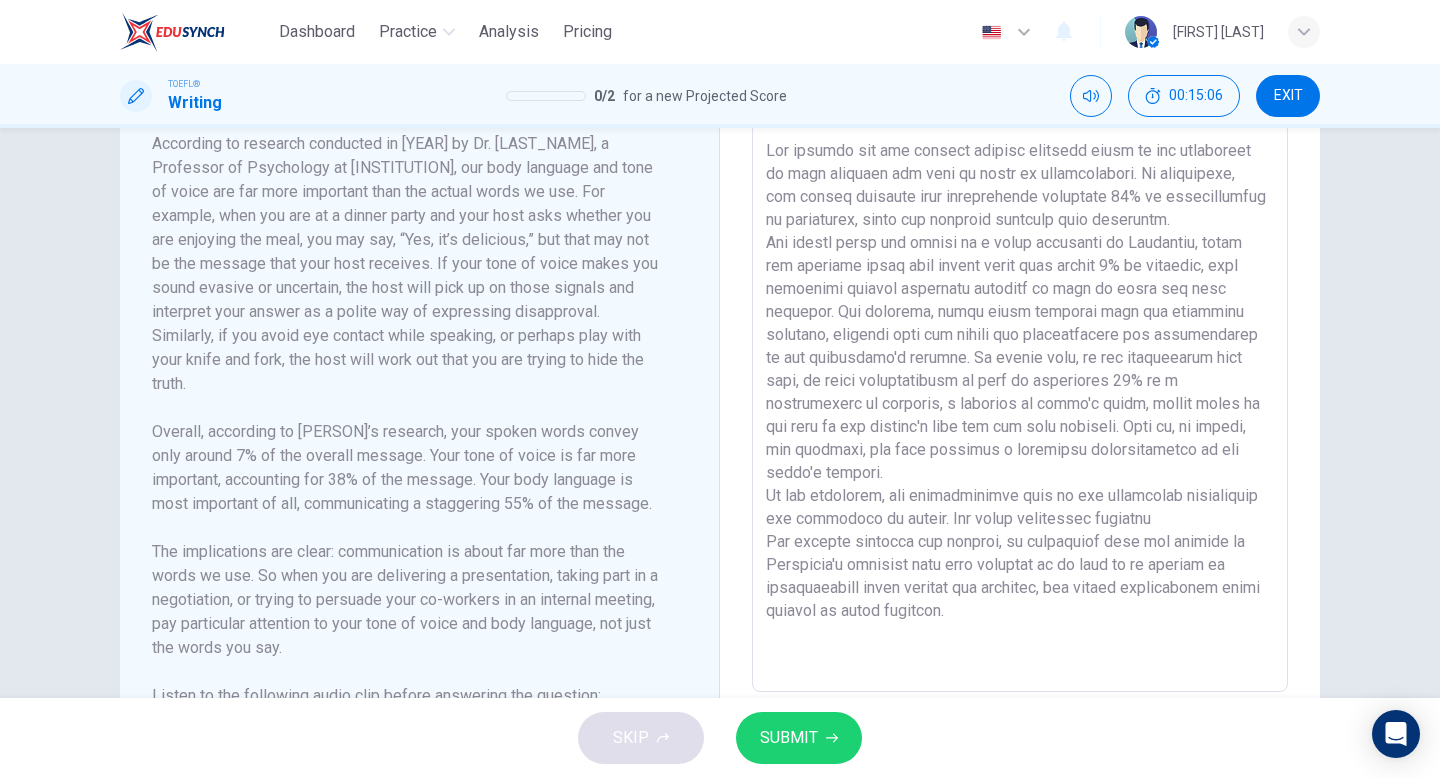 click at bounding box center [1020, 407] 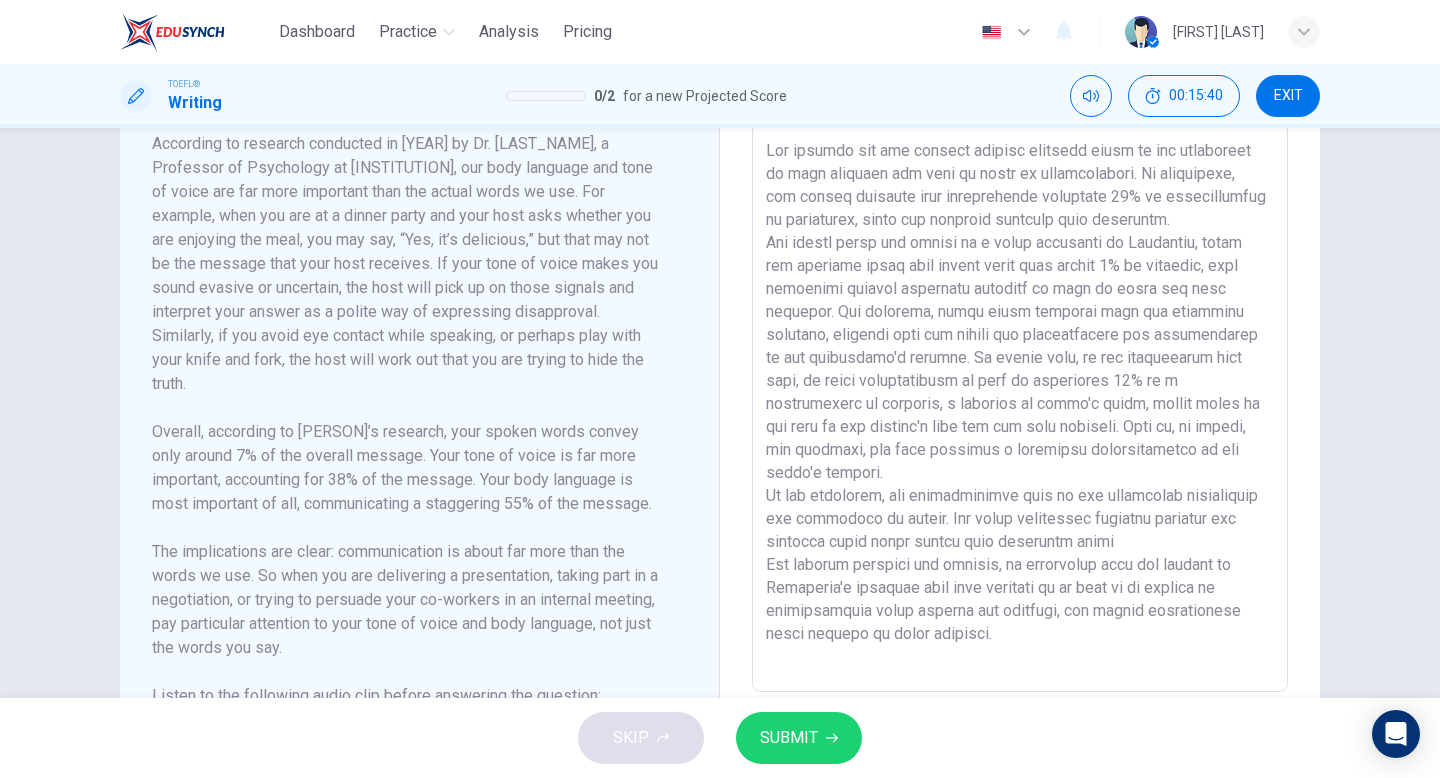 click at bounding box center (1020, 407) 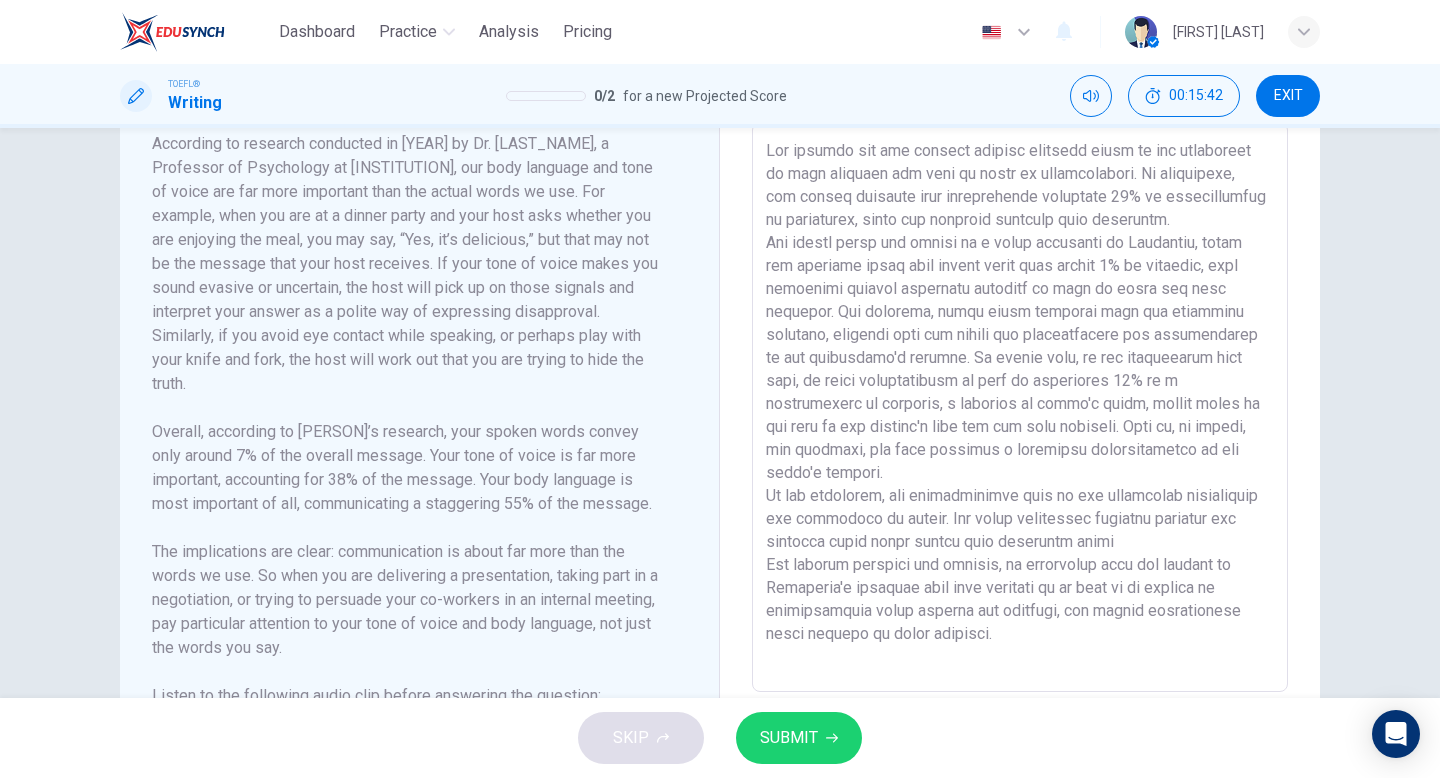click at bounding box center (1020, 407) 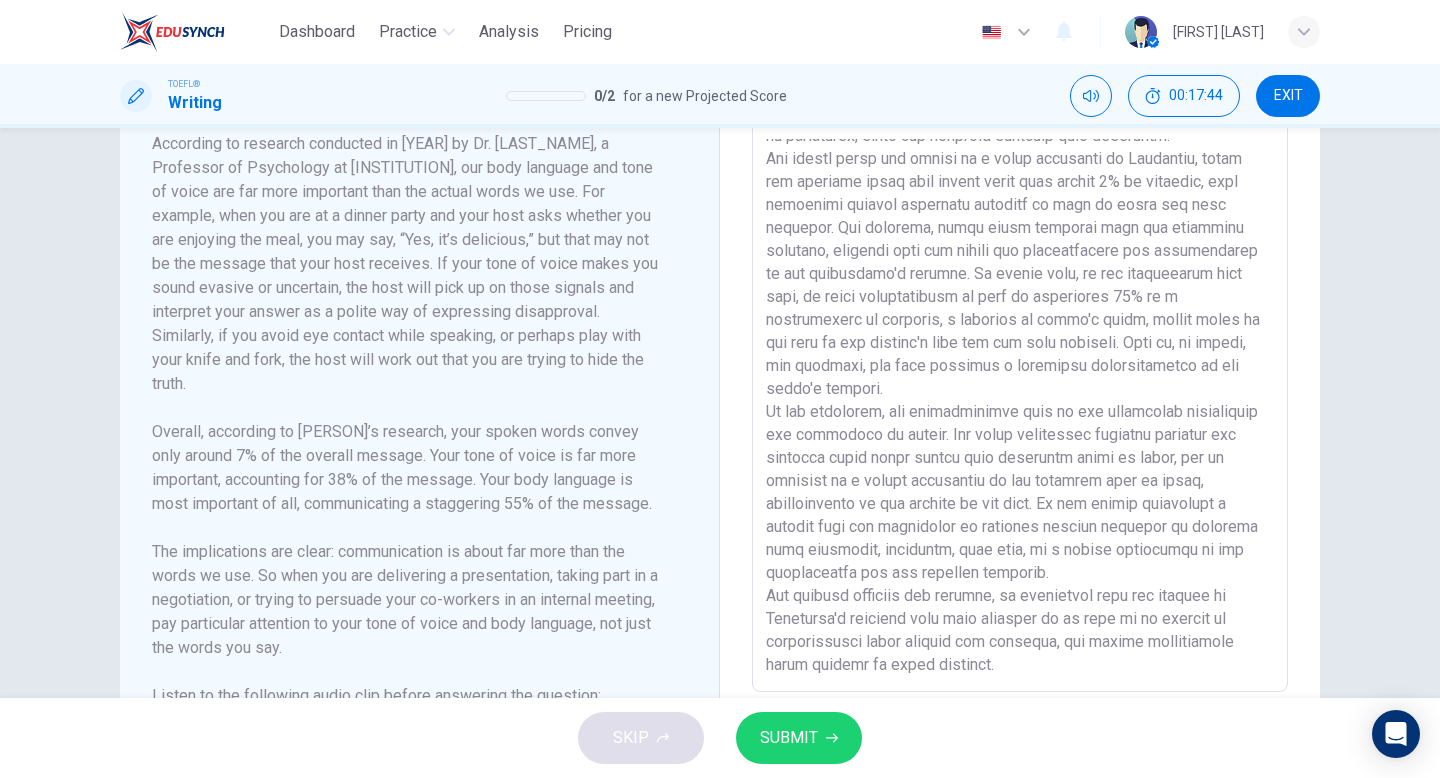 scroll, scrollTop: 0, scrollLeft: 0, axis: both 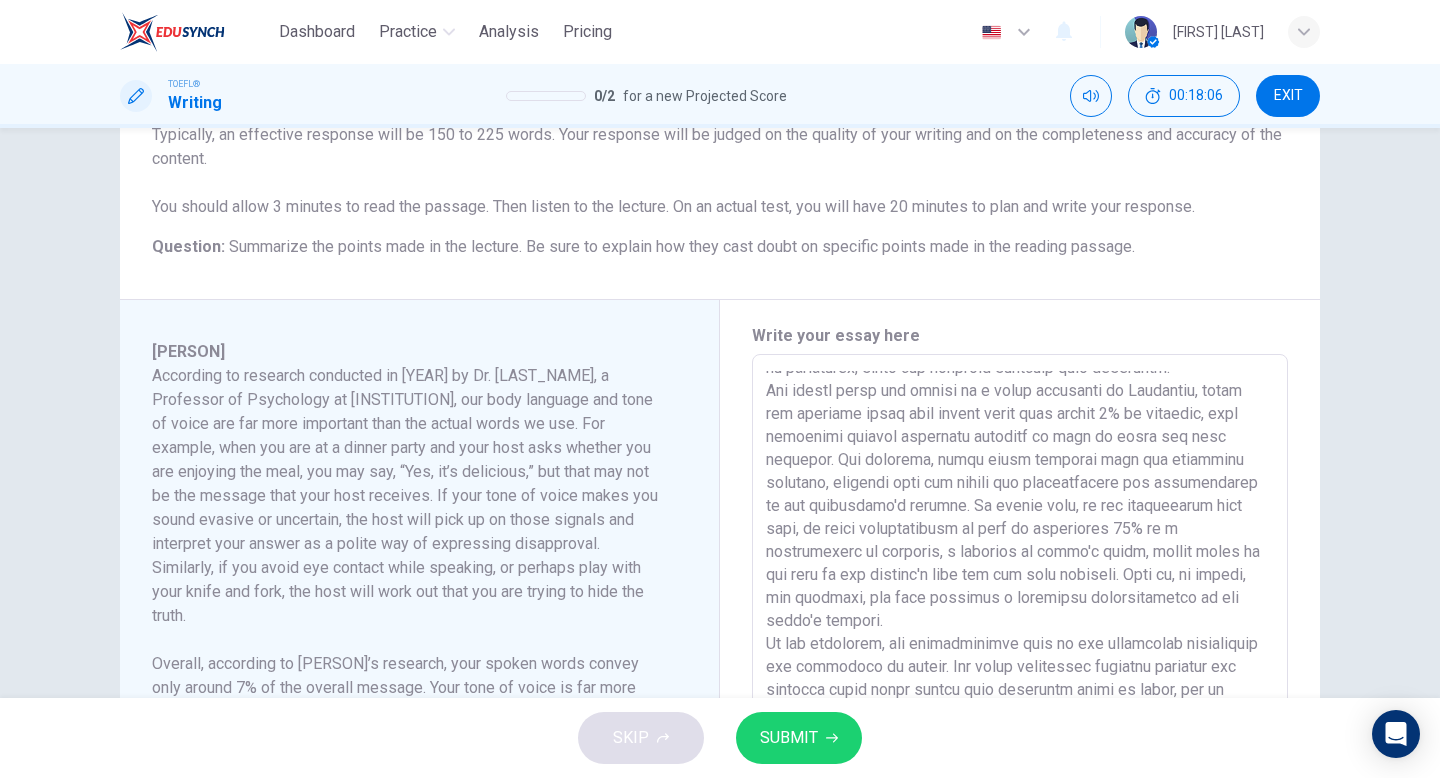click at bounding box center (1020, 639) 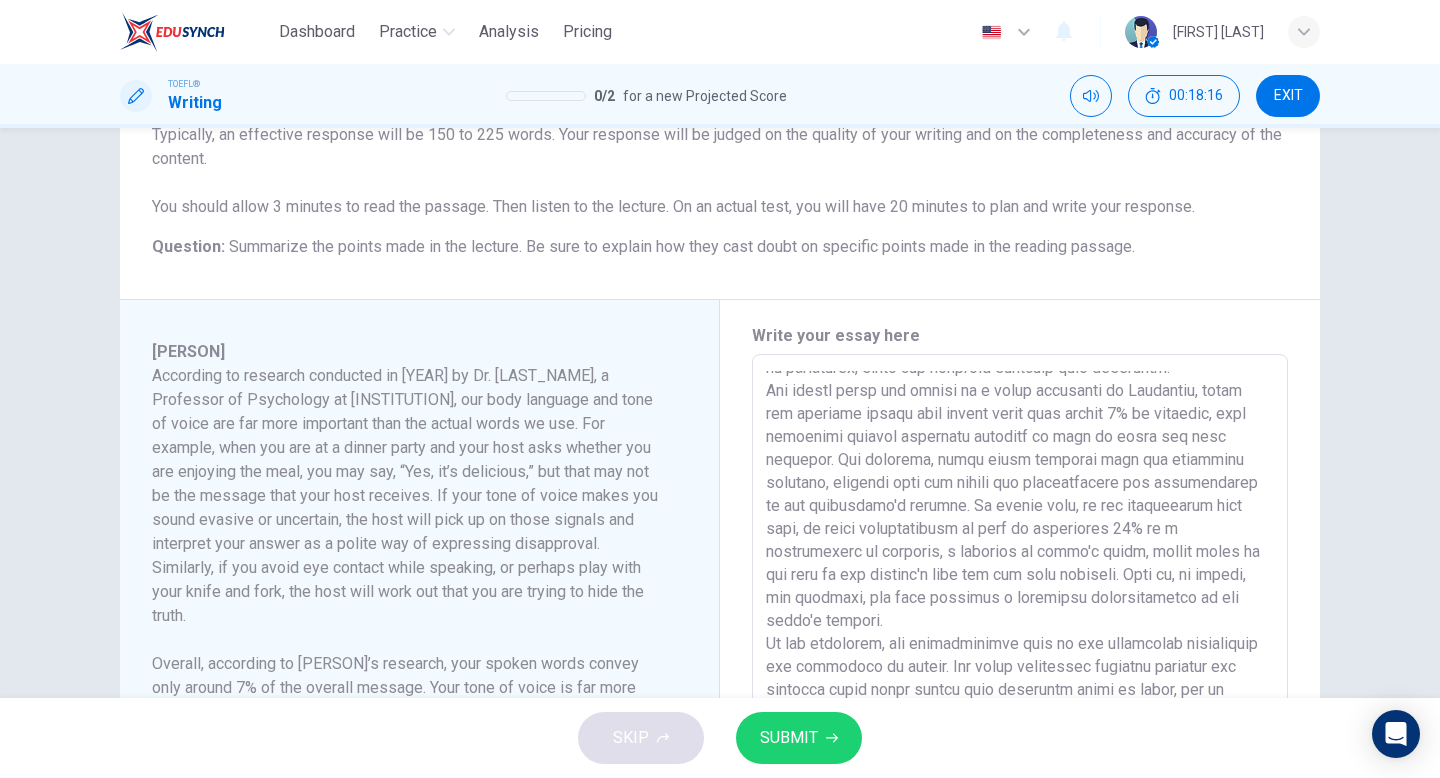 click at bounding box center [1020, 639] 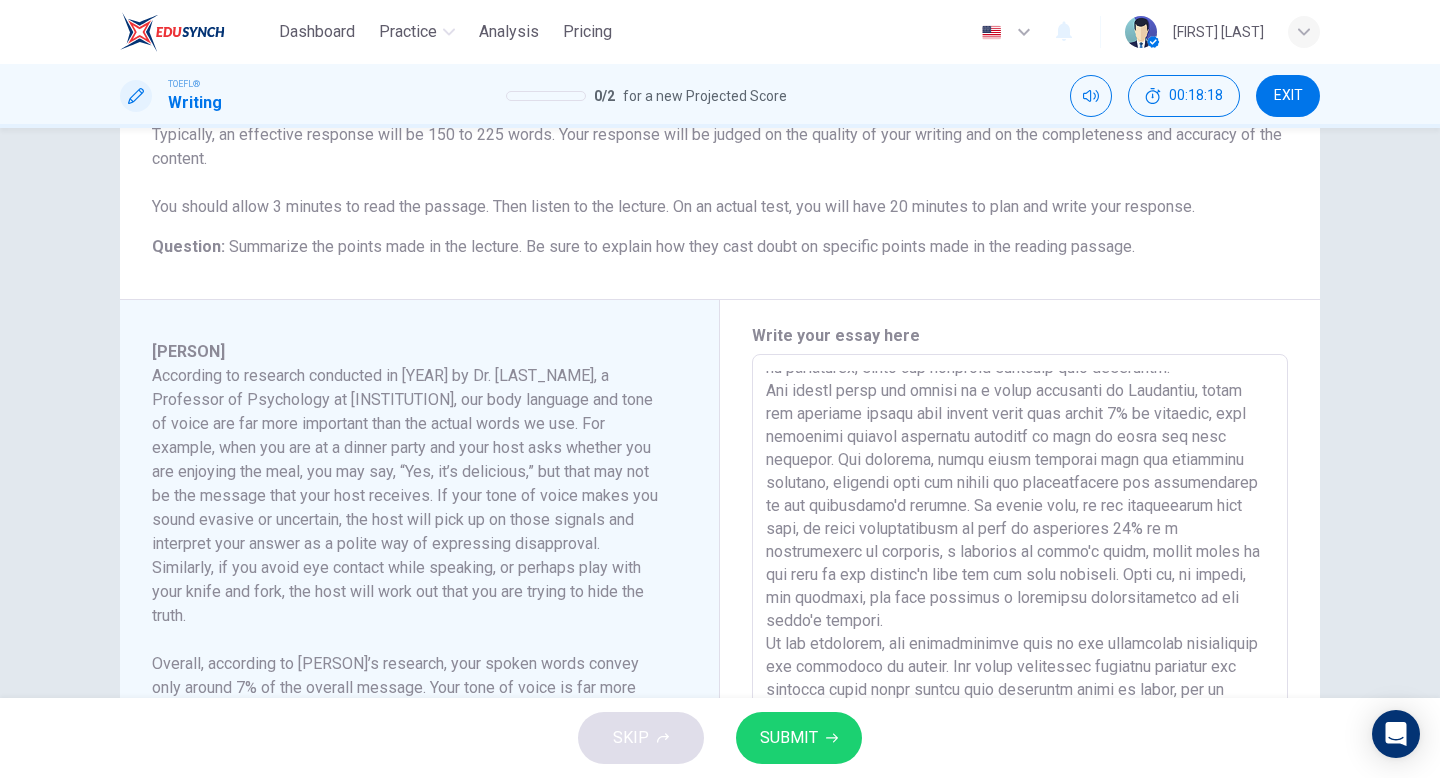 drag, startPoint x: 993, startPoint y: 464, endPoint x: 942, endPoint y: 463, distance: 51.009804 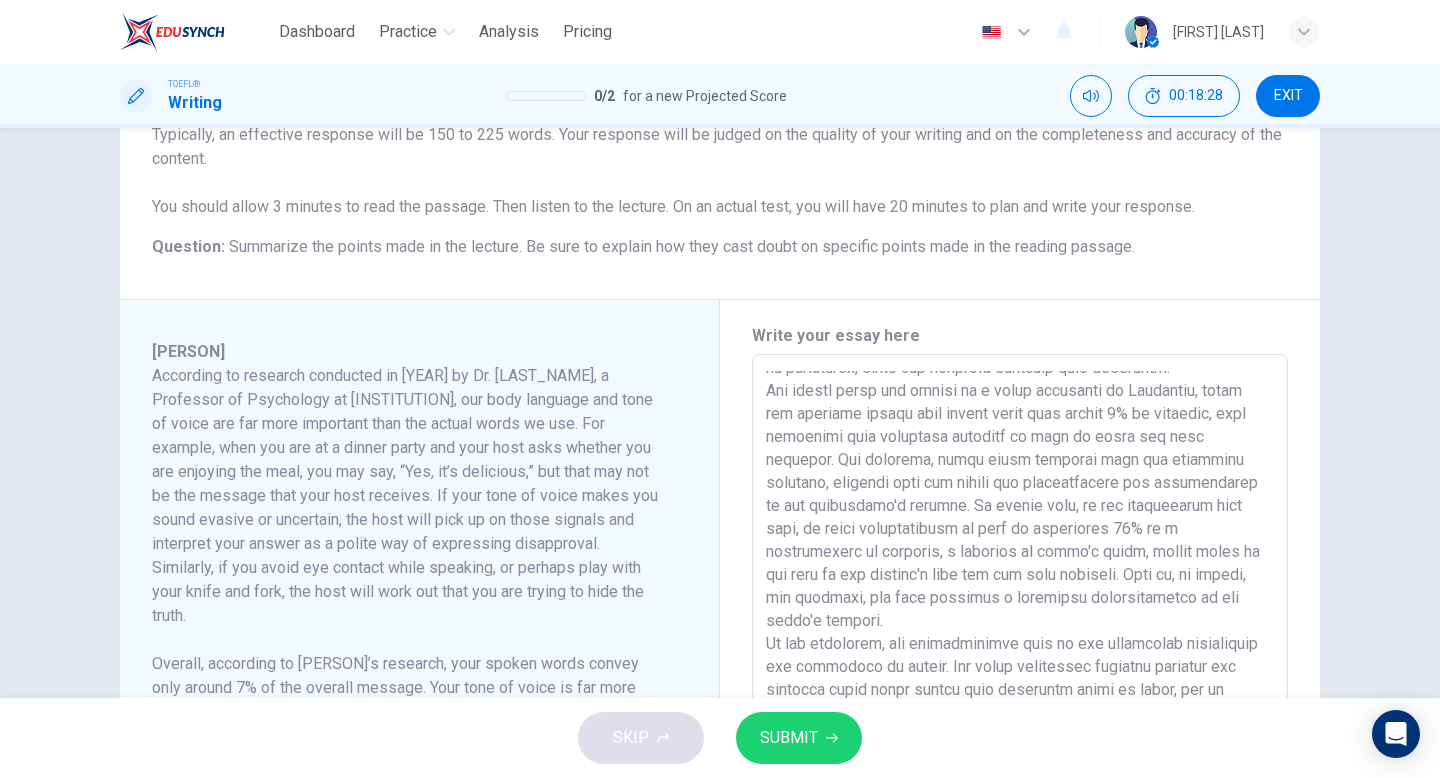 drag, startPoint x: 1048, startPoint y: 461, endPoint x: 1134, endPoint y: 466, distance: 86.145226 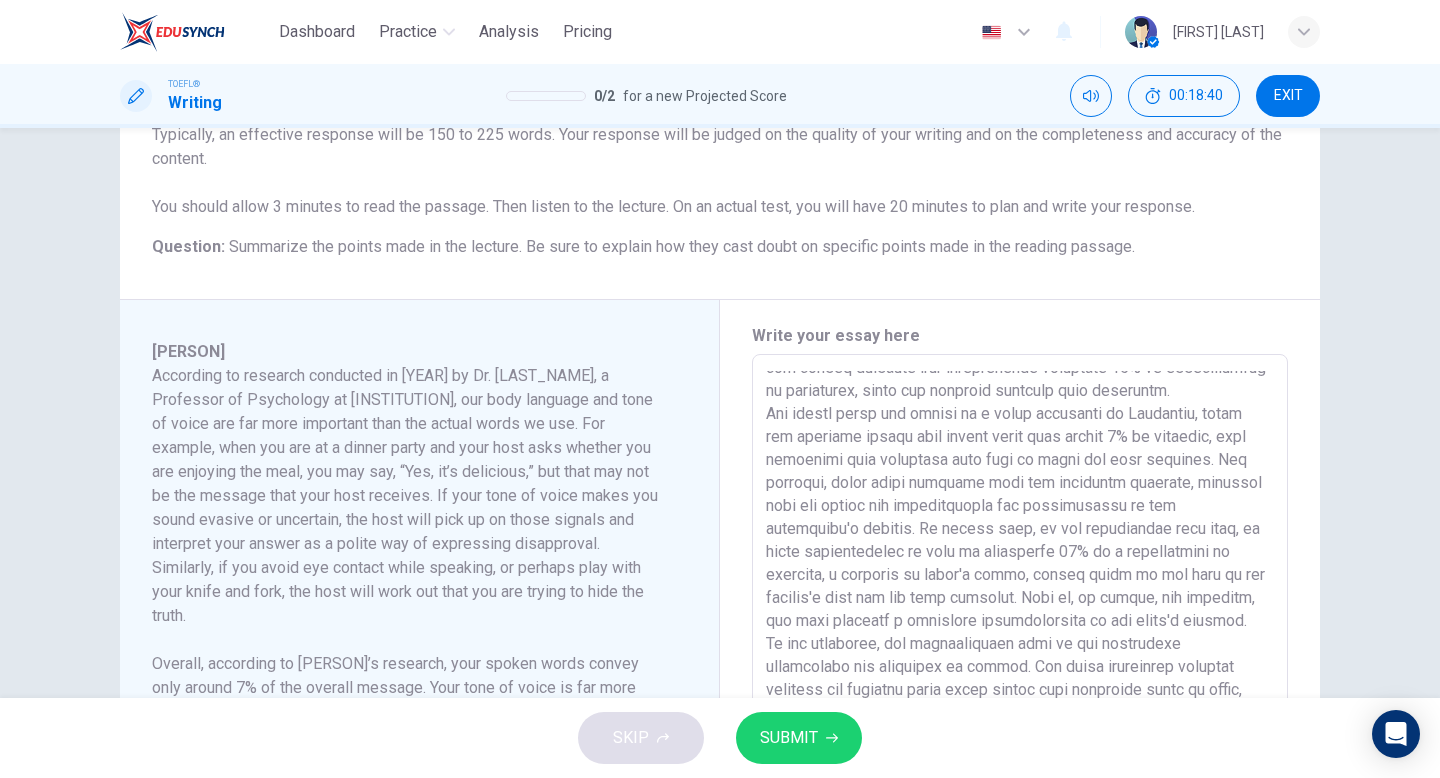 scroll, scrollTop: 133, scrollLeft: 0, axis: vertical 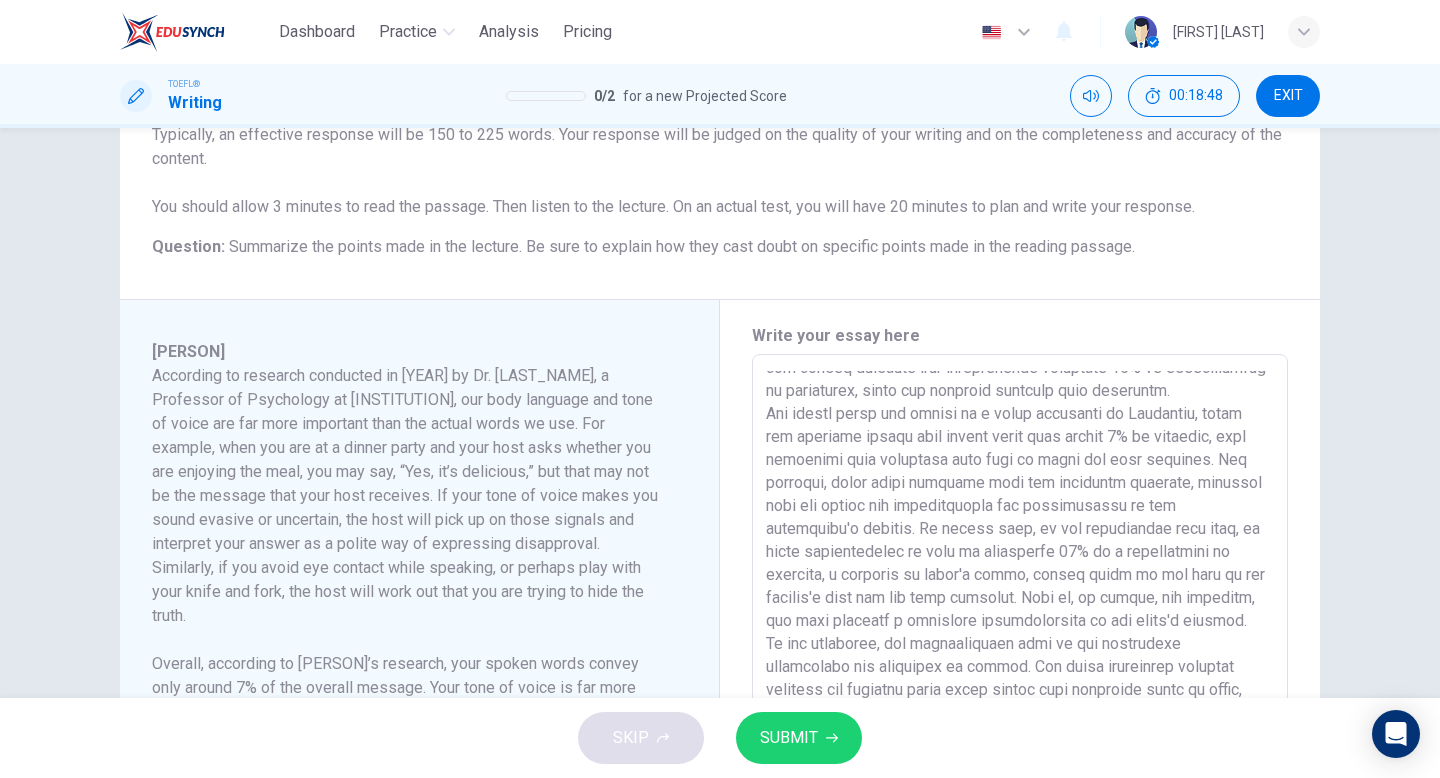 click at bounding box center (1020, 639) 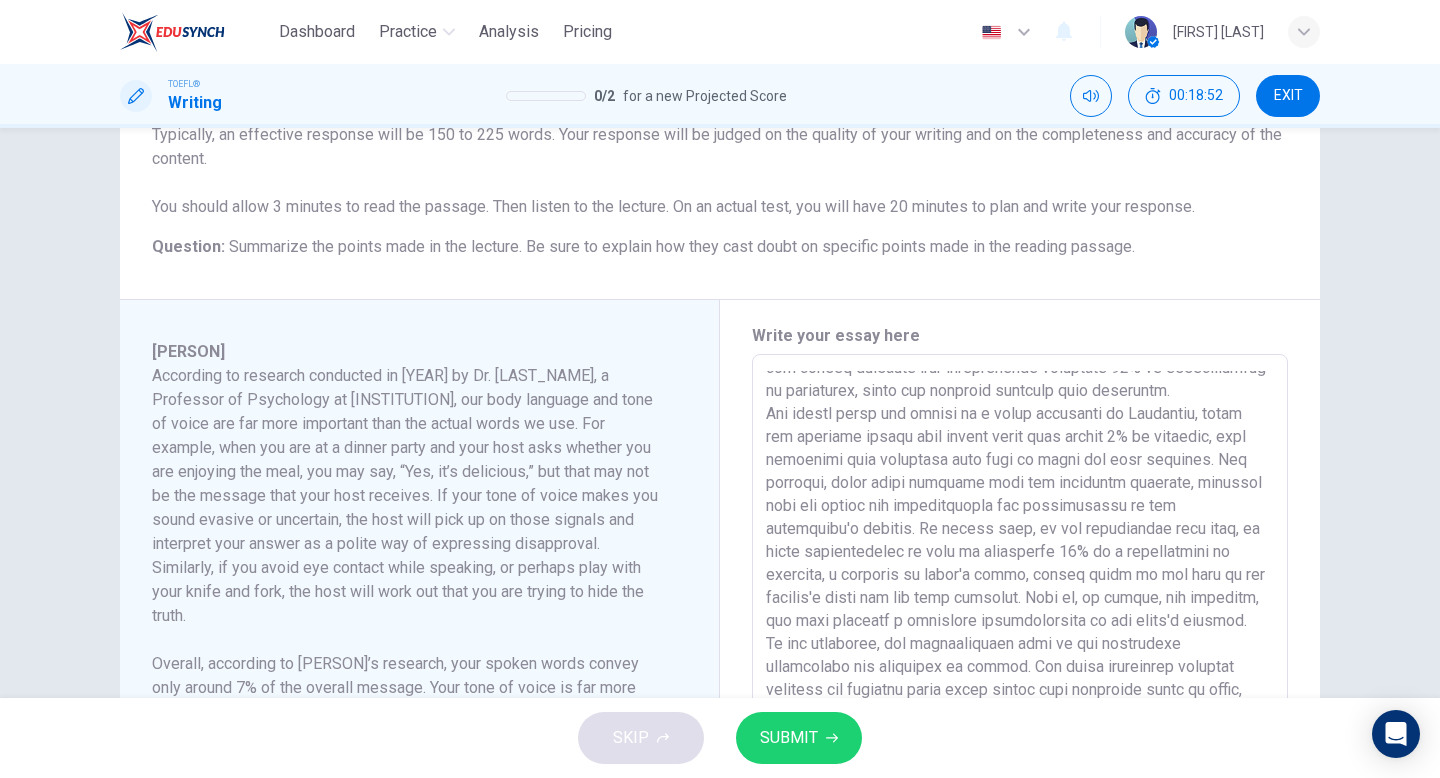 scroll, scrollTop: 153, scrollLeft: 0, axis: vertical 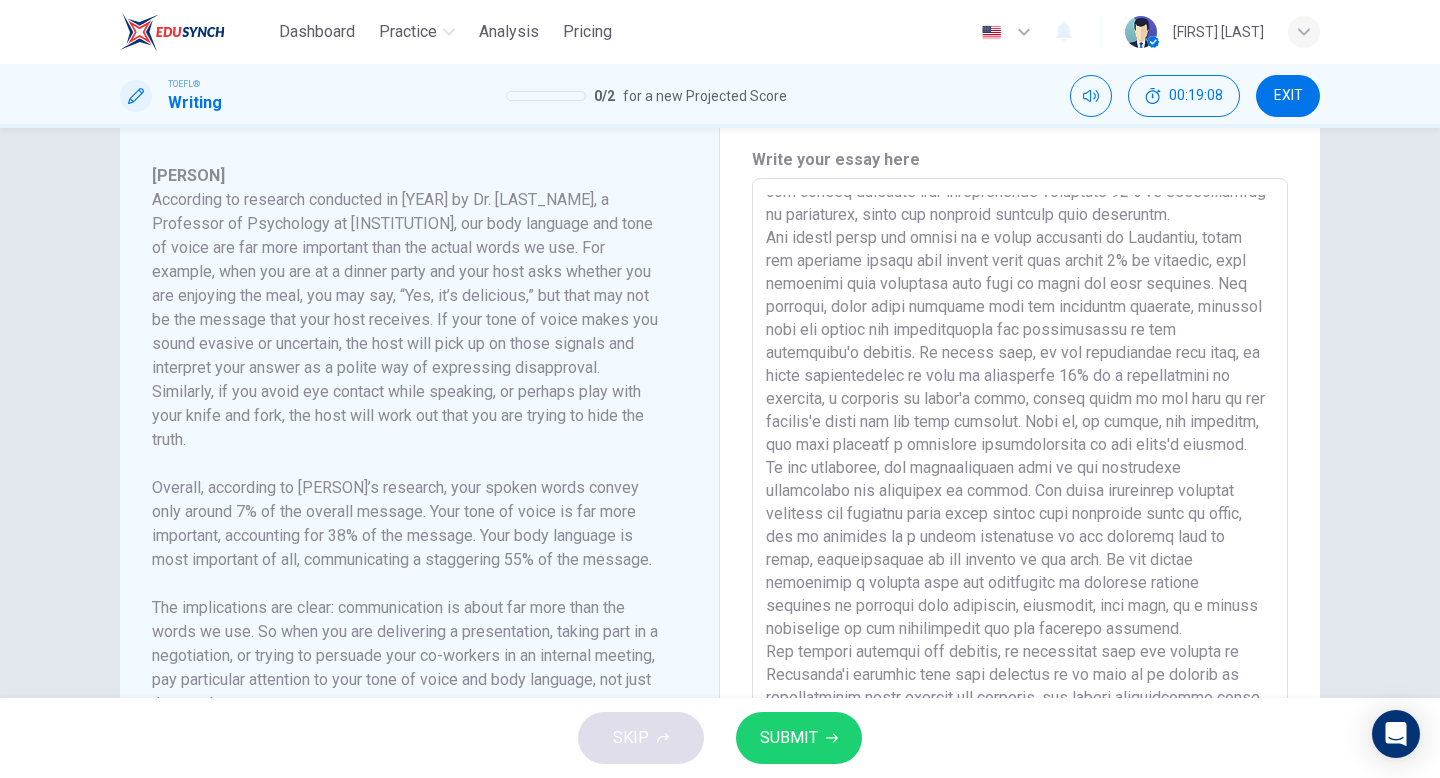 drag, startPoint x: 1177, startPoint y: 426, endPoint x: 1263, endPoint y: 425, distance: 86.00581 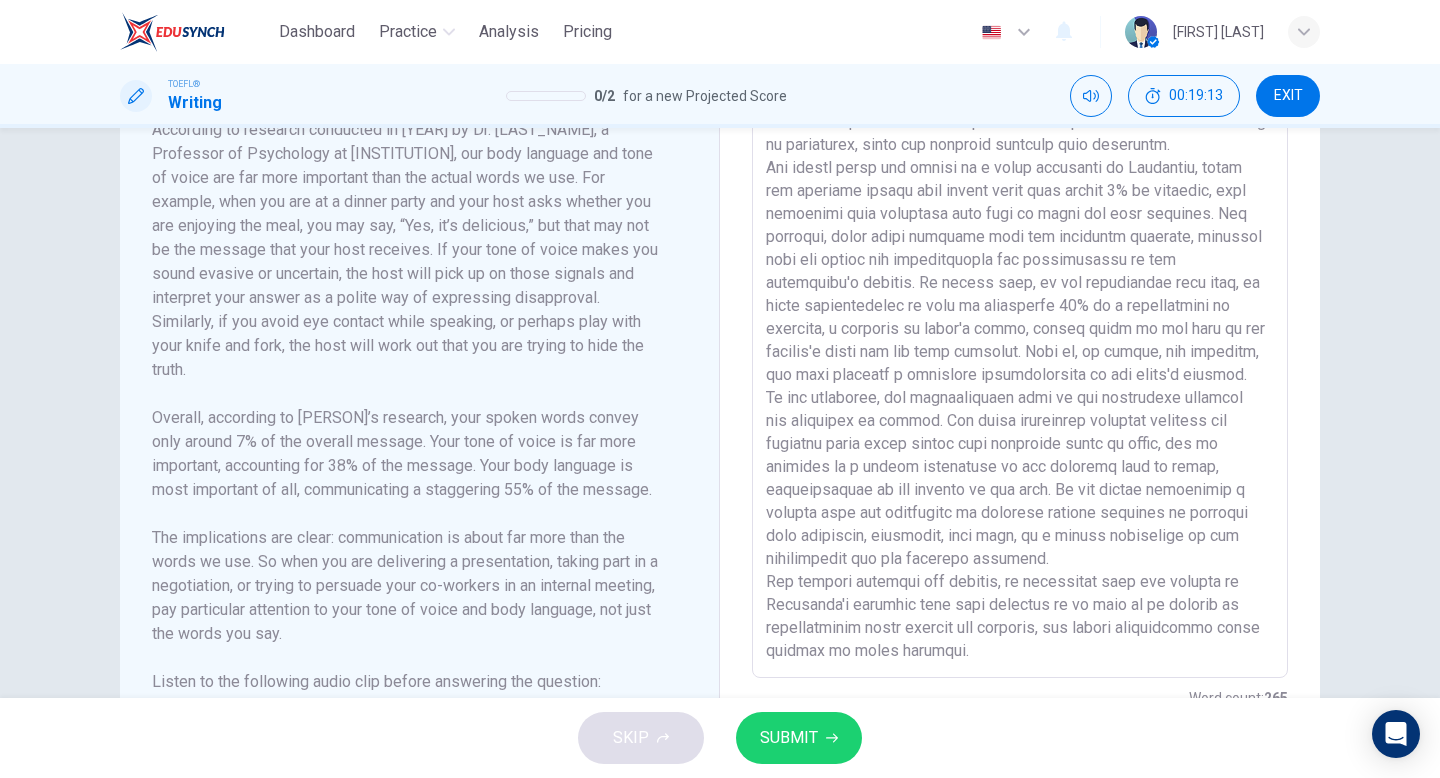 scroll, scrollTop: 506, scrollLeft: 0, axis: vertical 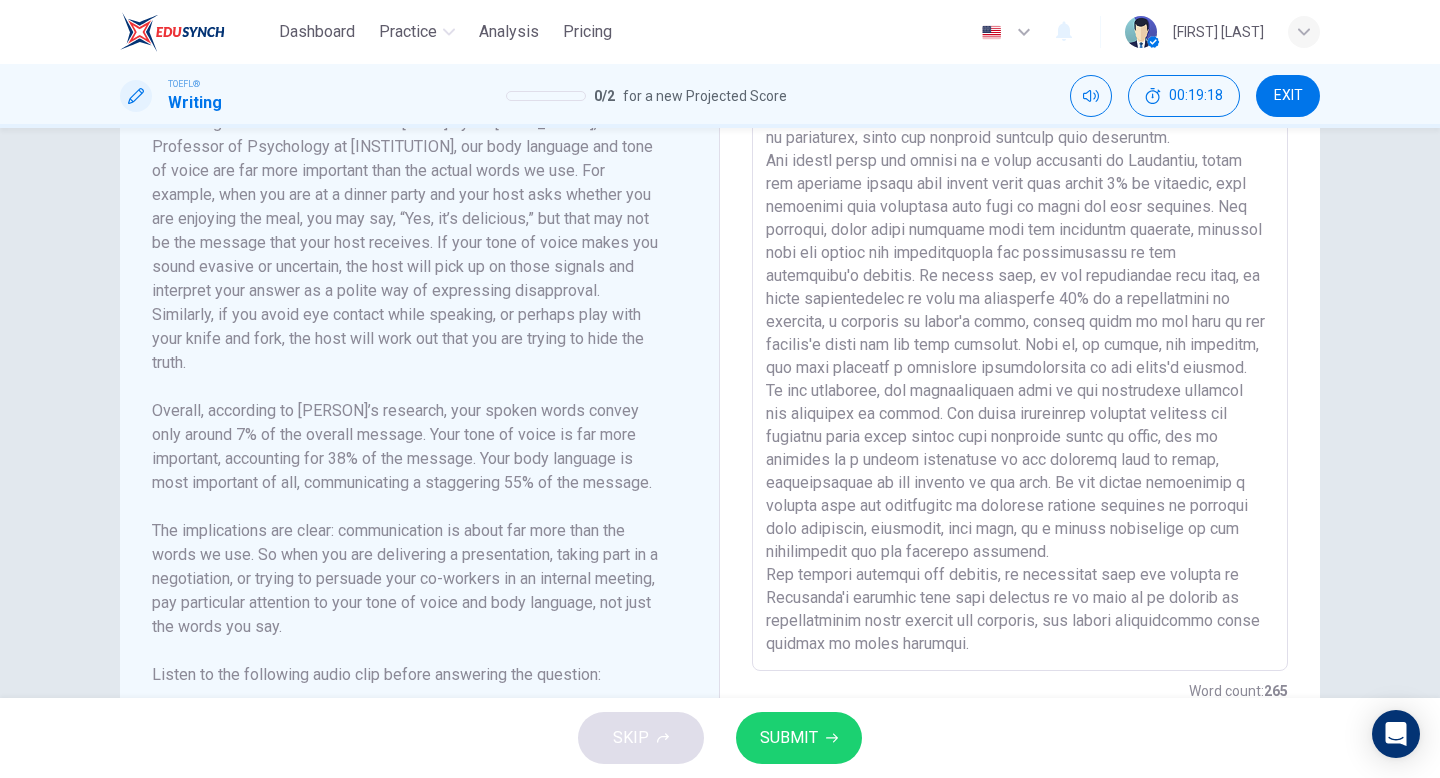 click at bounding box center [1020, 386] 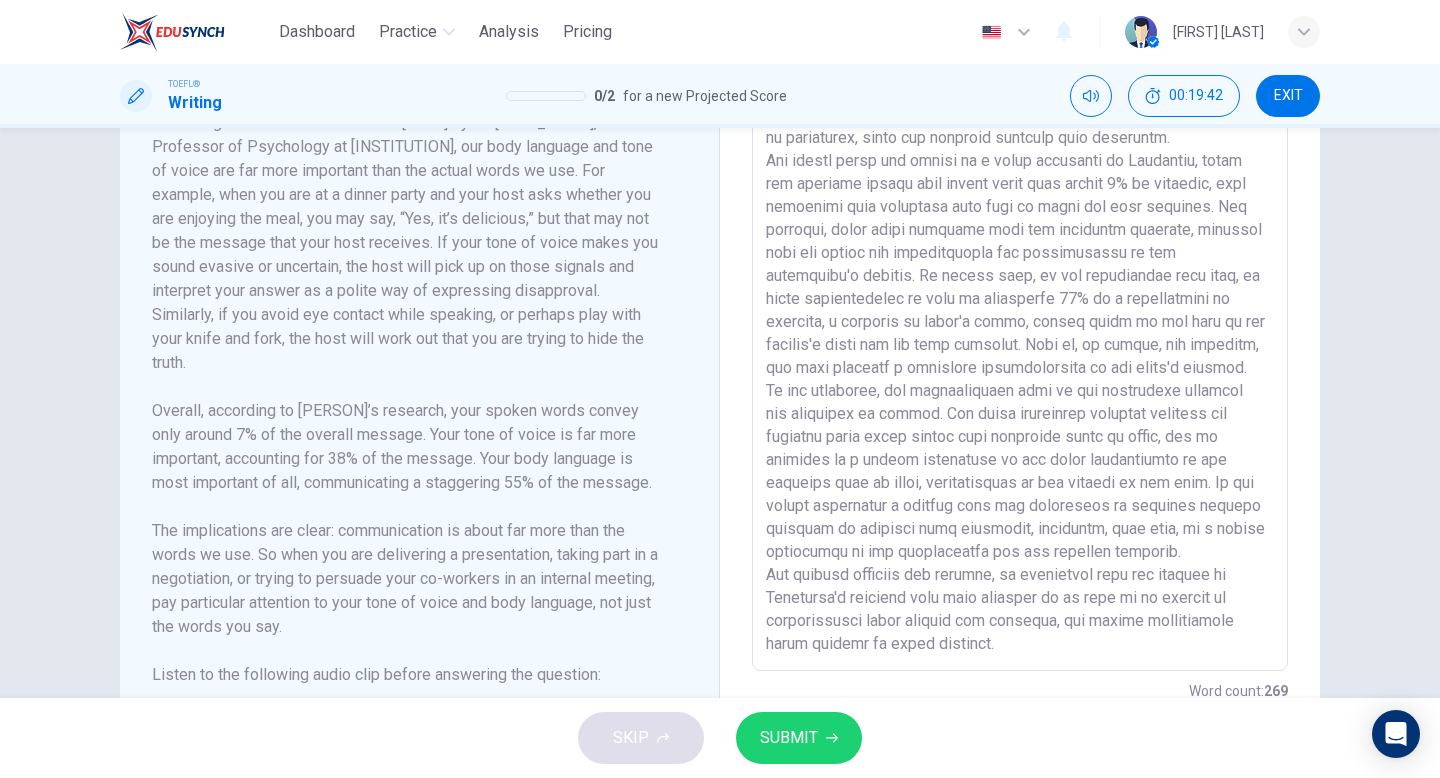 drag, startPoint x: 1198, startPoint y: 483, endPoint x: 848, endPoint y: 507, distance: 350.8219 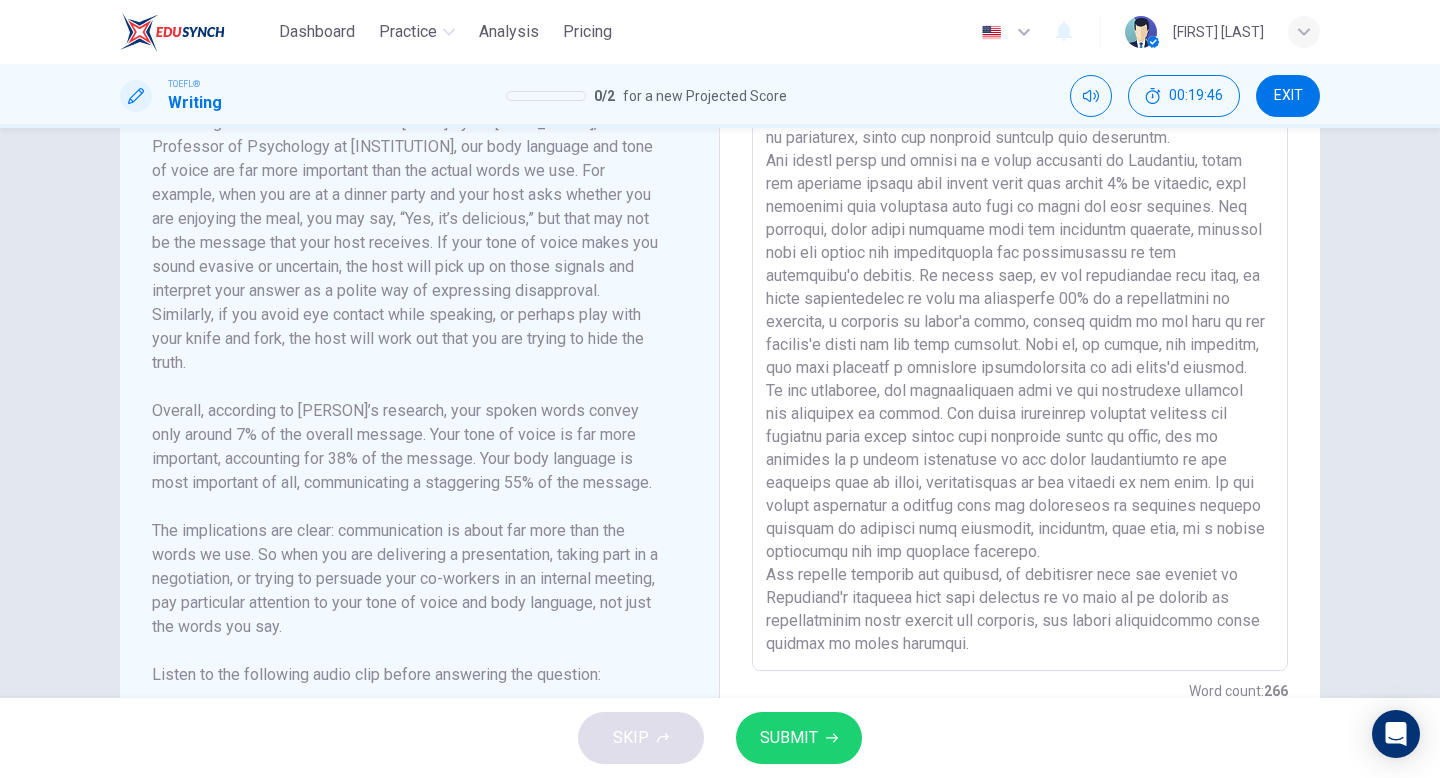 click at bounding box center [1020, 386] 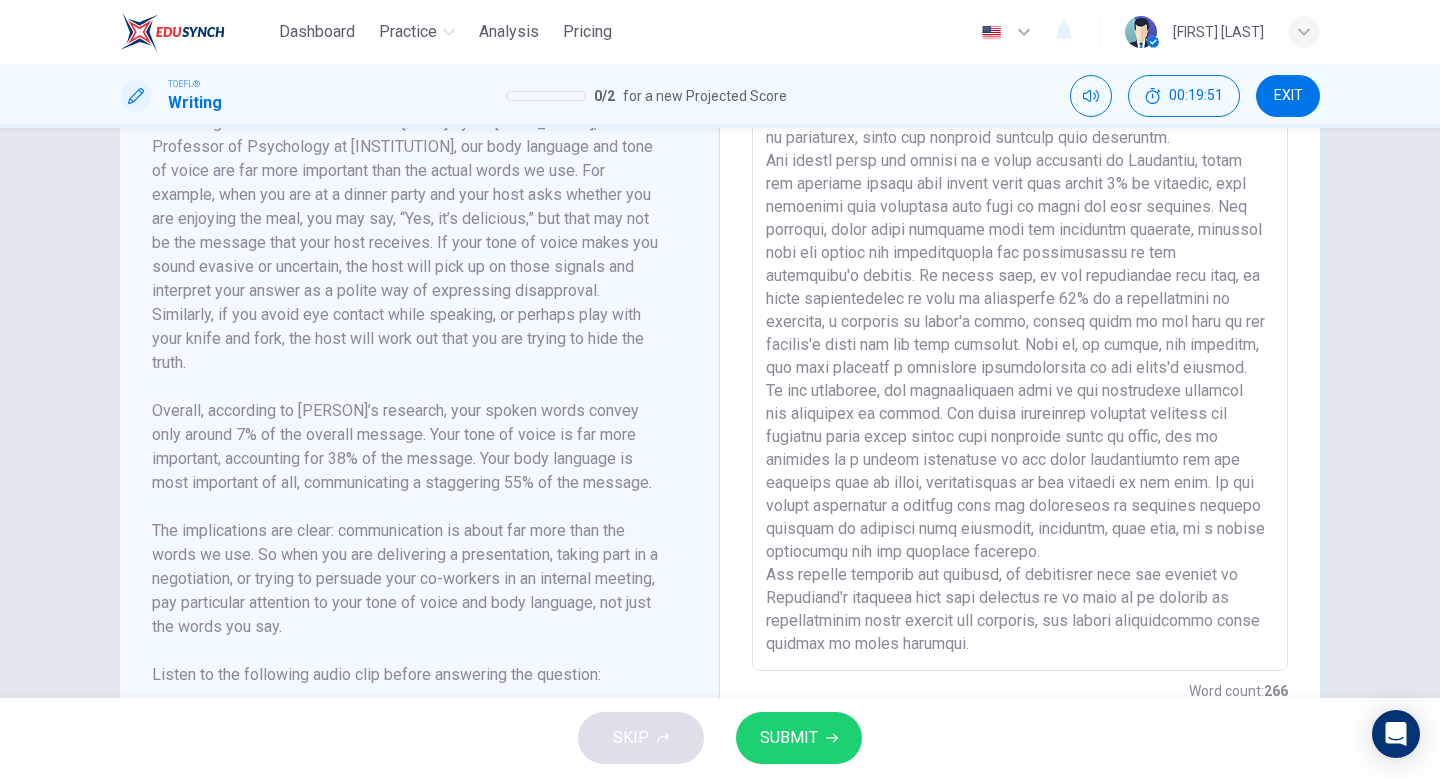 scroll, scrollTop: 522, scrollLeft: 0, axis: vertical 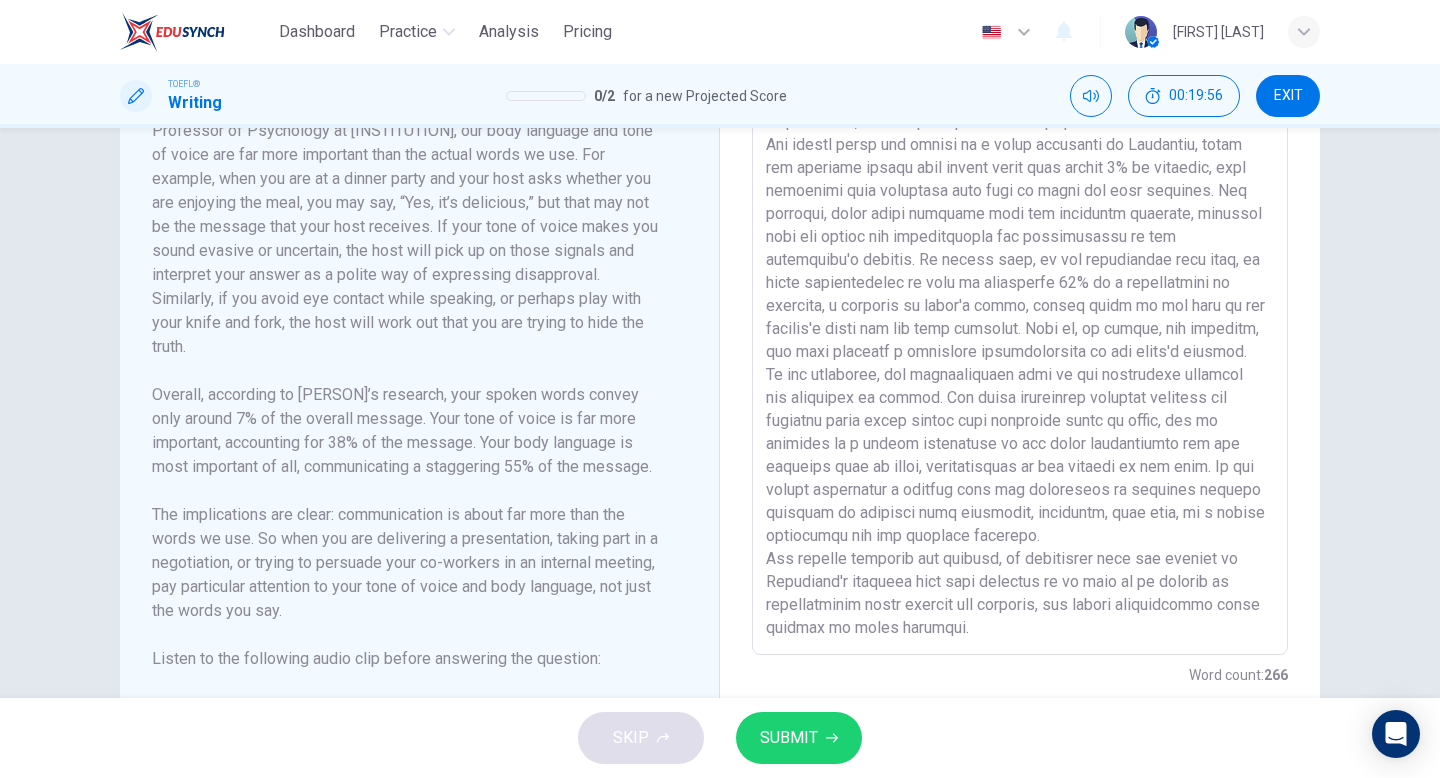 click at bounding box center (1020, 370) 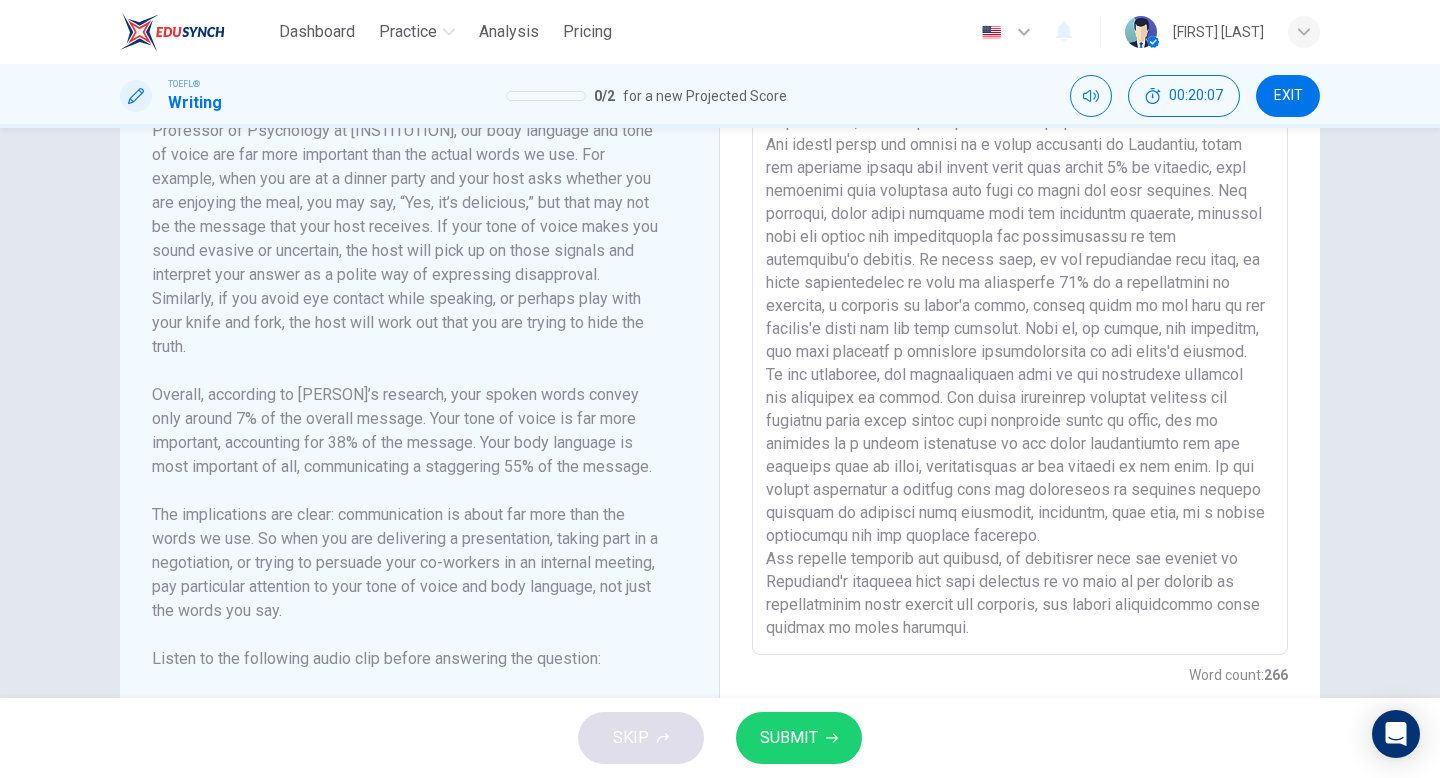type on "The passage and the lecture propose opposing views on the importance of body language and tone of voice in communication. In particular, the writer believes they collectively represent 93% of communication by themselves, while the lecturer disputes this viewpoint.
The writer bases his claims on a study performed by [NAME], where the research showed that spoken words only convey 7% of language, thus resulting less important than tone of voice and body language. The lecturer, while being familiar with the mentioned research, explains that the writer has misunderstood the significance of the experiment's results. He argues that, if the percentages held true, he could theoretically be able to understand 93% of a conversation in japanese, a language he doesn't speak, solely based on the tone of the speaker's voice and his body language. This is, of course, not possible, and thus warrants a different interpretation of the study's results.
In the listening, the methodologies used in the referenced research a..." 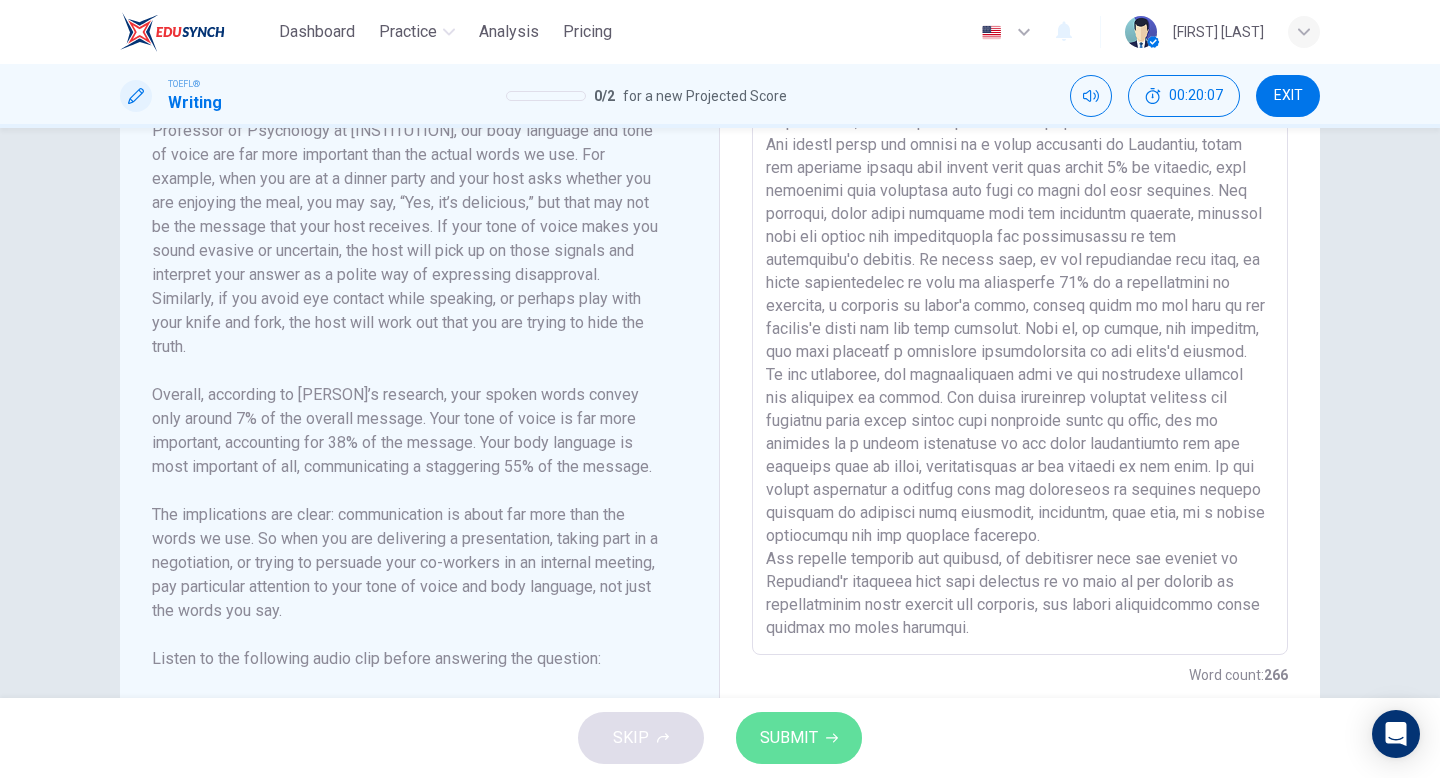 click on "SUBMIT" at bounding box center (789, 738) 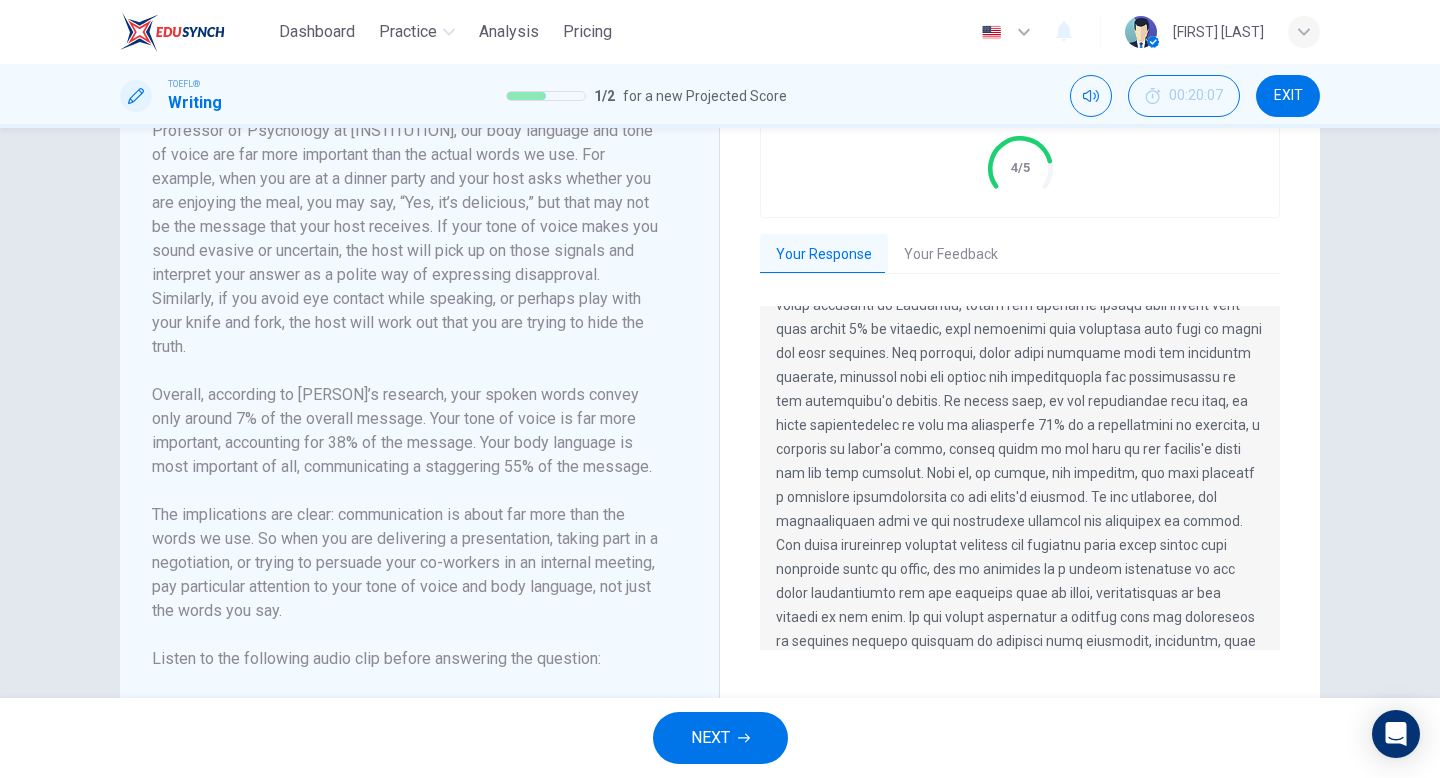 scroll, scrollTop: 0, scrollLeft: 0, axis: both 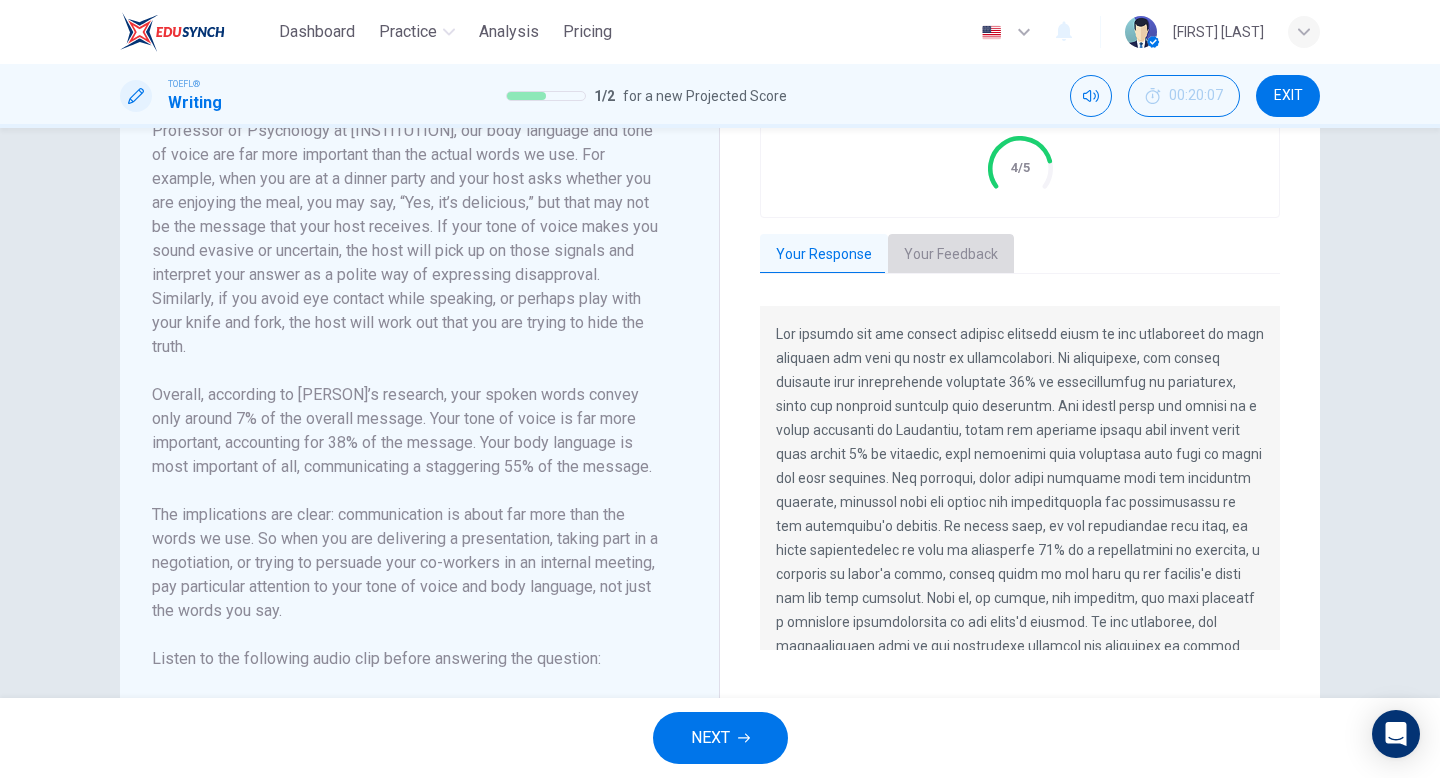 click on "Your Feedback" at bounding box center (951, 255) 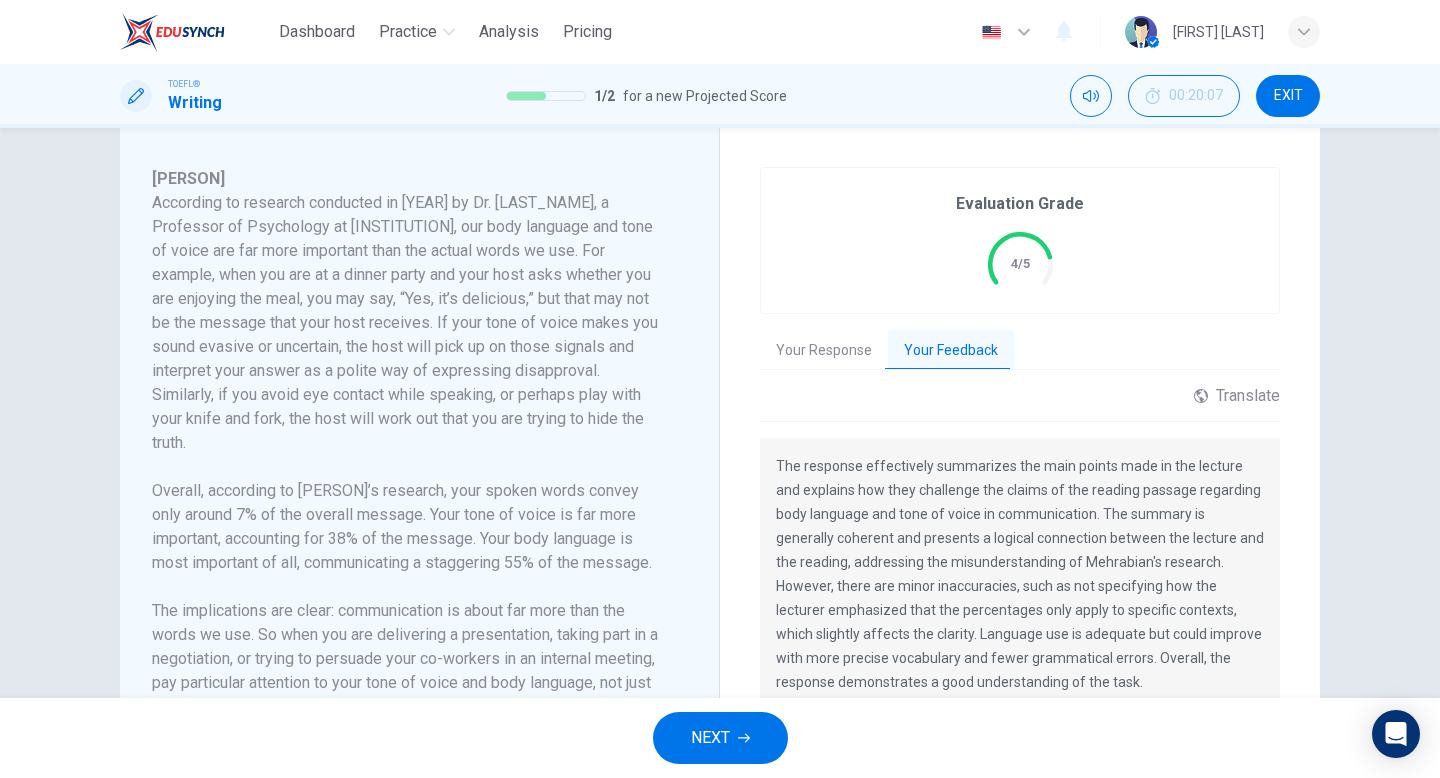 scroll, scrollTop: 411, scrollLeft: 0, axis: vertical 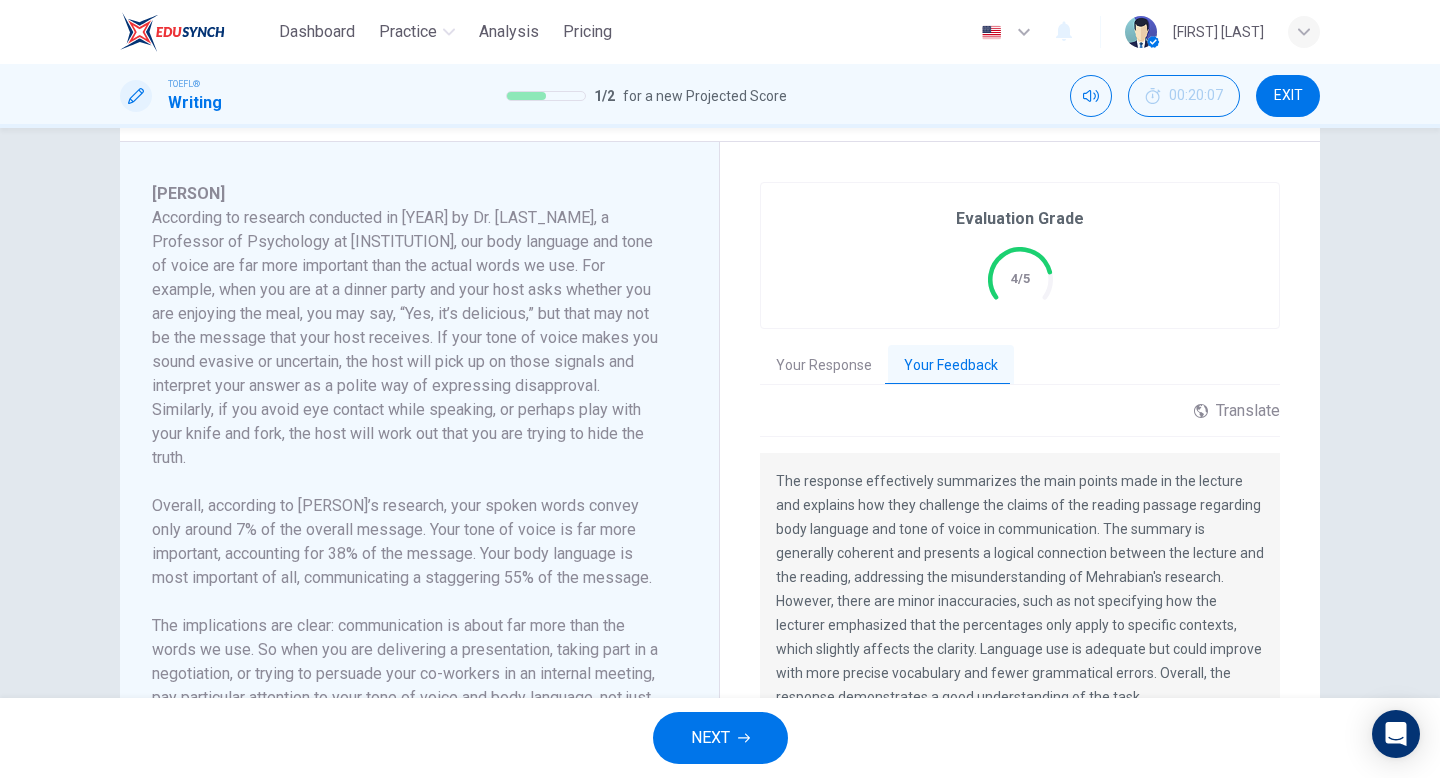 click on "Your Response" at bounding box center [824, 366] 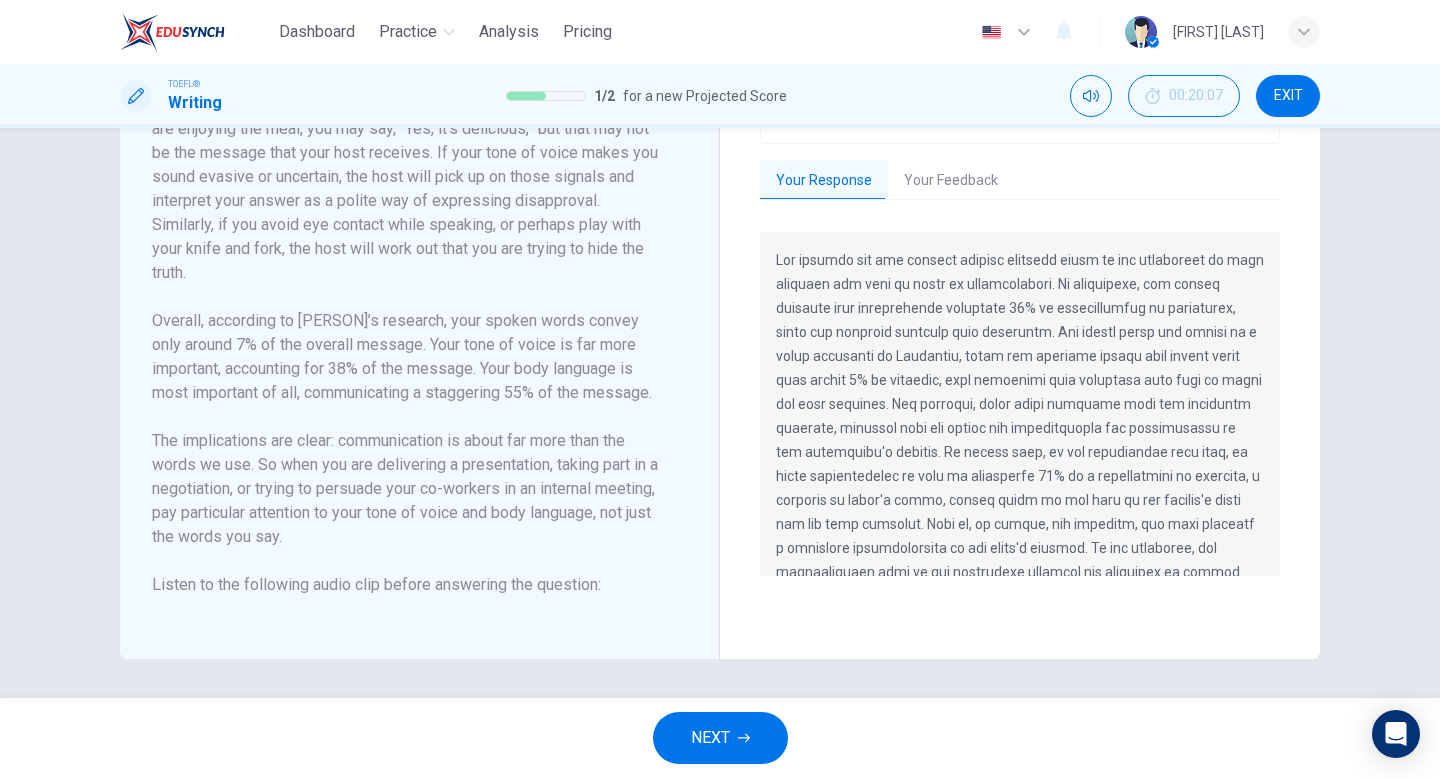 scroll, scrollTop: 589, scrollLeft: 0, axis: vertical 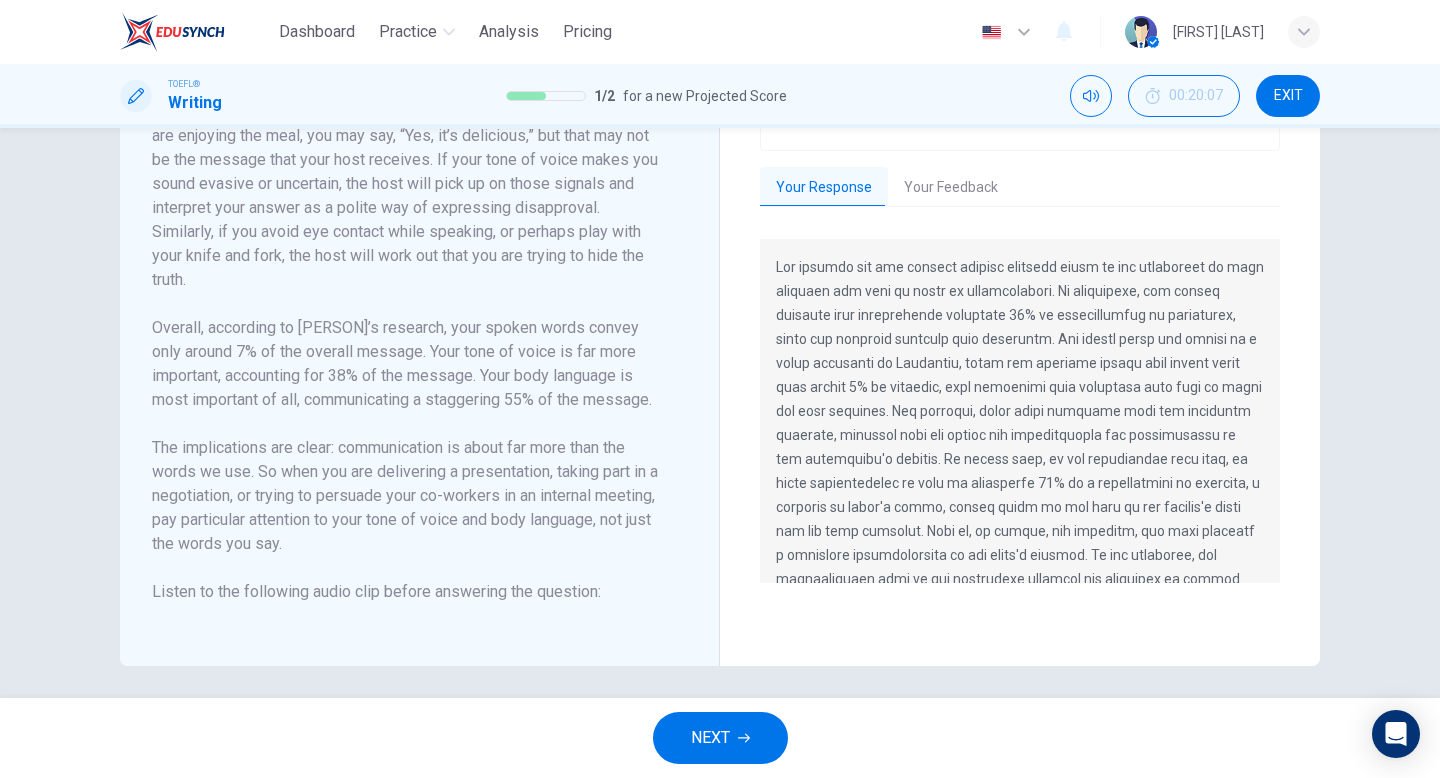 drag, startPoint x: 778, startPoint y: 264, endPoint x: 1171, endPoint y: 605, distance: 520.3172 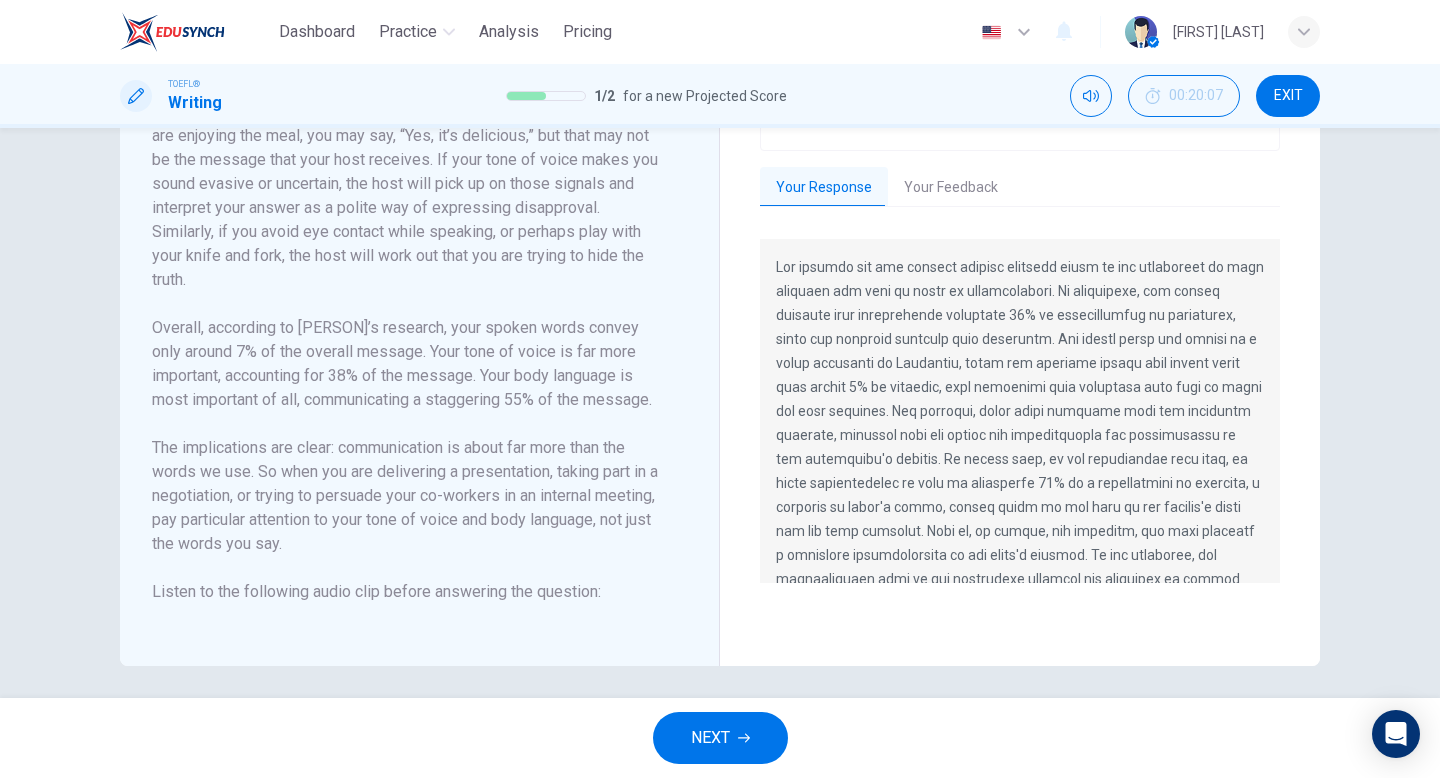 drag, startPoint x: 777, startPoint y: 265, endPoint x: 1100, endPoint y: 490, distance: 393.64197 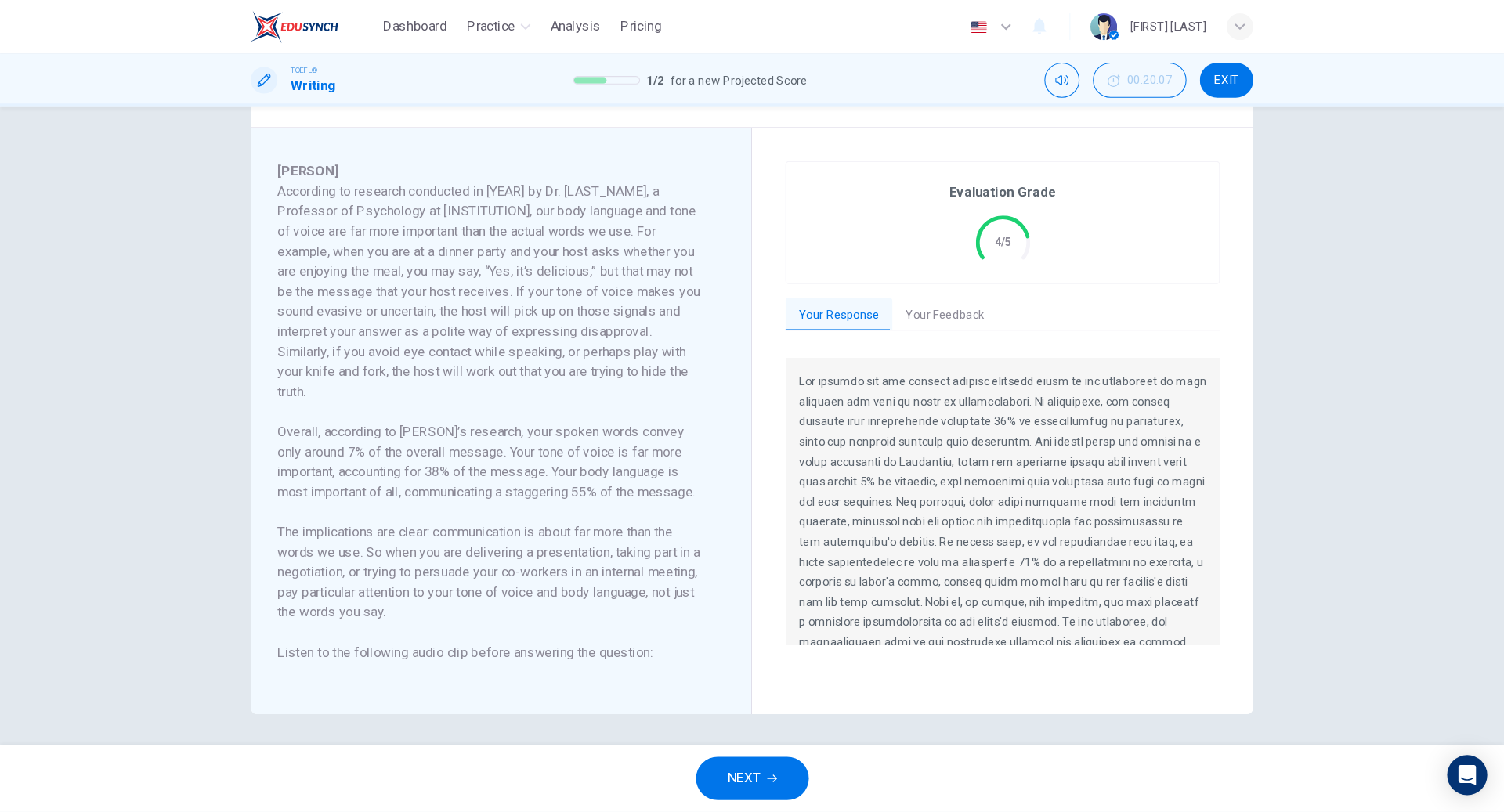 scroll, scrollTop: 263, scrollLeft: 0, axis: vertical 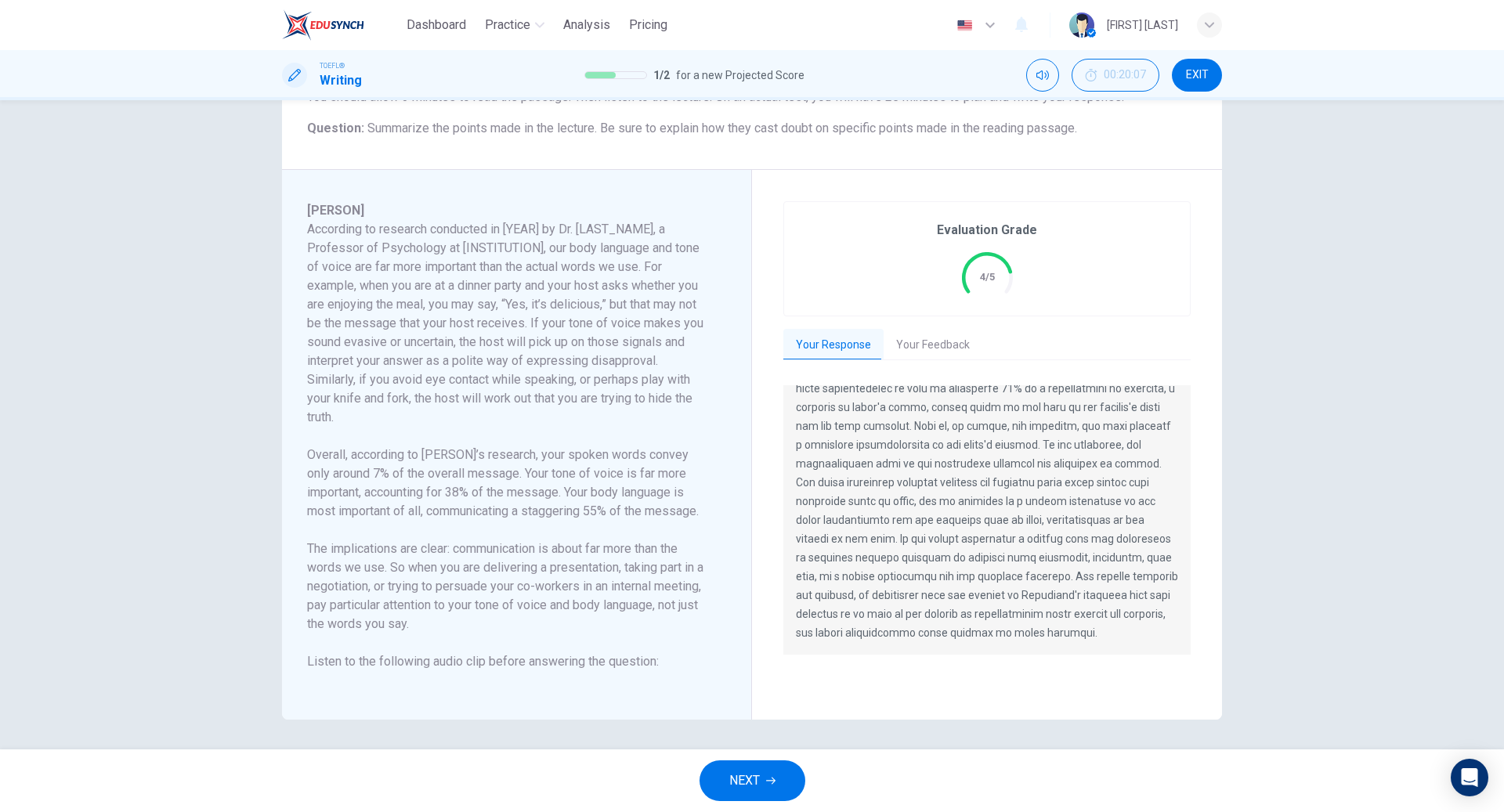 click at bounding box center [987, 426] 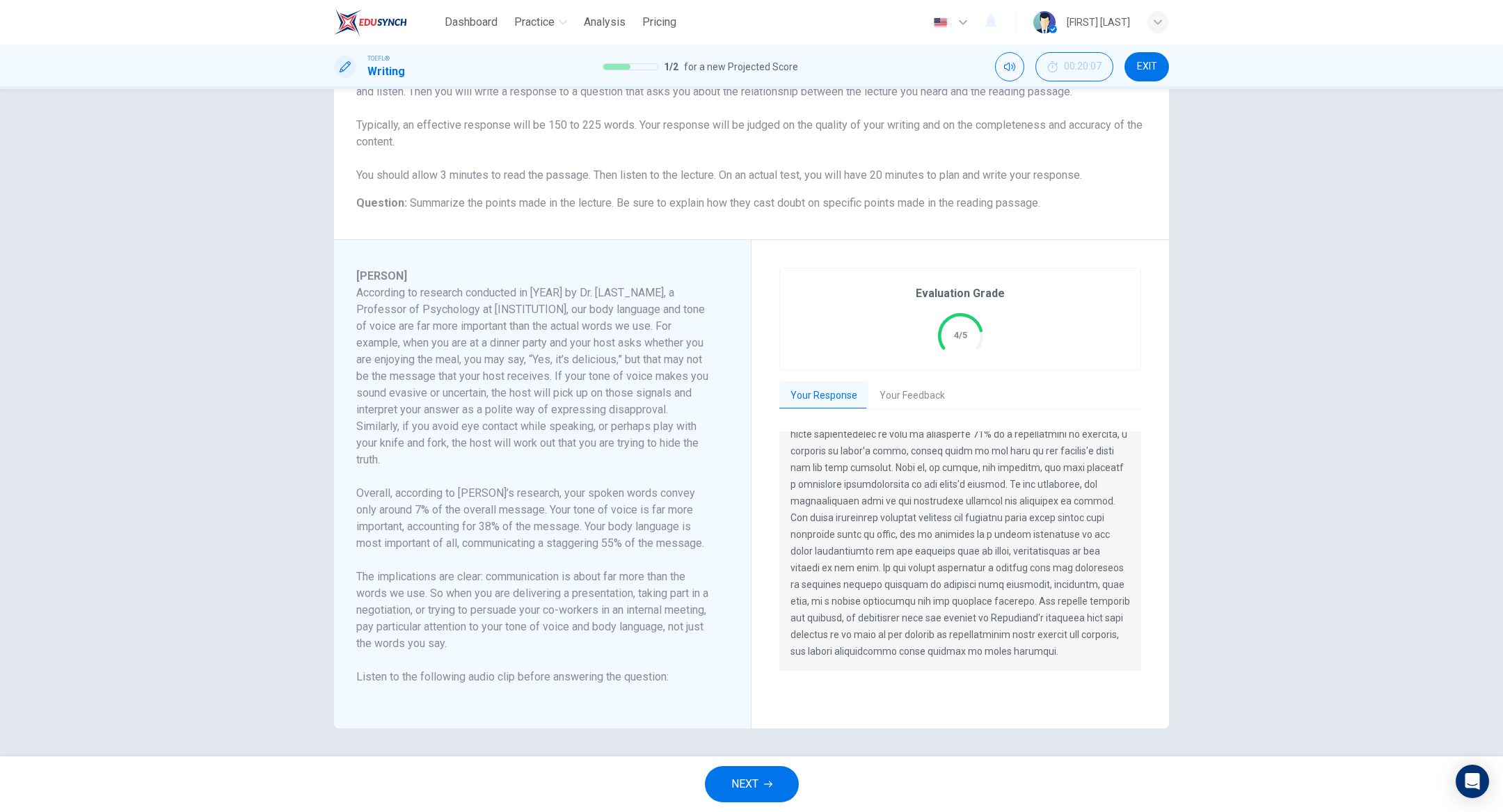 scroll, scrollTop: 143, scrollLeft: 0, axis: vertical 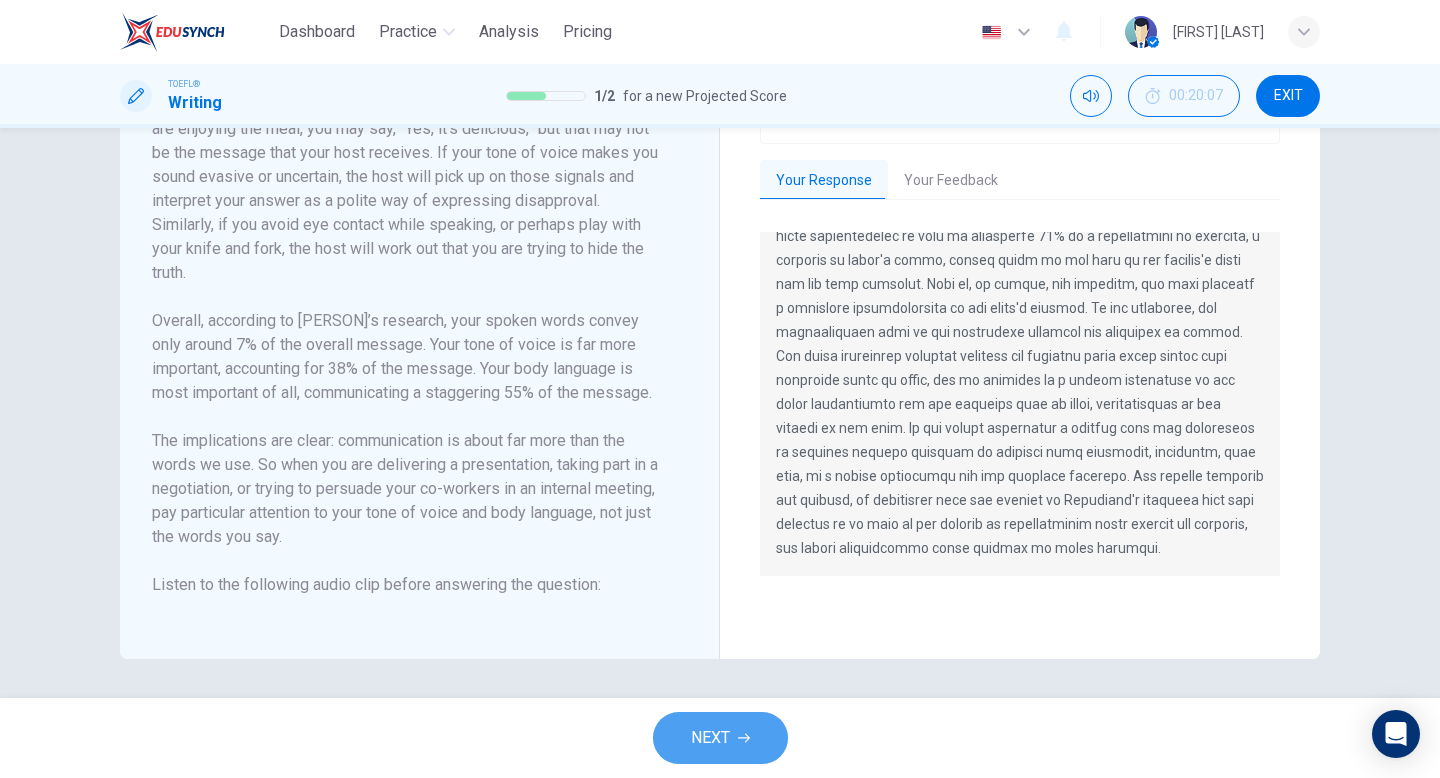 click on "NEXT" at bounding box center [720, 738] 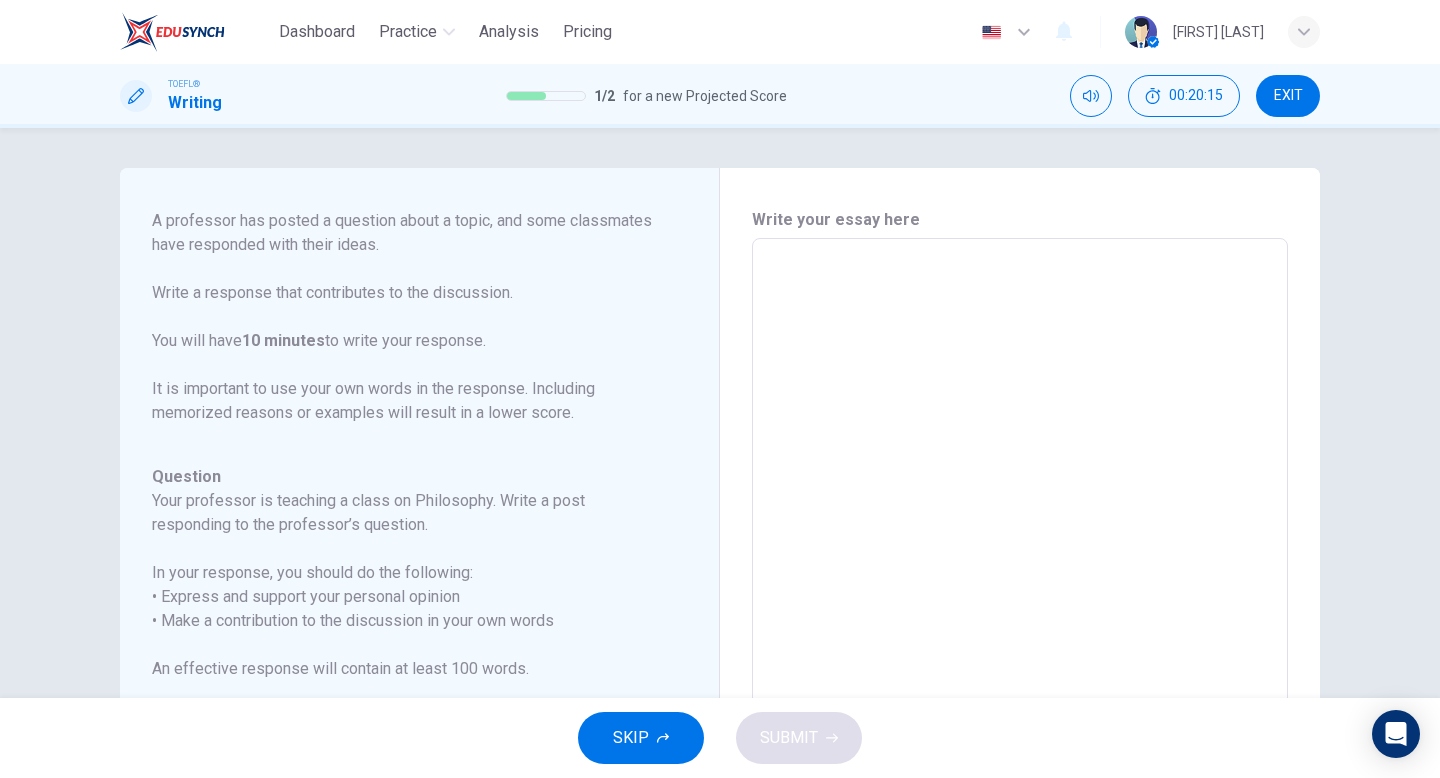 scroll, scrollTop: 198, scrollLeft: 0, axis: vertical 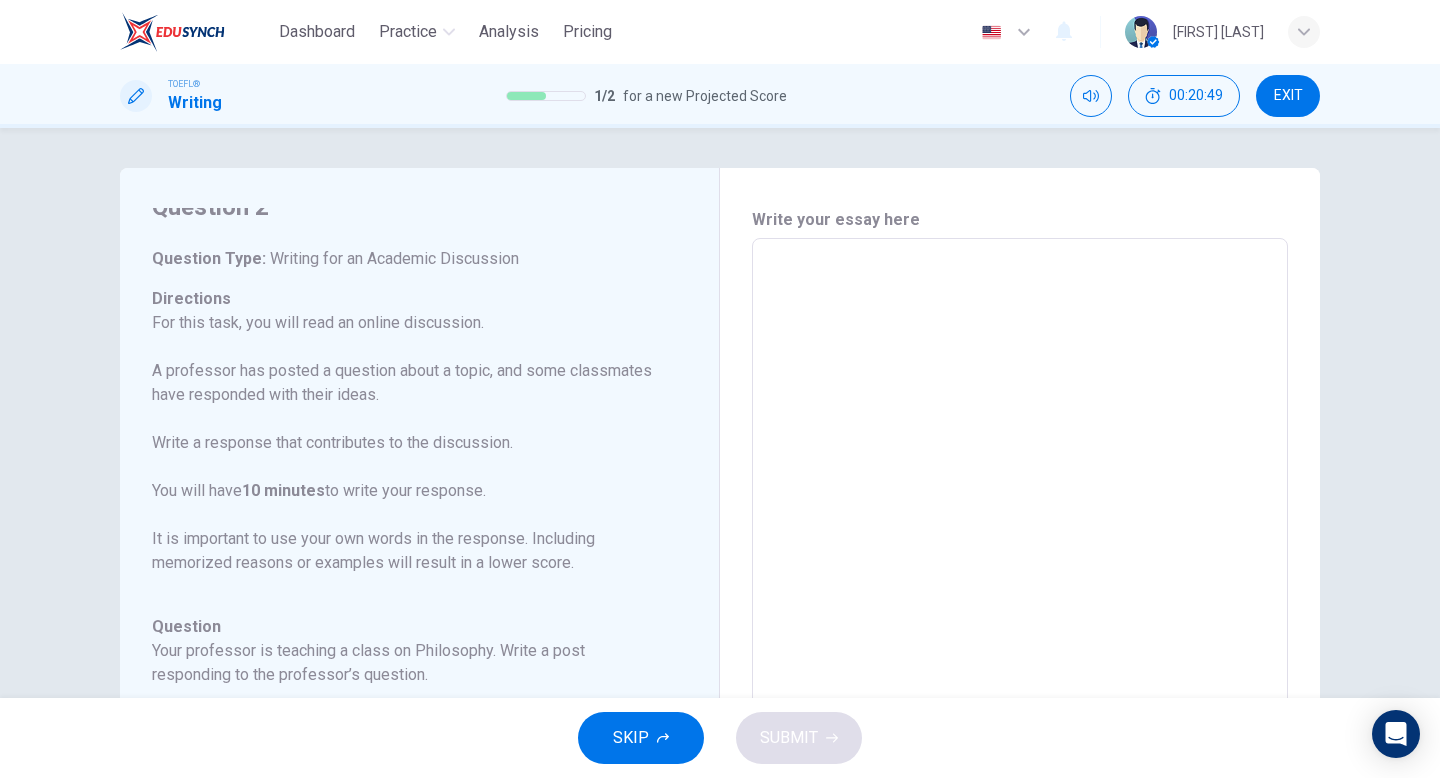 click at bounding box center [1020, 572] 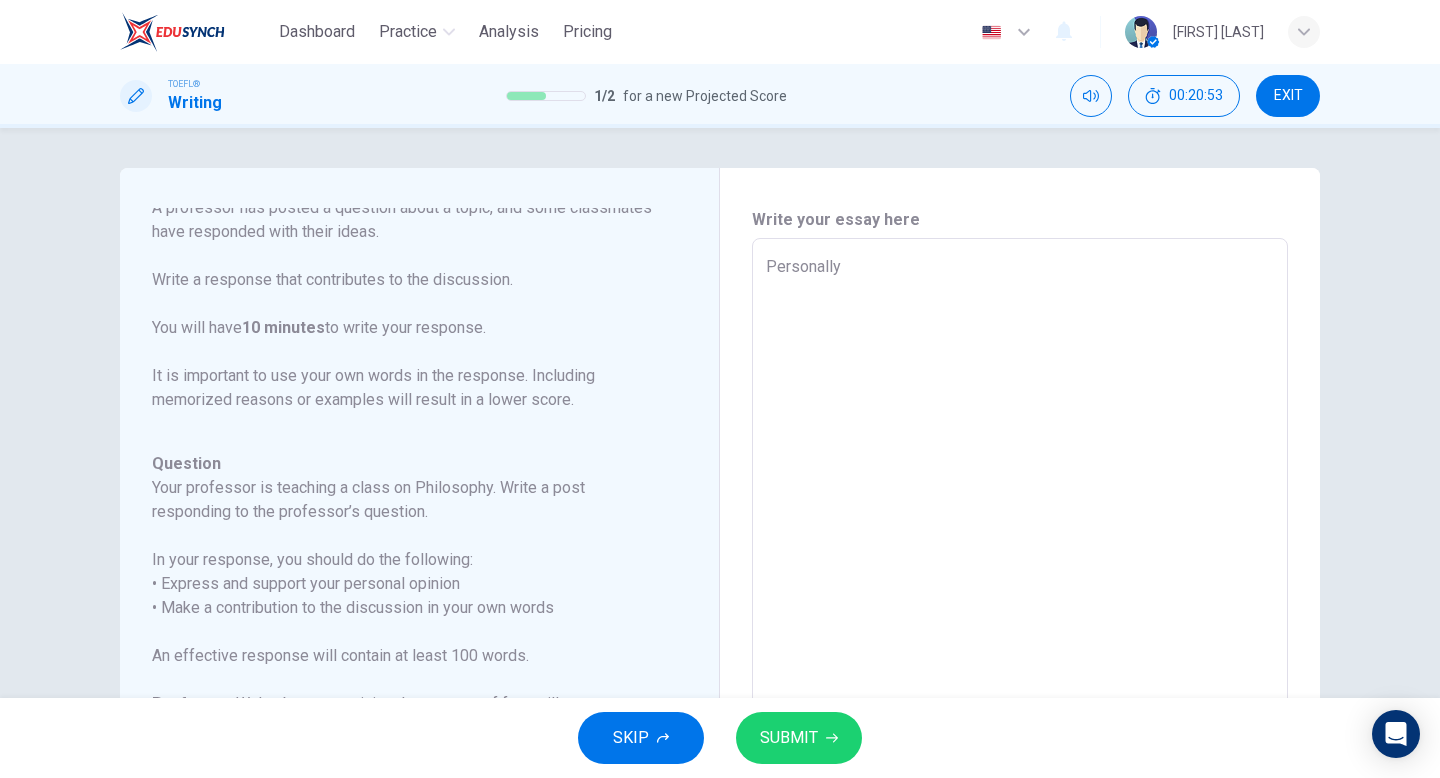 scroll, scrollTop: 198, scrollLeft: 0, axis: vertical 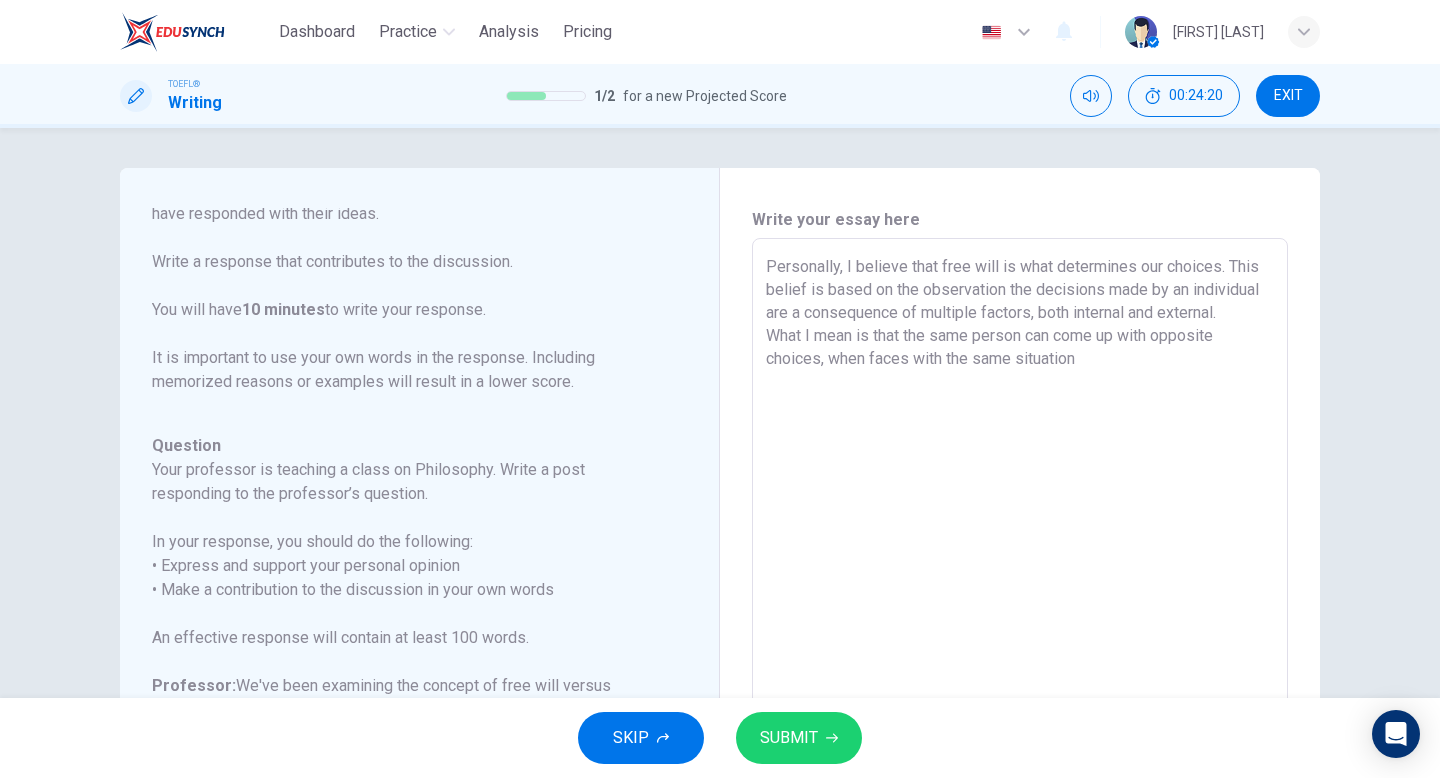 click on "Personally, I believe that free will is what determines our choices. This belief is based on the observation the decisions made by an individual are a consequence of multiple factors, both internal and external.
What I mean is that the same person can come up with opposite choices, when faces with the same situation" at bounding box center [1020, 572] 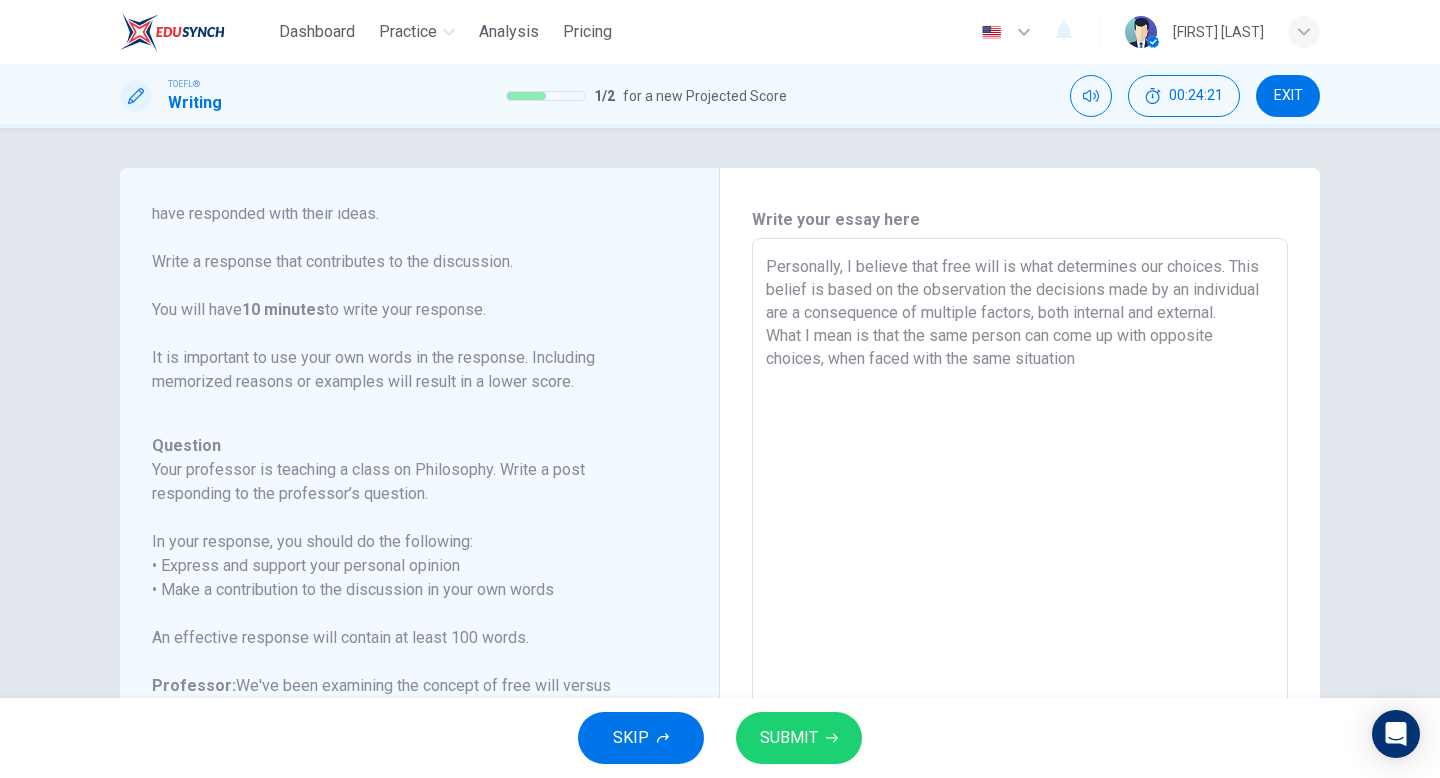 click on "Personally, I believe that free will is what determines our choices. This belief is based on the observation the decisions made by an individual are a consequence of multiple factors, both internal and external.
What I mean is that the same person can come up with opposite choices, when faced with the same situation" at bounding box center (1020, 572) 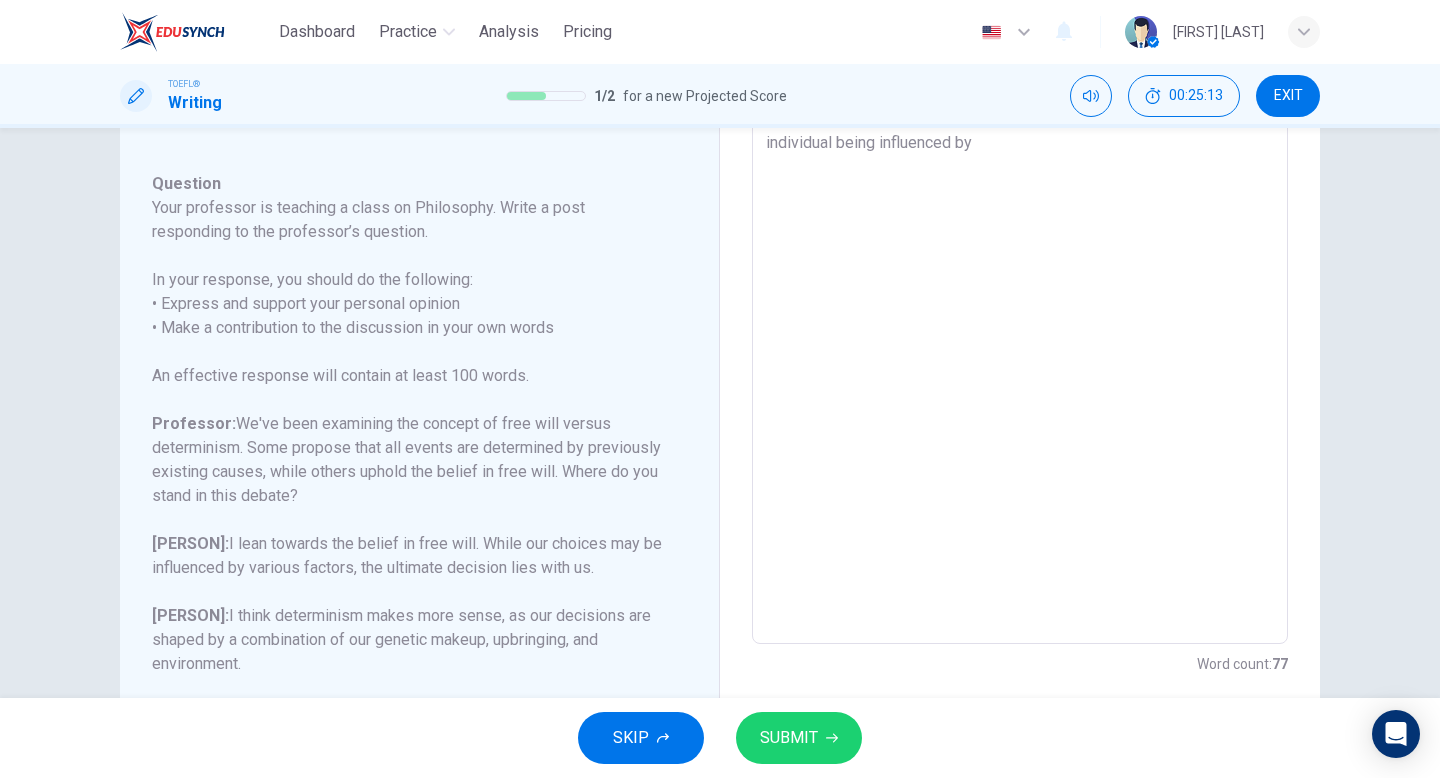 scroll, scrollTop: 320, scrollLeft: 0, axis: vertical 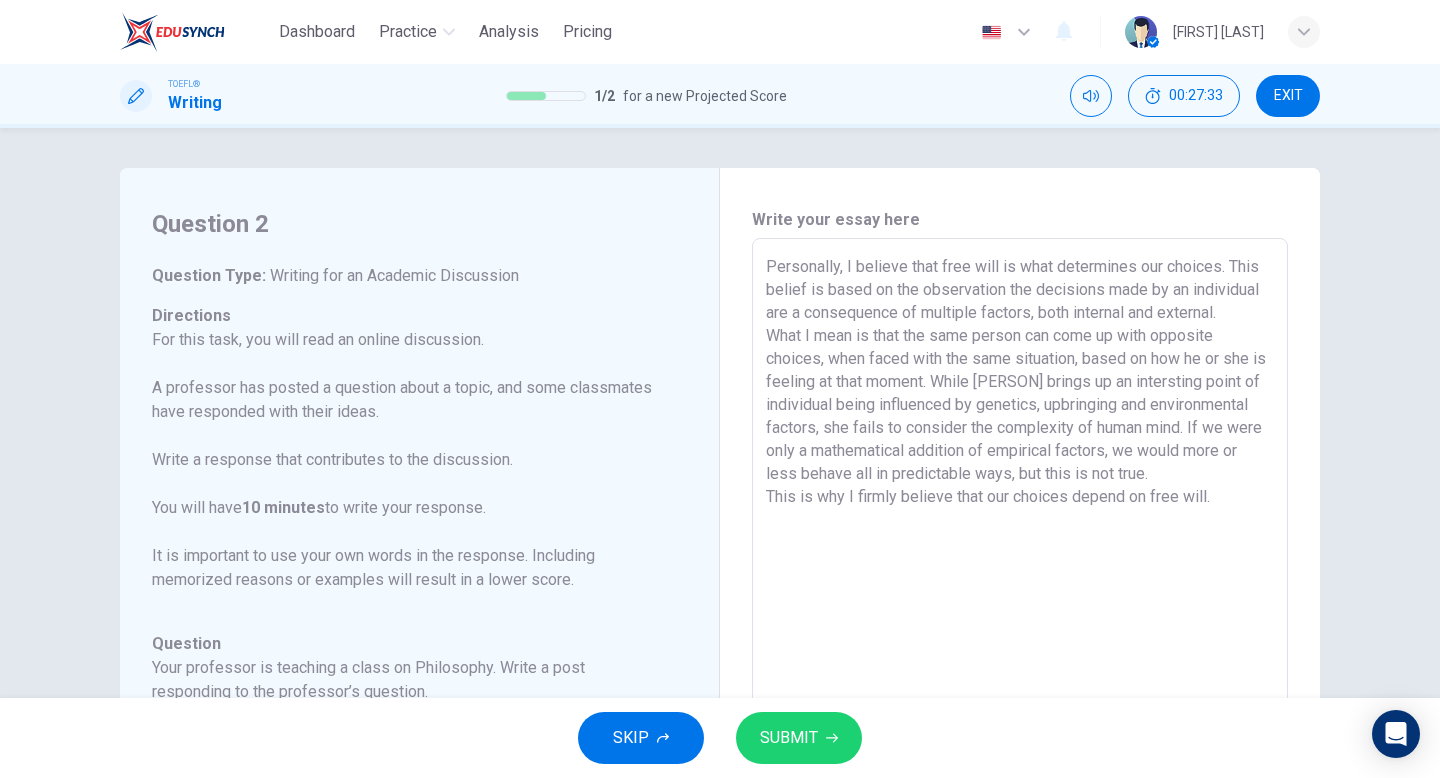 click on "Personally, I believe that free will is what determines our choices. This belief is based on the observation the decisions made by an individual are a consequence of multiple factors, both internal and external.
What I mean is that the same person can come up with opposite choices, when faced with the same situation, based on how he or she is feeling at that moment. While [PERSON] brings up an intersting point of individual being influenced by genetics, upbringing and environmental factors, she fails to consider the complexity of human mind. If we were only a mathematical addition of empirical factors, we would more or less behave all in predictable ways, but this is not true.
This is why I firmly believe that our choices depend on free will." at bounding box center (1020, 572) 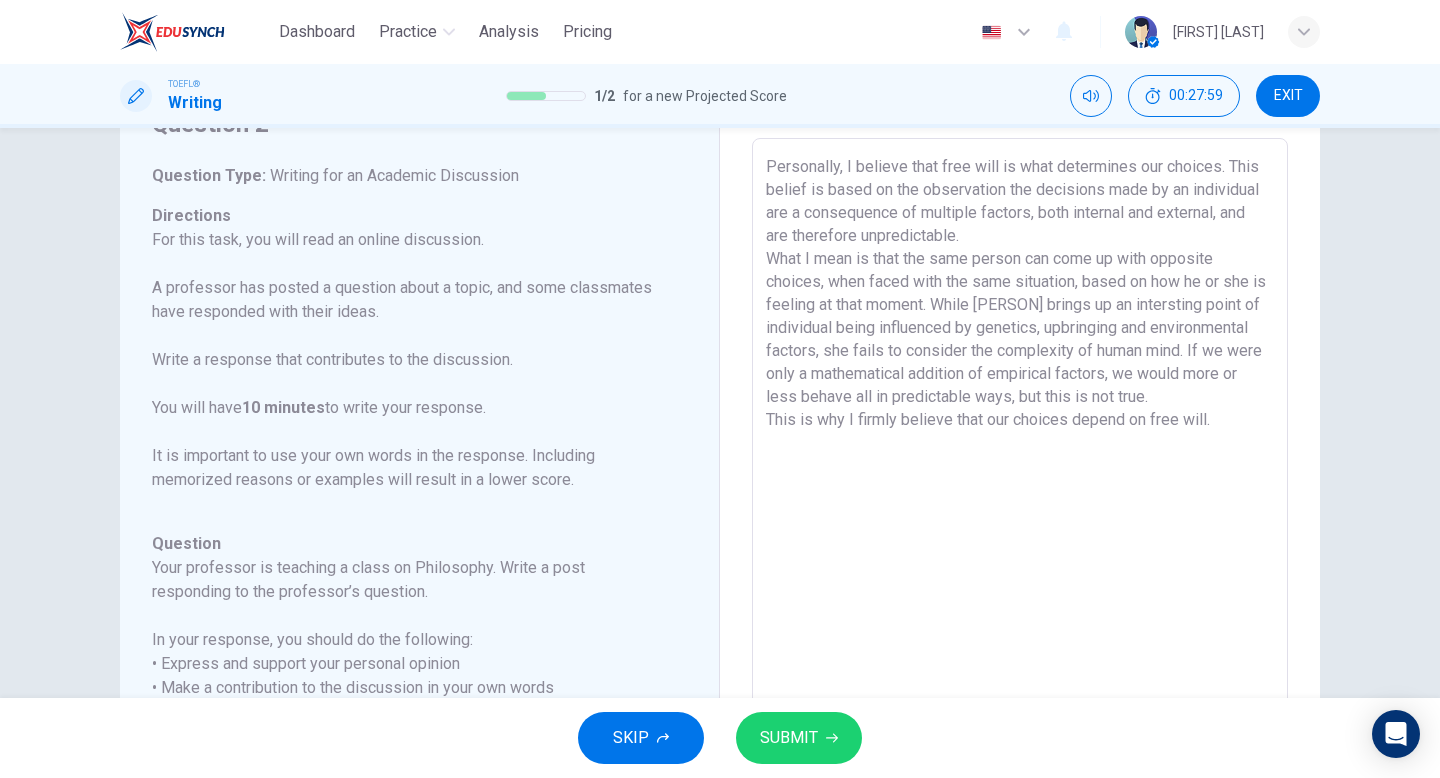 scroll, scrollTop: 104, scrollLeft: 0, axis: vertical 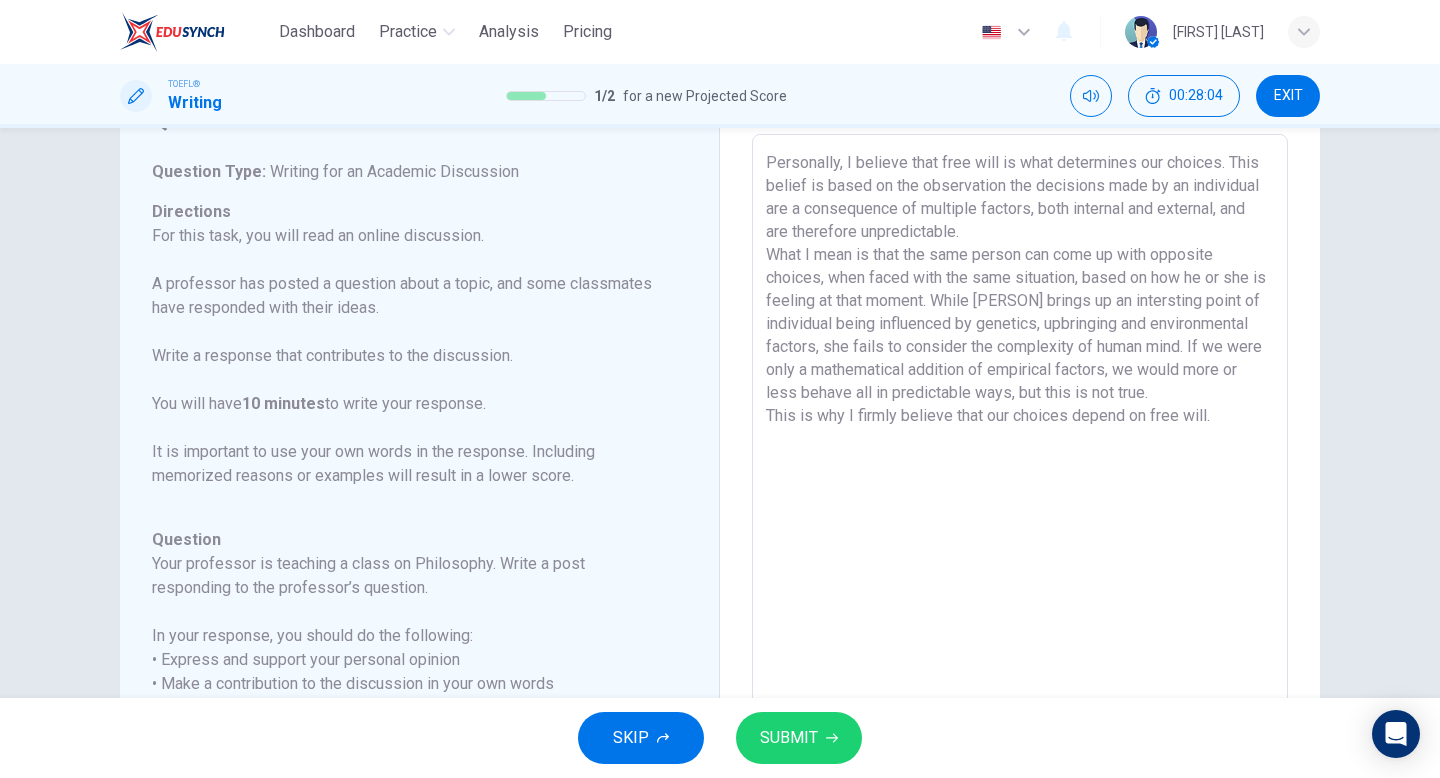 type on "Personally, I believe that free will is what determines our choices. This belief is based on the observation the decisions made by an individual are a consequence of multiple factors, both internal and external, and are therefore unpredictable.
What I mean is that the same person can come up with opposite choices, when faced with the same situation, based on how he or she is feeling at that moment. While [PERSON] brings up an intersting point of individual being influenced by genetics, upbringing and environmental factors, she fails to consider the complexity of human mind. If we were only a mathematical addition of empirical factors, we would more or less behave all in predictable ways, but this is not true.
This is why I firmly believe that our choices depend on free will." 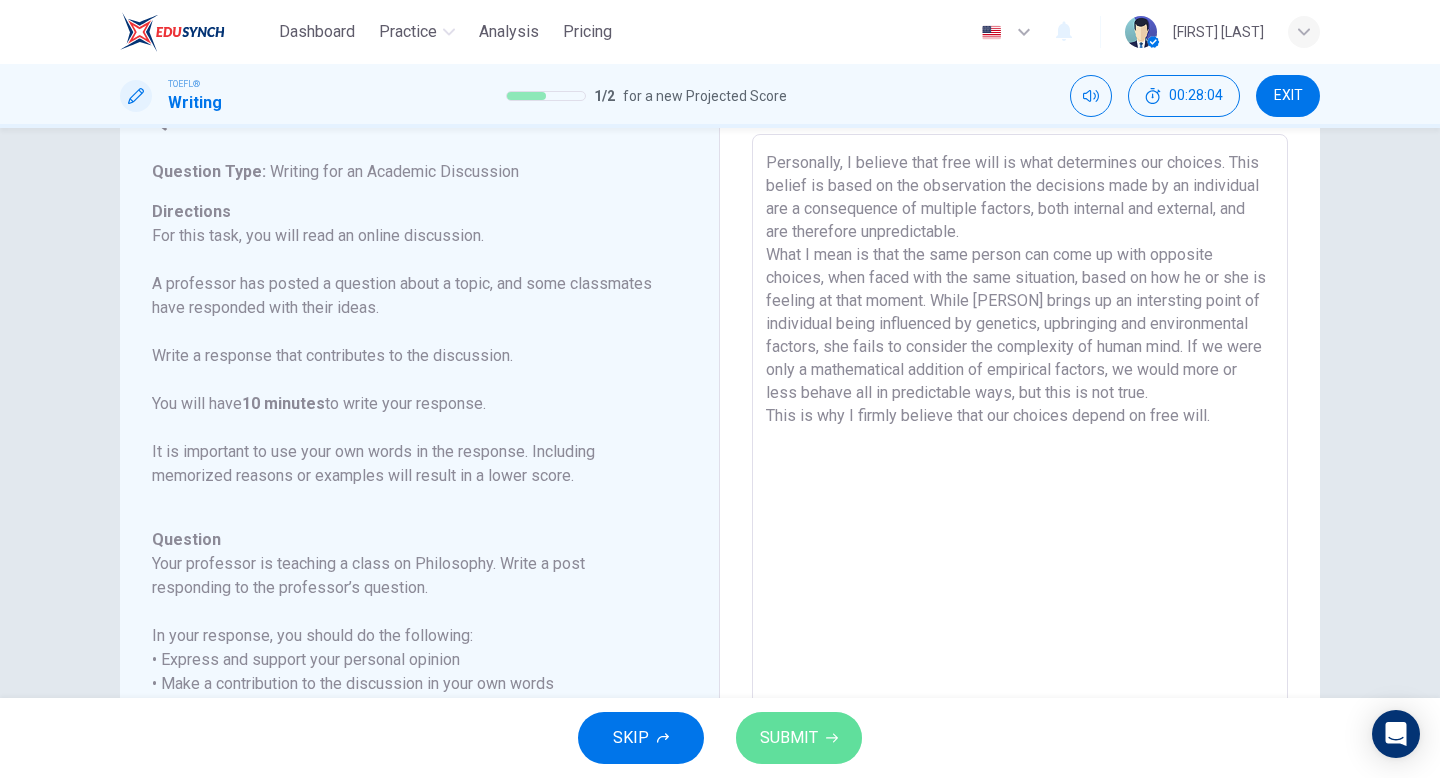 click on "SUBMIT" at bounding box center [789, 738] 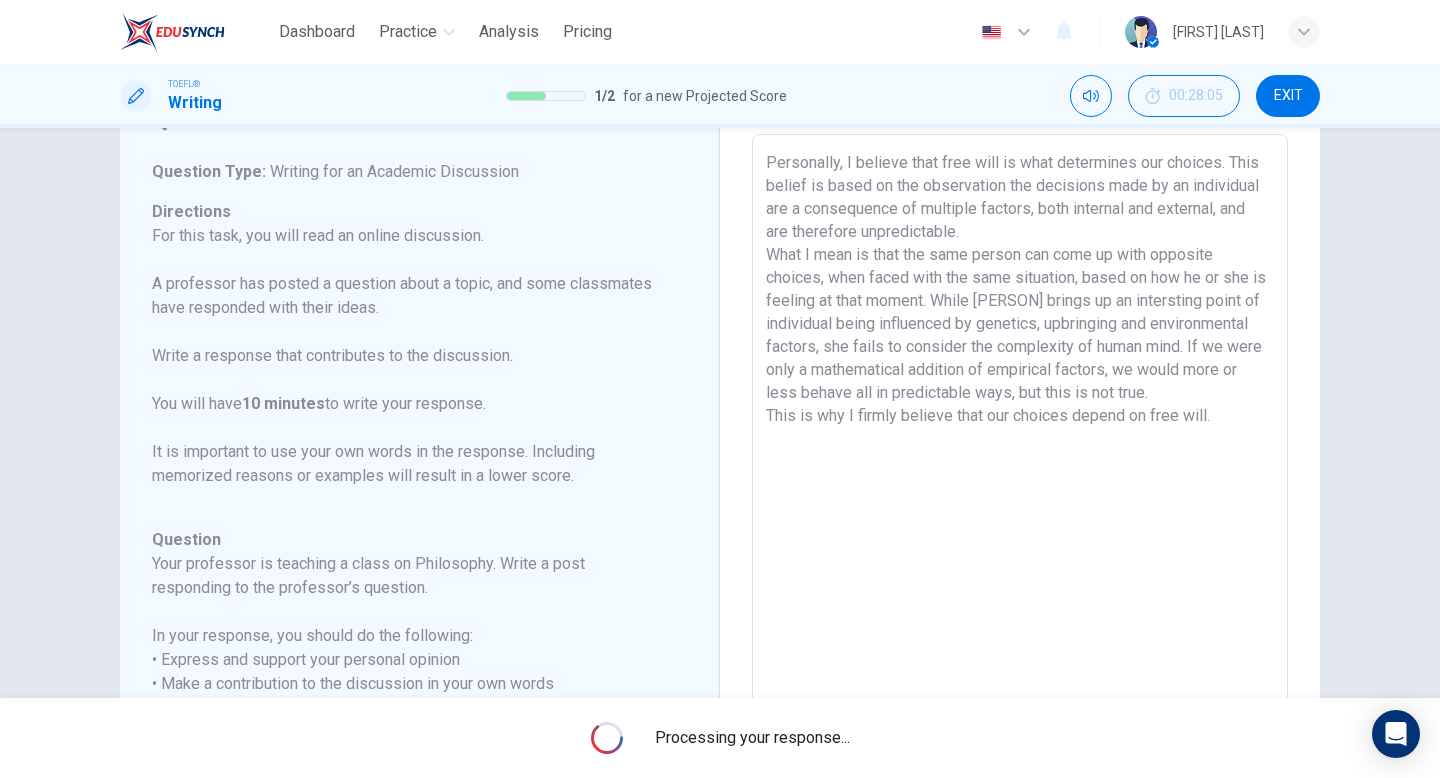 scroll, scrollTop: 0, scrollLeft: 0, axis: both 